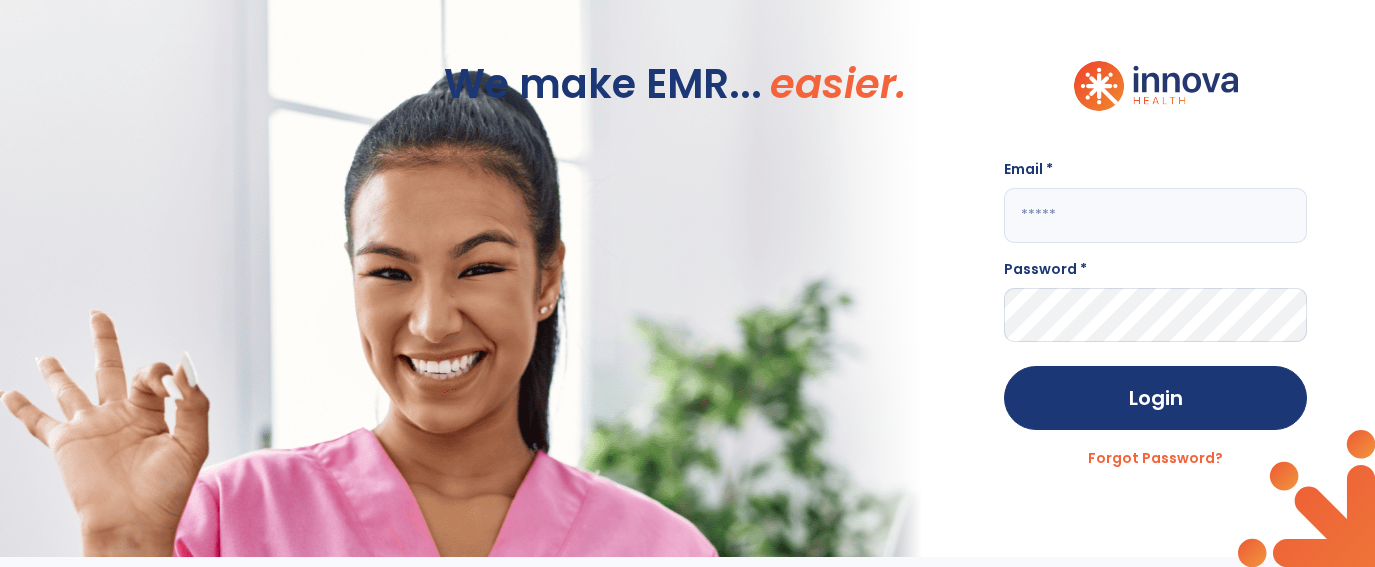 scroll, scrollTop: 0, scrollLeft: 0, axis: both 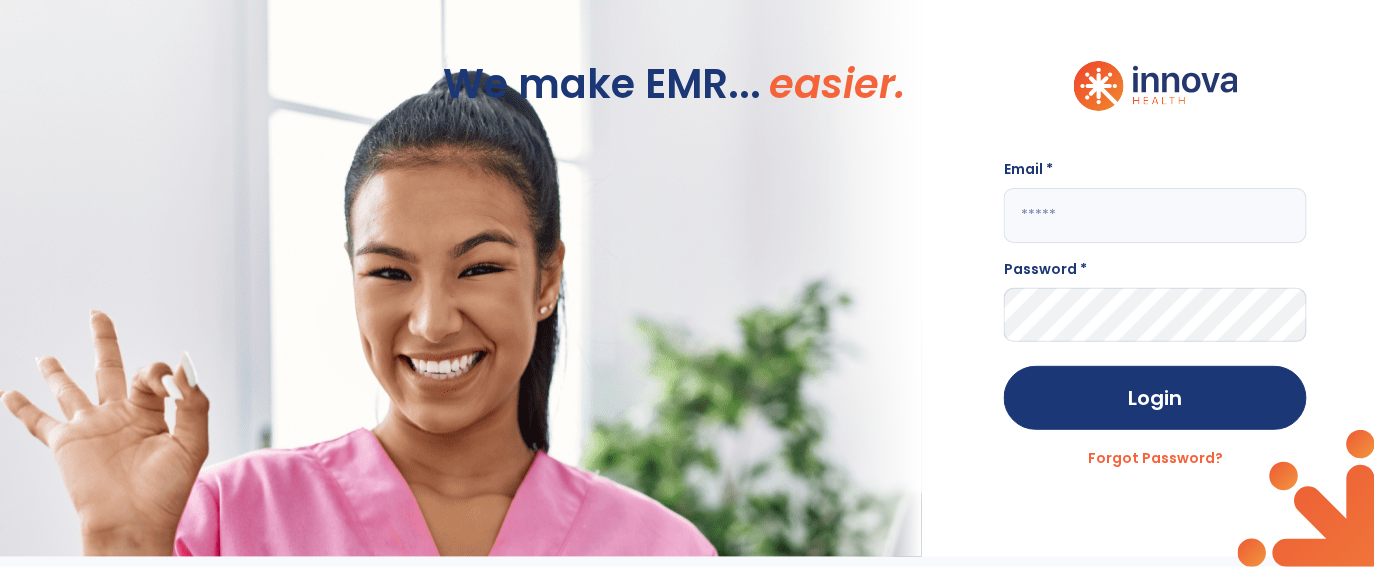 click 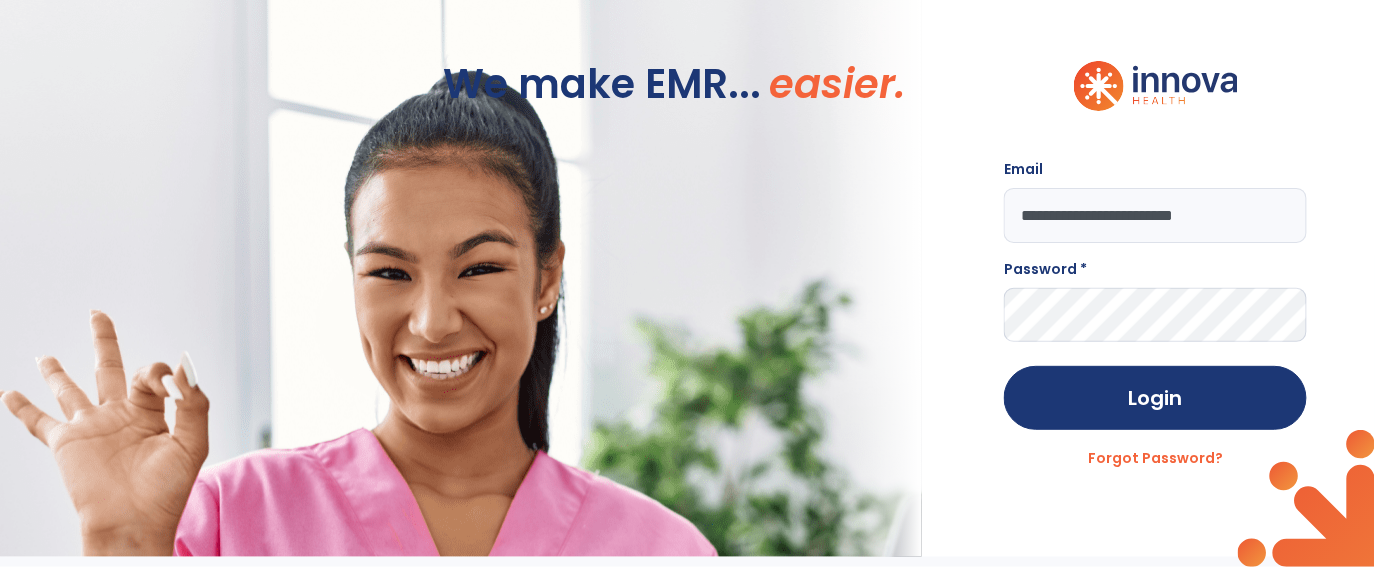 type on "**********" 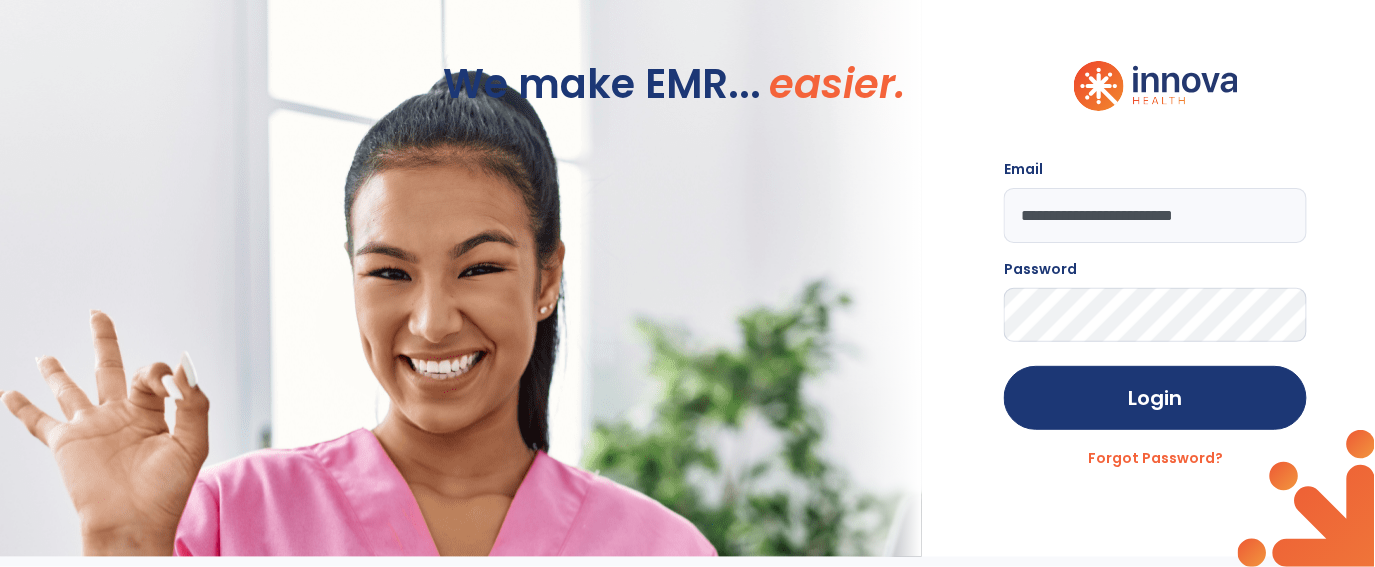click on "Login" 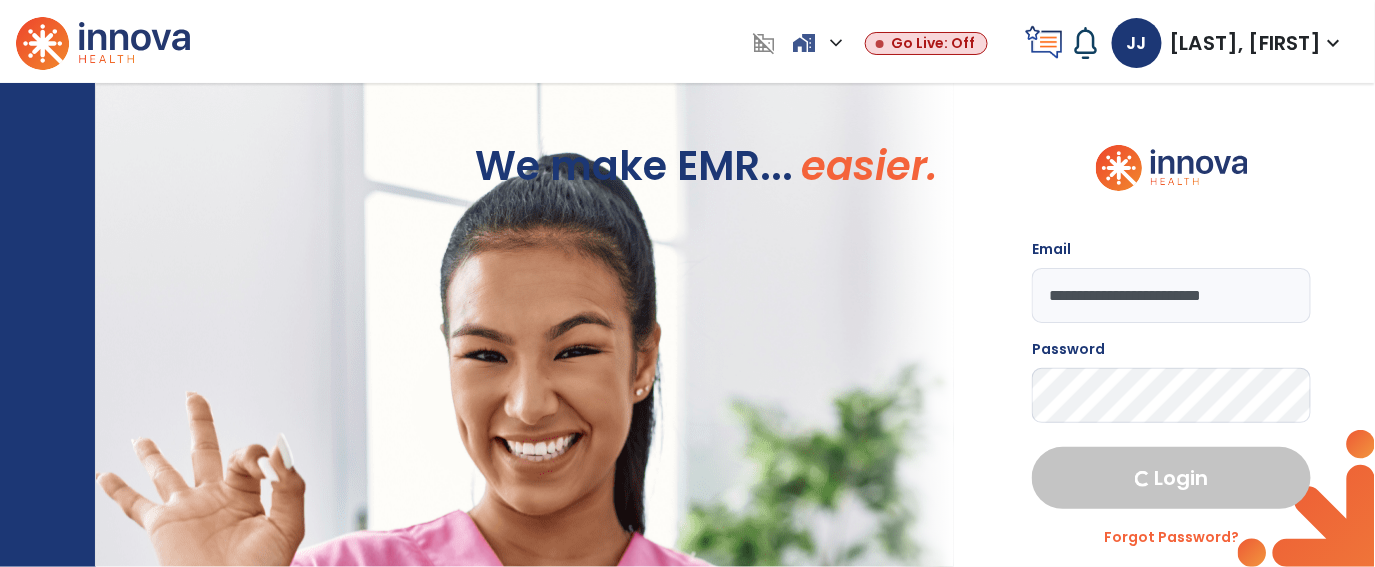select on "****" 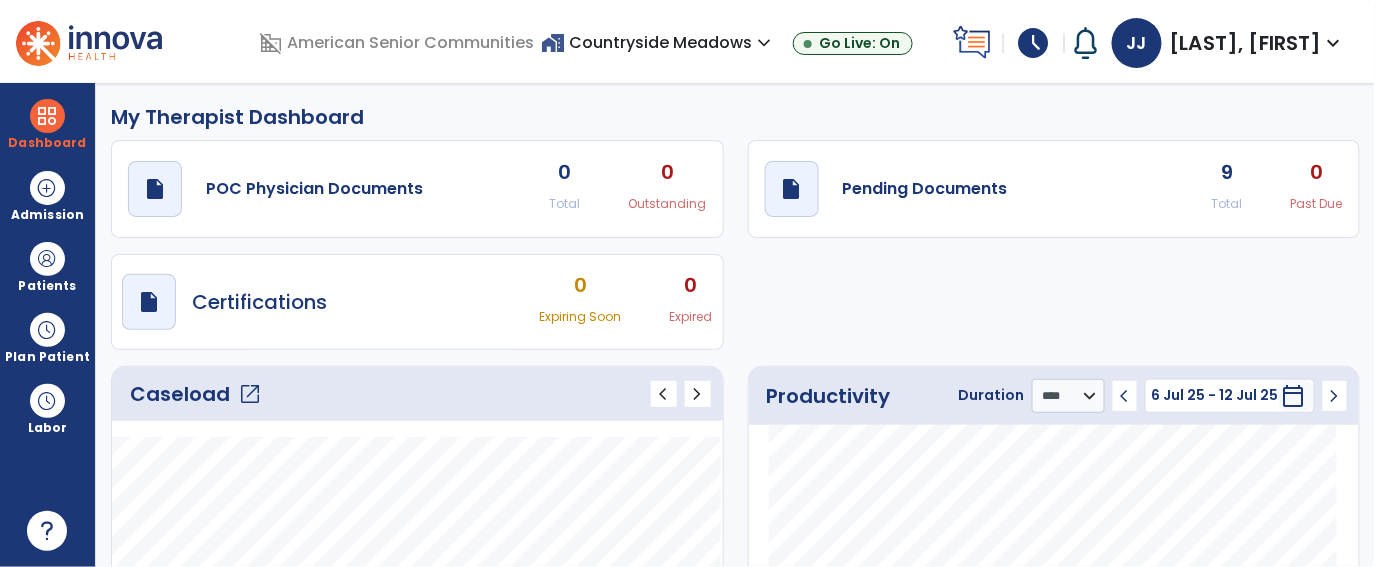 click on "9" 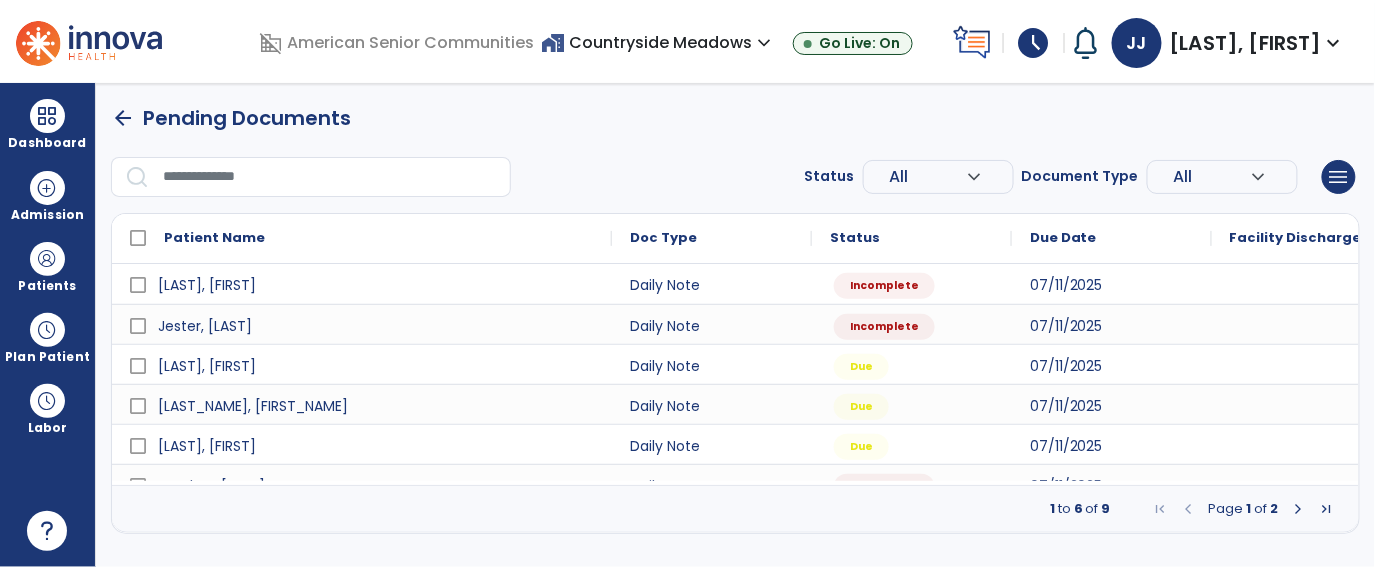 scroll, scrollTop: 0, scrollLeft: 0, axis: both 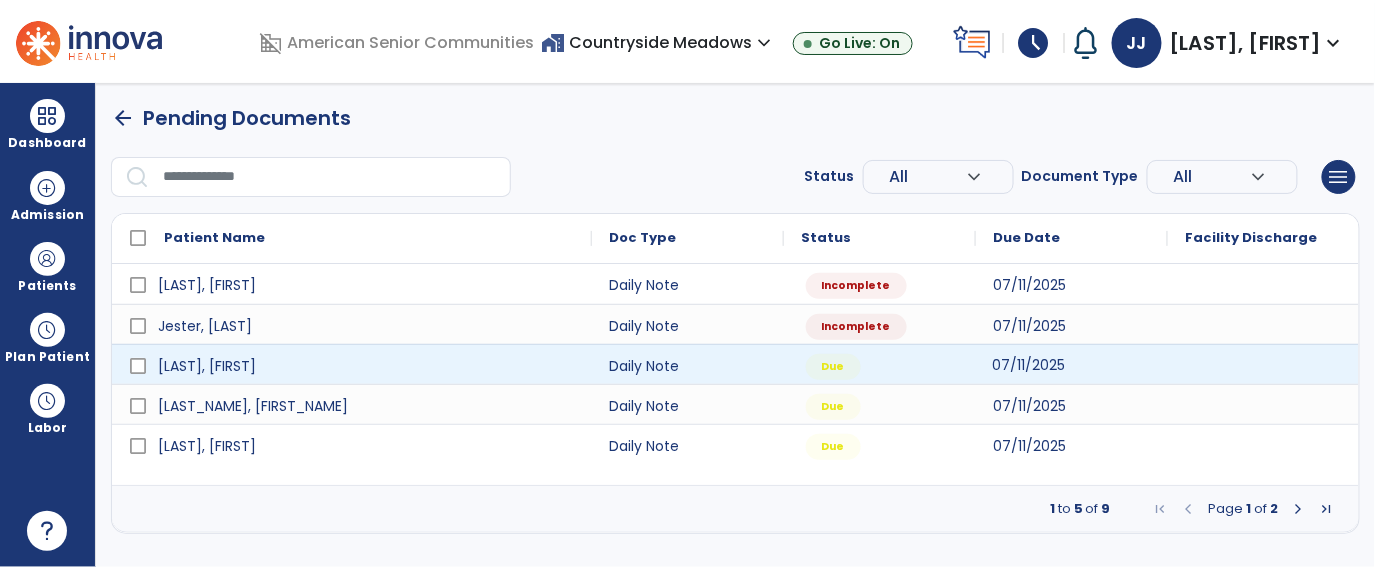 click on "07/11/2025" at bounding box center [1072, 364] 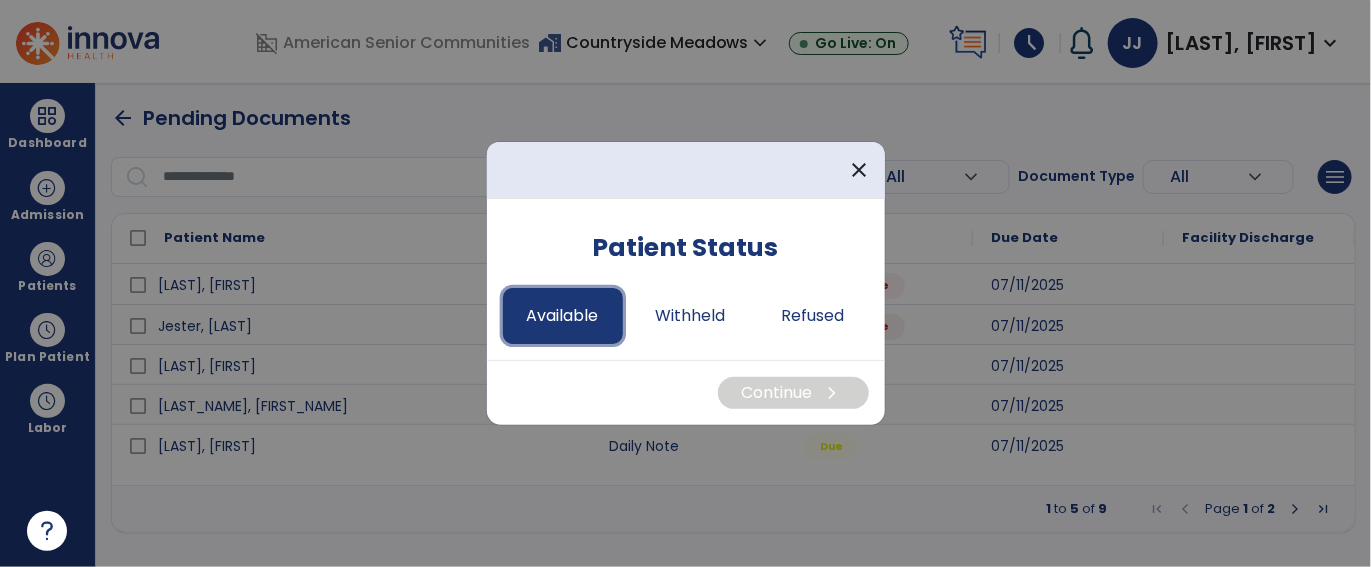 click on "Available" at bounding box center (563, 316) 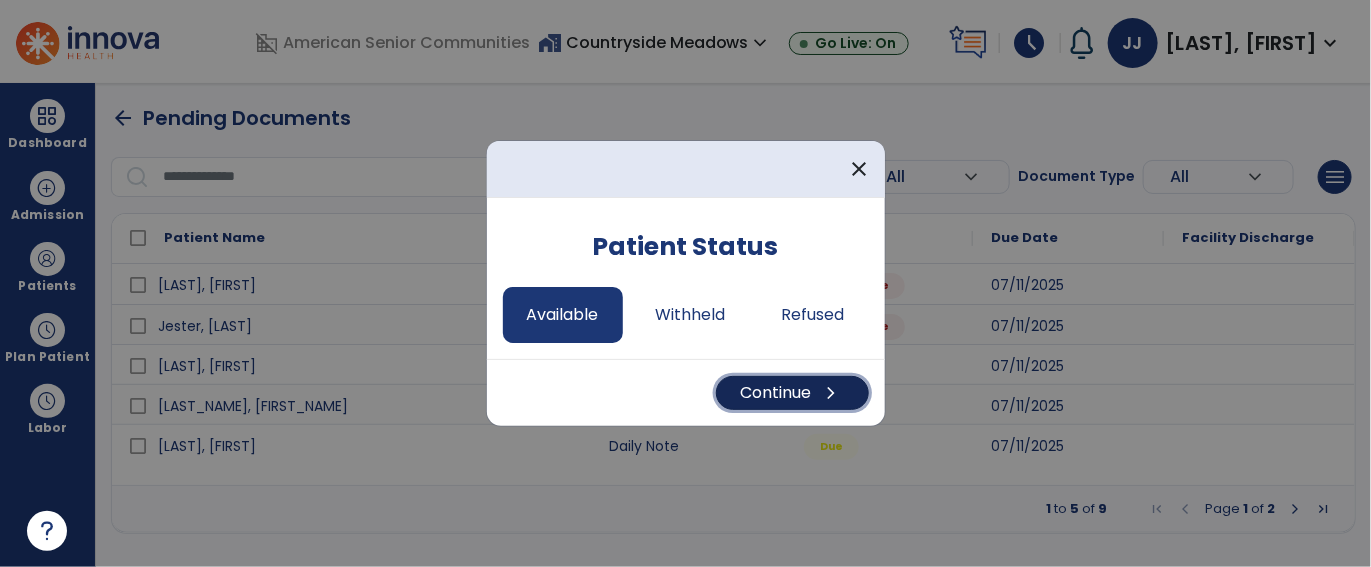 click on "Continue   chevron_right" at bounding box center (792, 393) 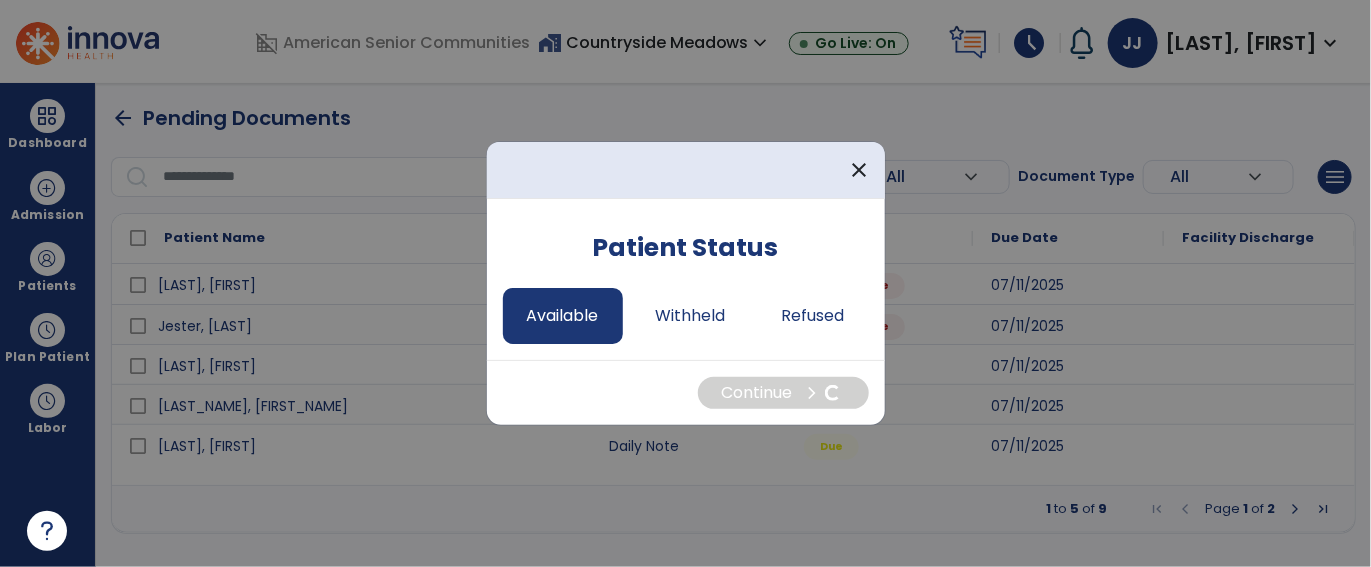 select on "*" 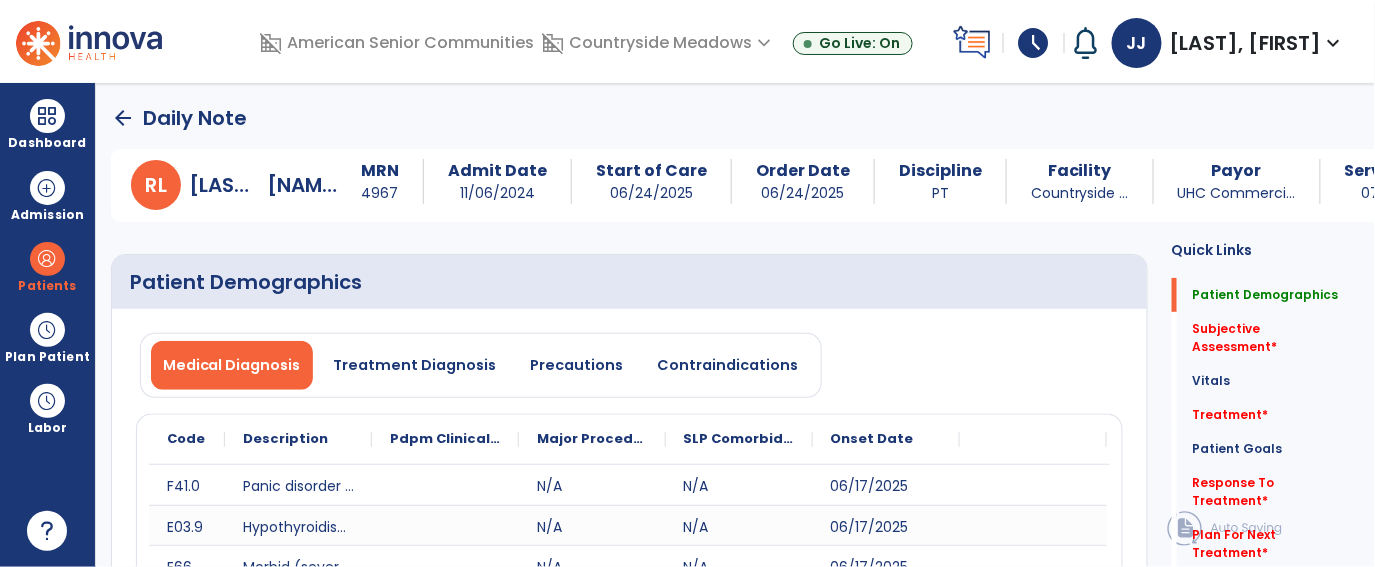 click on "arrow_back" 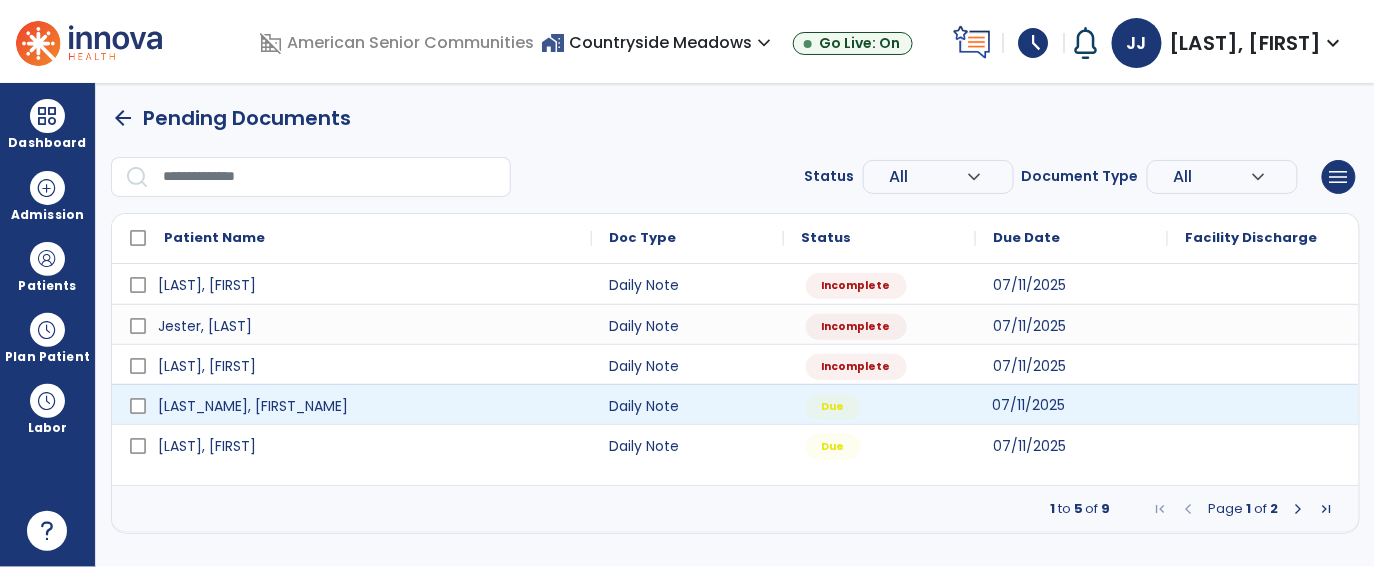 click on "07/11/2025" at bounding box center (1072, 404) 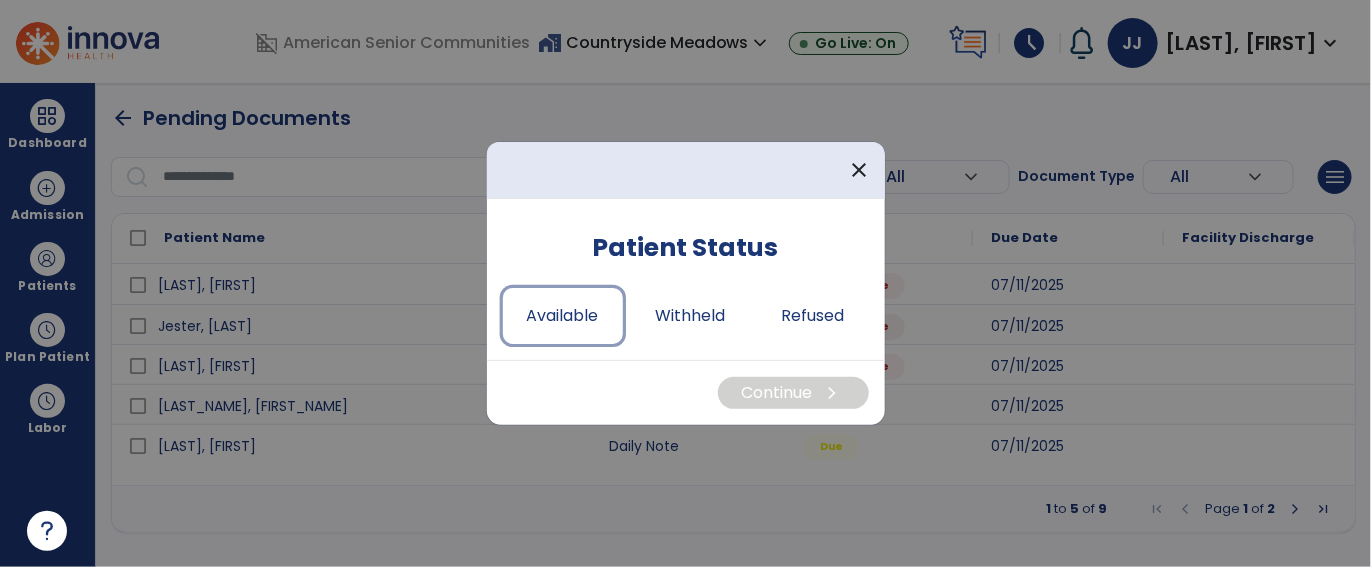 click on "Available" at bounding box center [563, 316] 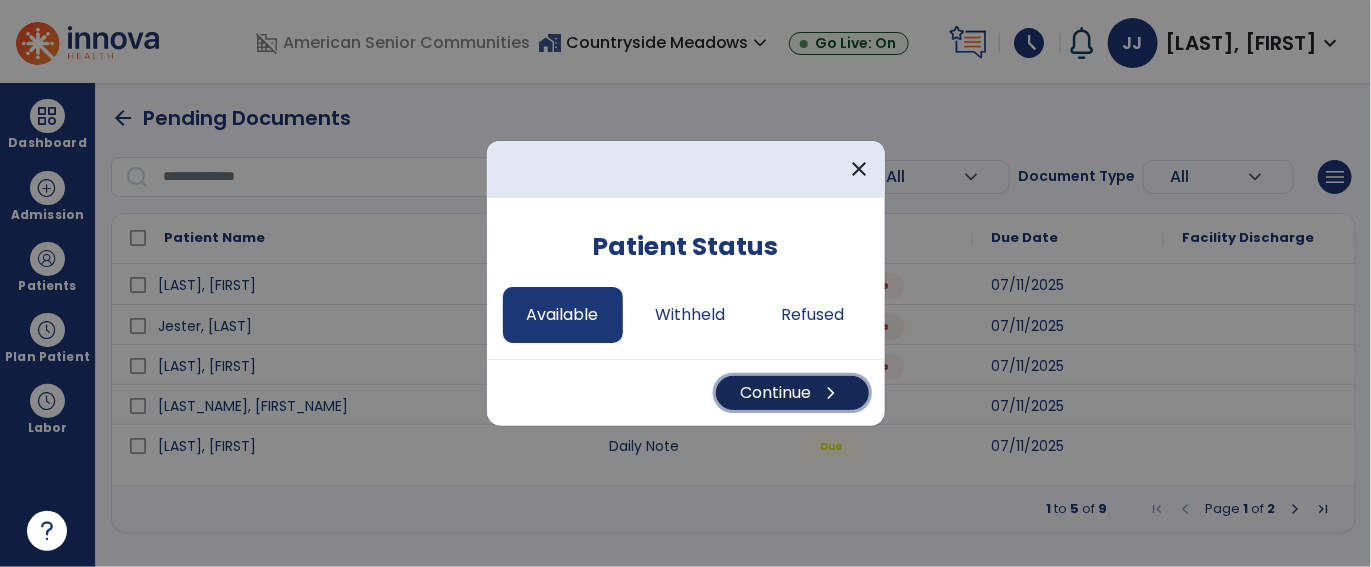 click on "Continue   chevron_right" at bounding box center (792, 393) 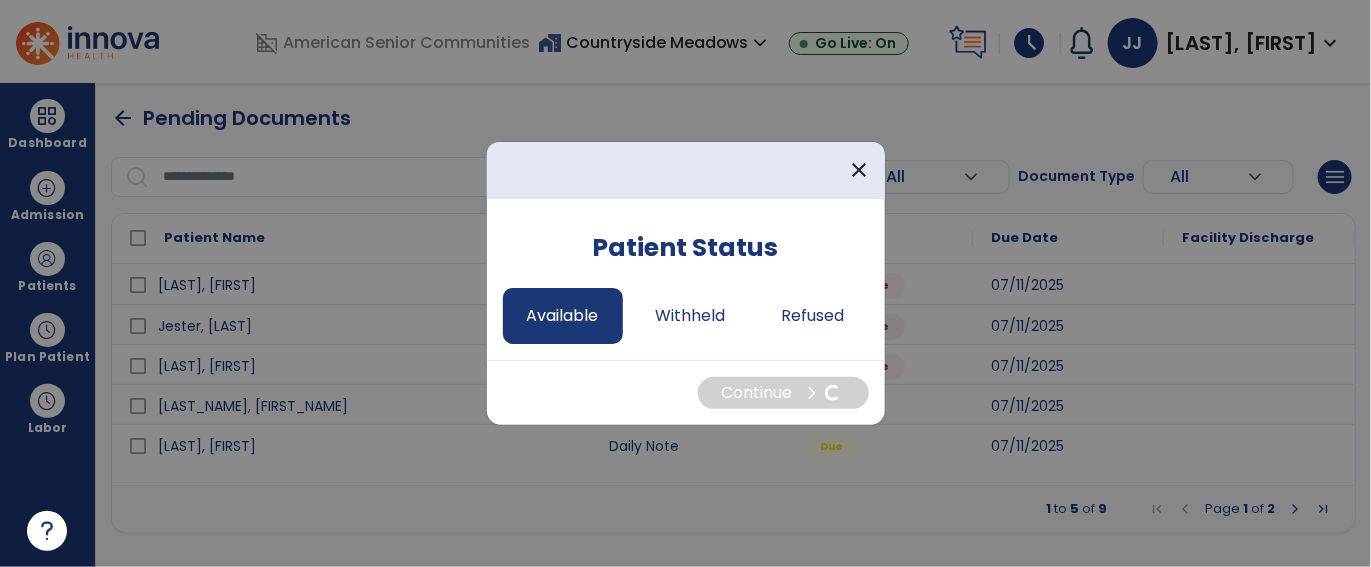 select on "*" 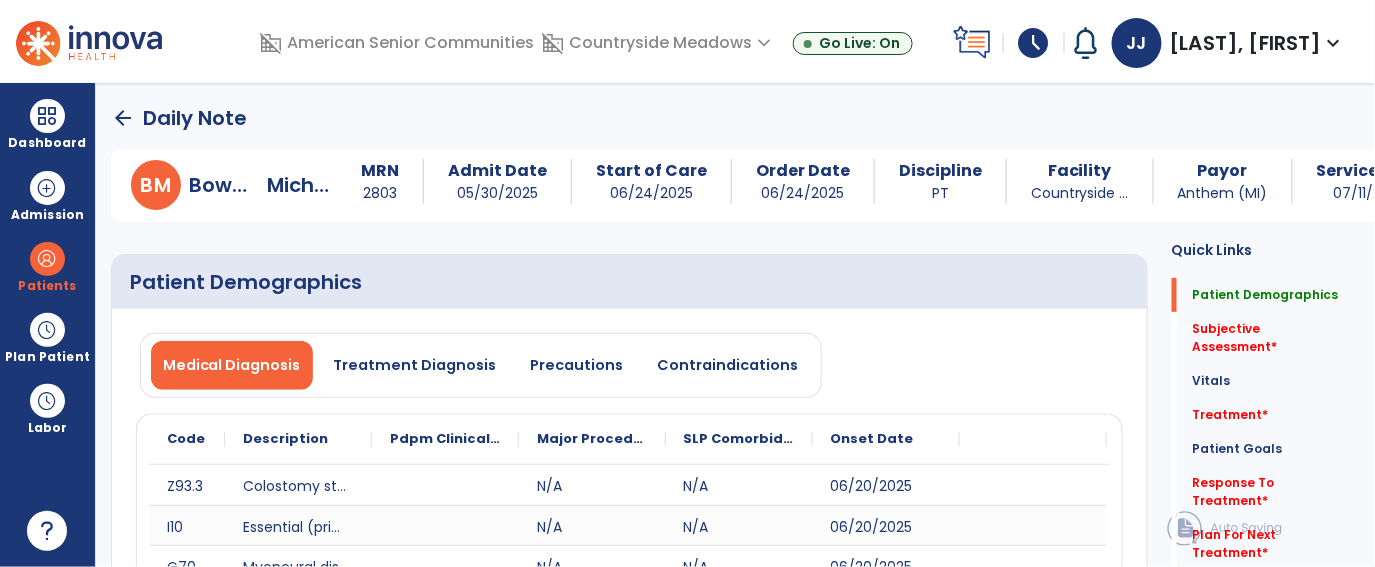click on "arrow_back" 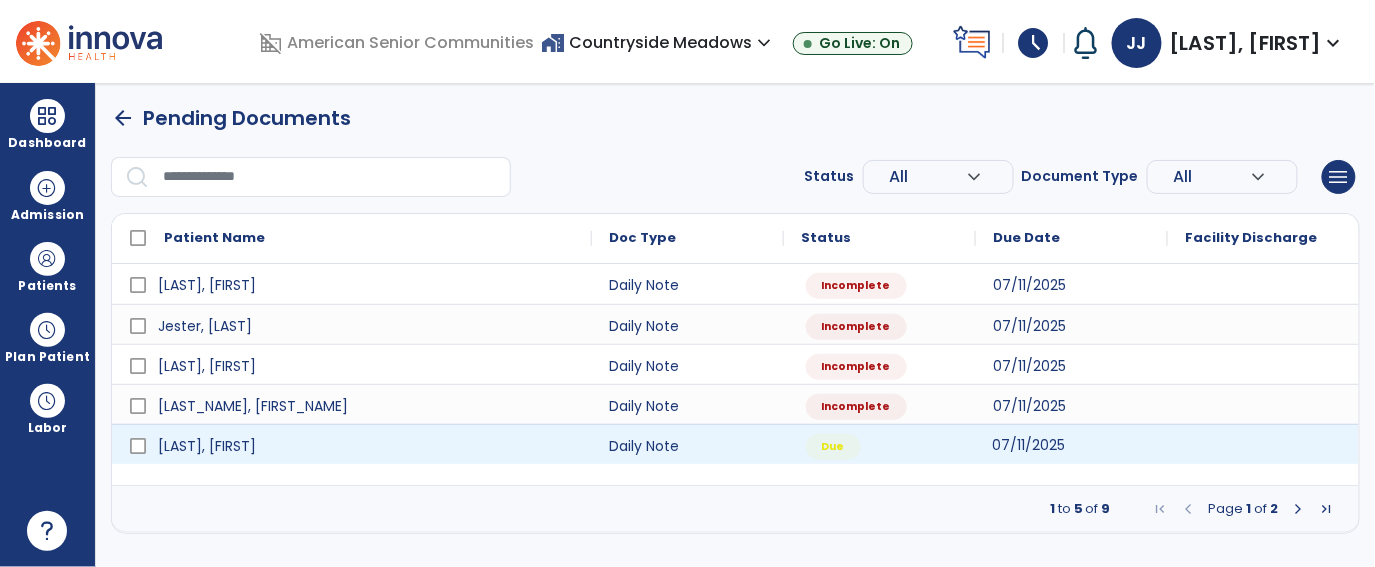 click on "07/11/2025" at bounding box center (1029, 445) 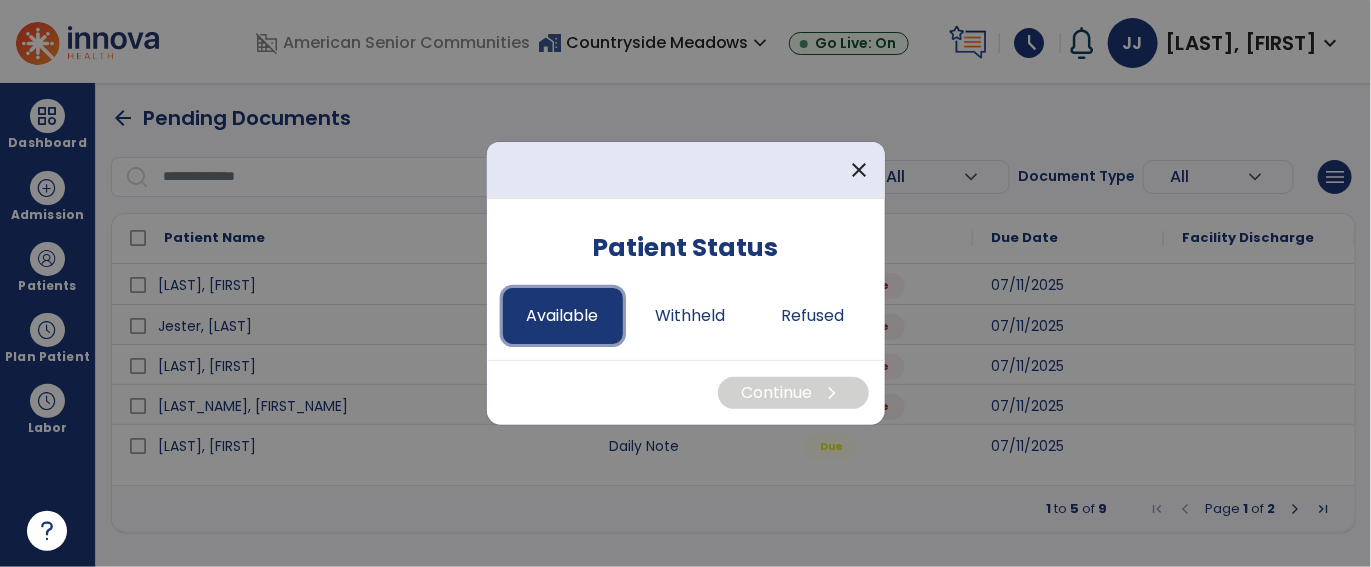 click on "Available" at bounding box center [563, 316] 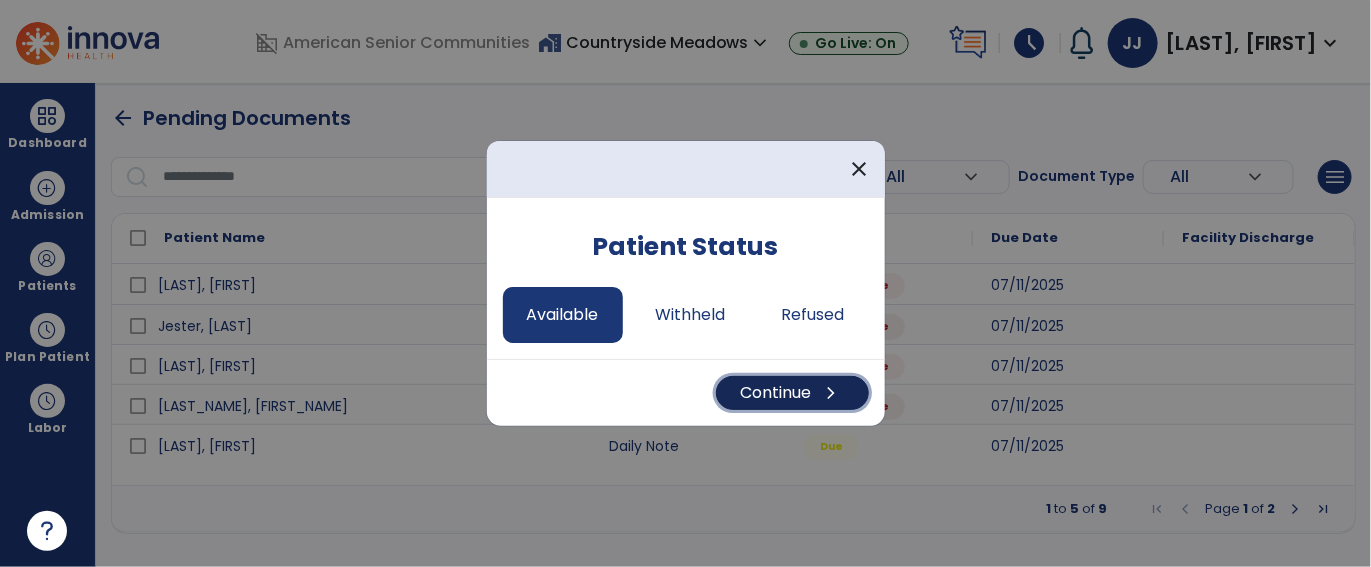 click on "Continue   chevron_right" at bounding box center [792, 393] 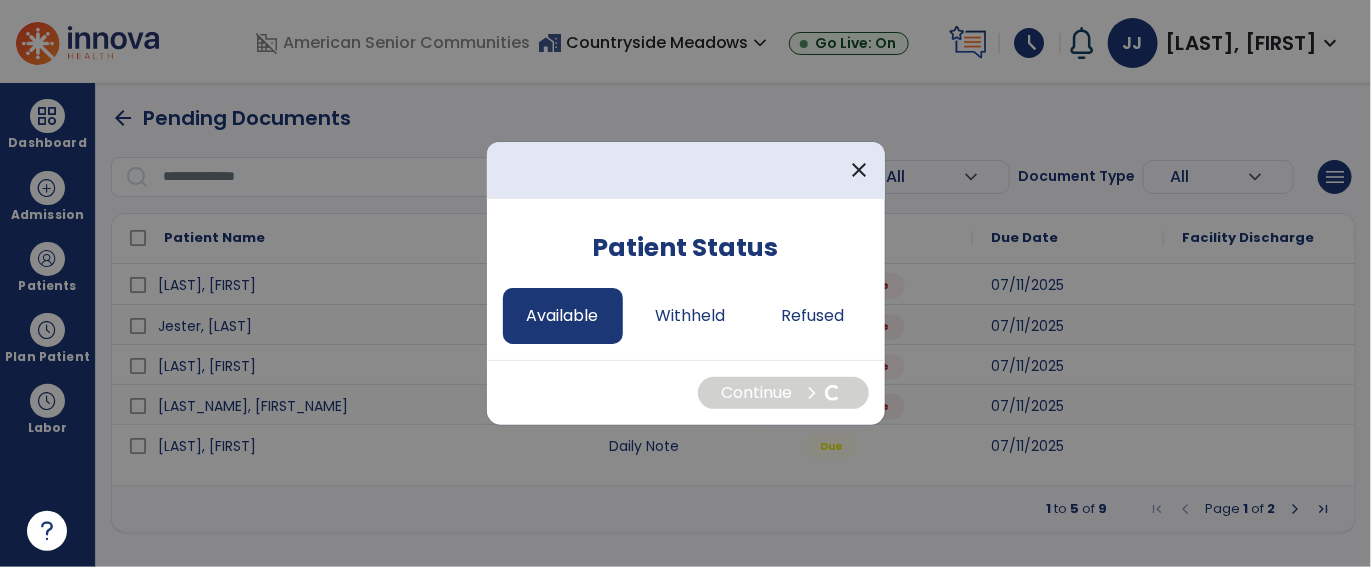 select on "*" 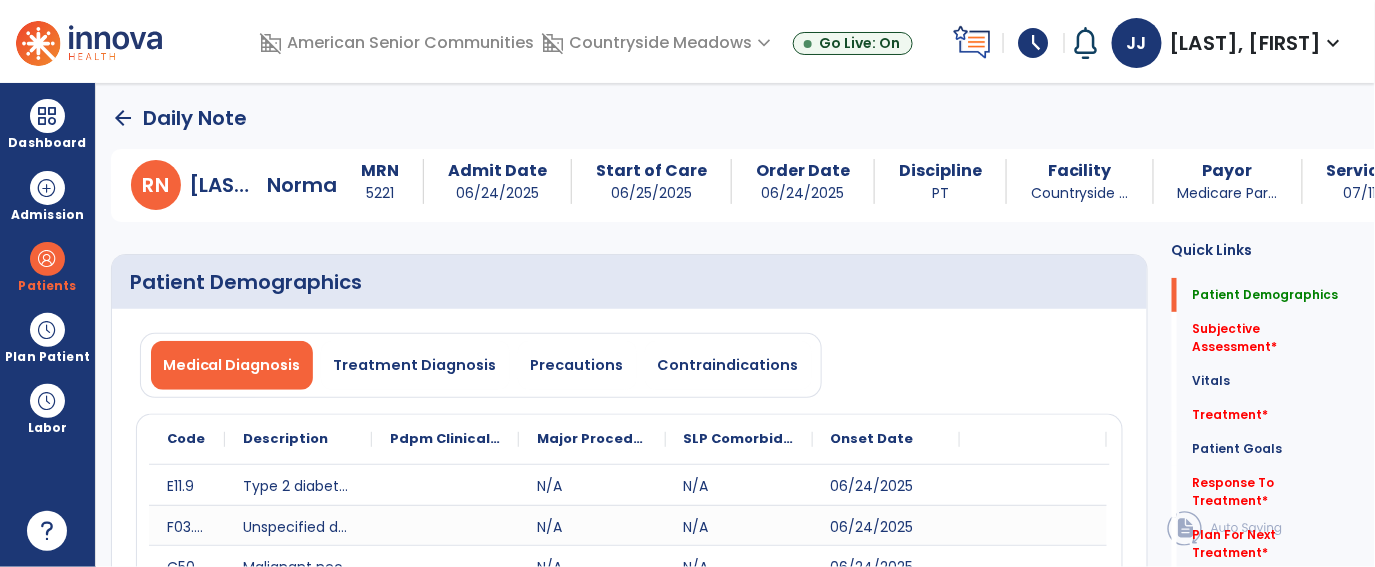 click on "arrow_back" 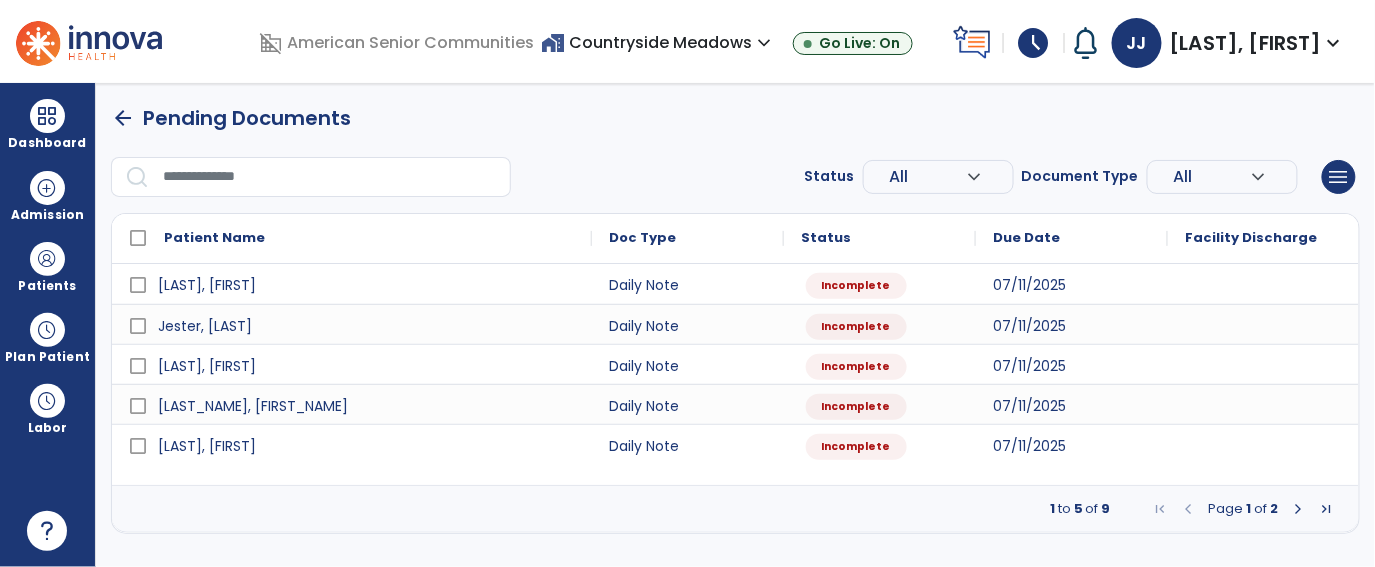 click at bounding box center (1299, 509) 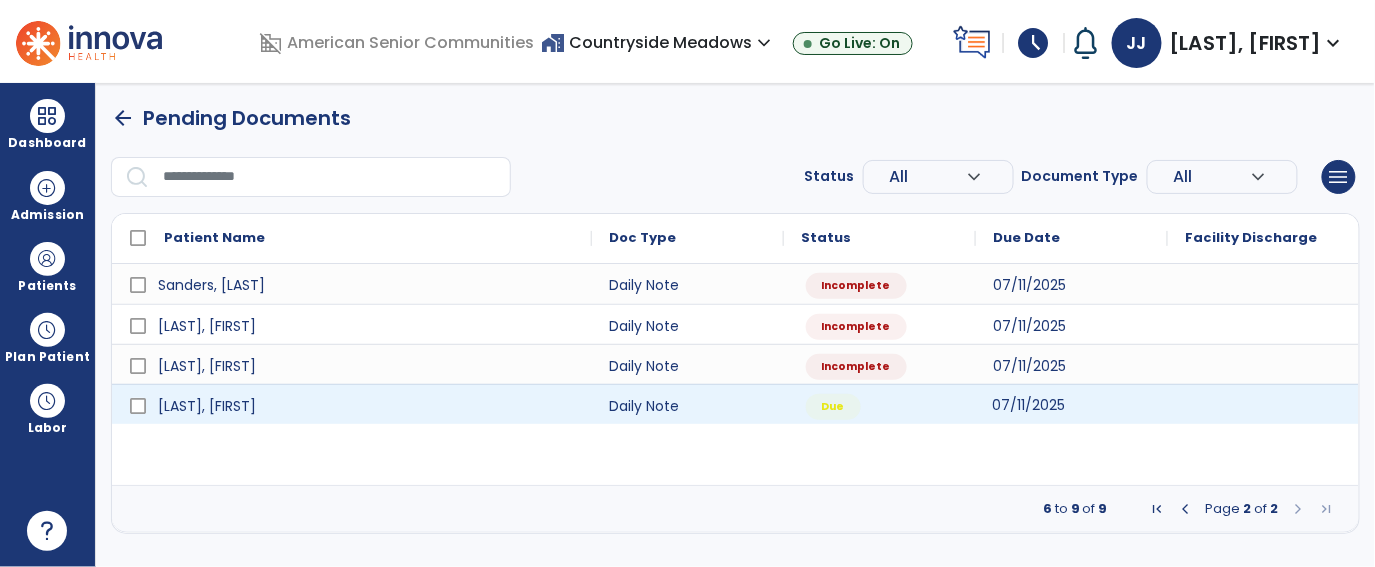 click on "07/11/2025" at bounding box center [1029, 405] 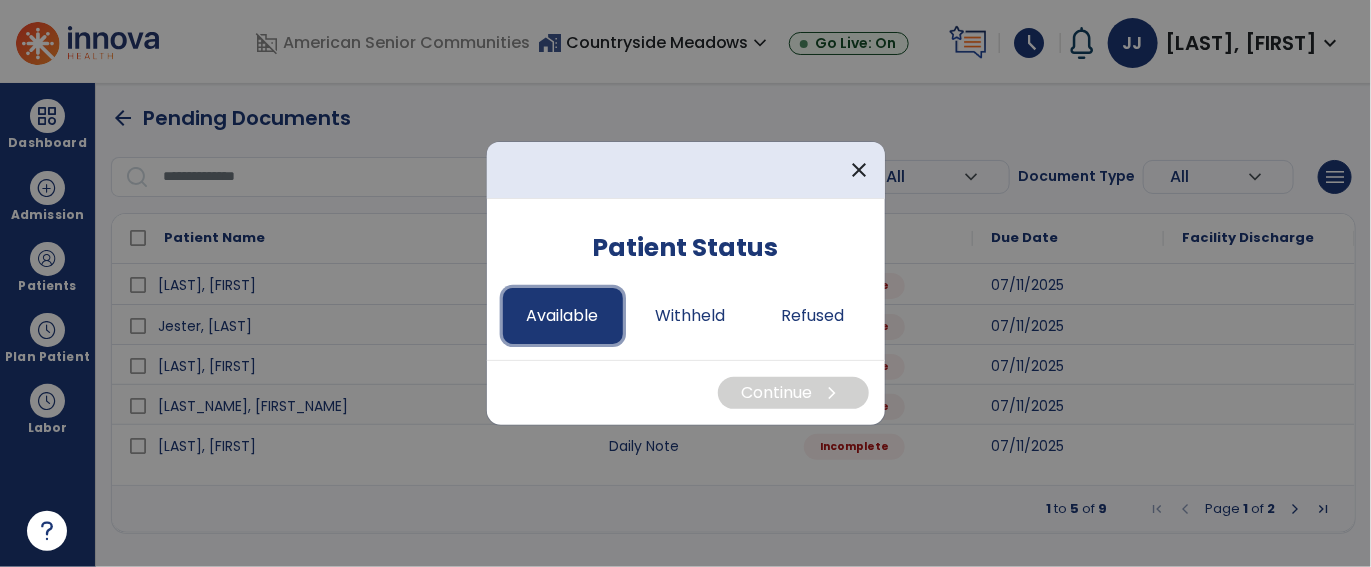 click on "Available" at bounding box center (563, 316) 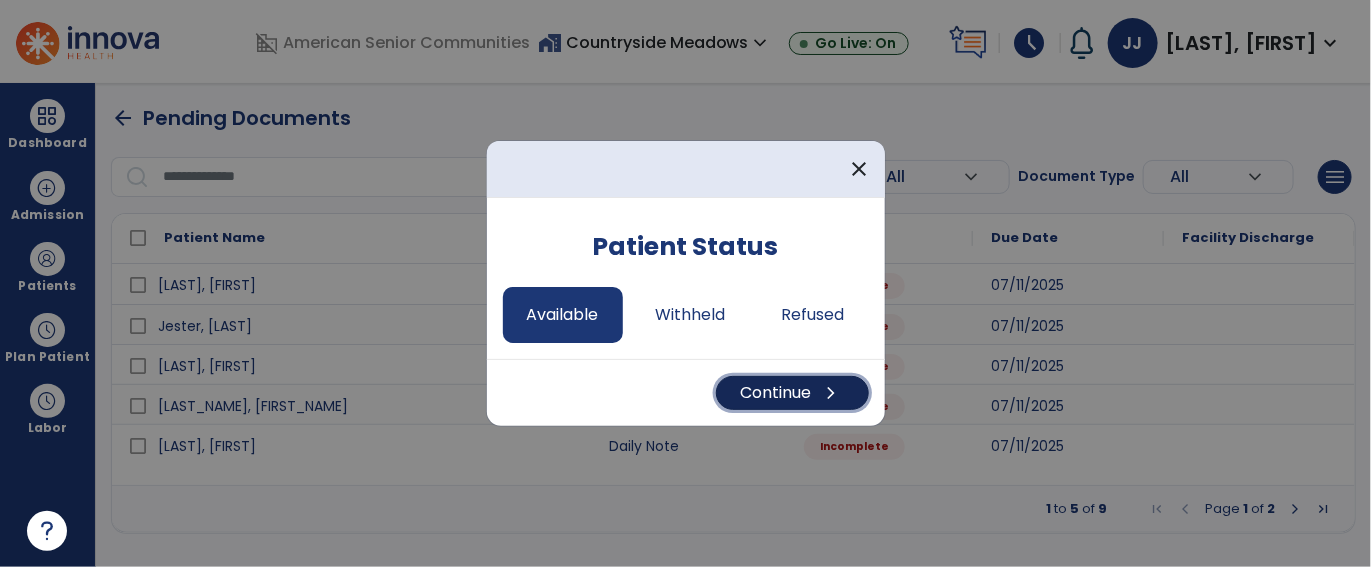 click on "Continue   chevron_right" at bounding box center [792, 393] 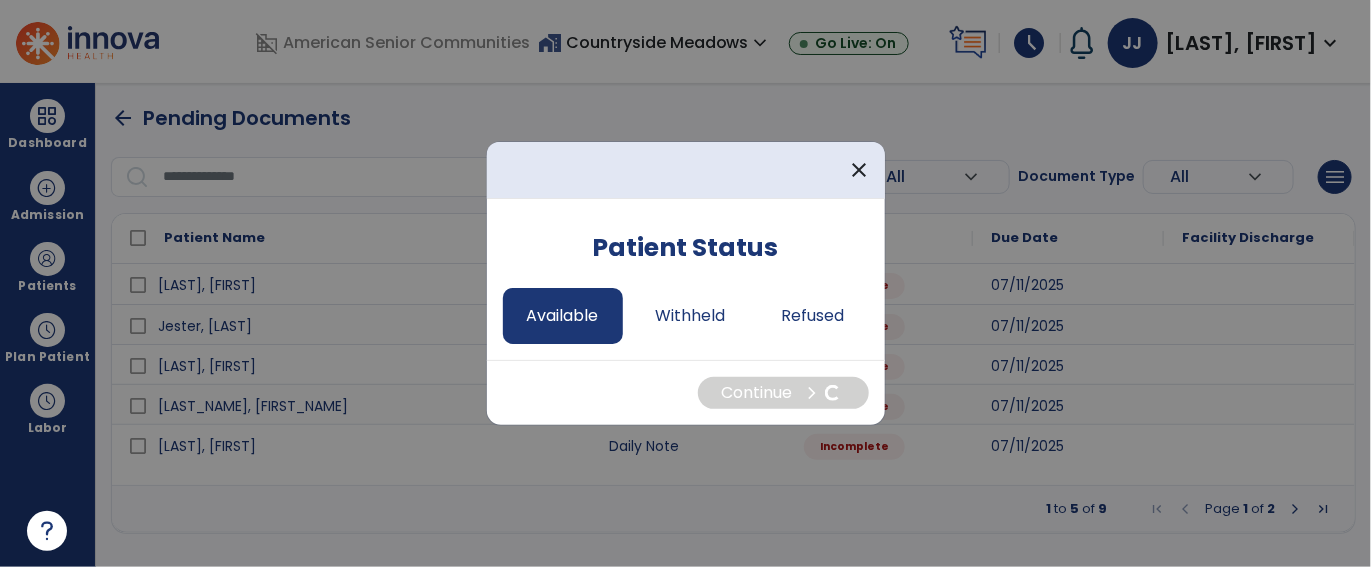 select on "*" 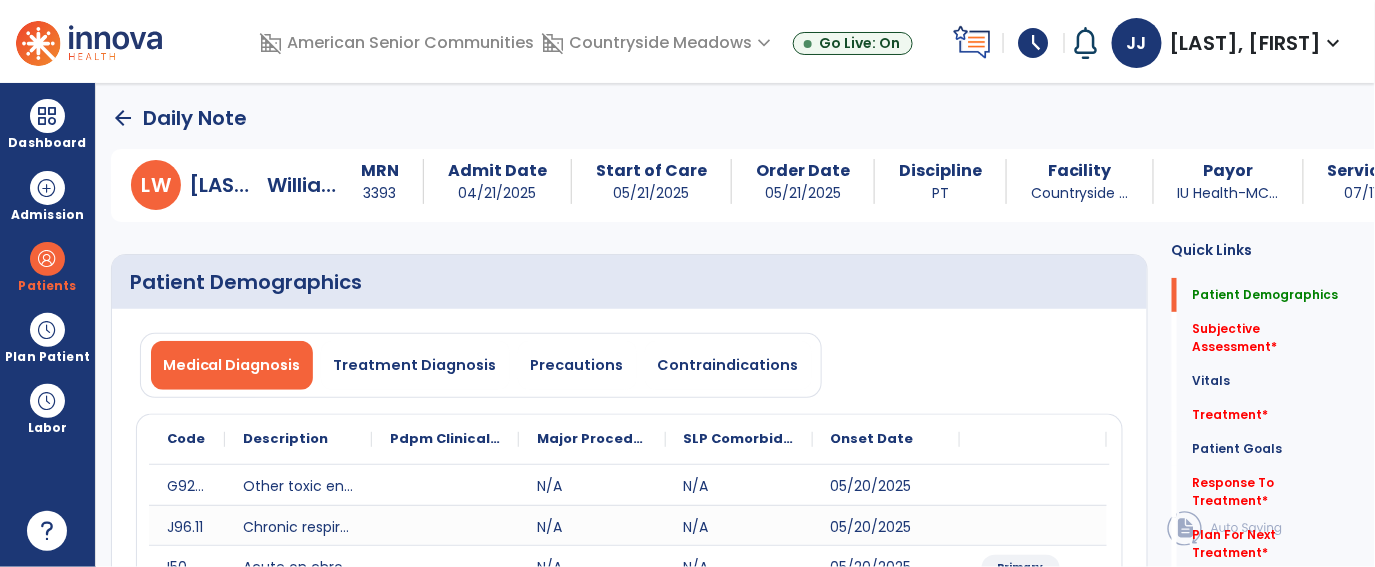 click on "arrow_back" 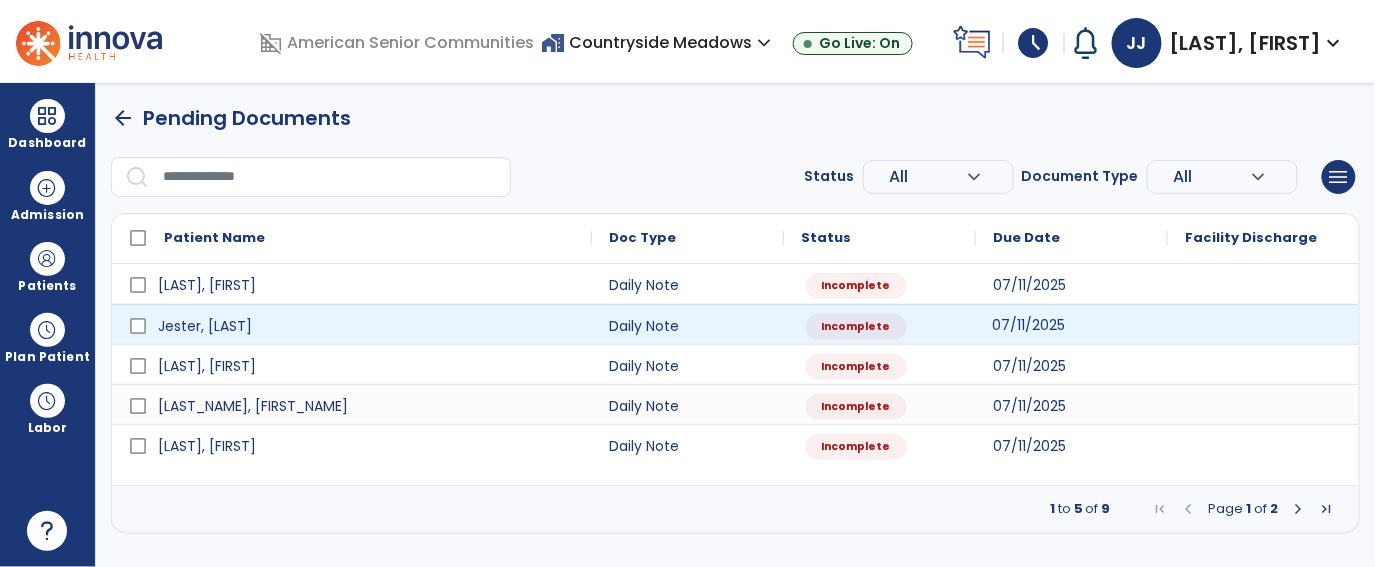 click on "07/11/2025" at bounding box center (1029, 325) 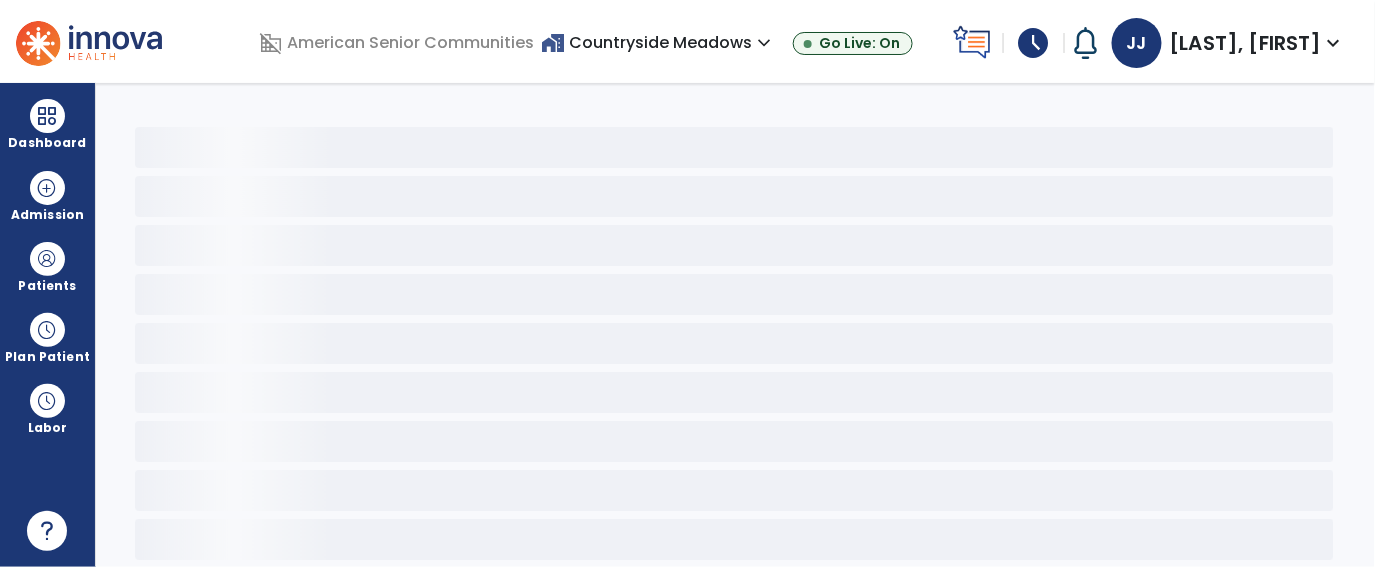 select on "*" 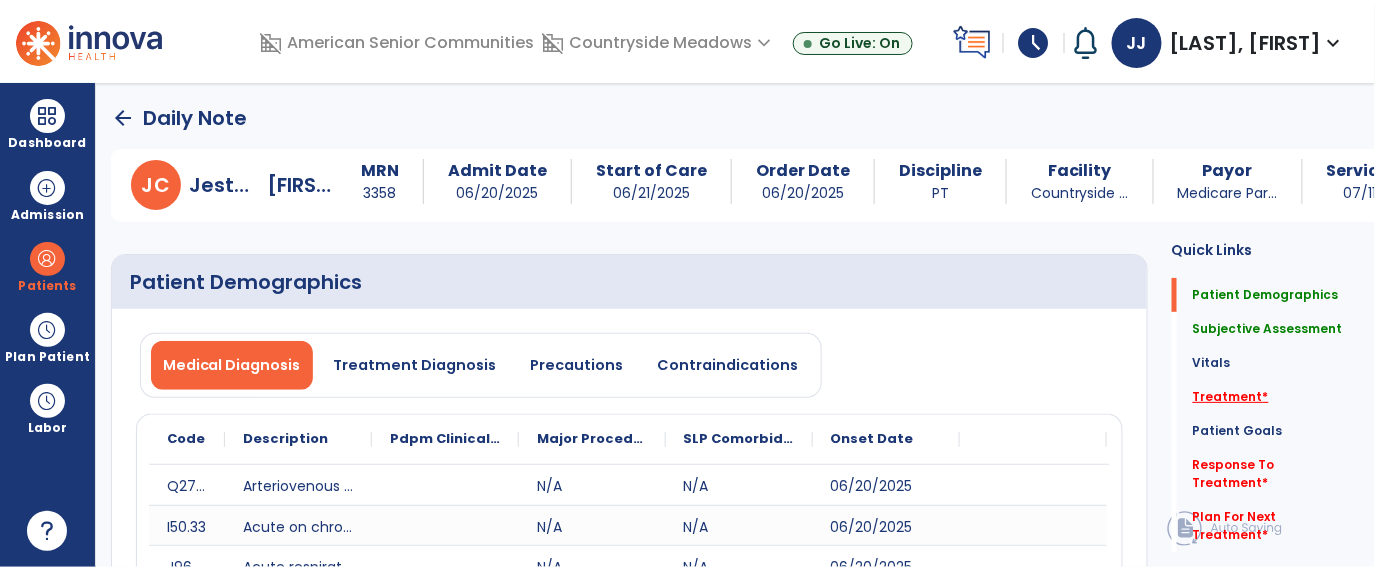click on "Treatment   *" 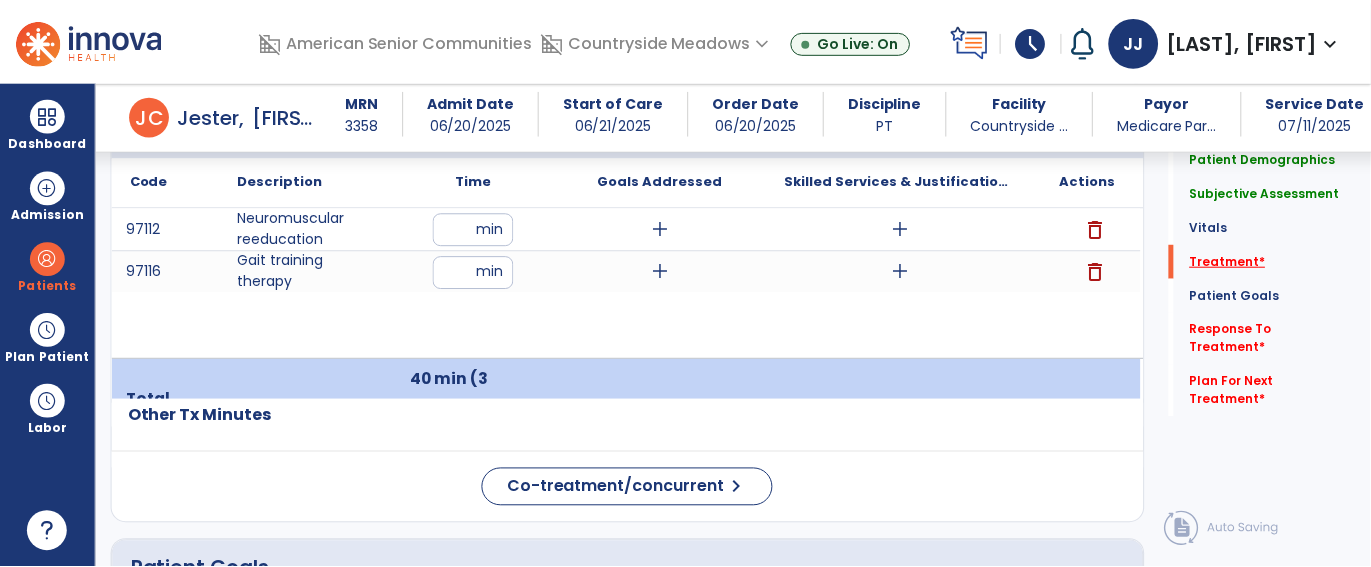 scroll, scrollTop: 1393, scrollLeft: 0, axis: vertical 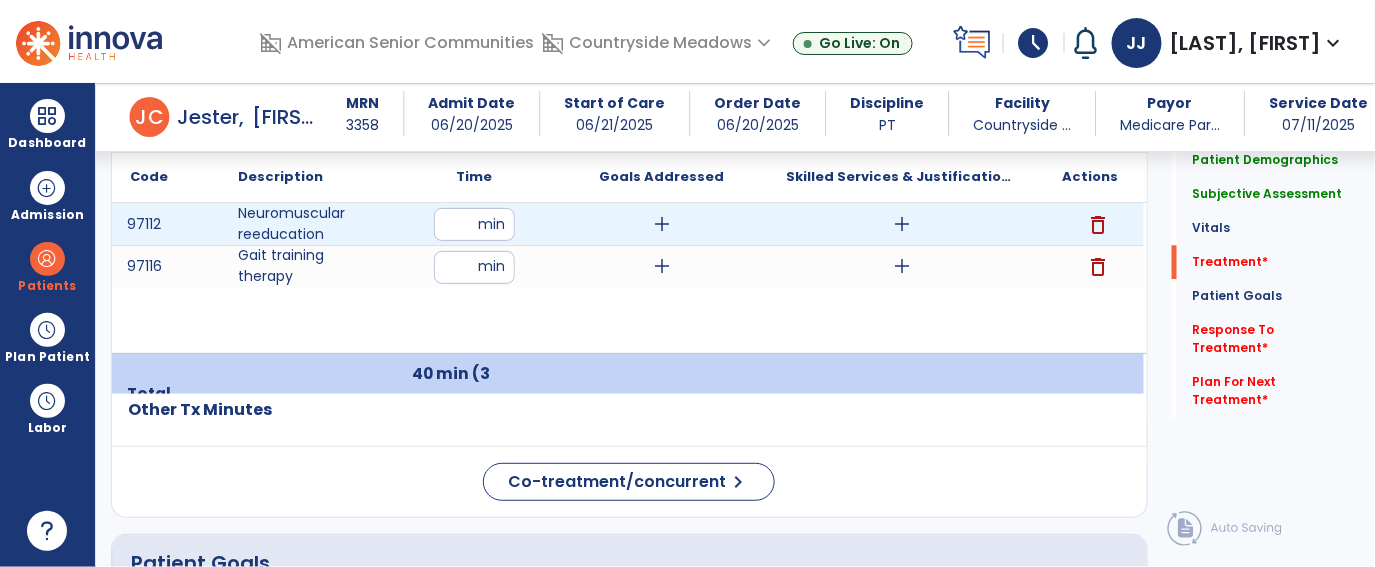 click on "add" at bounding box center (903, 224) 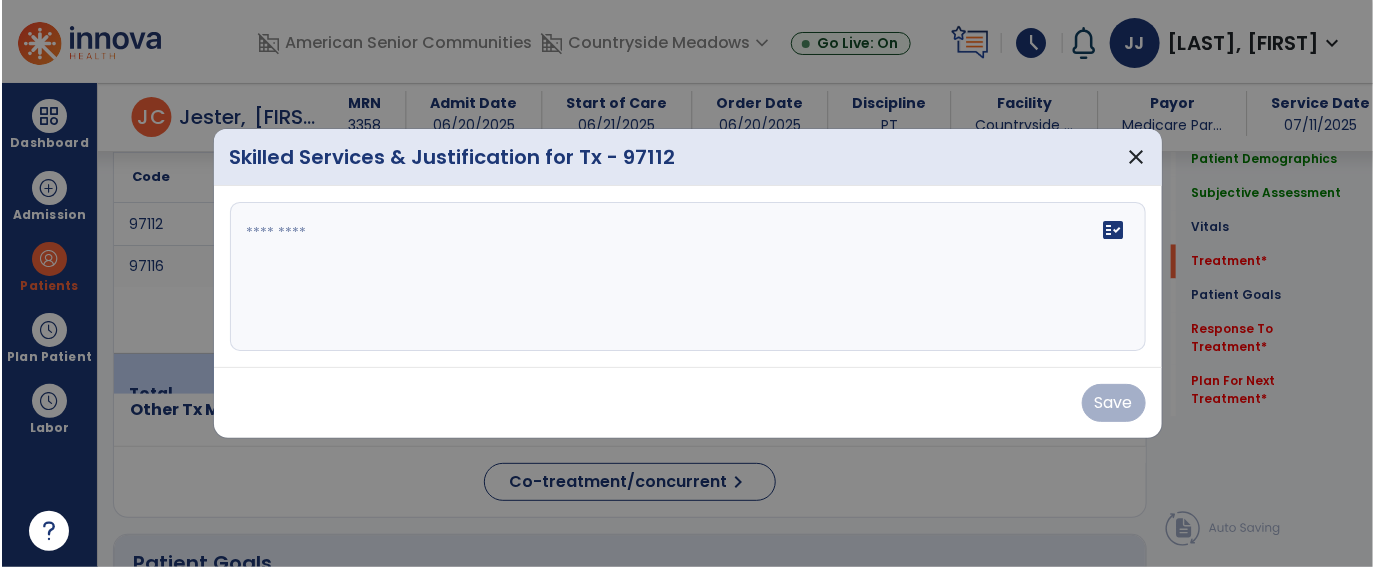 scroll, scrollTop: 1393, scrollLeft: 0, axis: vertical 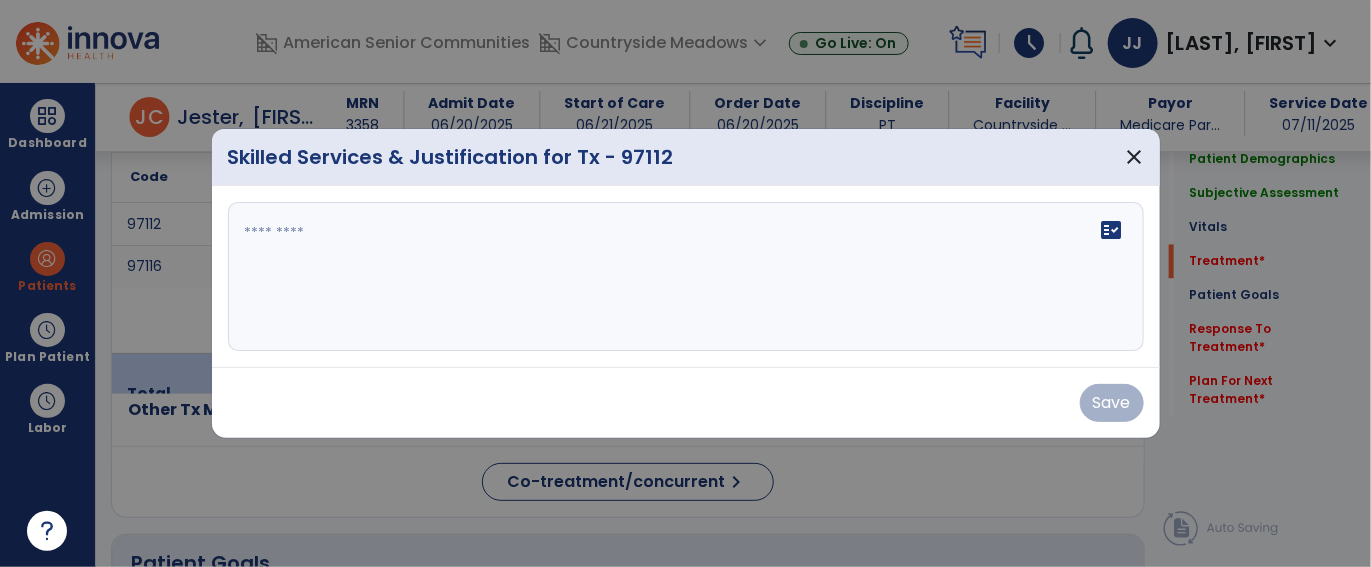 click on "fact_check" at bounding box center (686, 277) 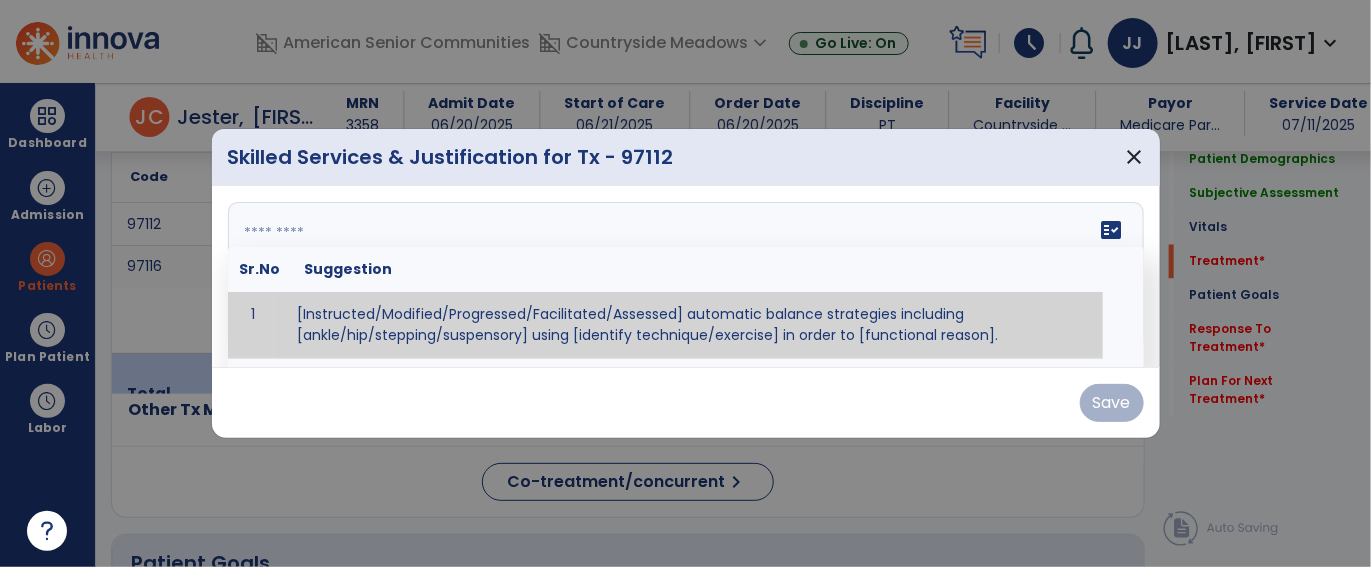 type on "*" 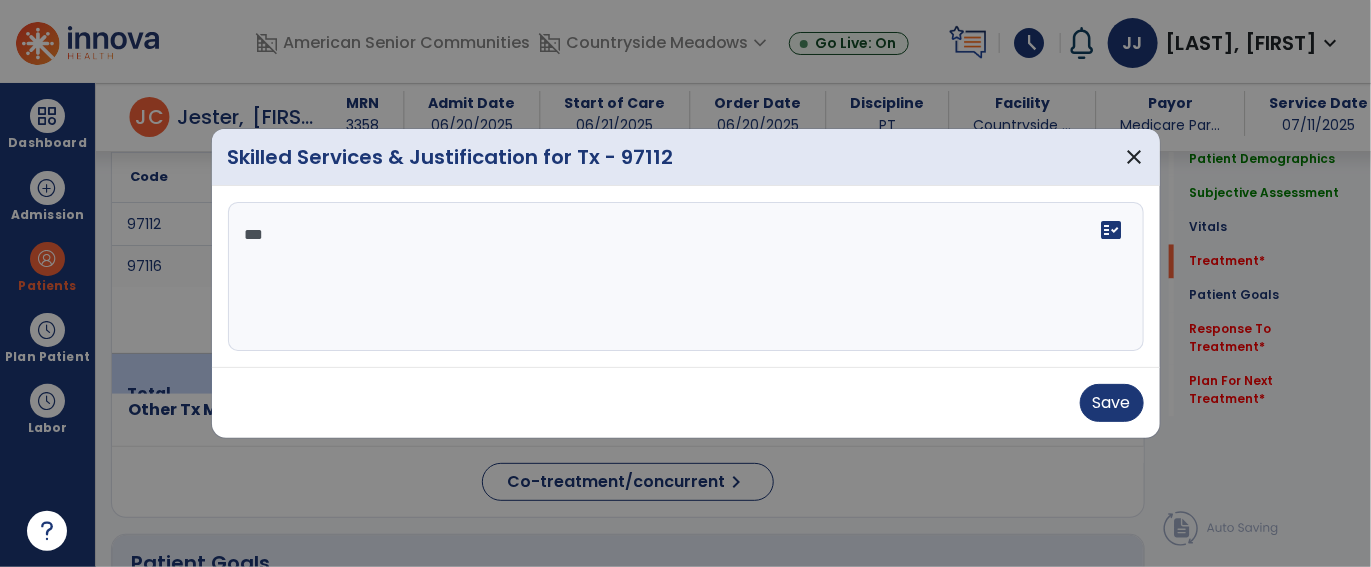 type on "****" 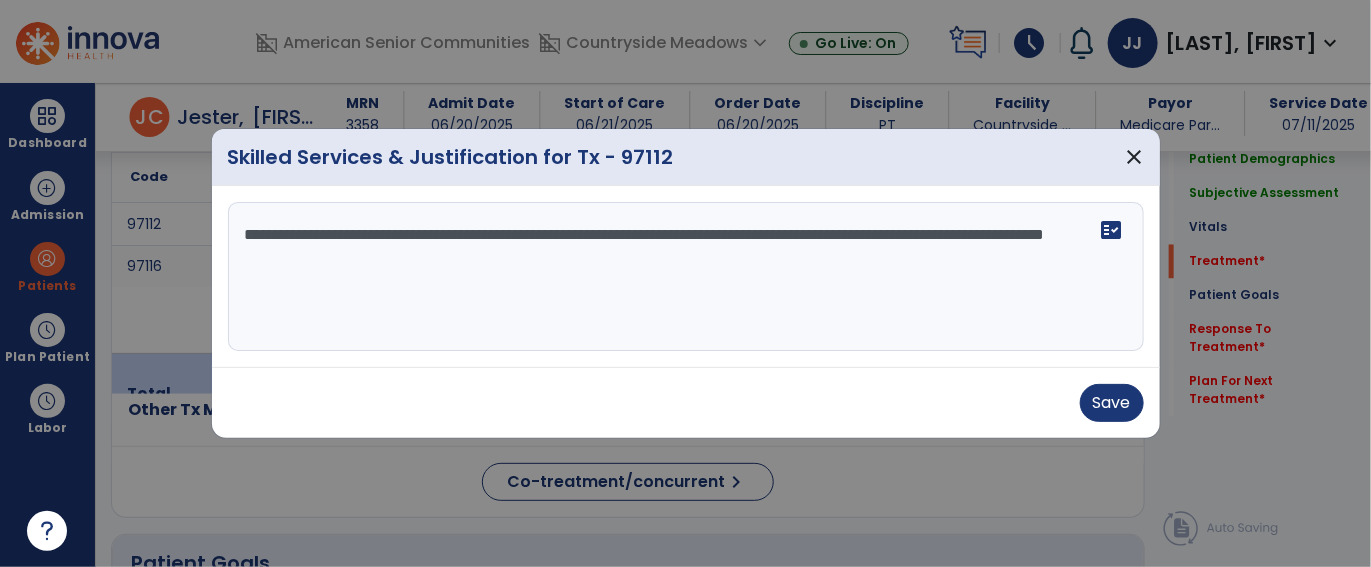 click on "**********" at bounding box center (686, 277) 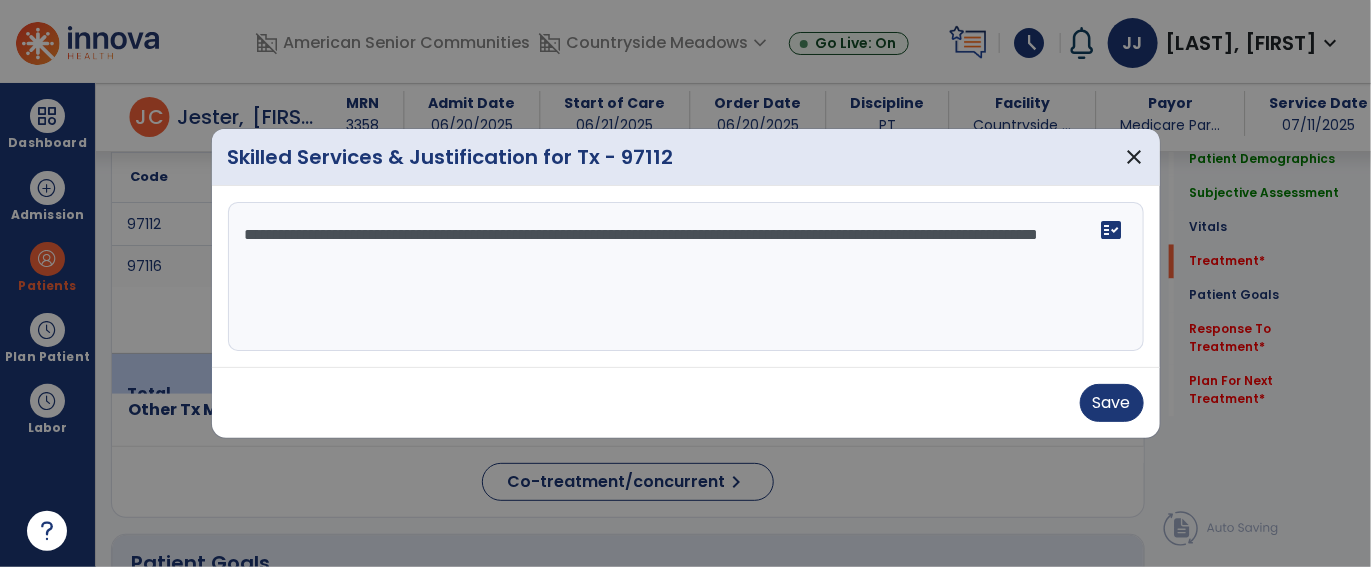 click on "**********" at bounding box center [686, 277] 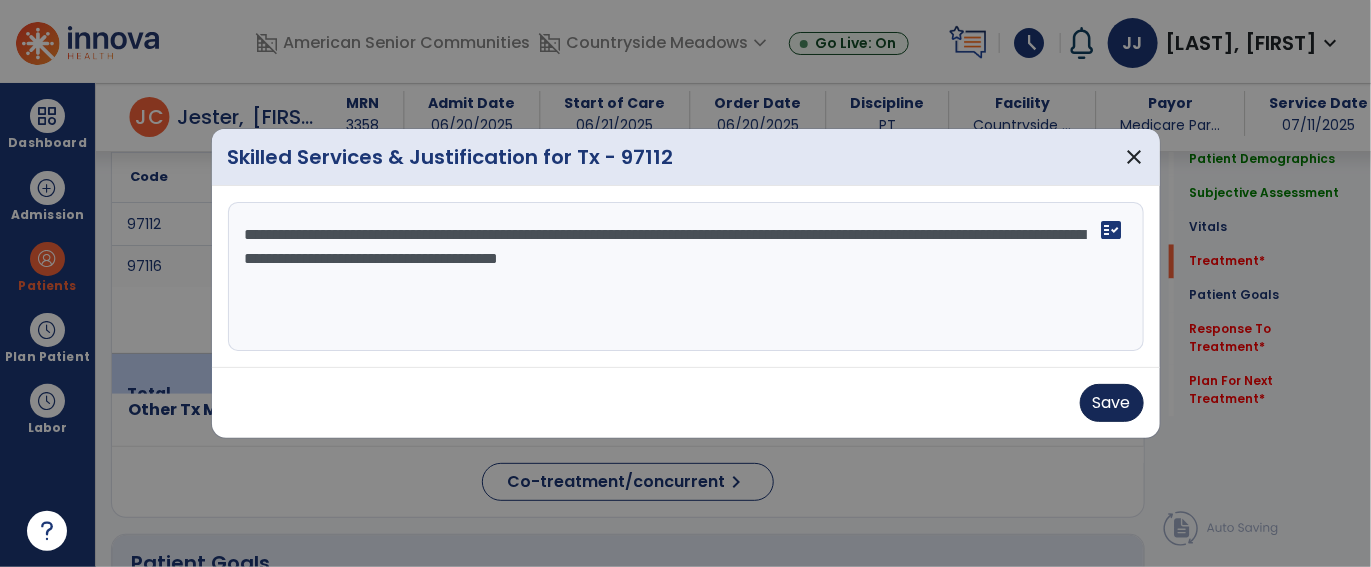 type on "**********" 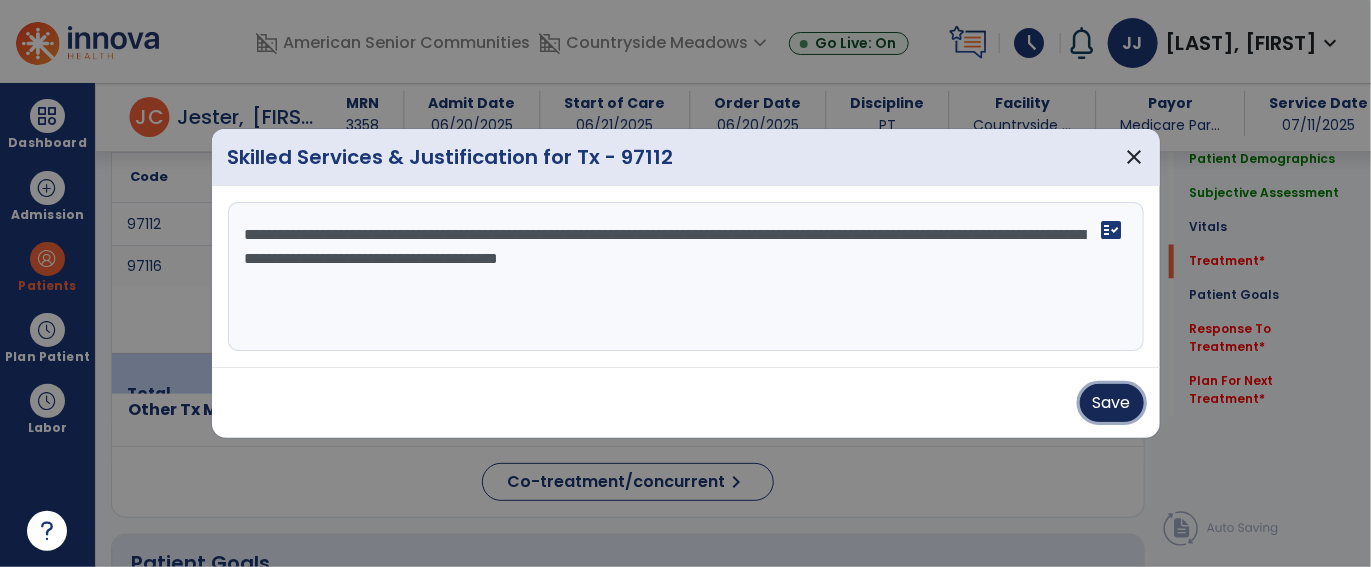 click on "Save" at bounding box center (1112, 403) 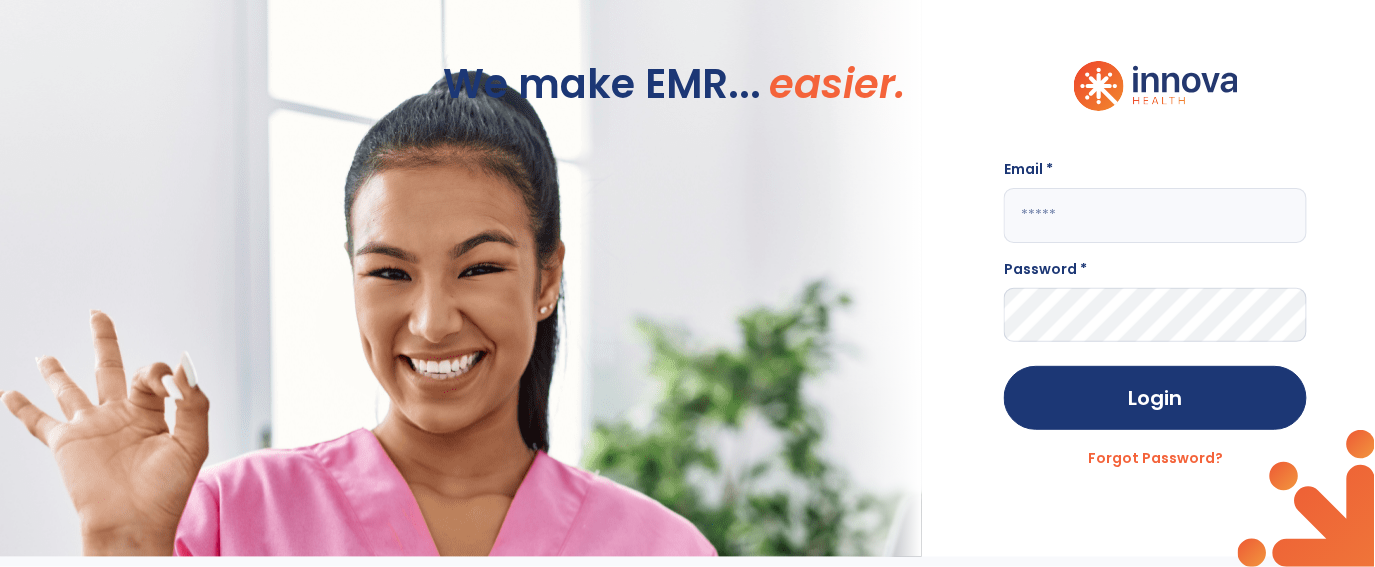 scroll, scrollTop: 1, scrollLeft: 0, axis: vertical 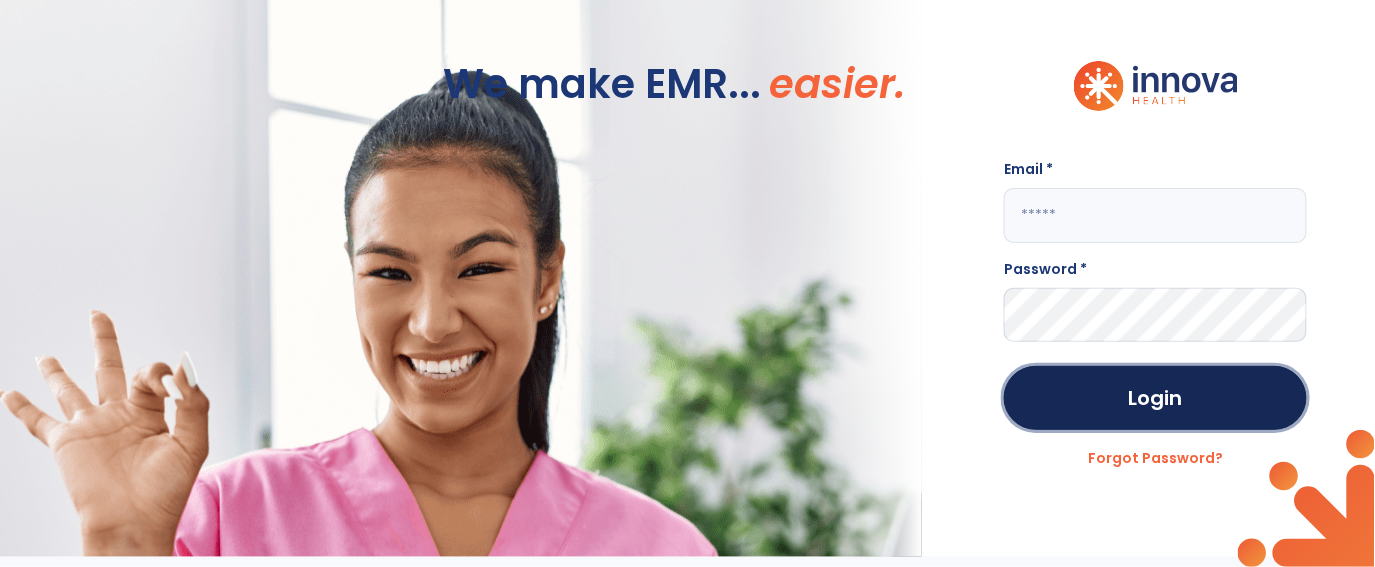 click on "Login" 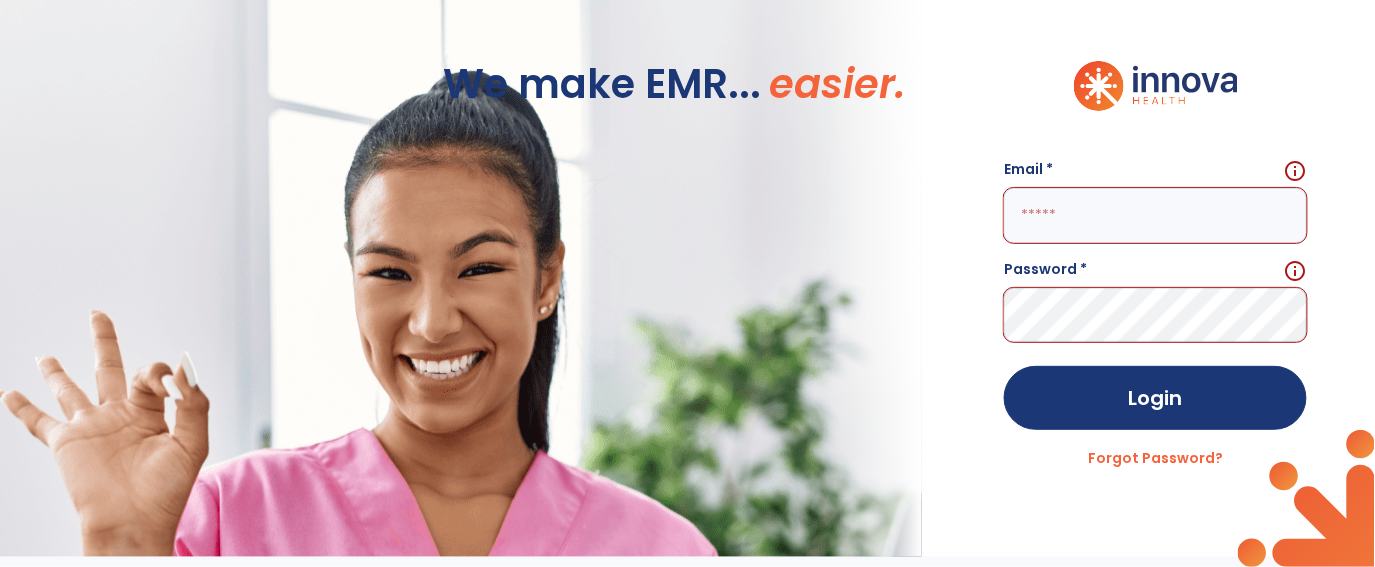 click 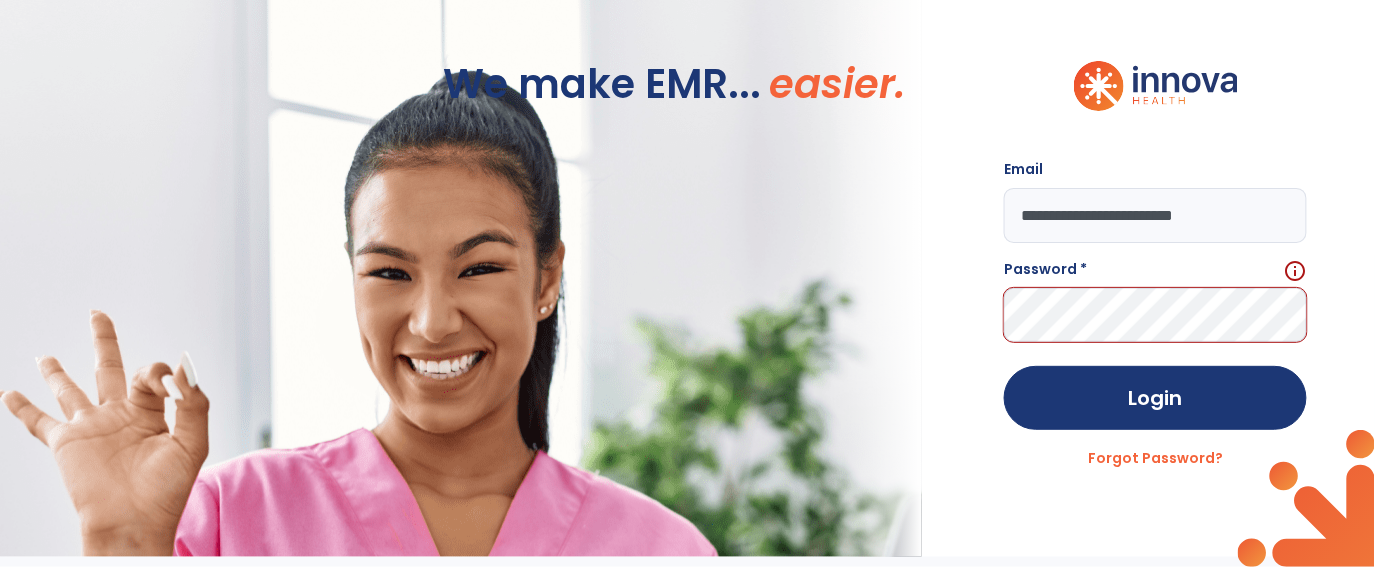 type on "**********" 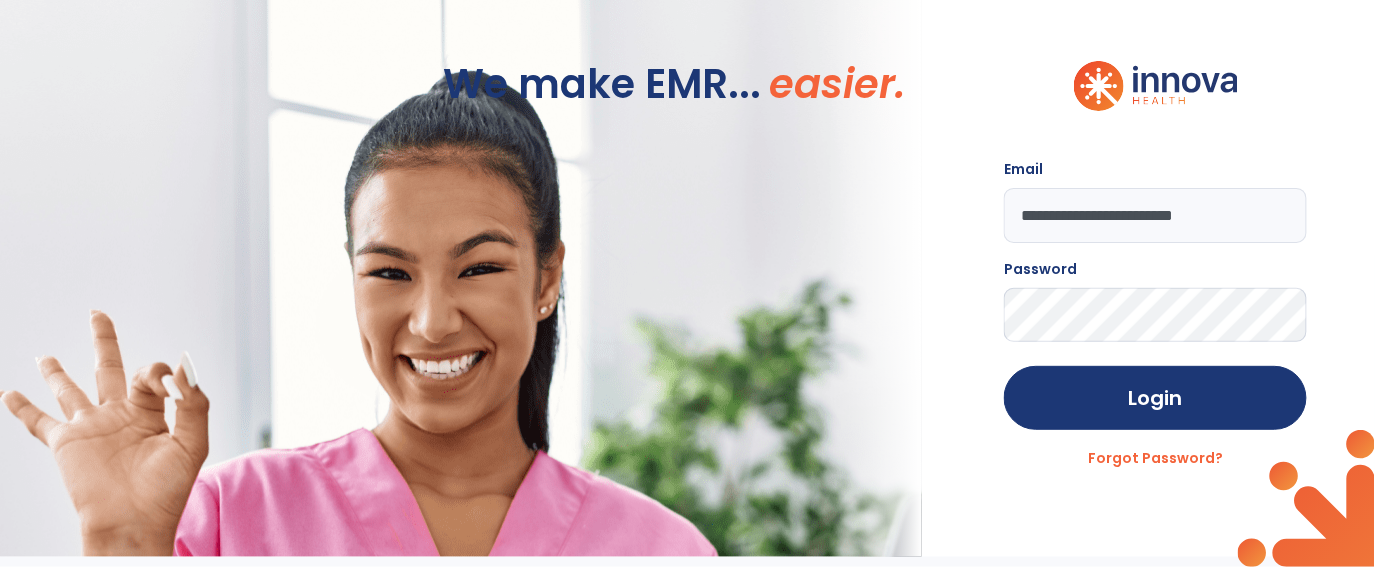 click on "Login" 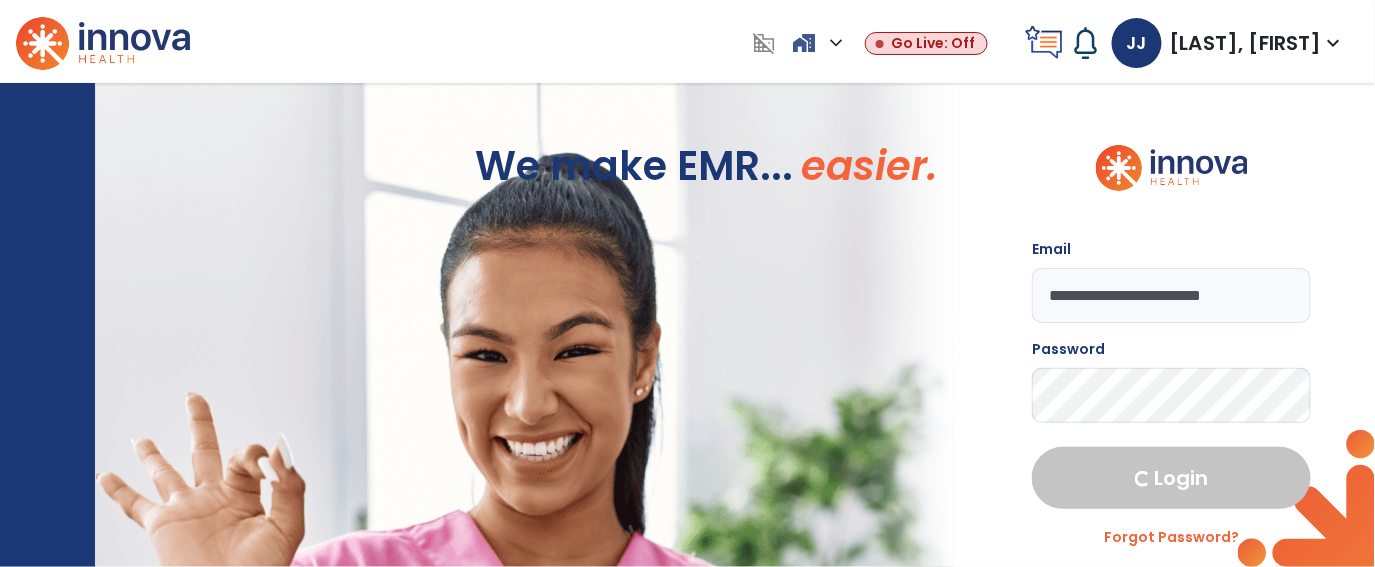 select on "****" 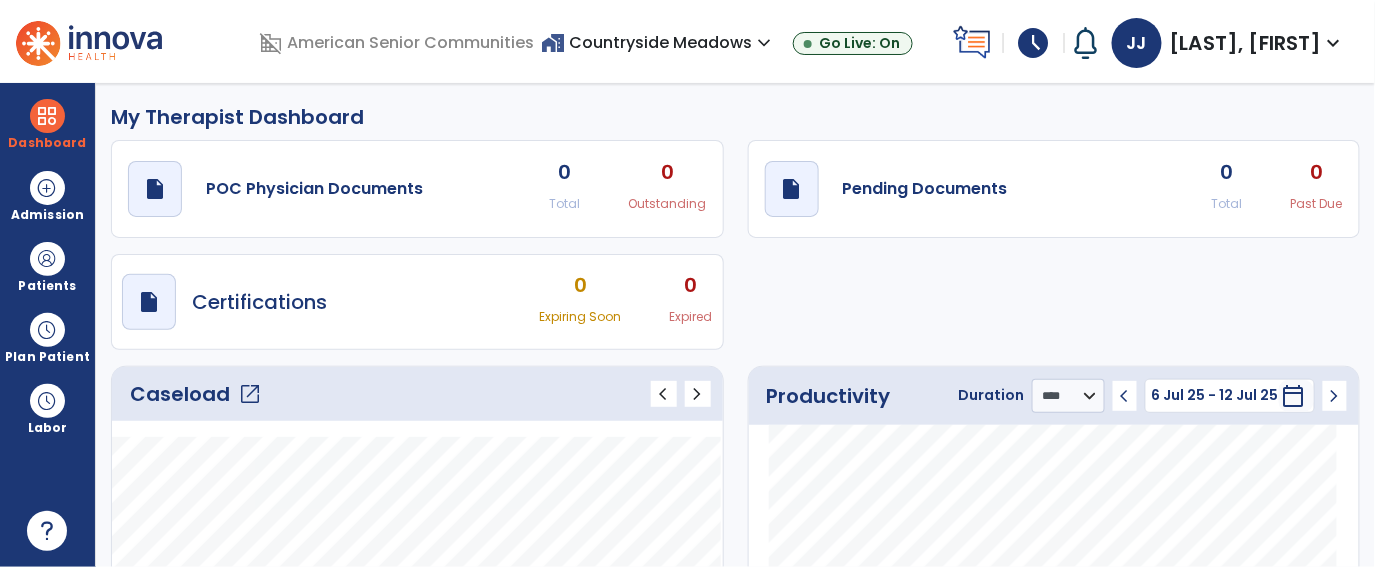 click on "0" 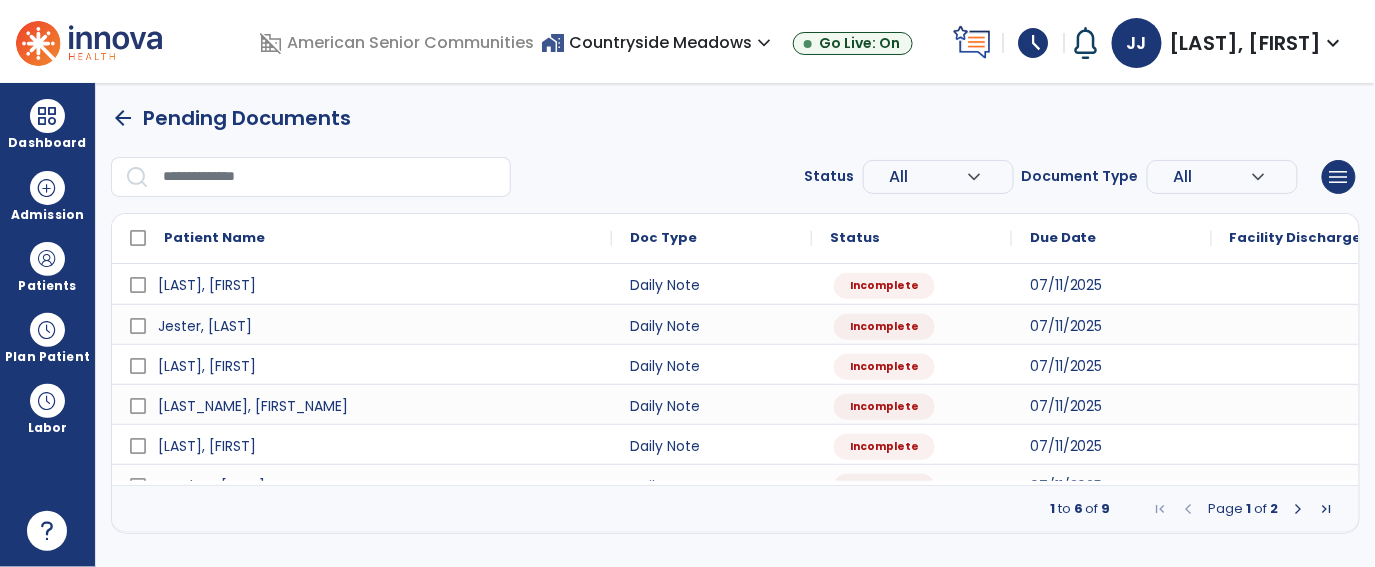 scroll, scrollTop: 0, scrollLeft: 0, axis: both 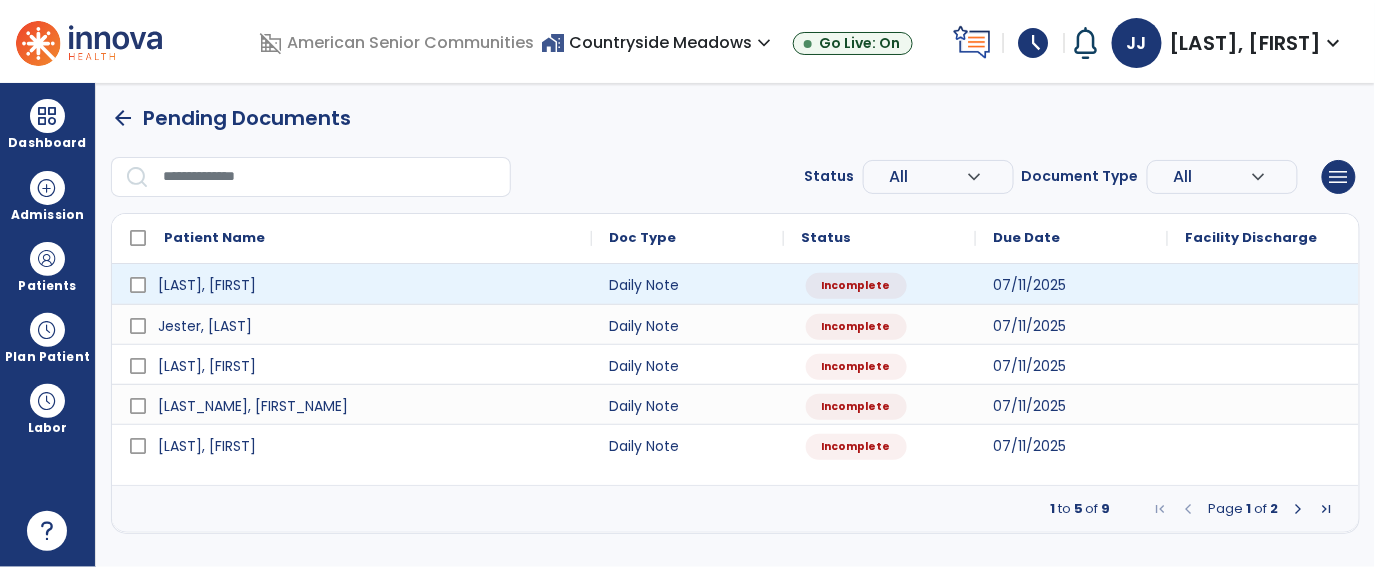 click at bounding box center [1264, 284] 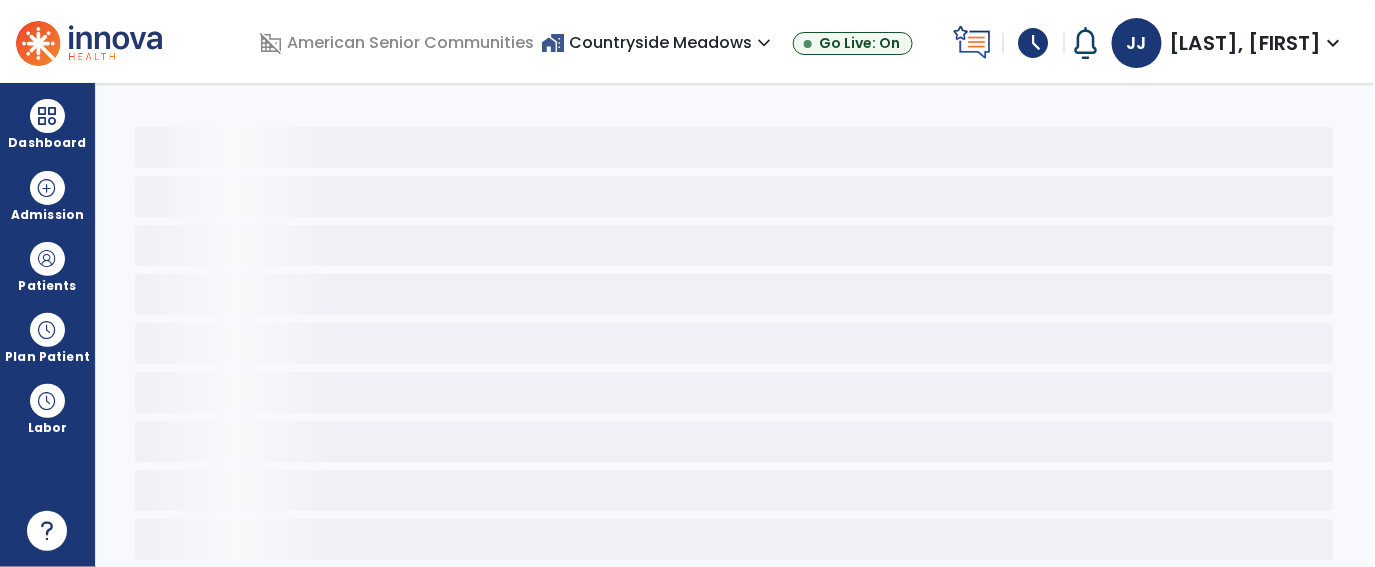 select on "*" 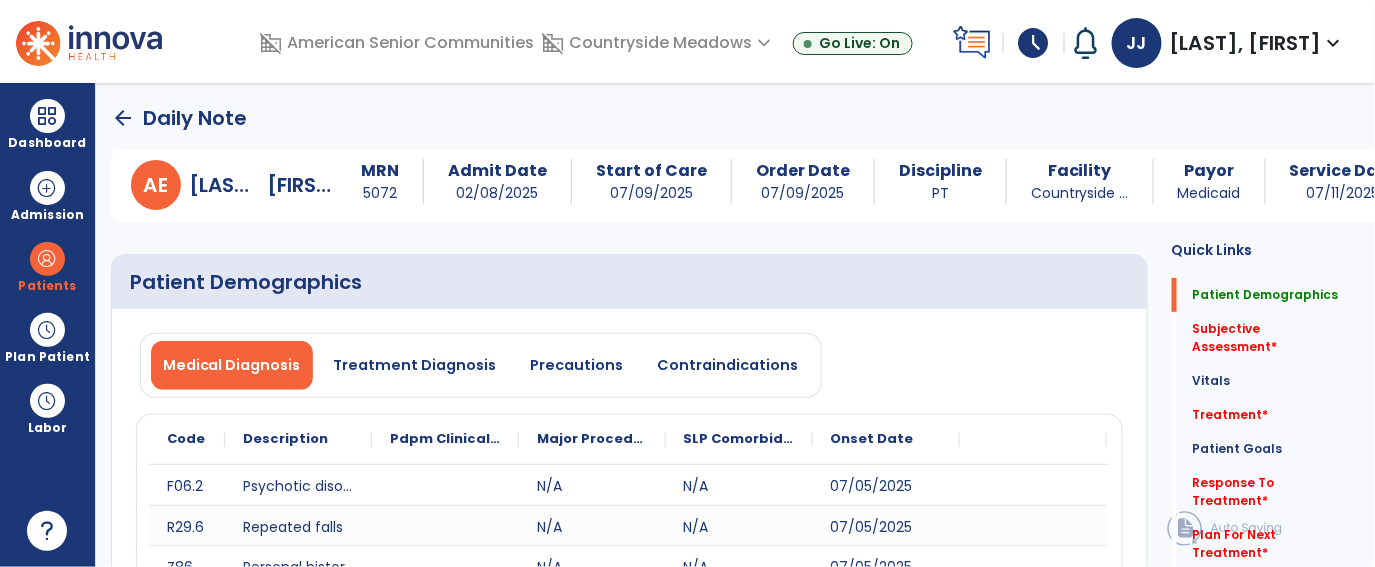 click on "arrow_back   Daily Note" 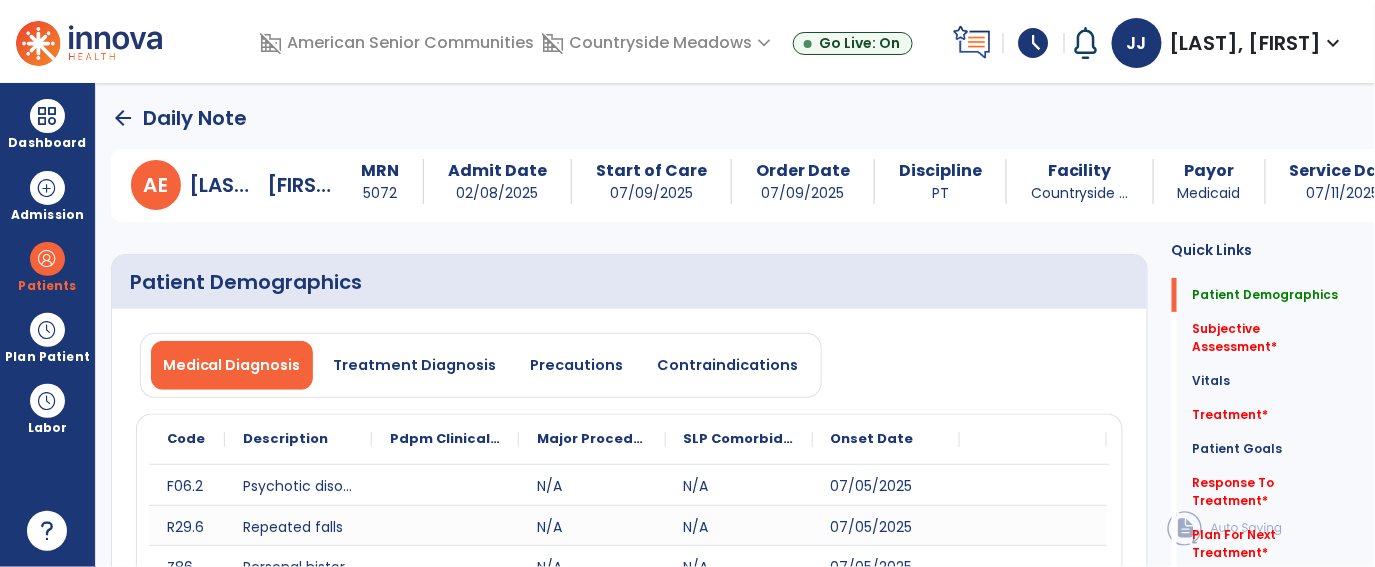 click on "arrow_back" 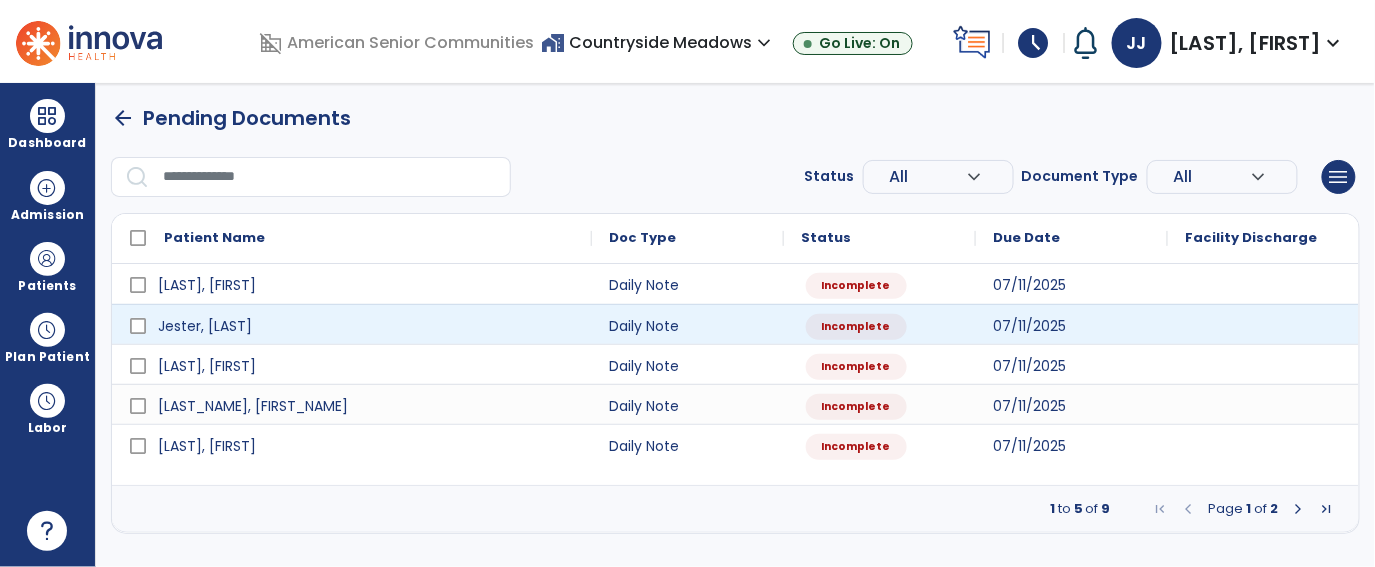 click at bounding box center [1264, 324] 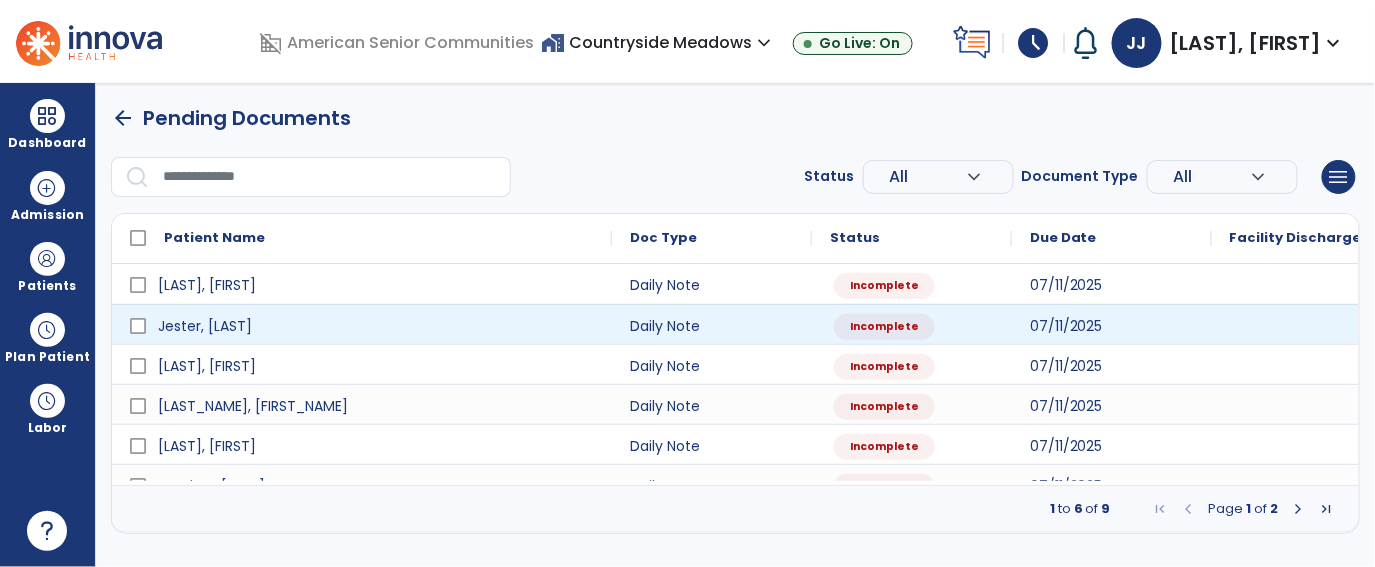 select on "*" 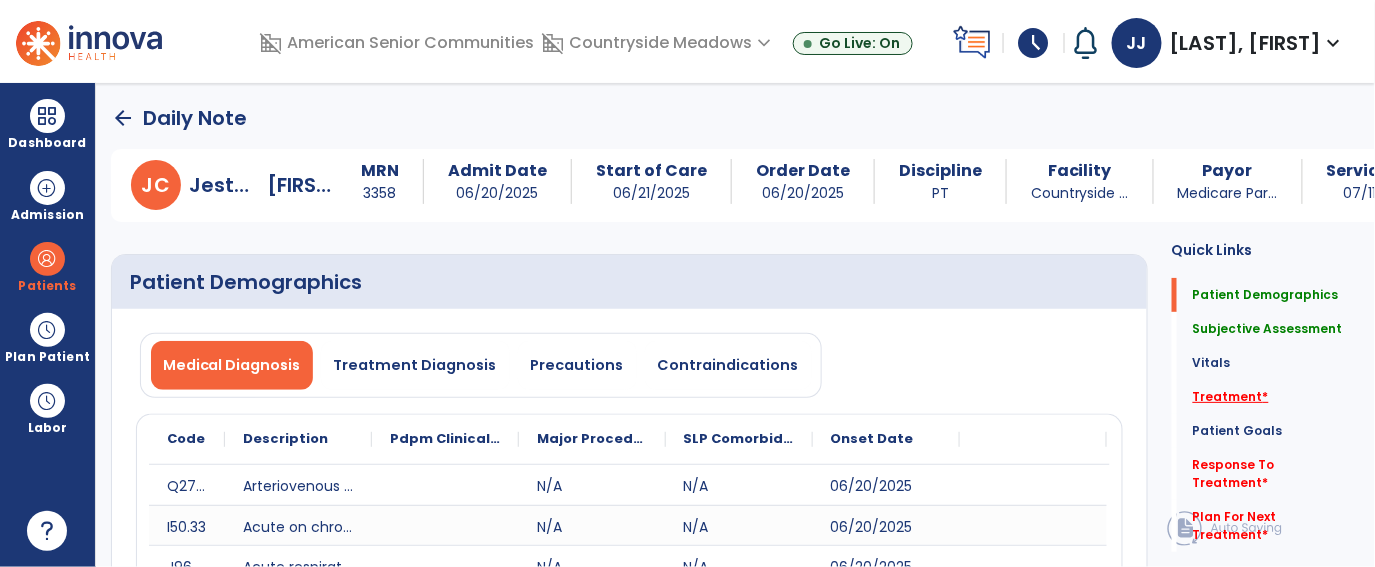 click on "Treatment   *" 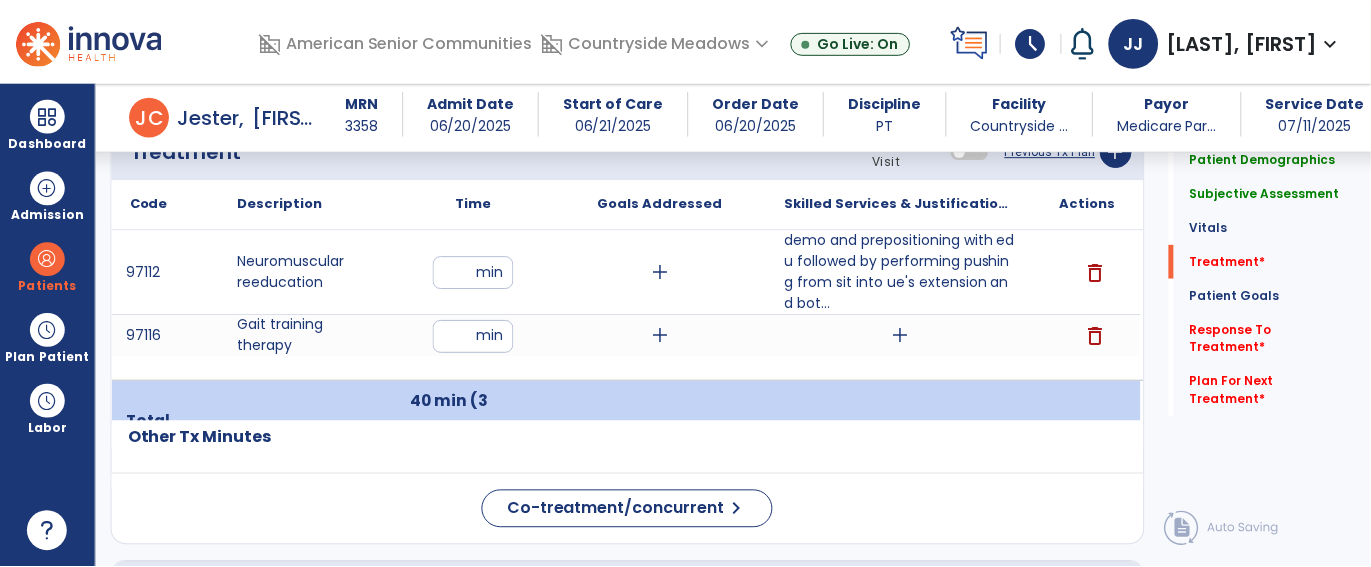 scroll, scrollTop: 1393, scrollLeft: 0, axis: vertical 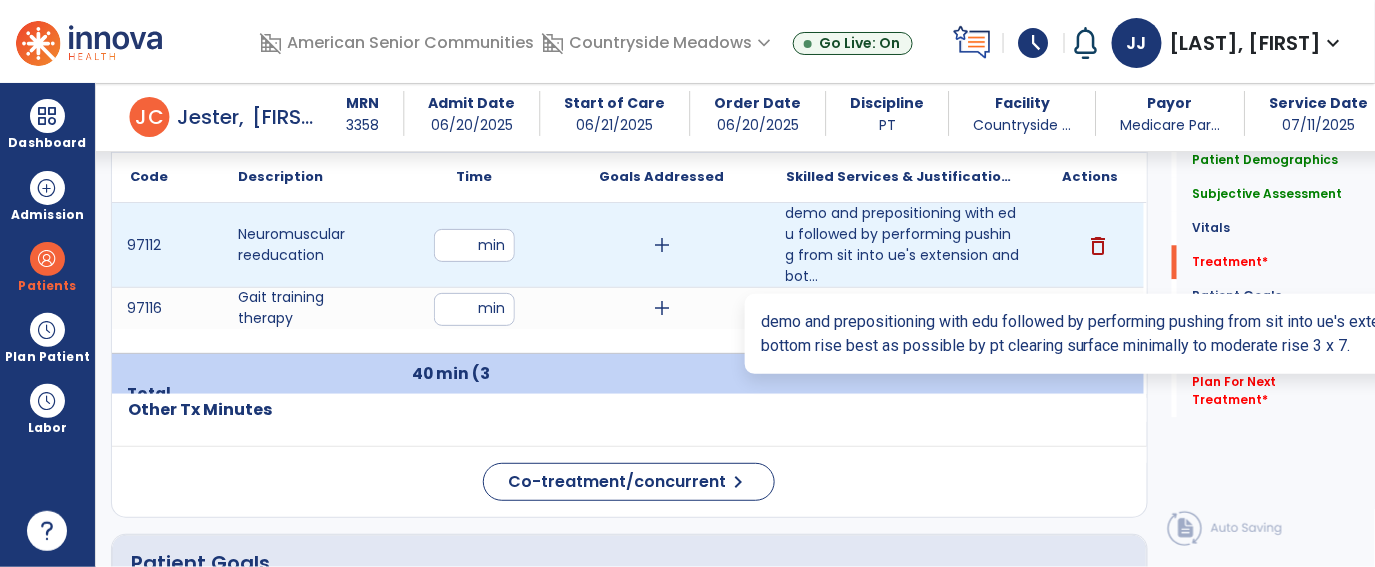 click on "demo and prepositioning with edu followed by performing pushing from sit into ue's extension and bot..." at bounding box center [903, 245] 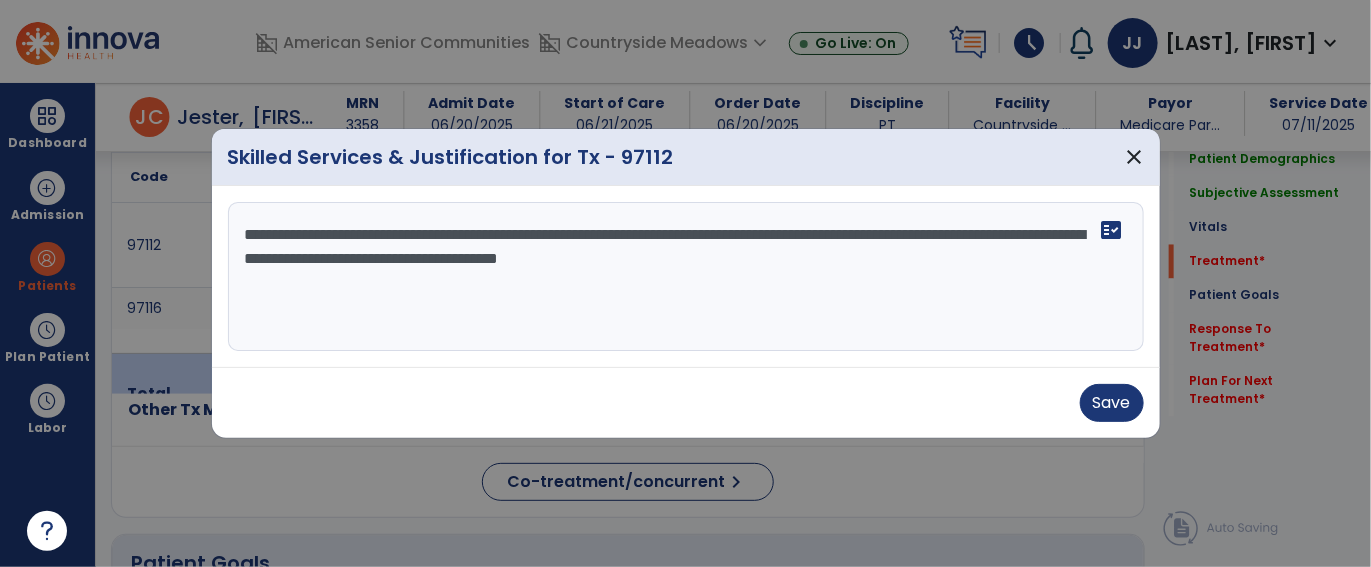 scroll, scrollTop: 1393, scrollLeft: 0, axis: vertical 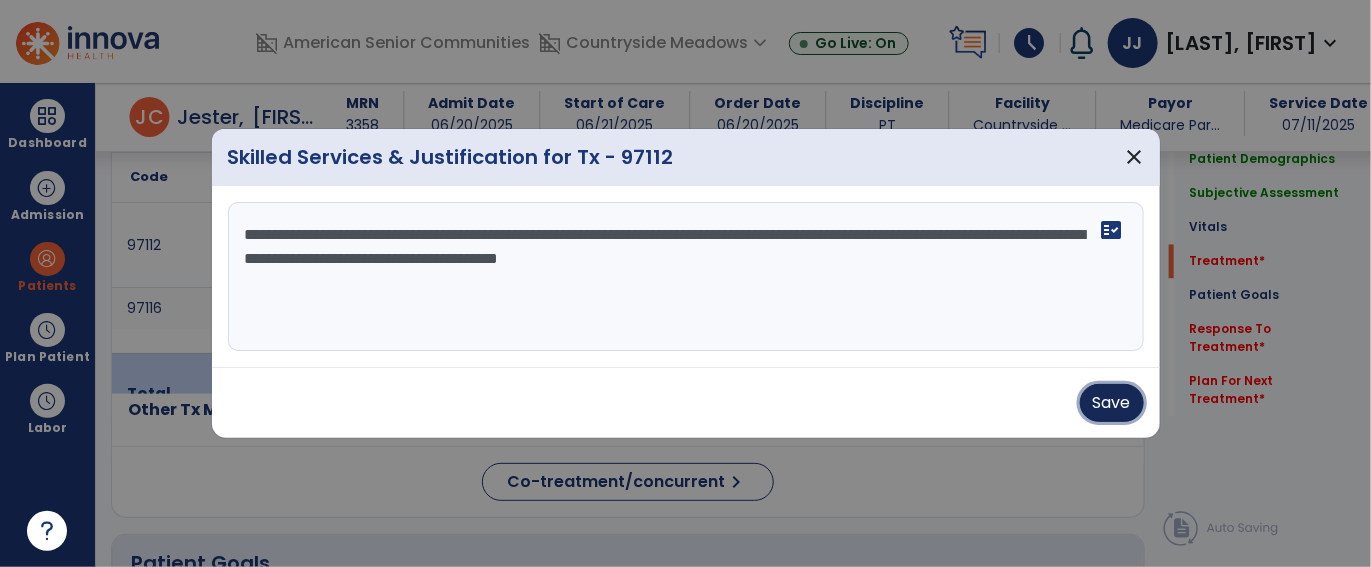 click on "Save" at bounding box center [1112, 403] 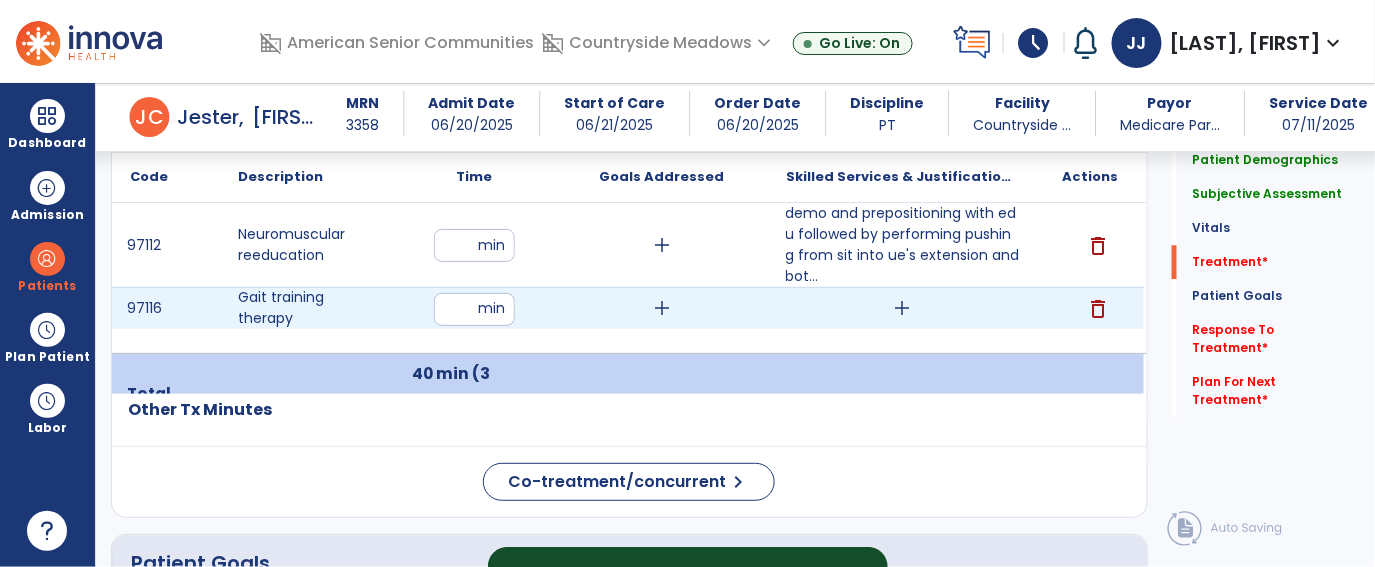 click on "add" at bounding box center (903, 308) 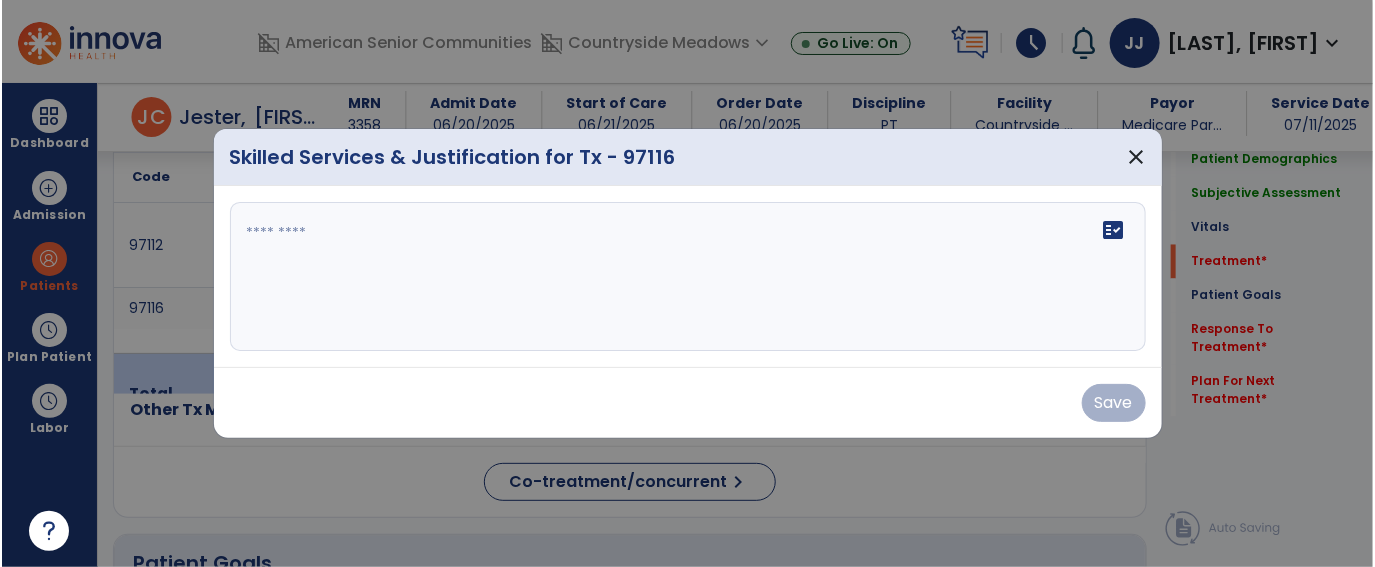 scroll, scrollTop: 1393, scrollLeft: 0, axis: vertical 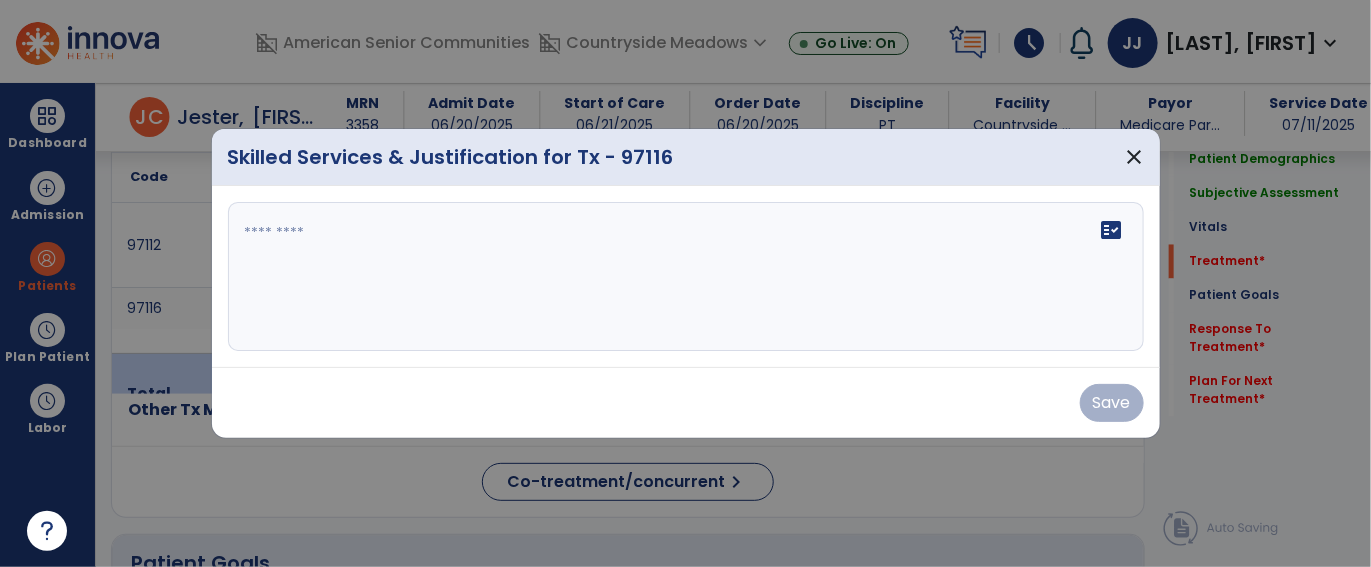 click at bounding box center (686, 277) 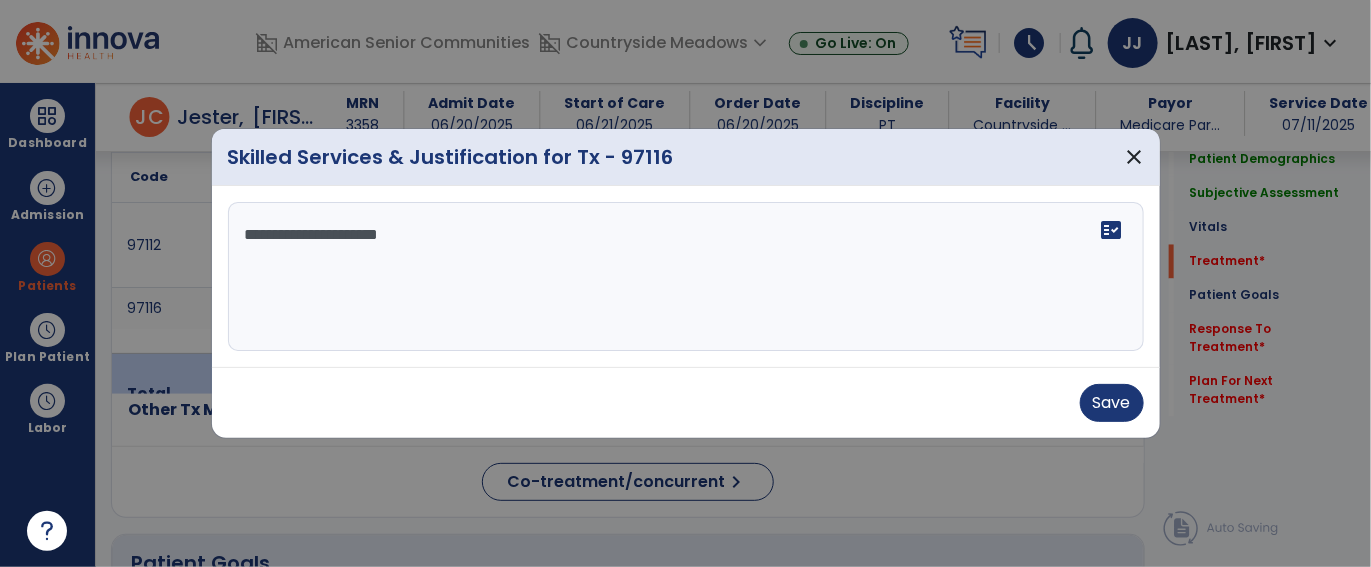 type on "**********" 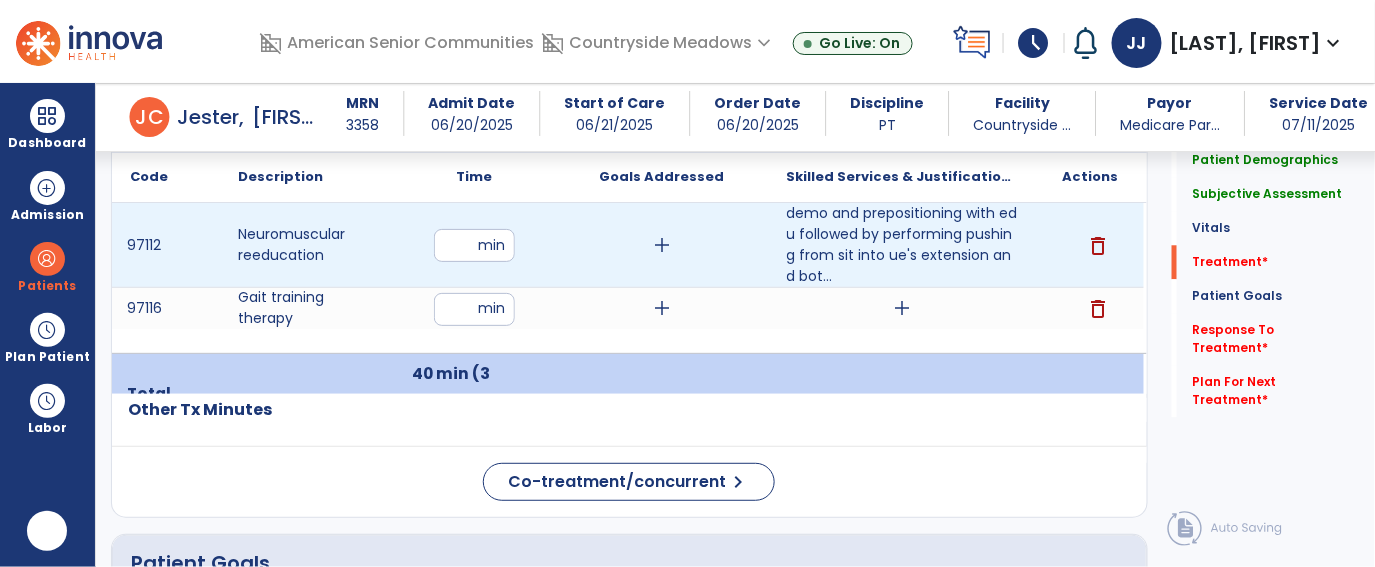 scroll, scrollTop: 1, scrollLeft: 0, axis: vertical 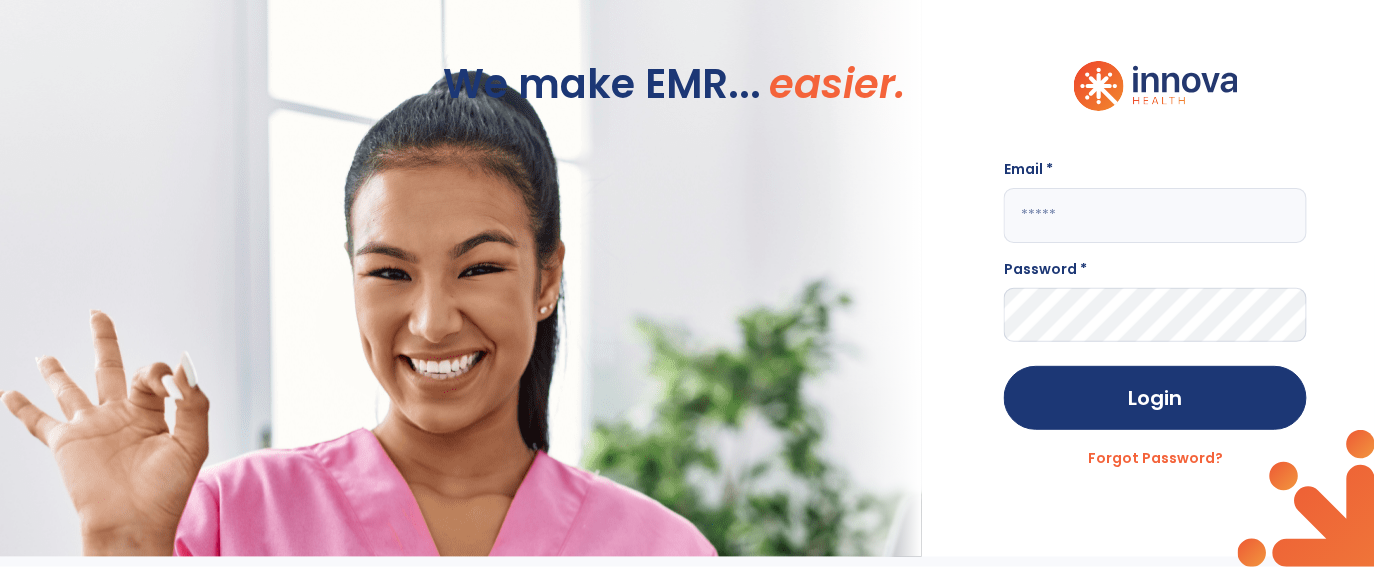 click 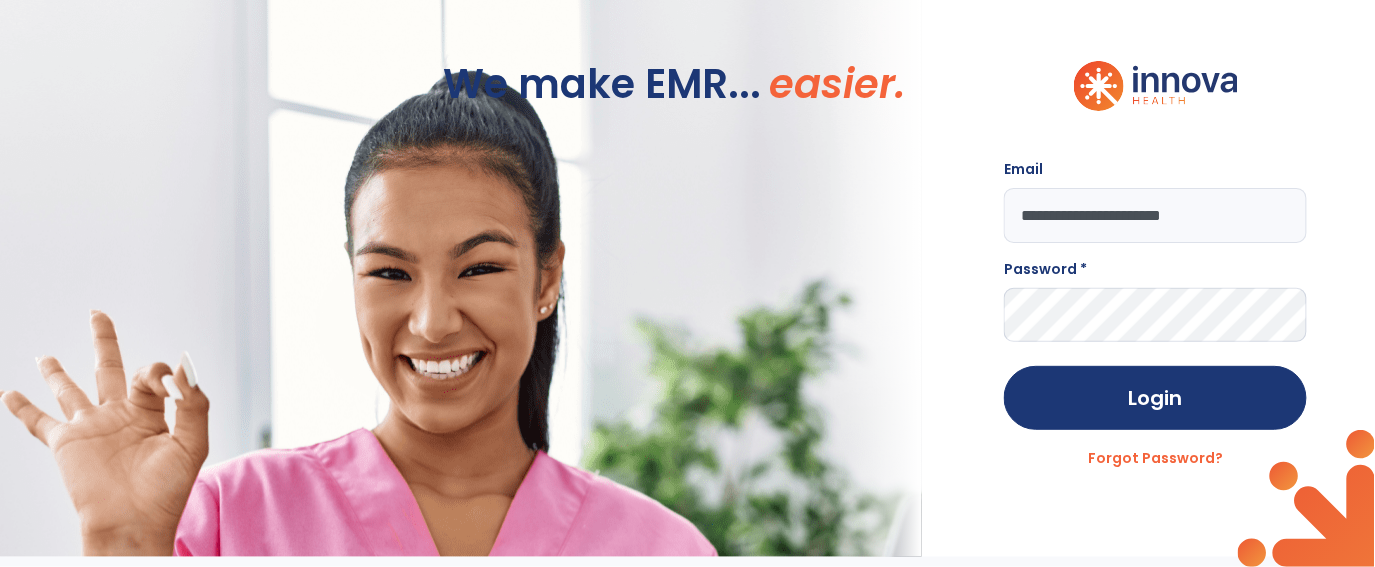 click on "**********" 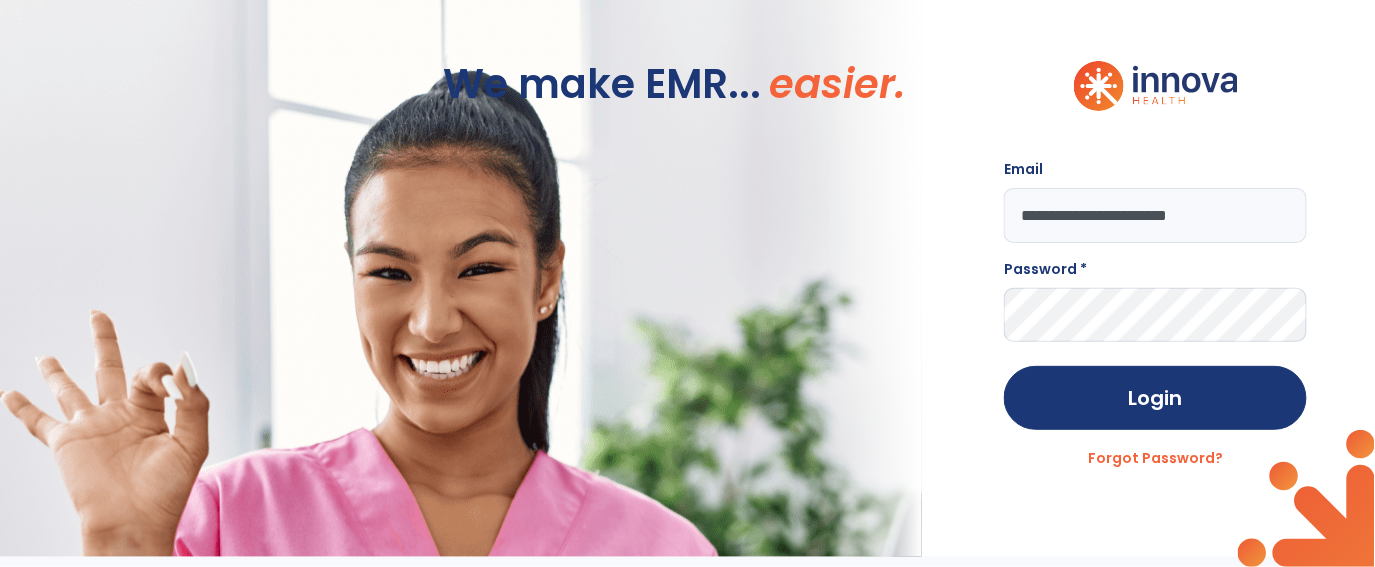 click on "**********" 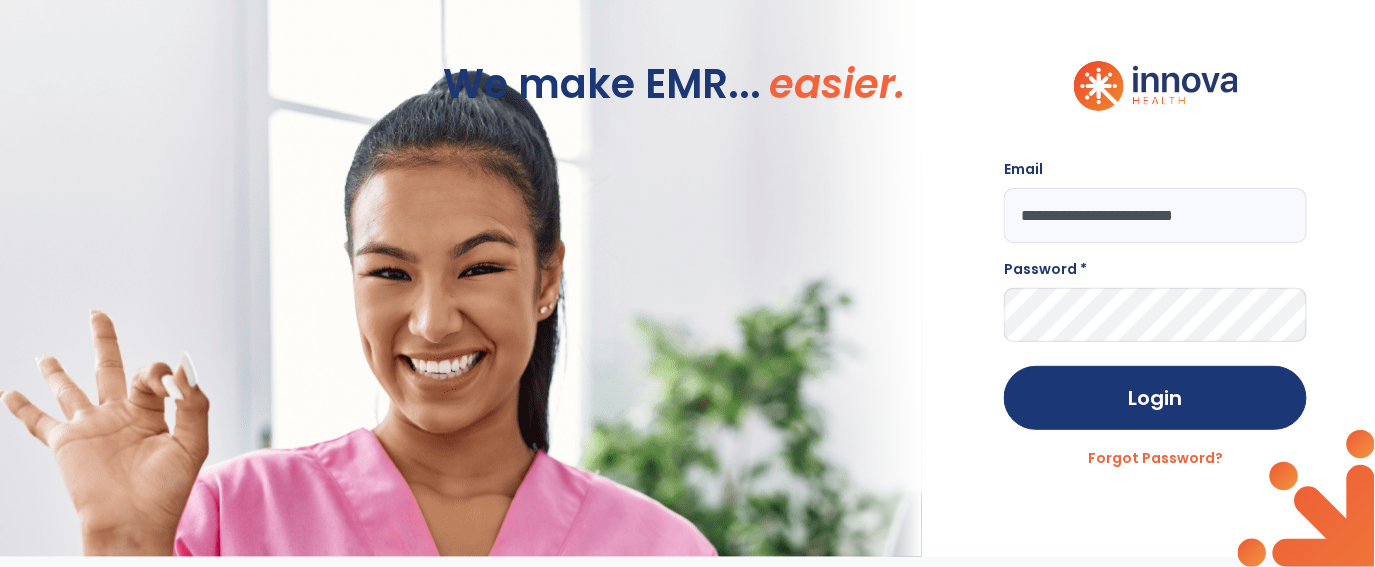 type on "**********" 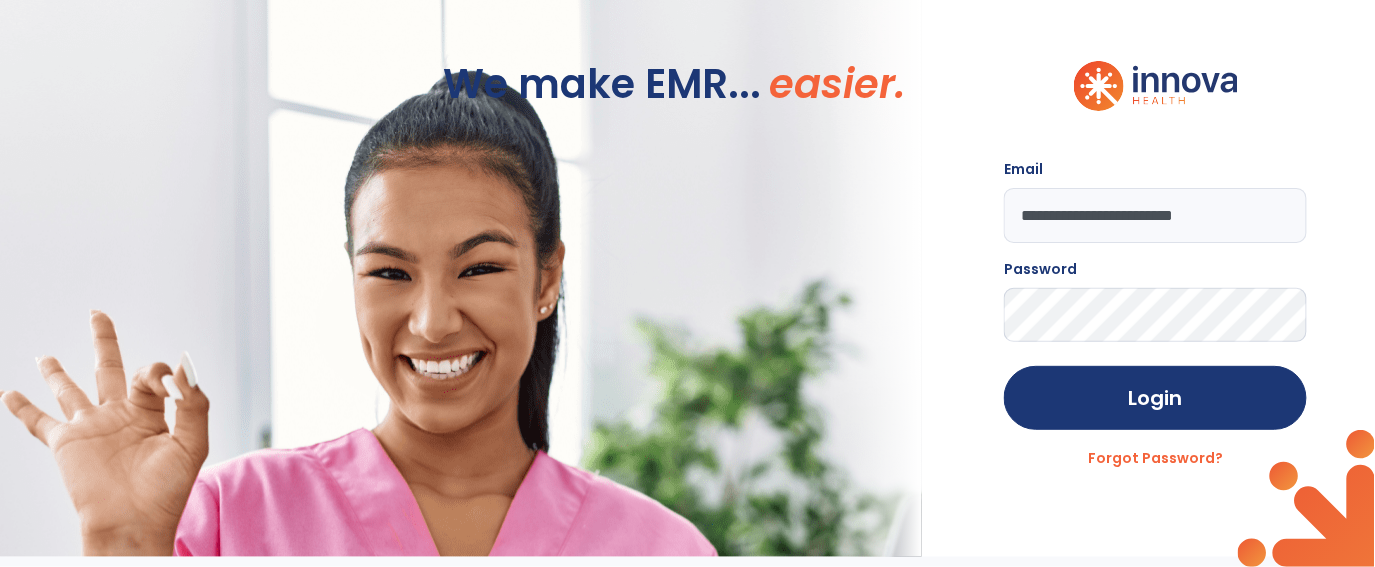 click on "Login" 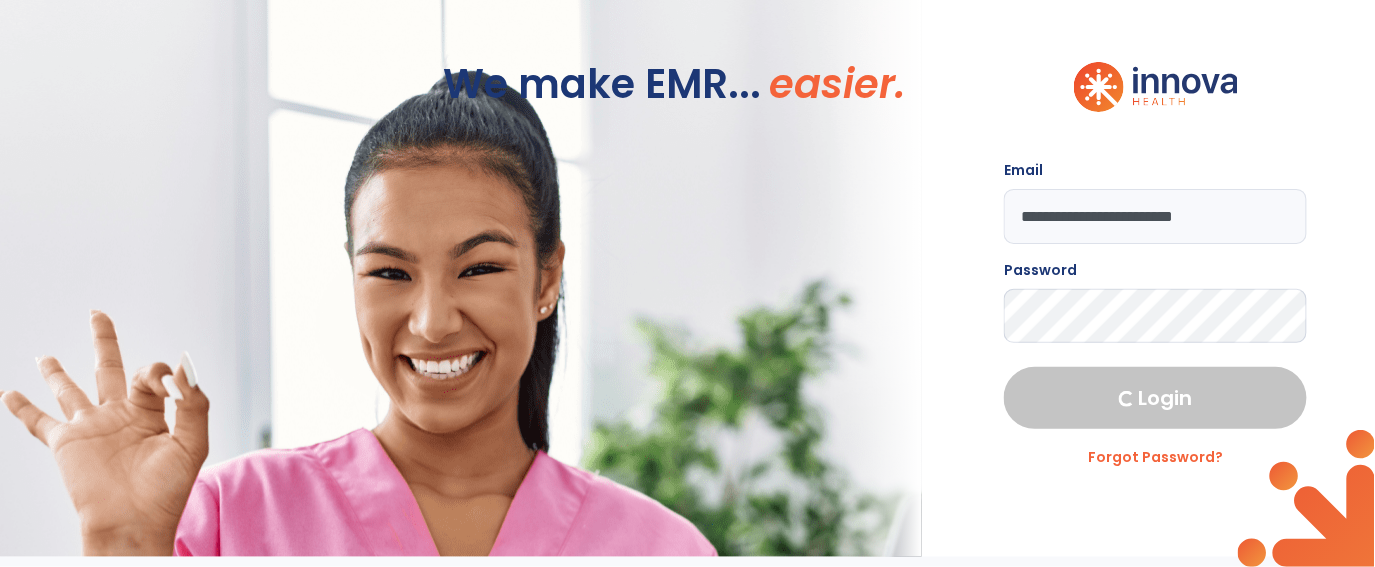 select on "****" 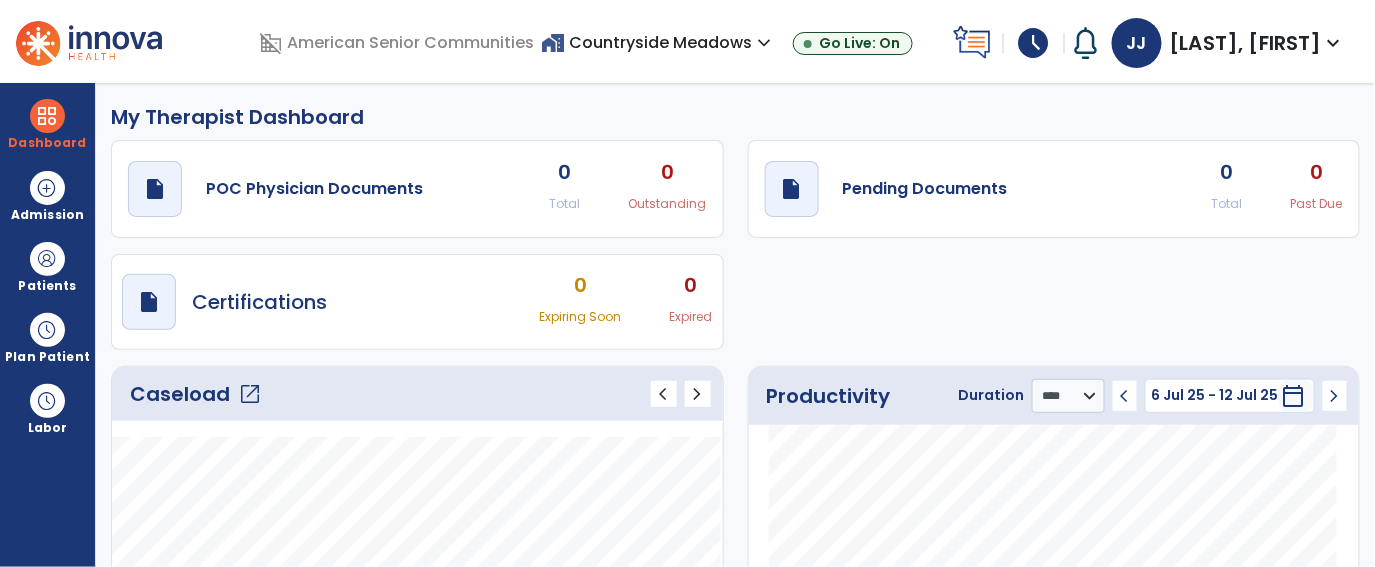 click on "0" 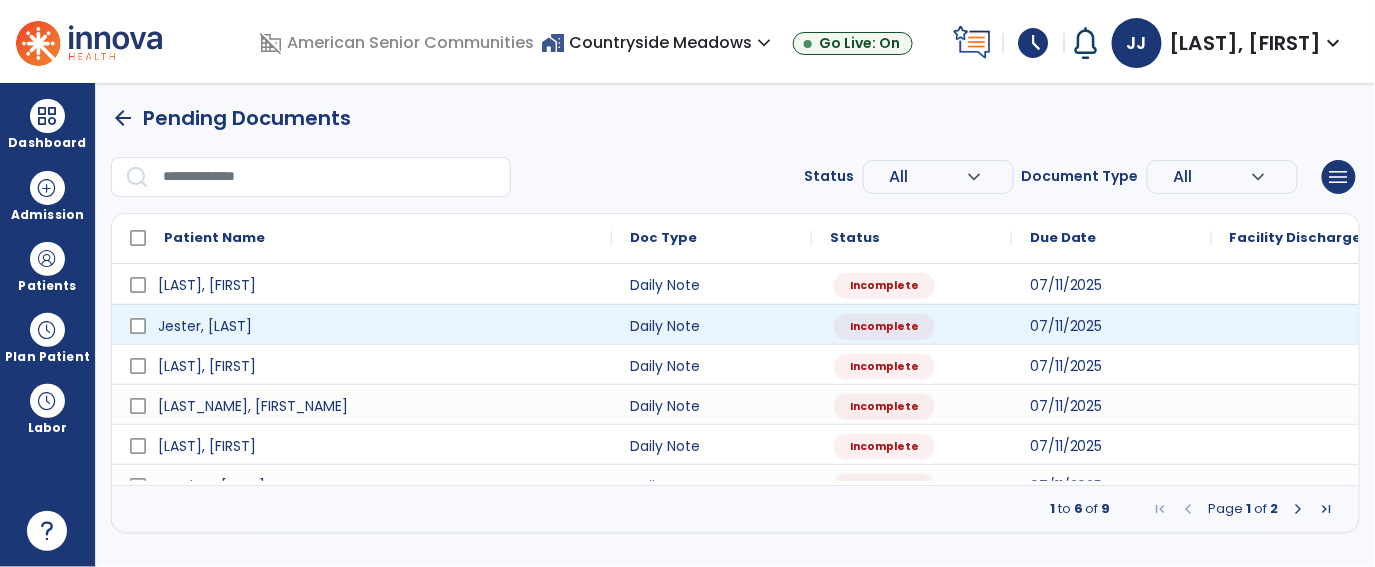 scroll, scrollTop: 0, scrollLeft: 0, axis: both 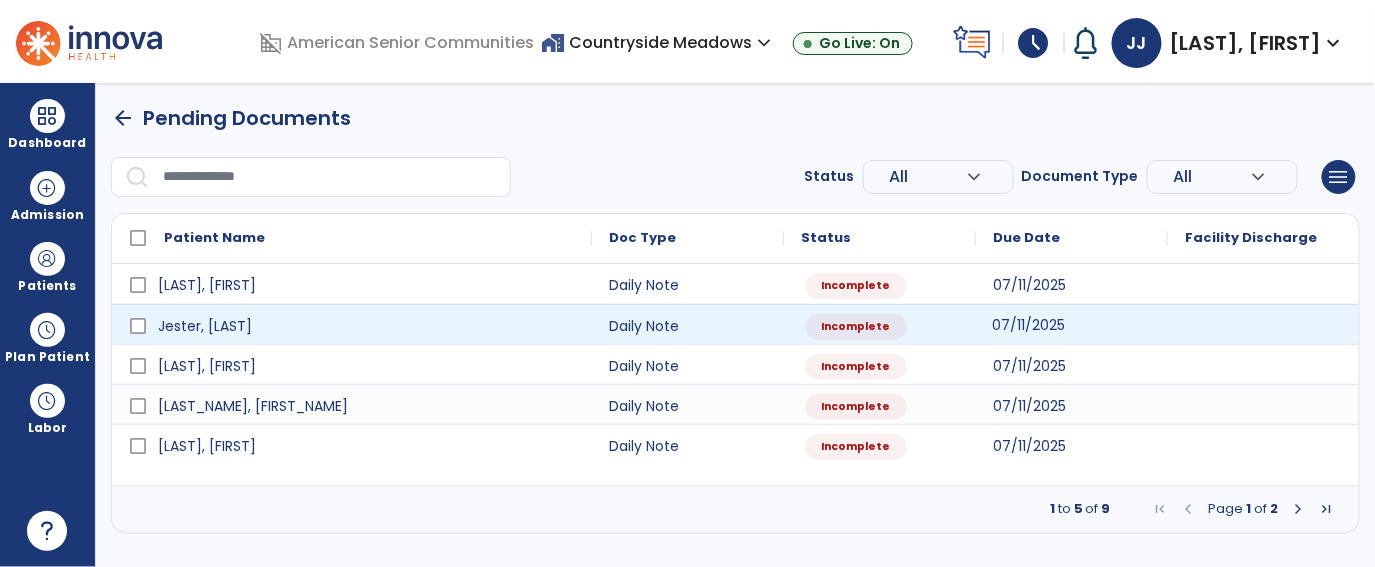 click on "07/11/2025" at bounding box center (1072, 324) 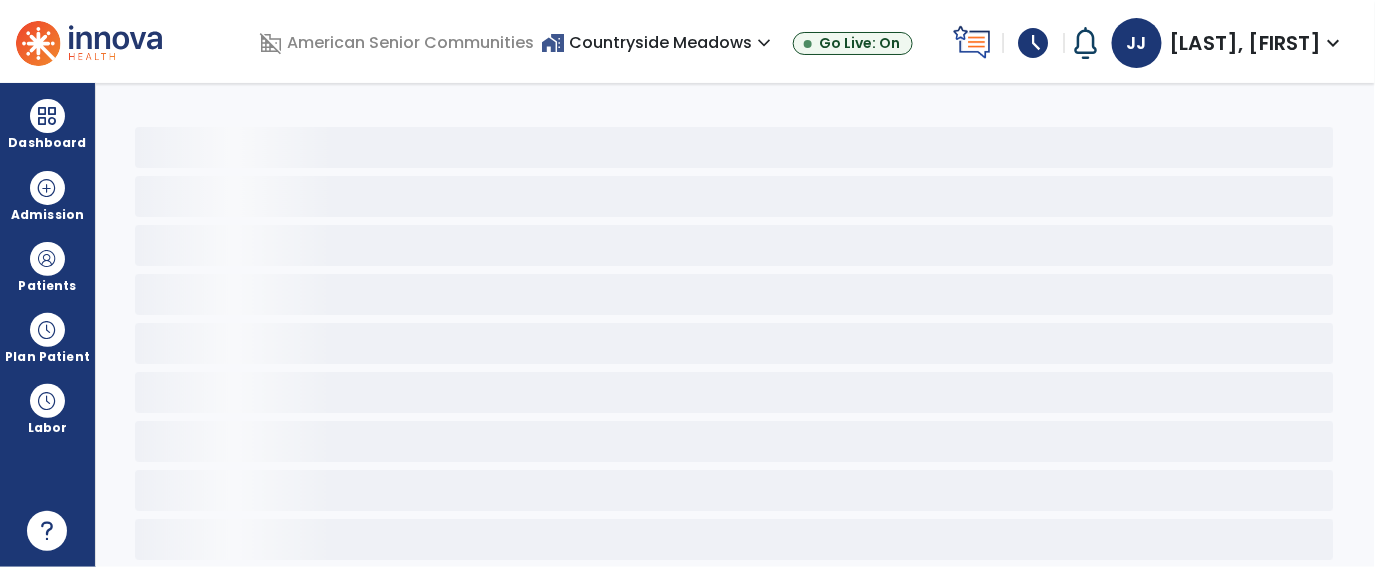 select on "*" 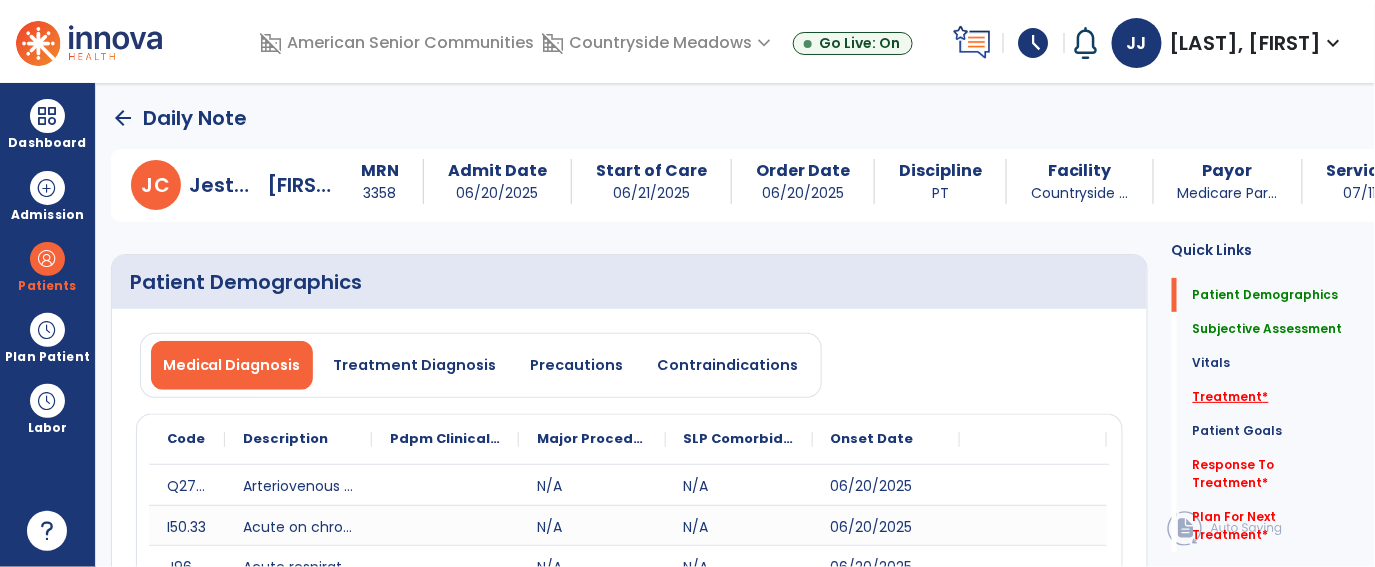 click on "Treatment   *" 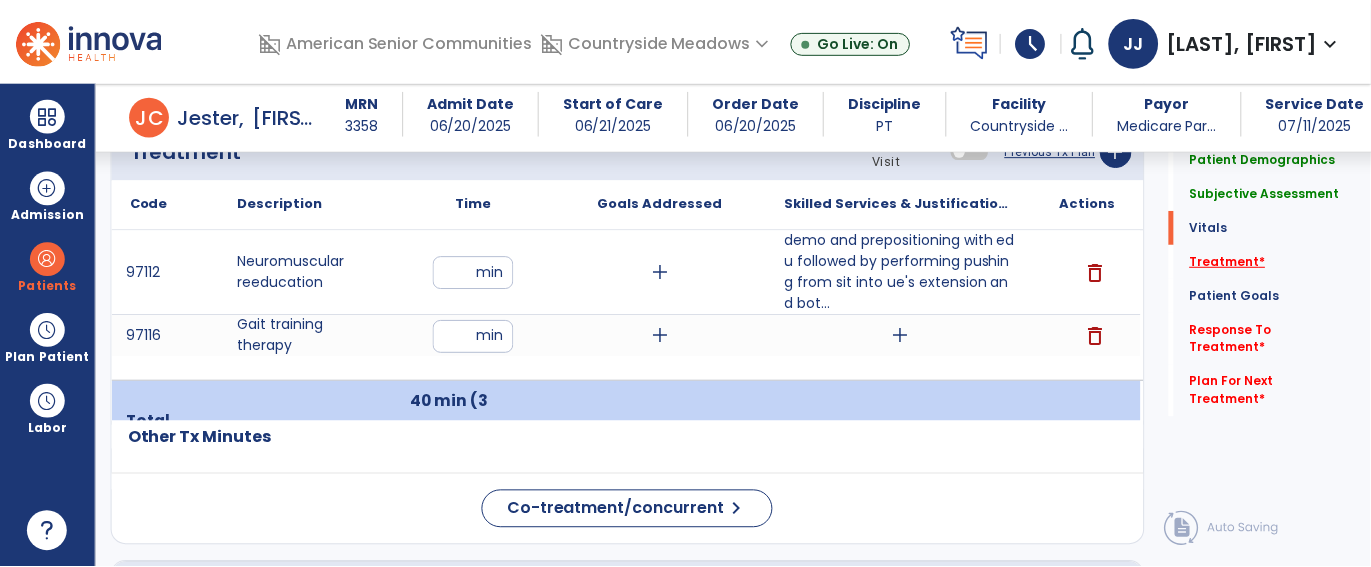 scroll, scrollTop: 1393, scrollLeft: 0, axis: vertical 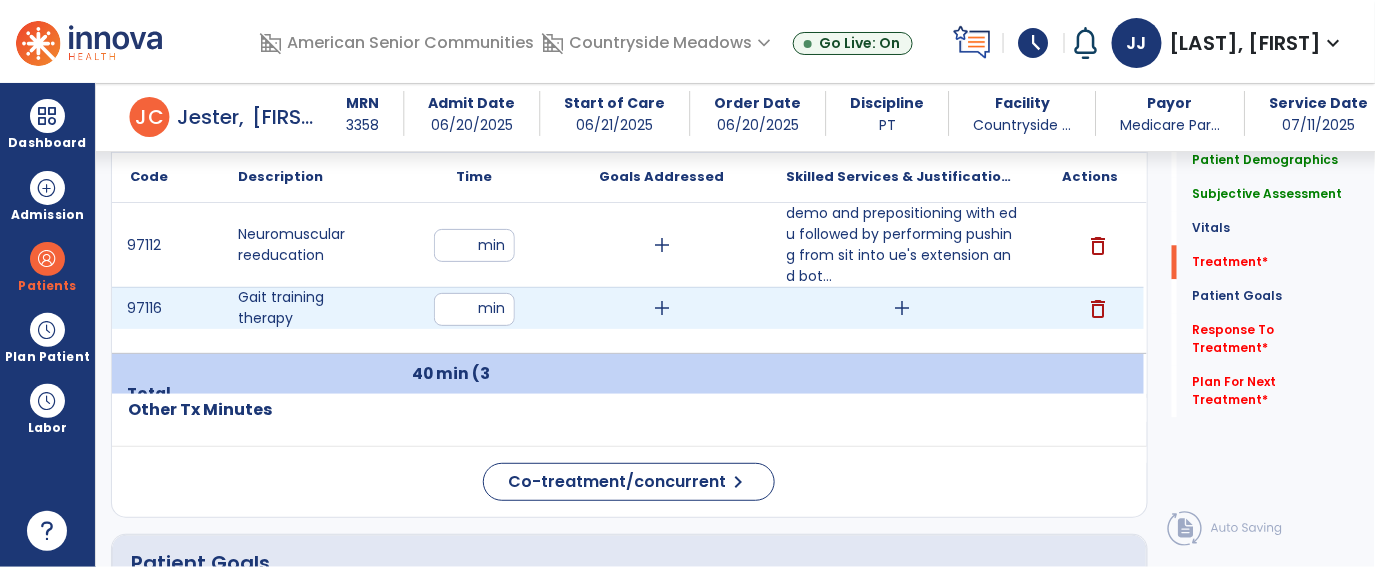 click on "add" at bounding box center [903, 308] 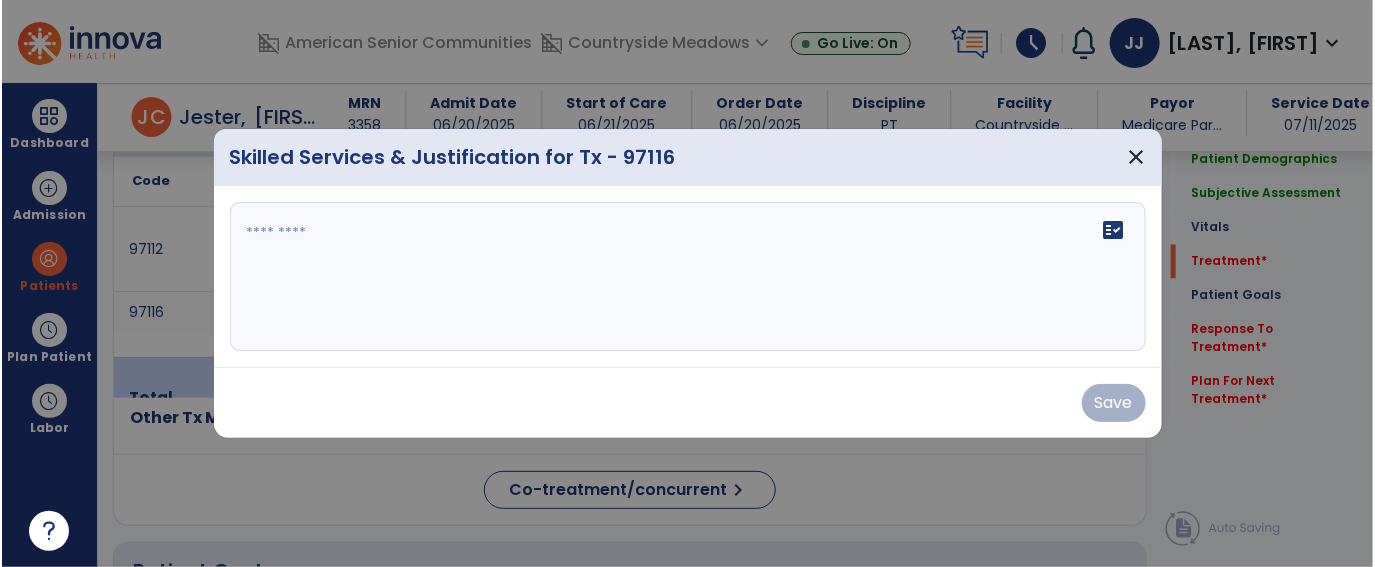 scroll, scrollTop: 1393, scrollLeft: 0, axis: vertical 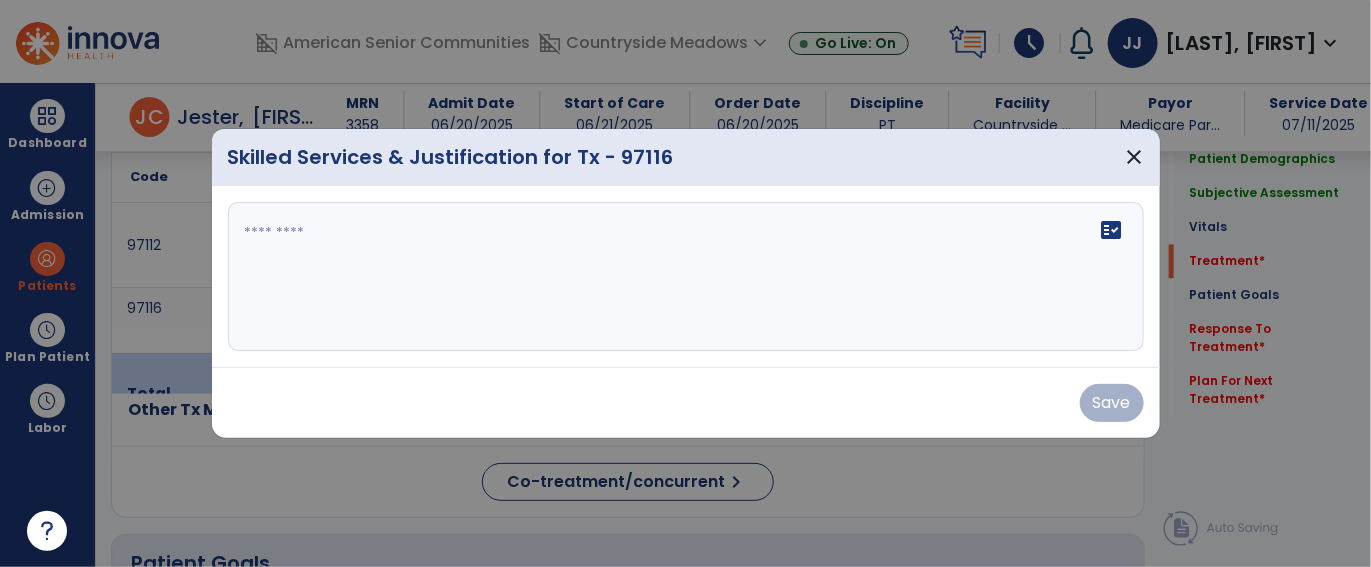 click on "fact_check" at bounding box center [686, 277] 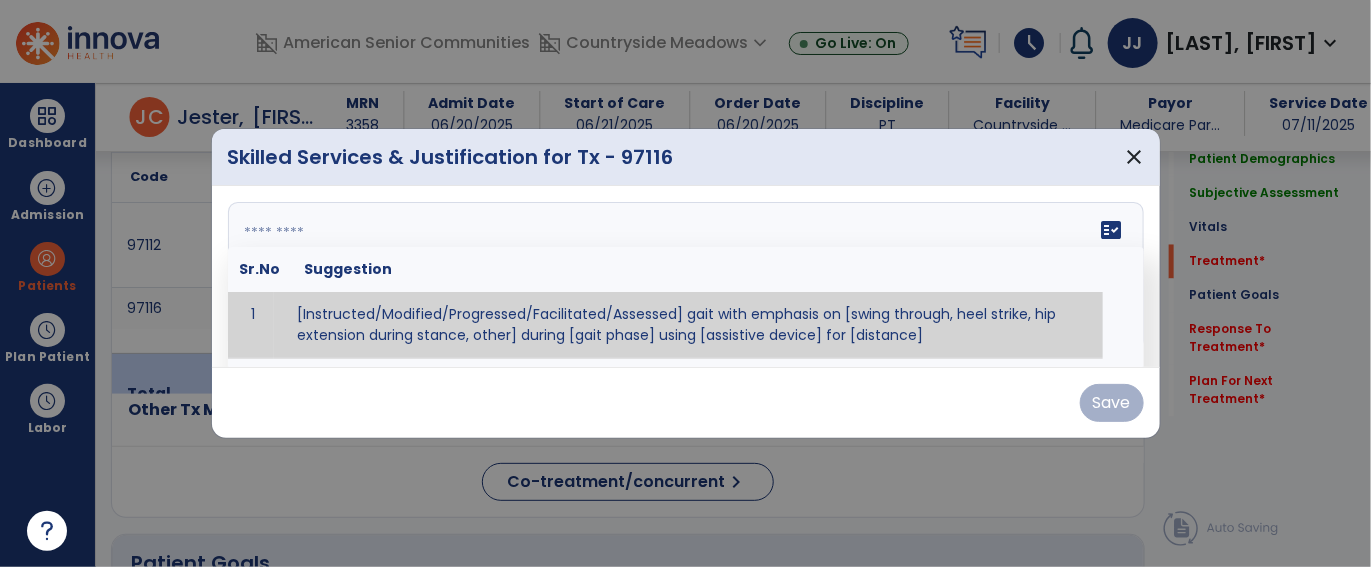 click at bounding box center (684, 277) 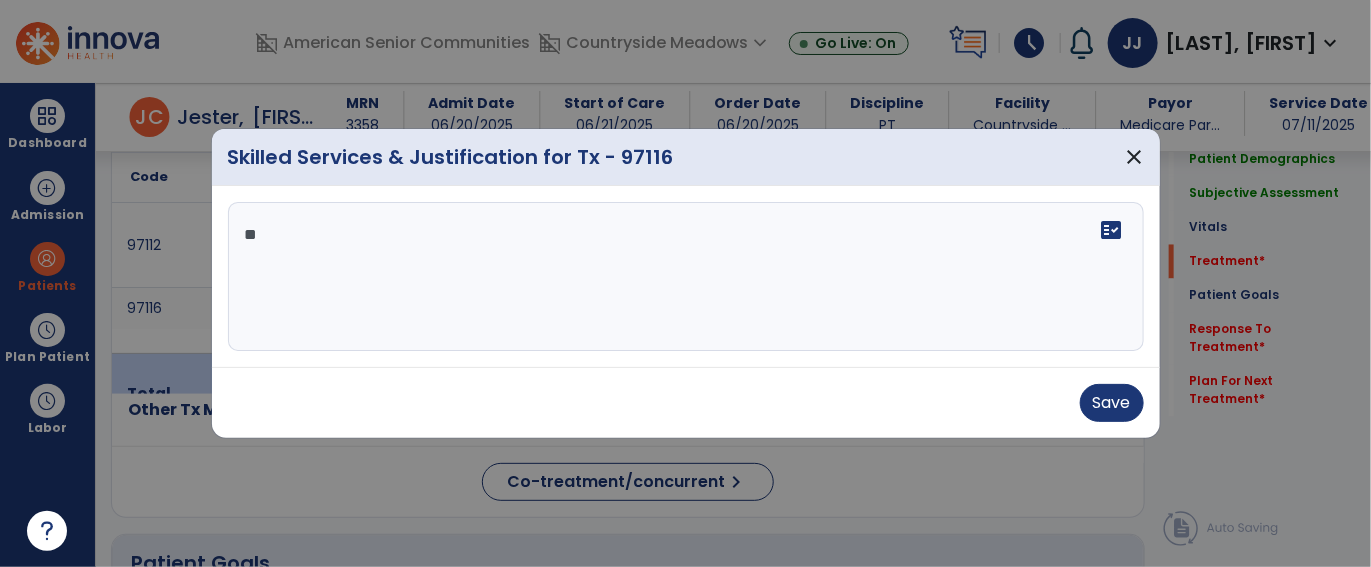 type on "*" 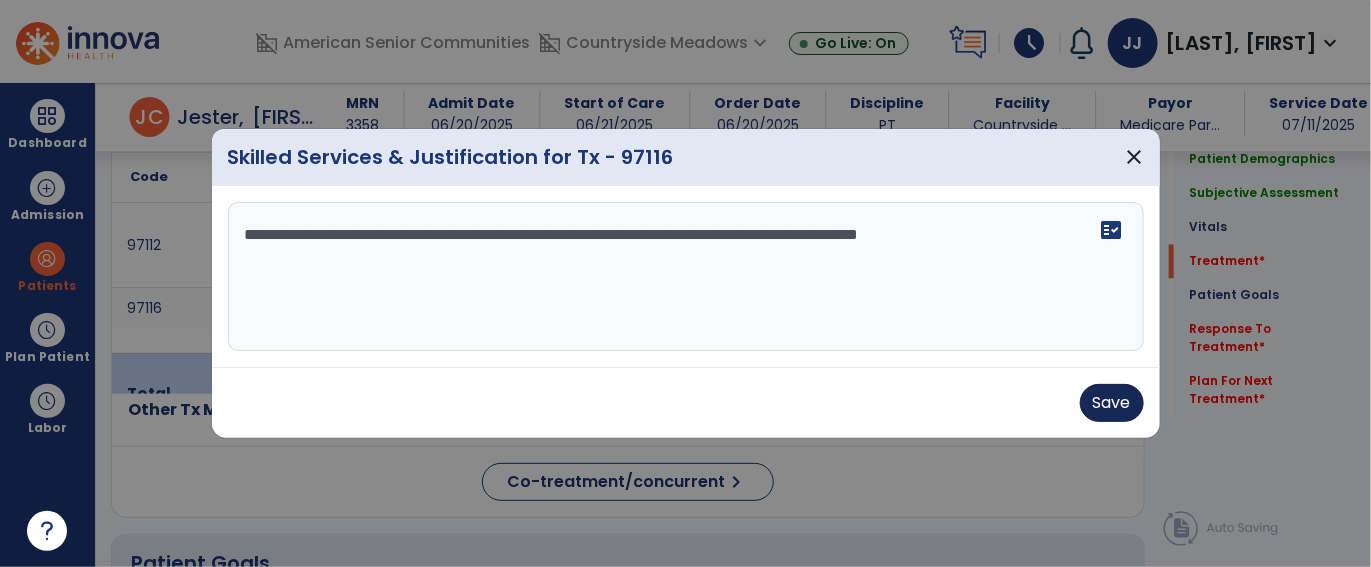 type on "**********" 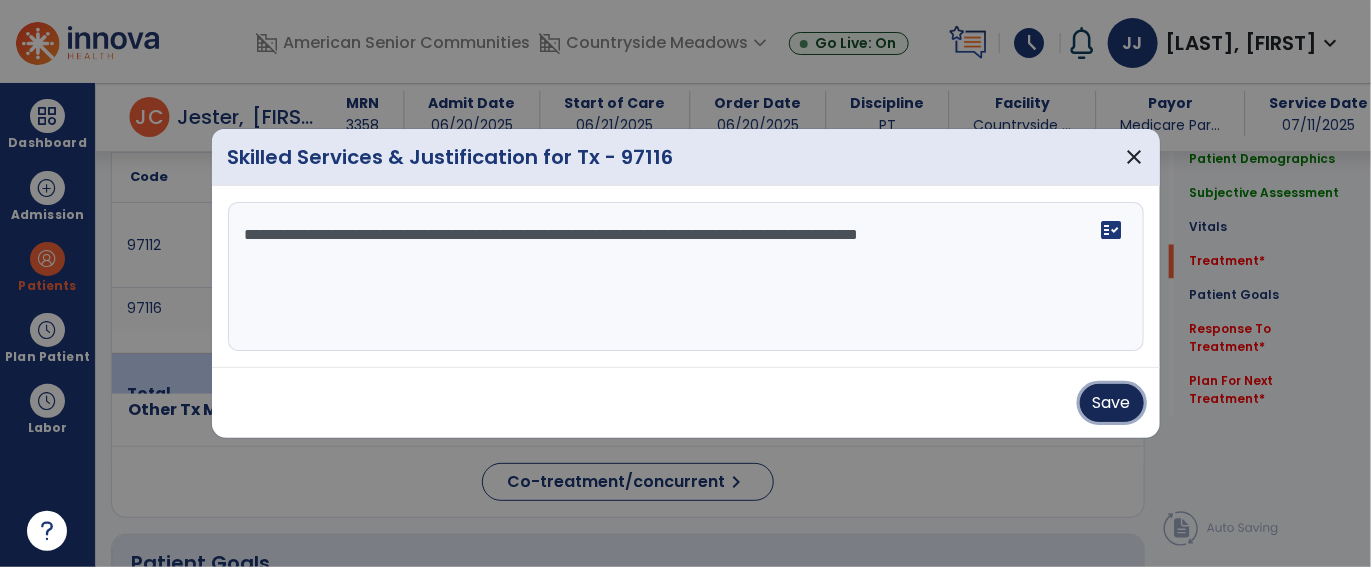 click on "Save" at bounding box center (1112, 403) 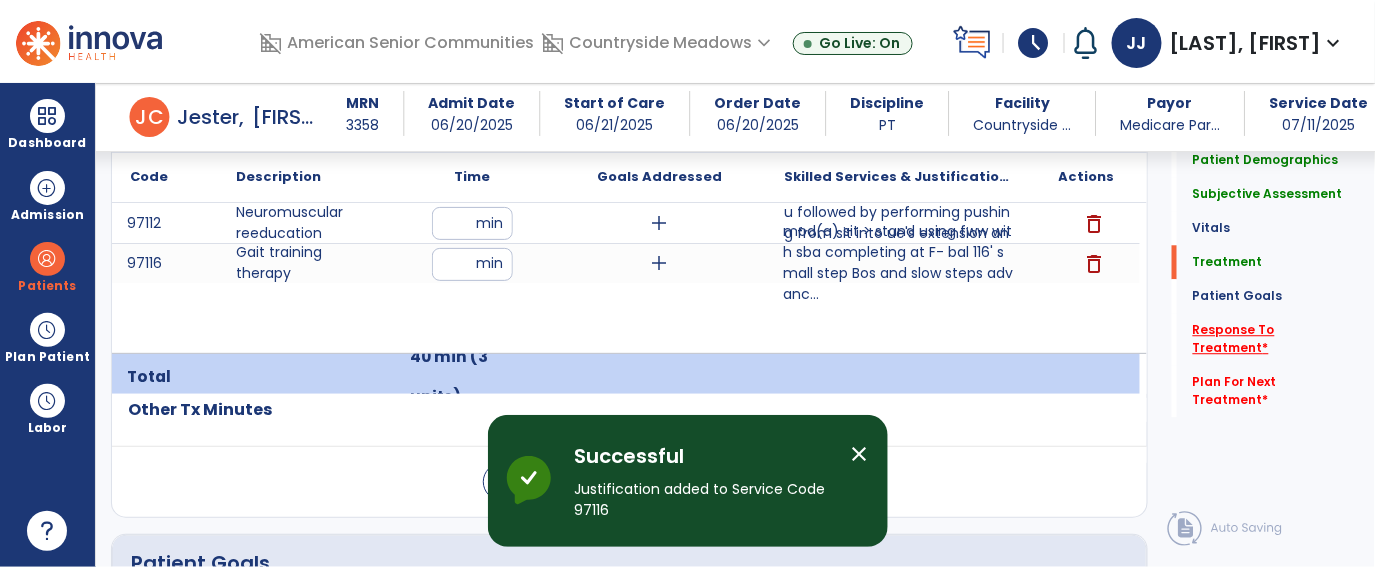 click on "Response To Treatment   *" 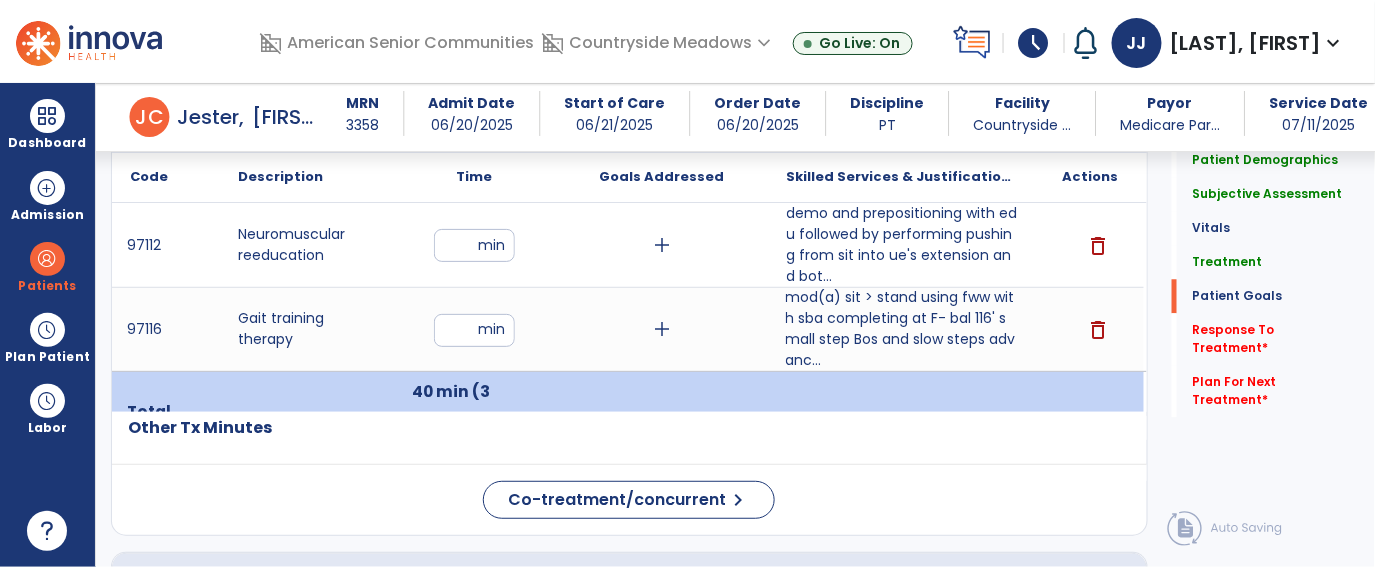 scroll, scrollTop: 3045, scrollLeft: 0, axis: vertical 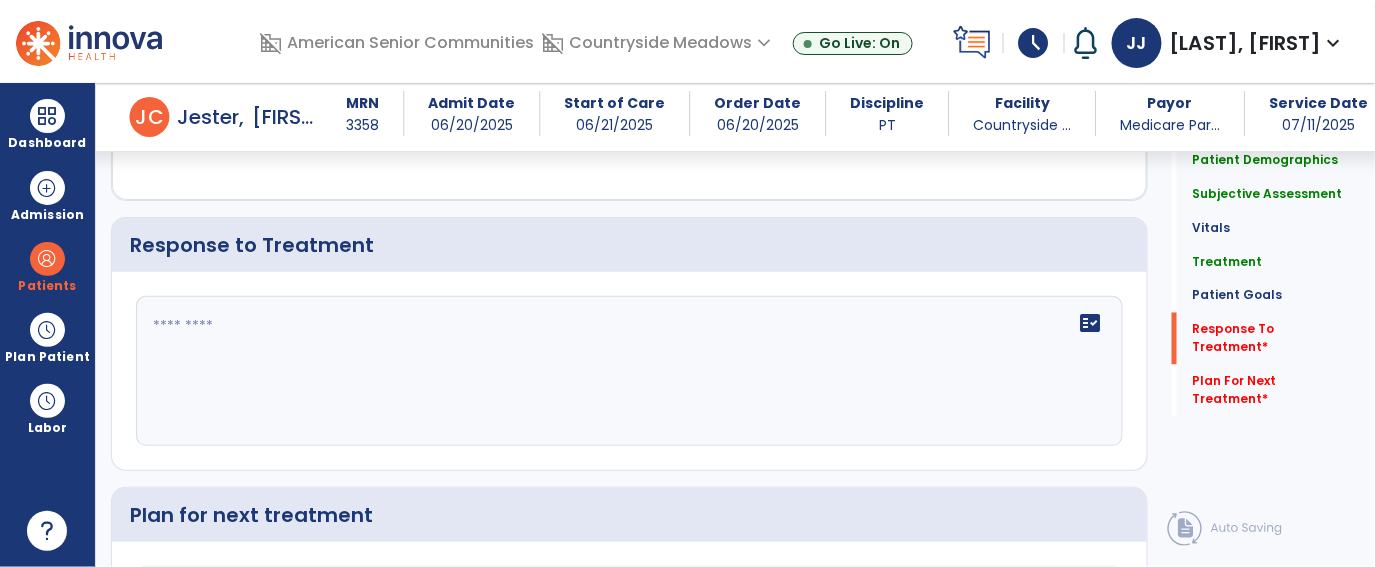 click 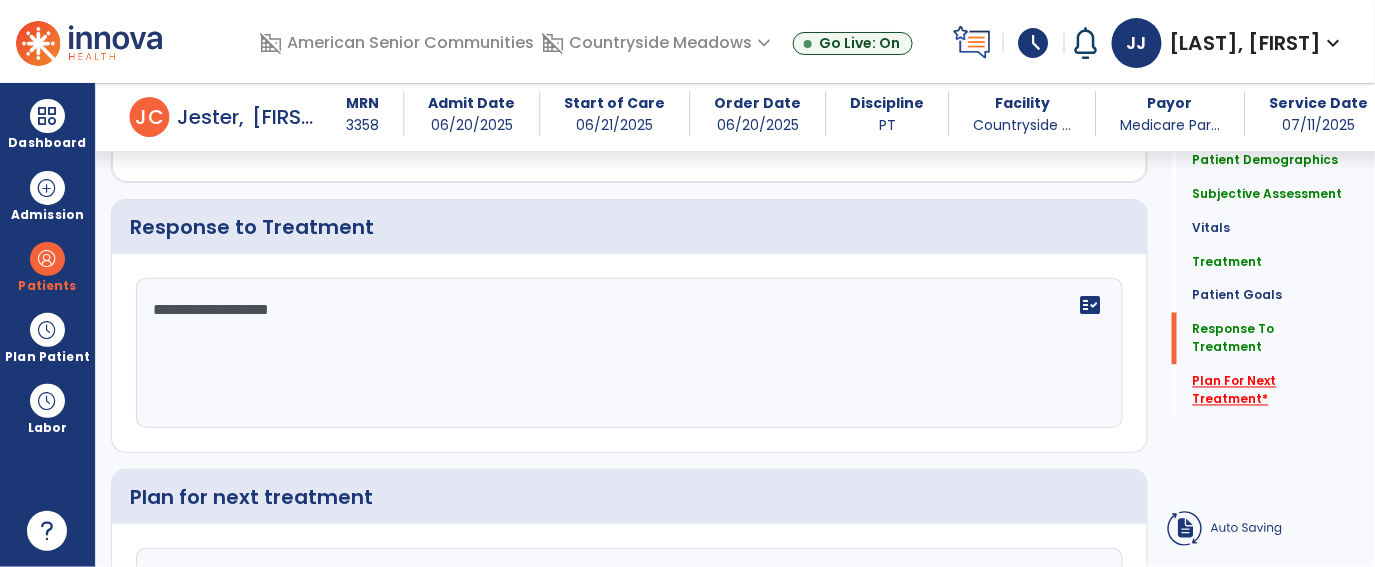 type on "**********" 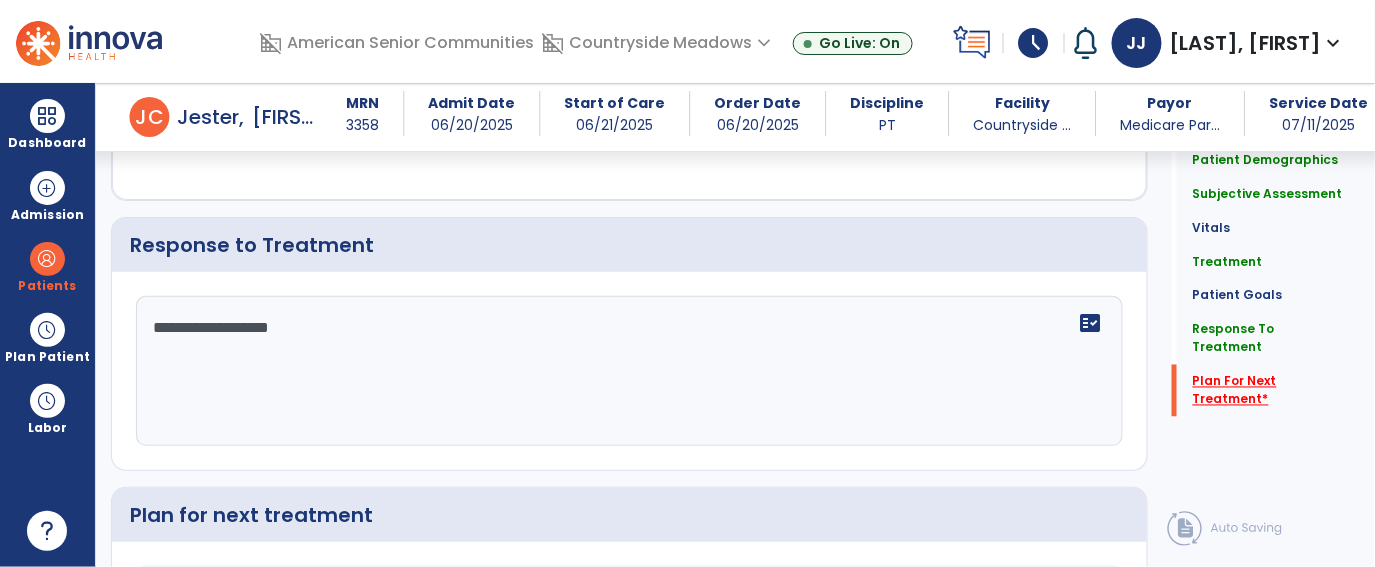 click on "Plan For Next Treatment   *" 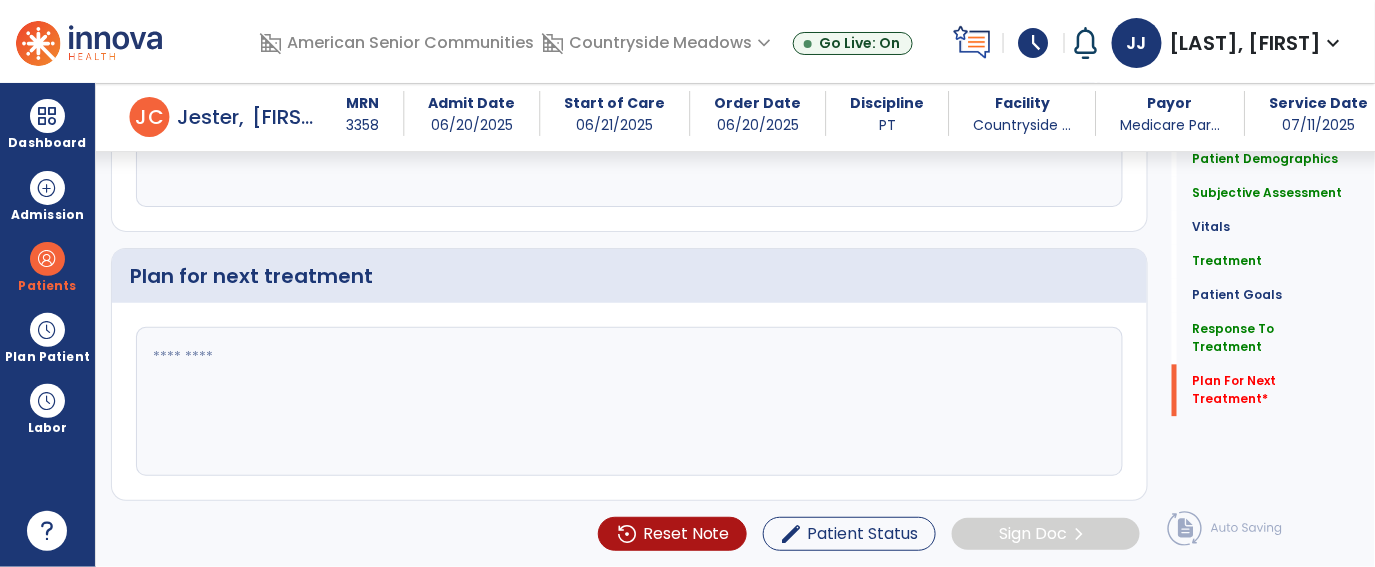 click 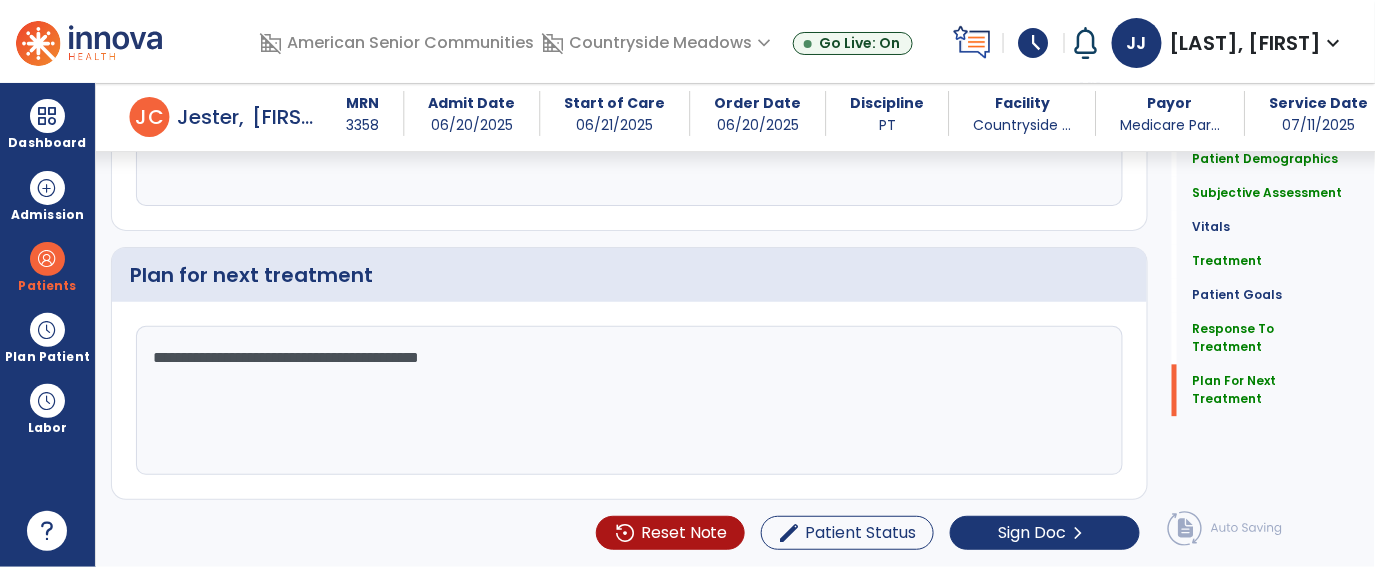 scroll, scrollTop: 3266, scrollLeft: 0, axis: vertical 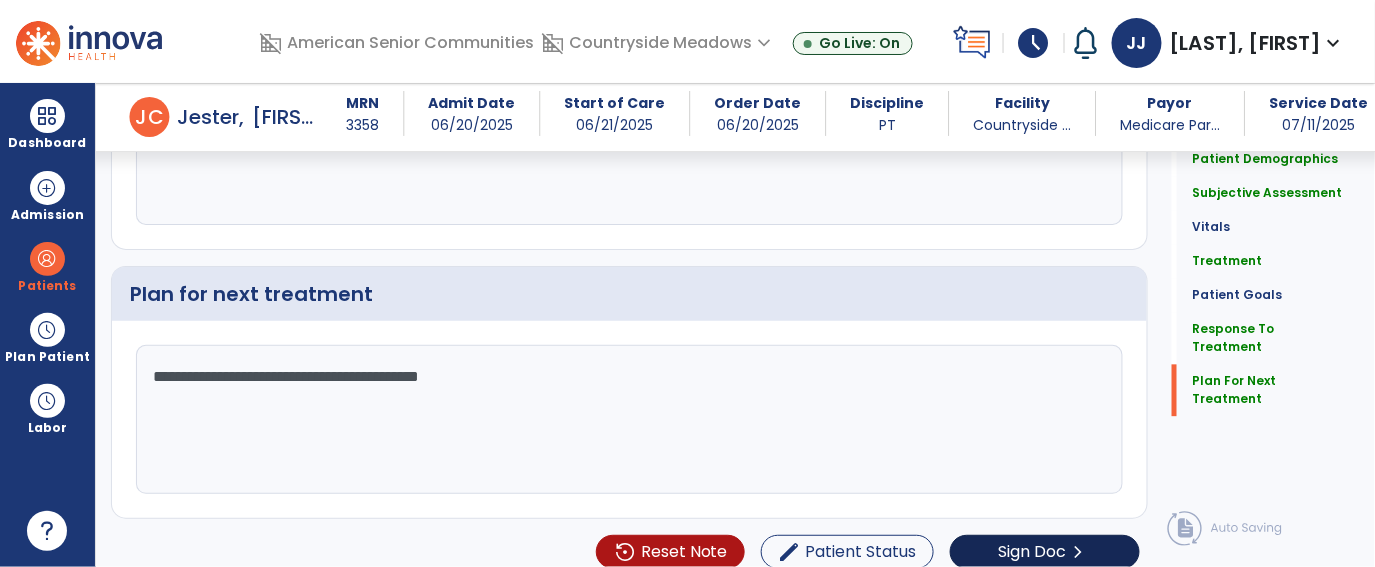 type on "**********" 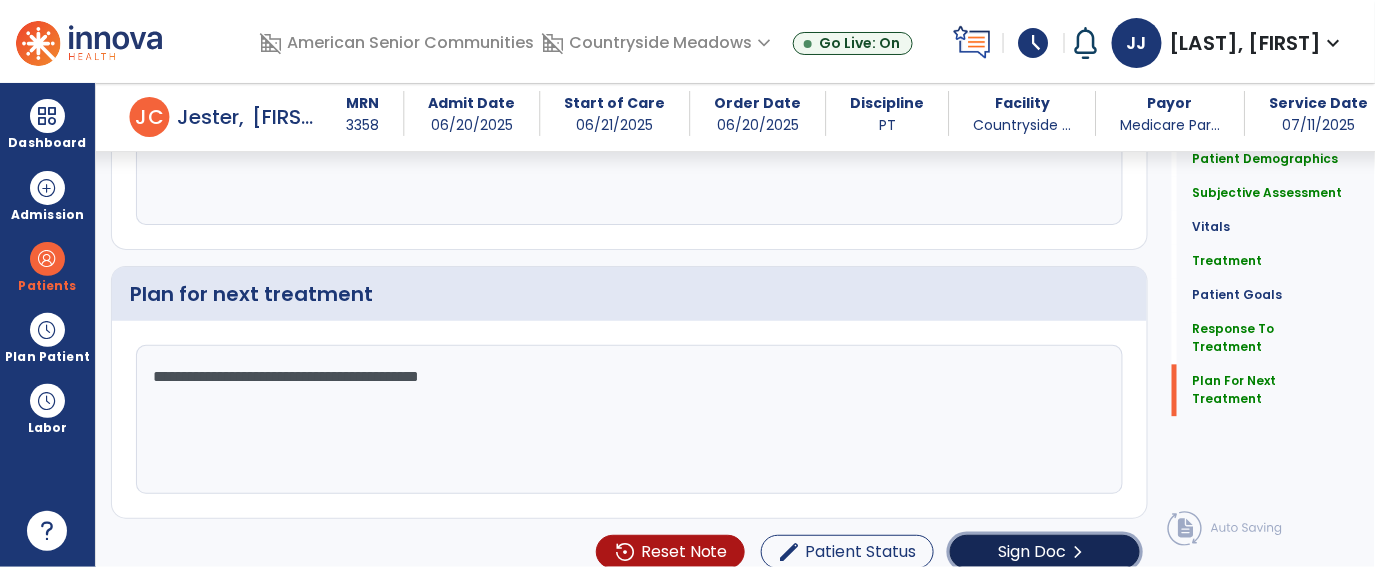 click on "chevron_right" 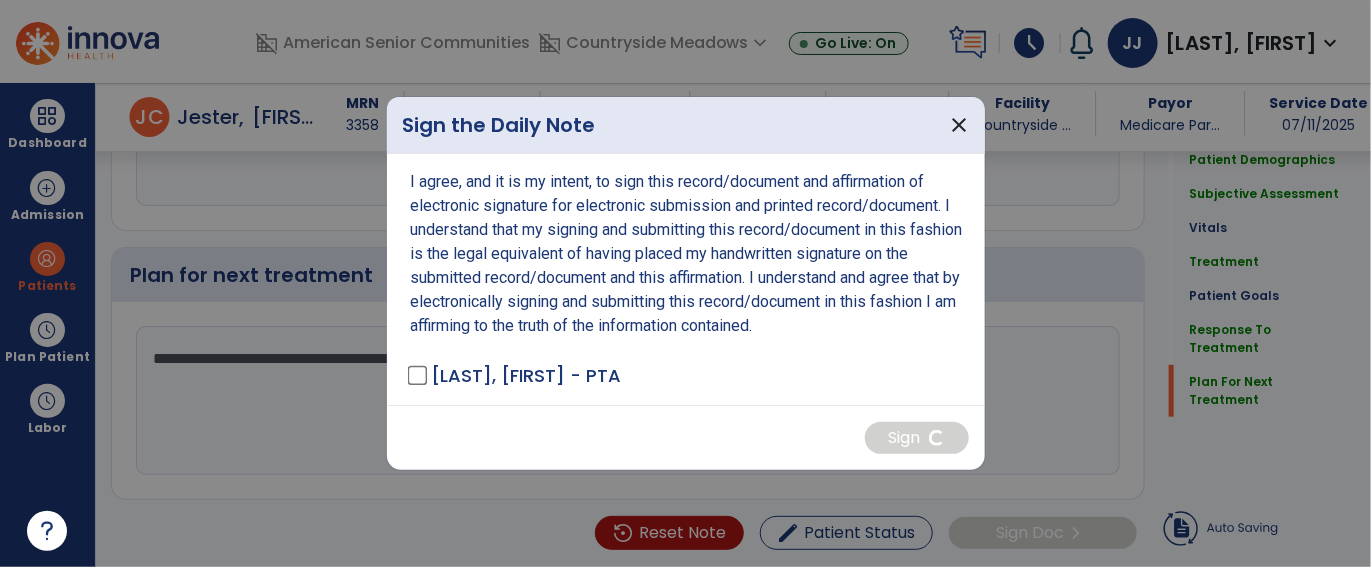 scroll, scrollTop: 3270, scrollLeft: 0, axis: vertical 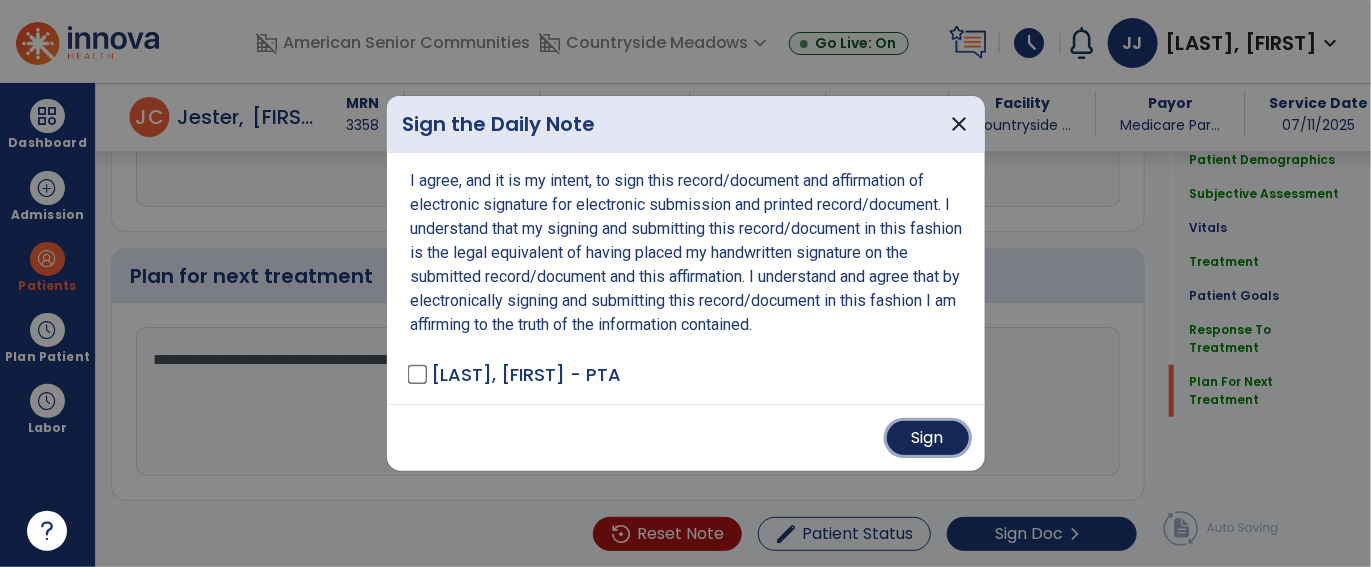 click on "Sign" at bounding box center (928, 438) 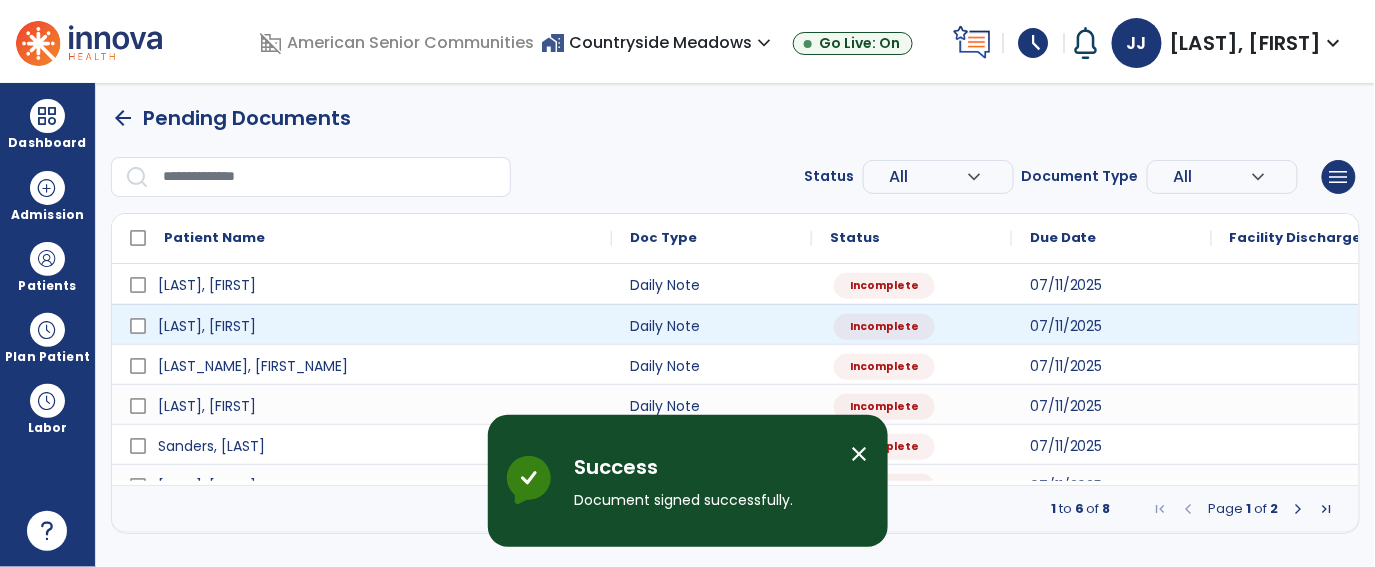 scroll, scrollTop: 0, scrollLeft: 0, axis: both 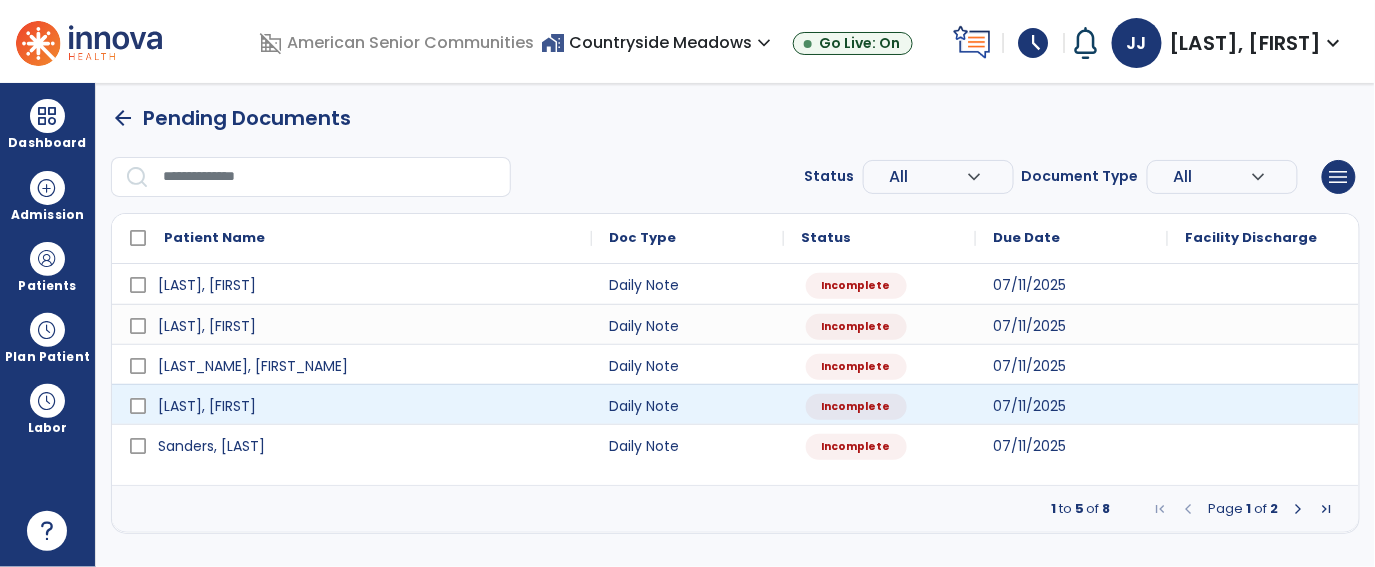 click at bounding box center [1264, 404] 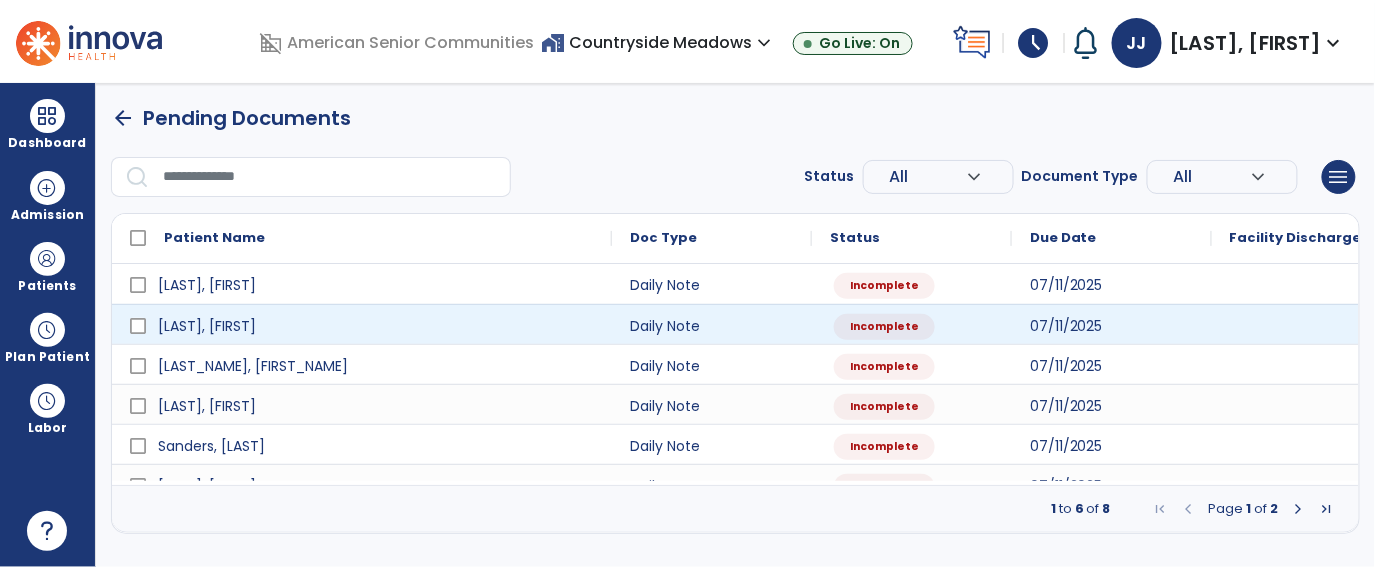 select on "*" 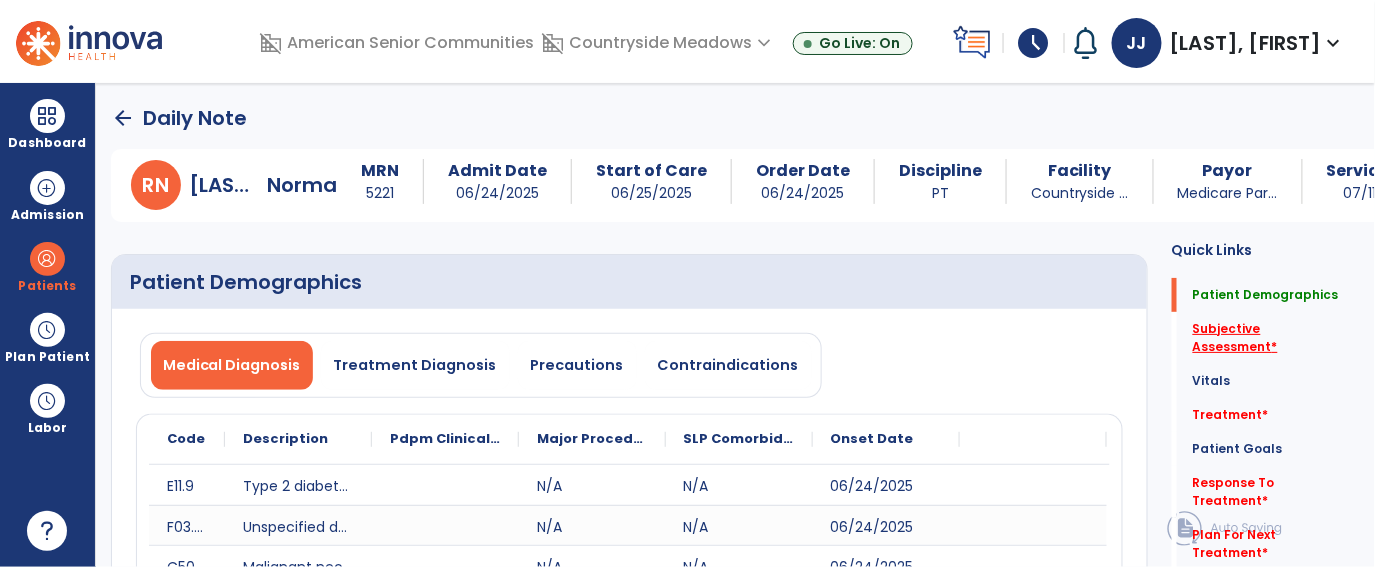 click on "Subjective Assessment   *" 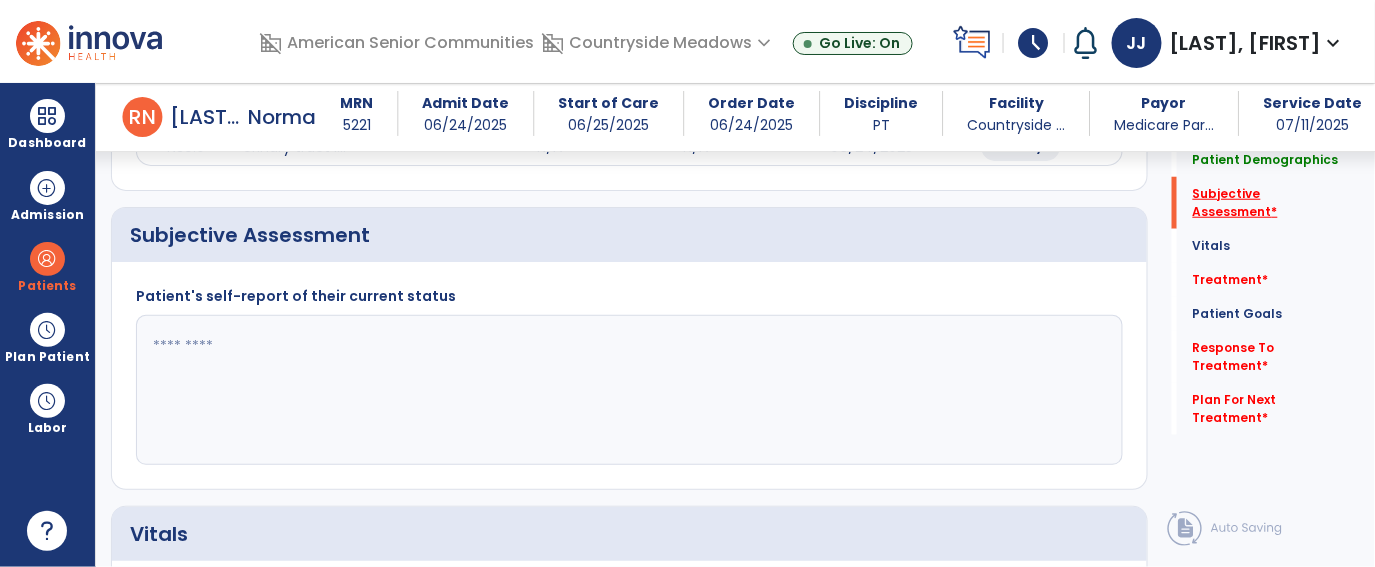 scroll, scrollTop: 522, scrollLeft: 0, axis: vertical 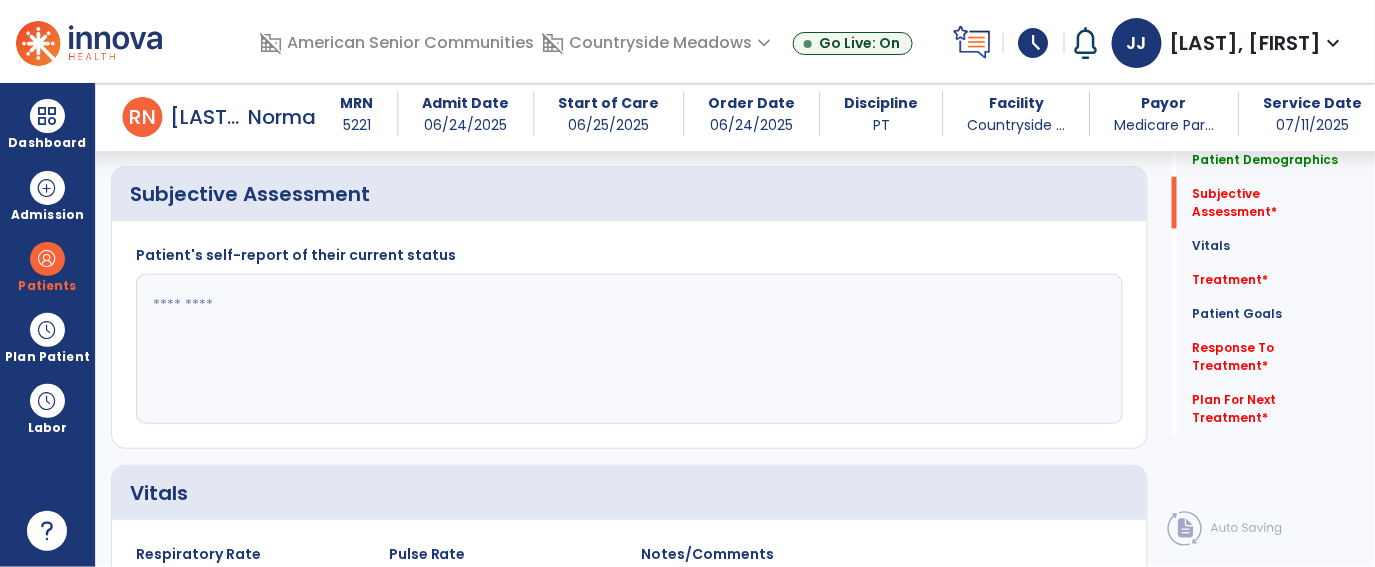 click 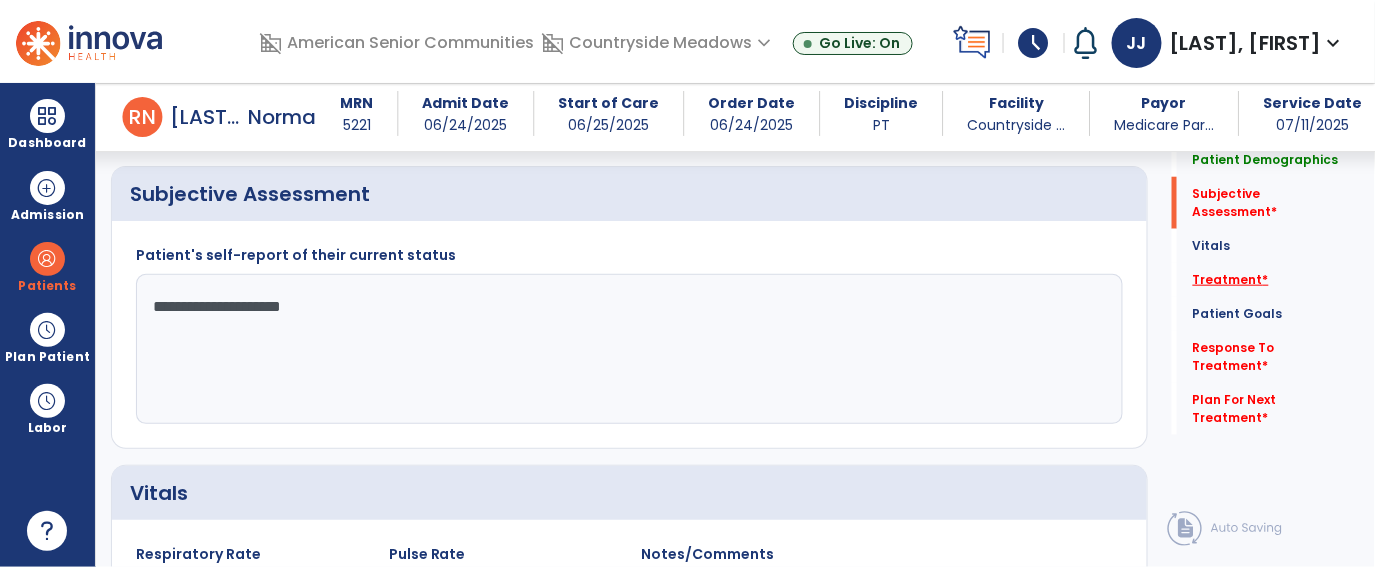 type on "**********" 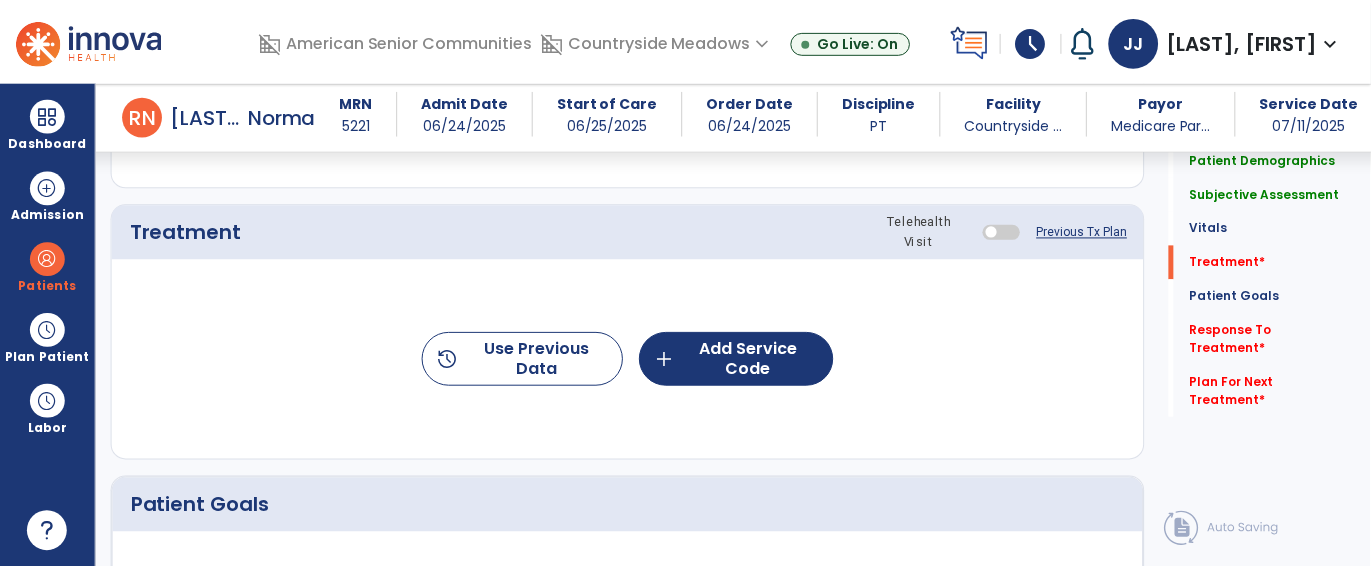 scroll, scrollTop: 1212, scrollLeft: 0, axis: vertical 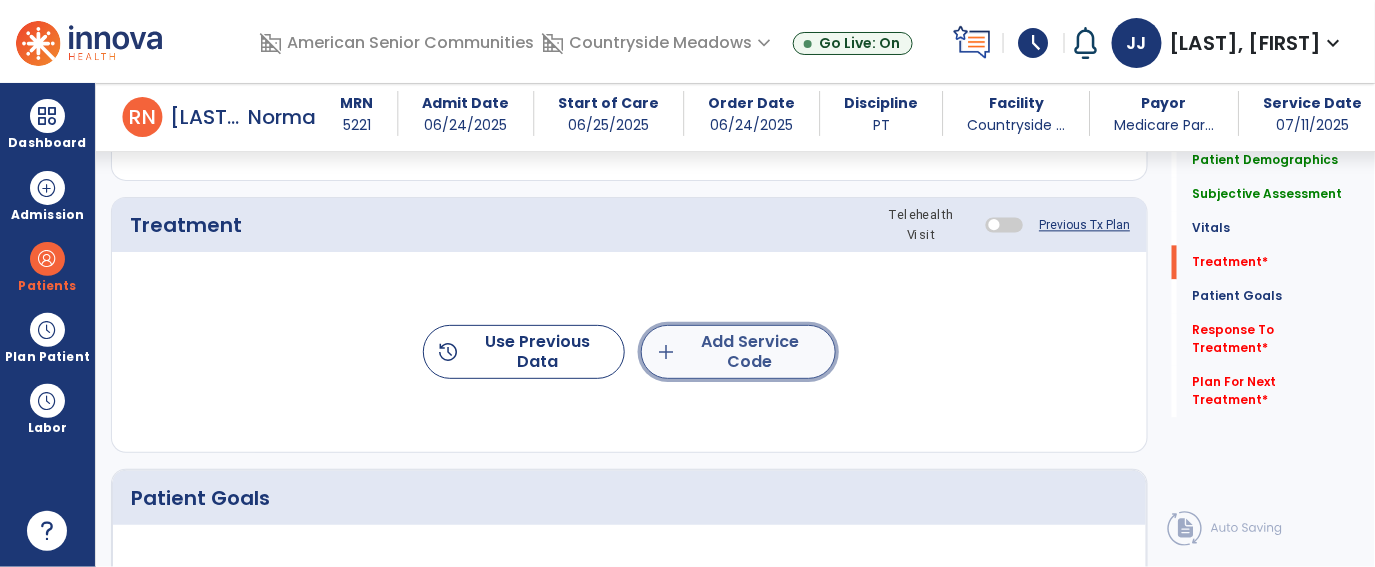 click on "add  Add Service Code" 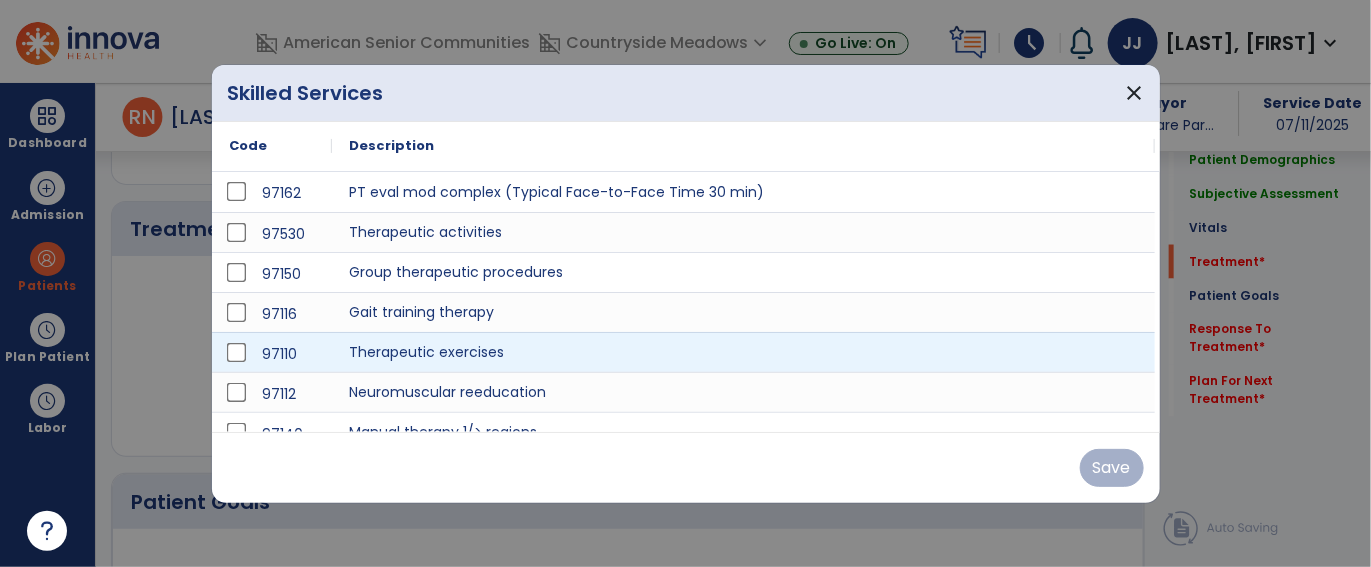 scroll, scrollTop: 1212, scrollLeft: 0, axis: vertical 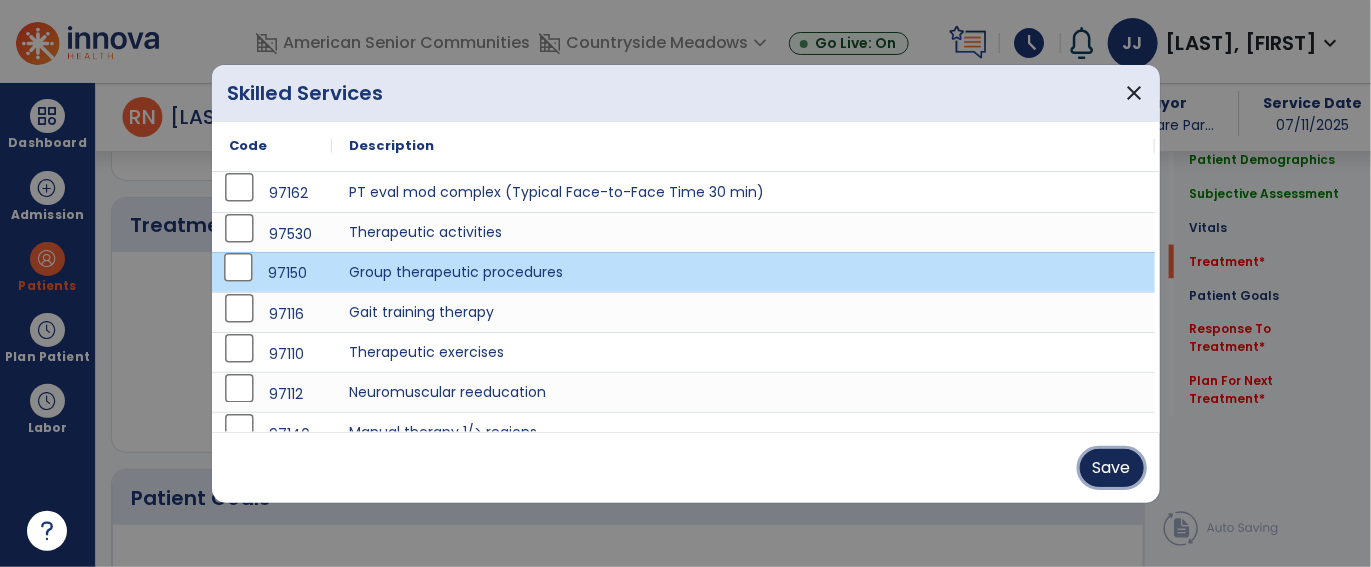 click on "Save" at bounding box center [1112, 468] 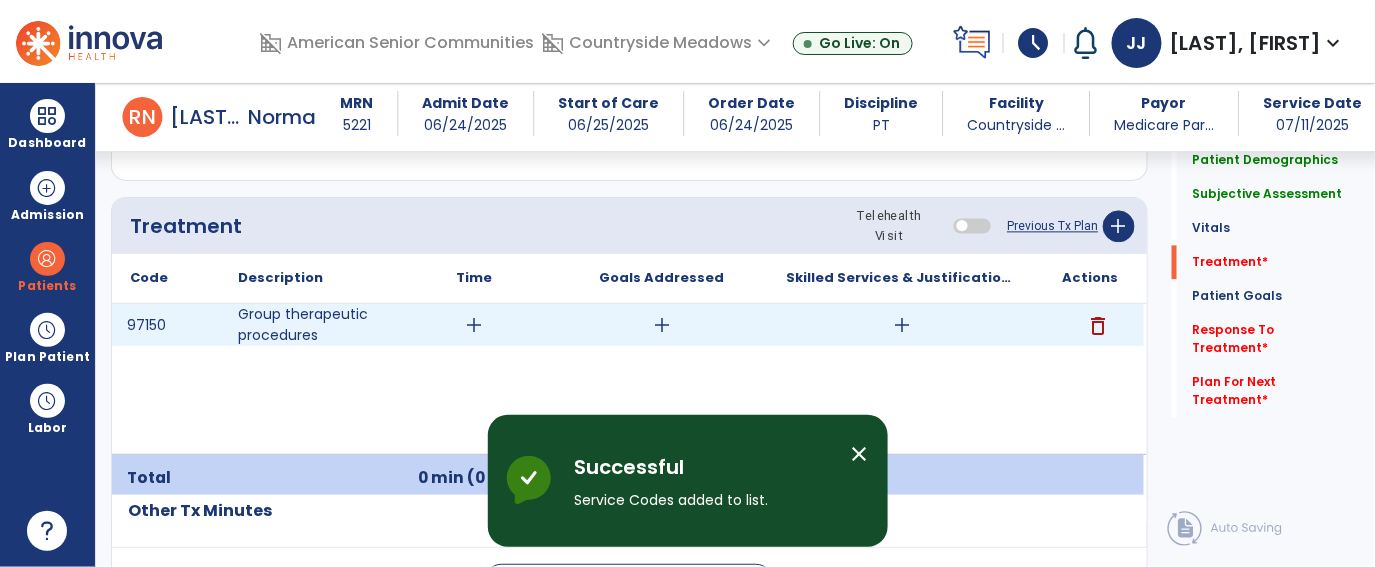 click on "add" at bounding box center [474, 325] 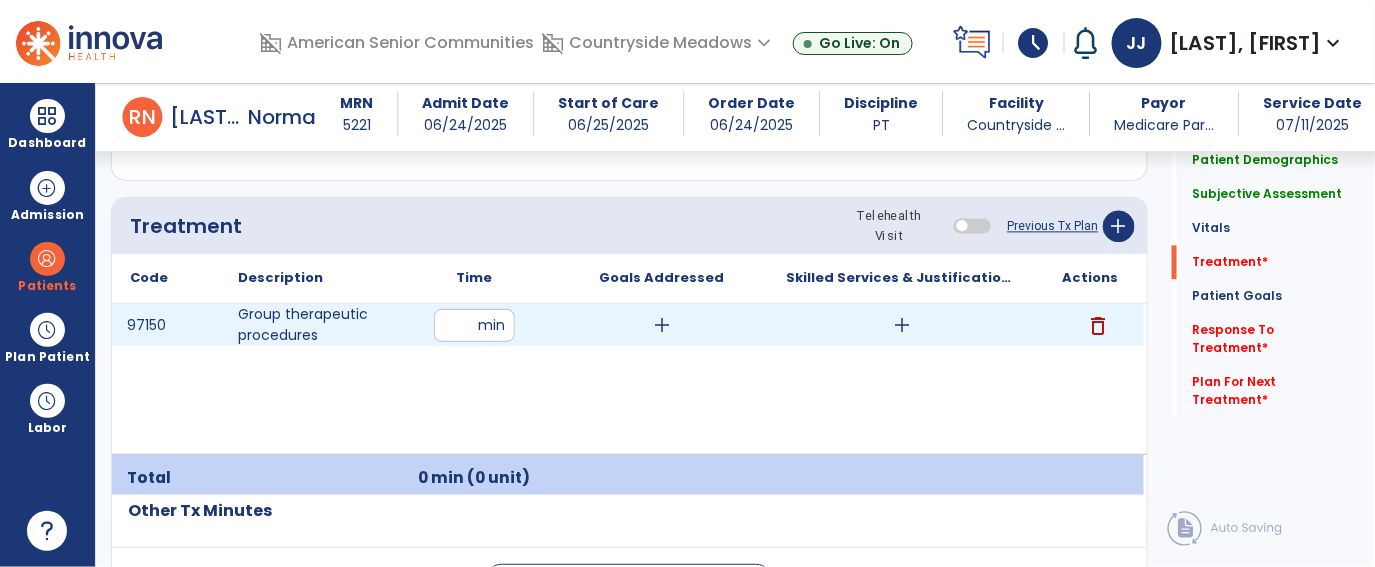 click at bounding box center [474, 325] 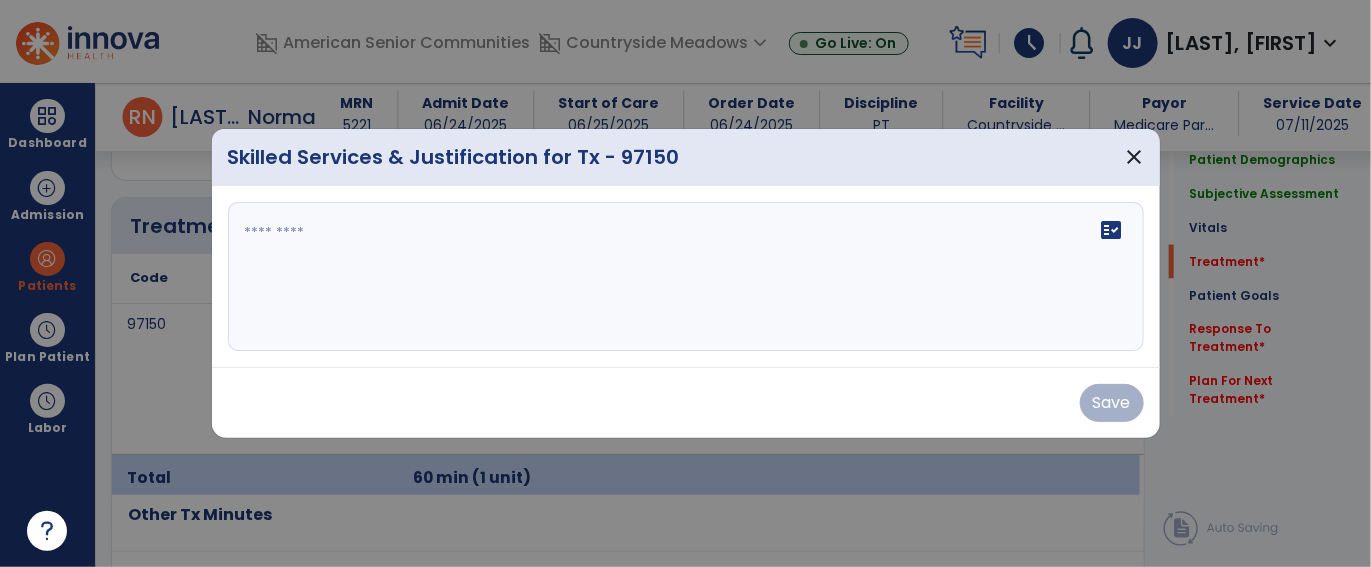 click on "fact_check" at bounding box center [686, 277] 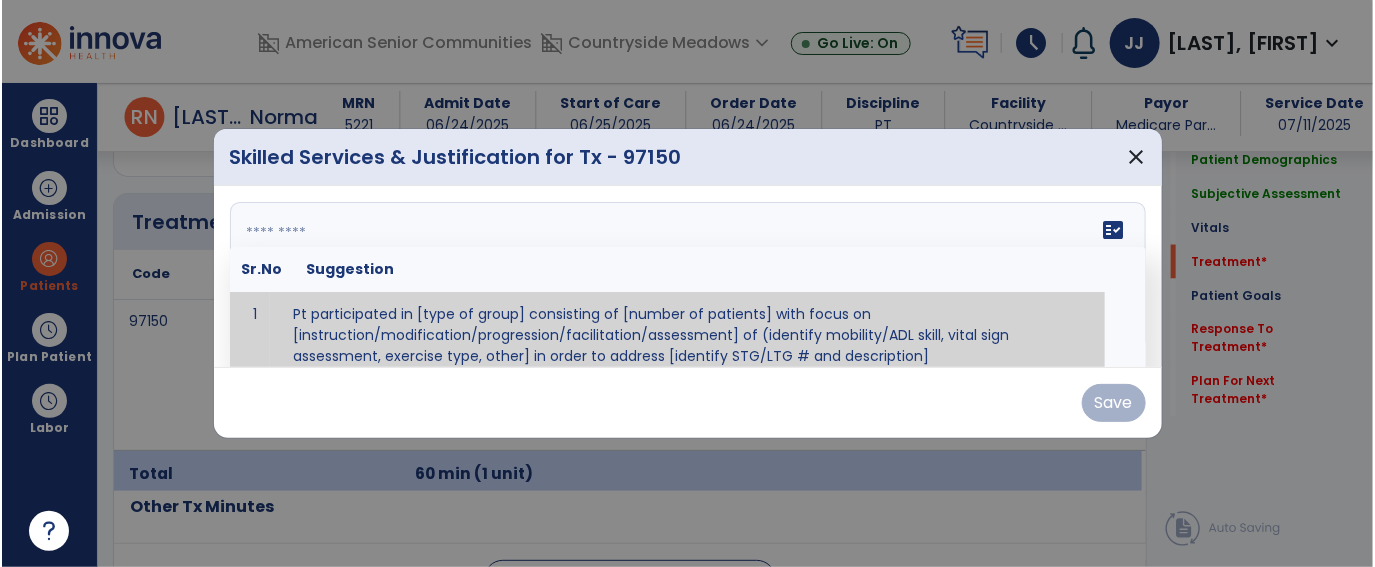 scroll, scrollTop: 1212, scrollLeft: 0, axis: vertical 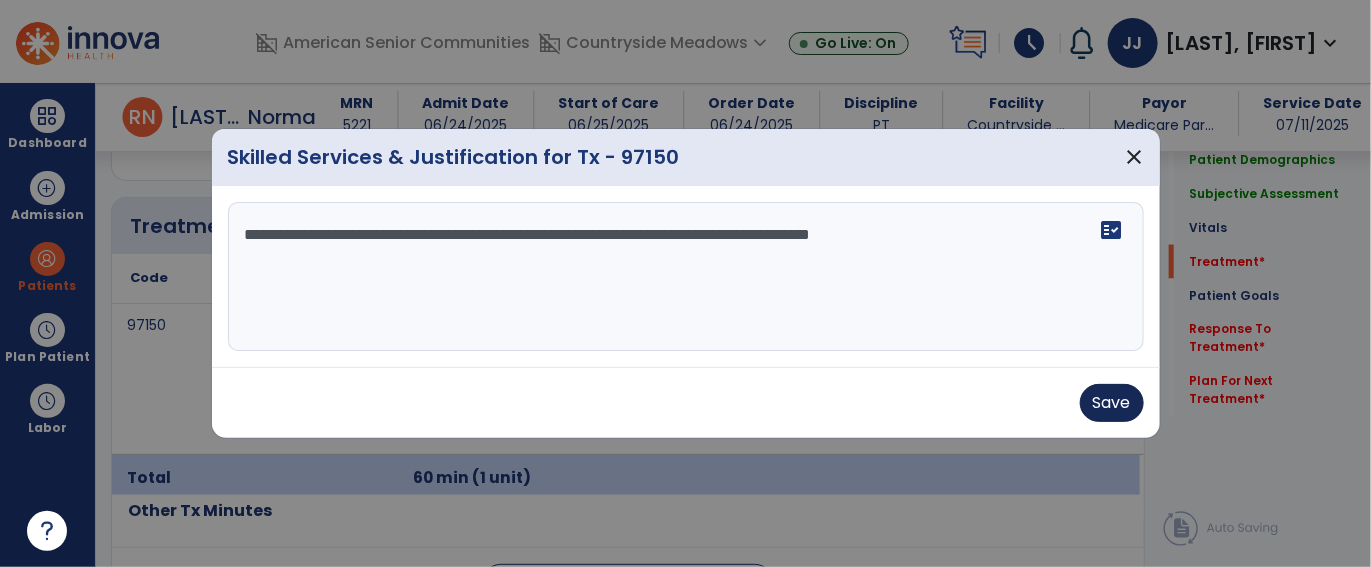 type on "**********" 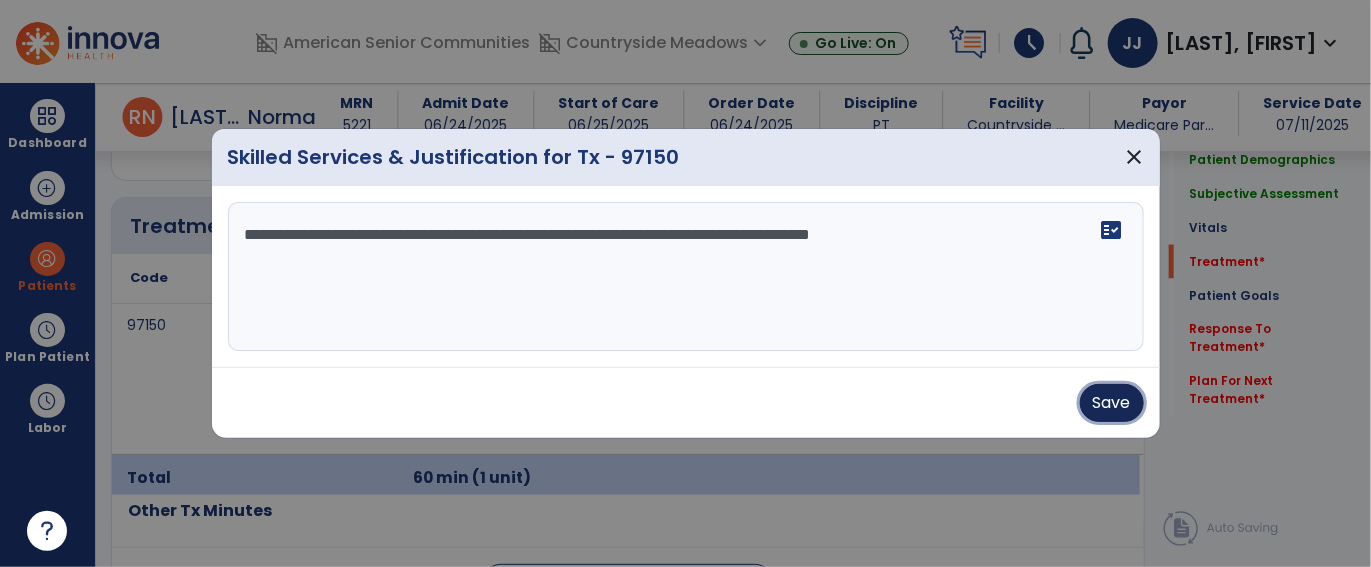 click on "Save" at bounding box center [1112, 403] 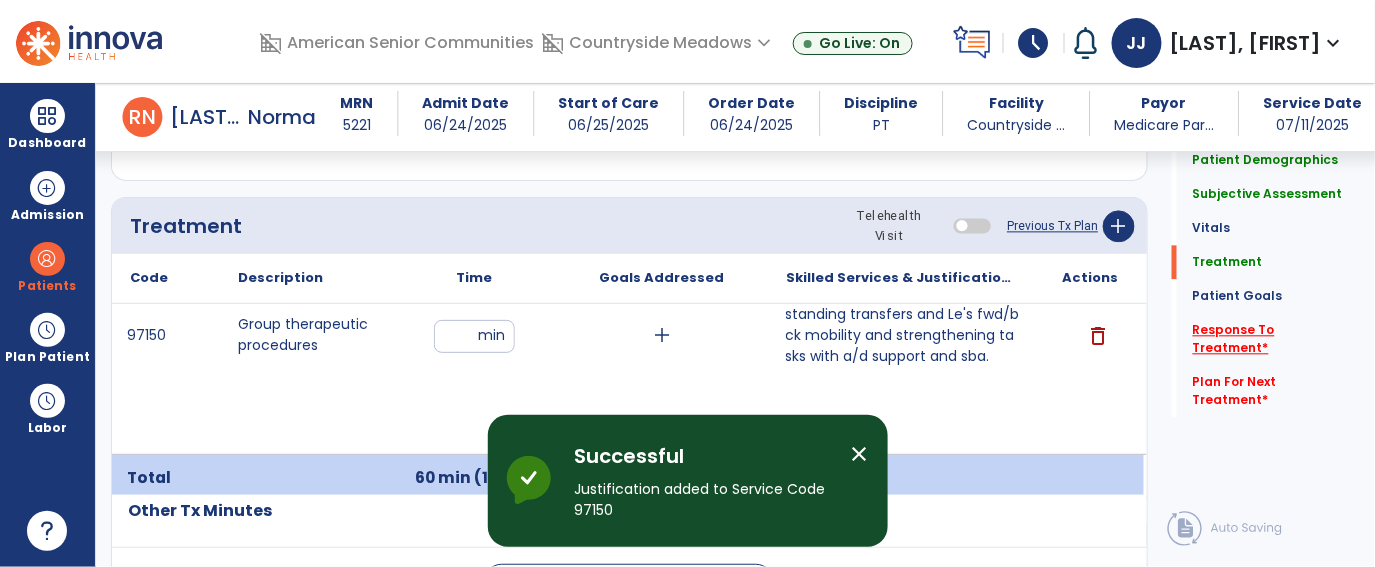 click on "Response To Treatment   *" 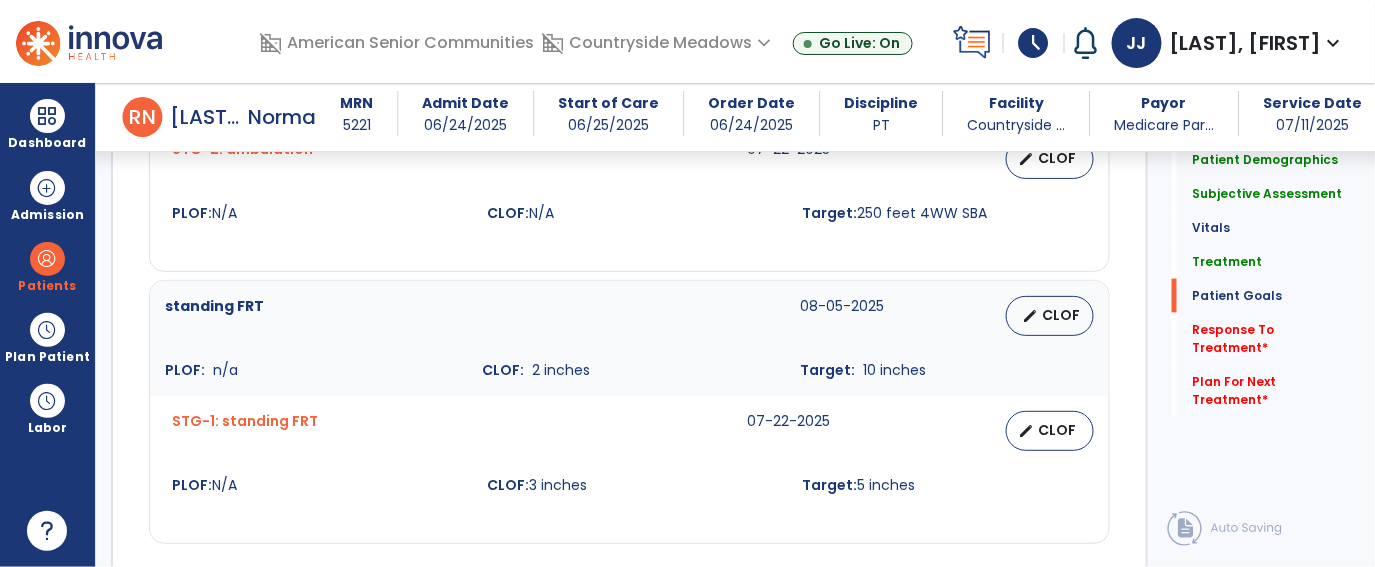 scroll, scrollTop: 3300, scrollLeft: 0, axis: vertical 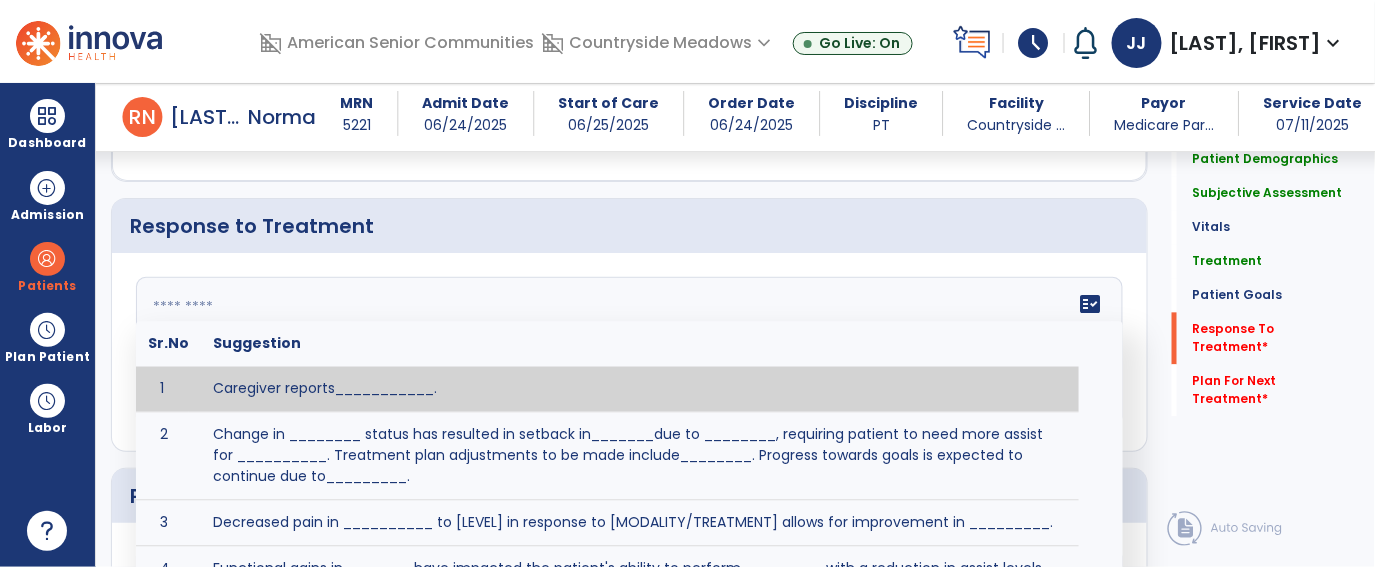click on "fact_check  Sr.No Suggestion 1 Caregiver reports___________. 2 Change in ________ status has resulted in setback in_______due to ________, requiring patient to need more assist for __________.   Treatment plan adjustments to be made include________.  Progress towards goals is expected to continue due to_________. 3 Decreased pain in __________ to [LEVEL] in response to [MODALITY/TREATMENT] allows for improvement in _________. 4 Functional gains in _______ have impacted the patient's ability to perform_________ with a reduction in assist levels to_________. 5 Functional progress this week has been significant due to__________. 6 Gains in ________ have improved the patient's ability to perform ______with decreased levels of assist to___________. 7 Improvement in ________allows patient to tolerate higher levels of challenges in_________. 8 Pain in [AREA] has decreased to [LEVEL] in response to [TREATMENT/MODALITY], allowing fore ease in completing__________. 9 10 11 12 13 14 15 16 17 18 19 20 21" 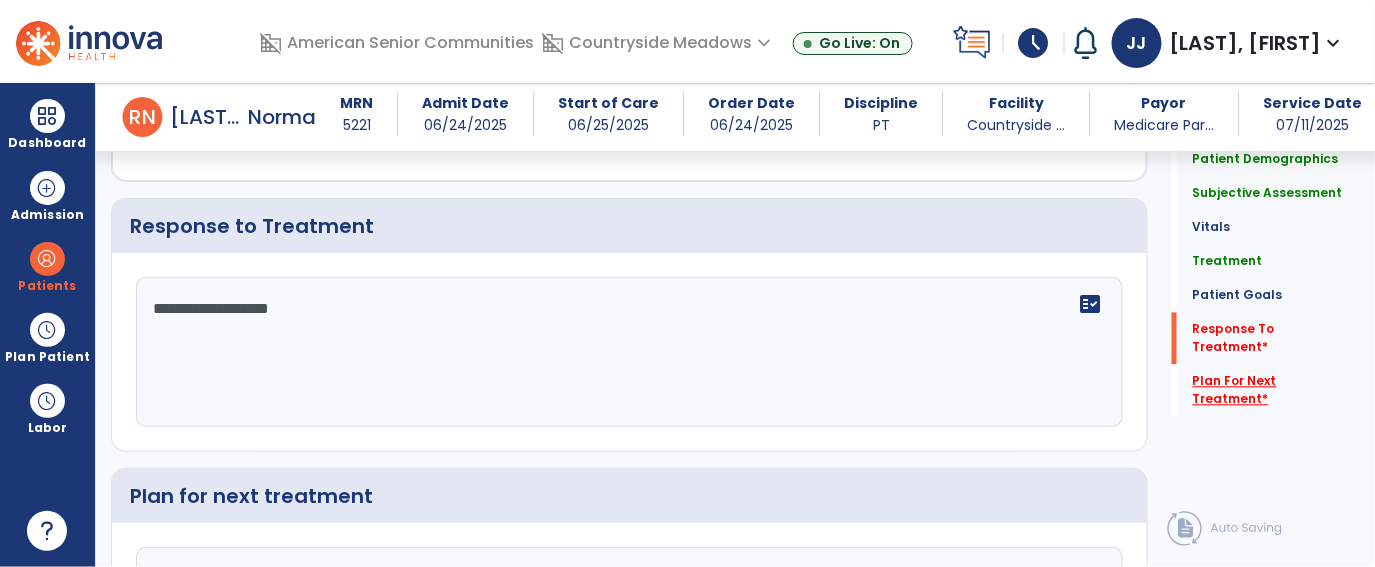 type on "**********" 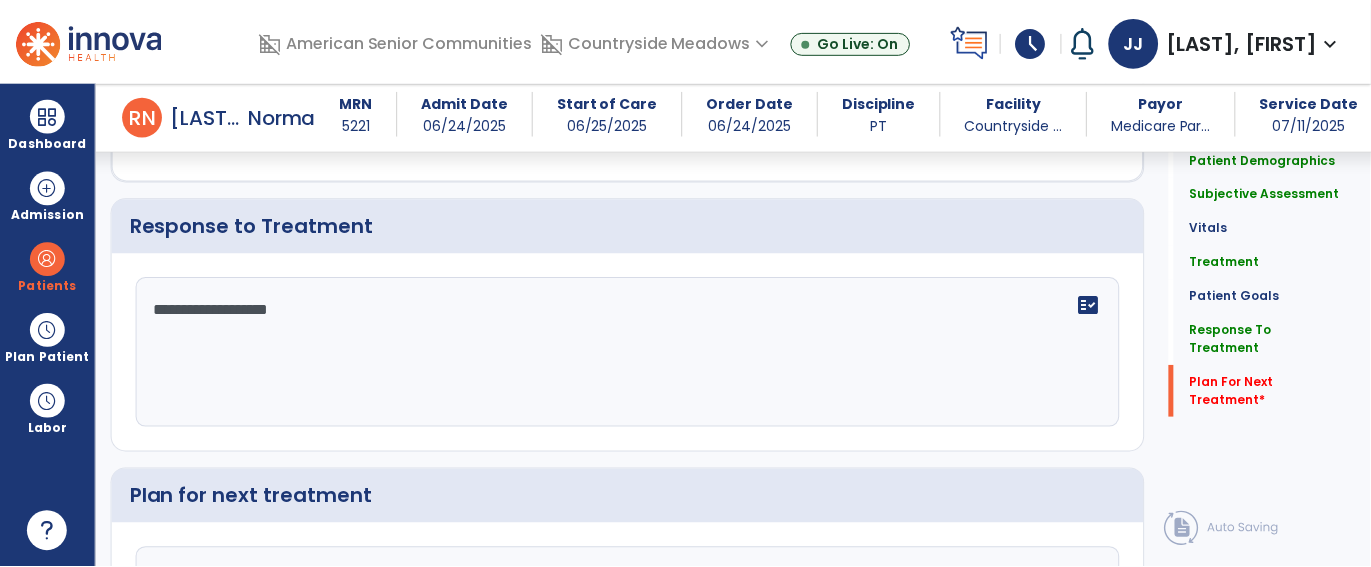 scroll, scrollTop: 3520, scrollLeft: 0, axis: vertical 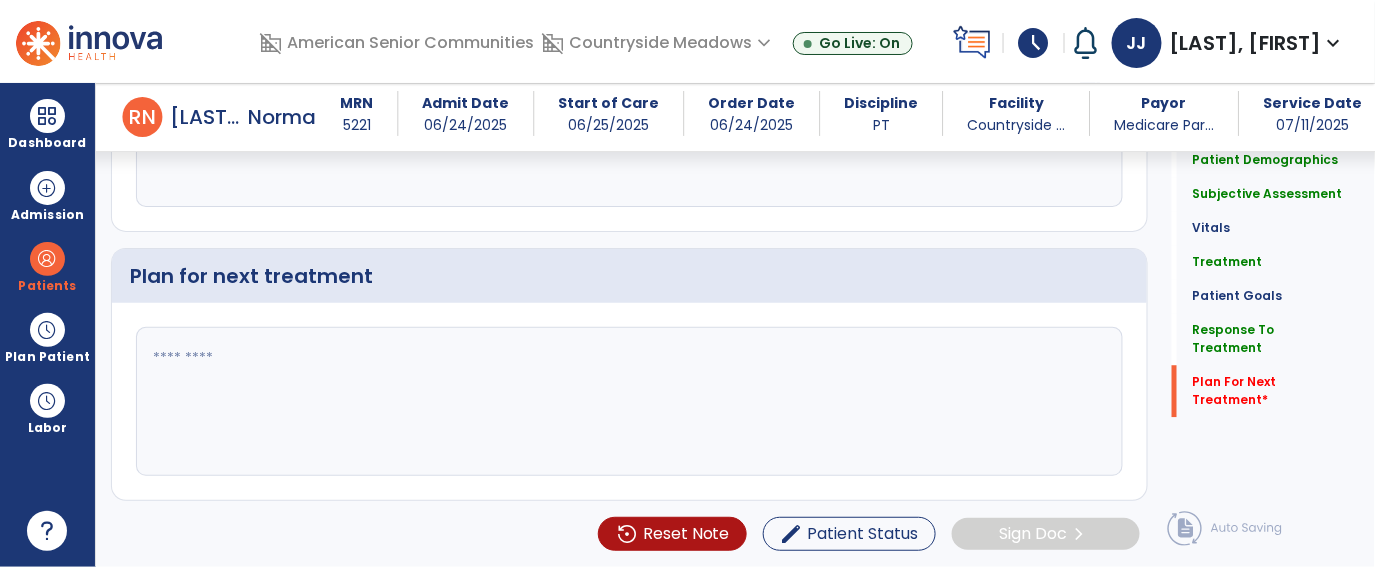 click 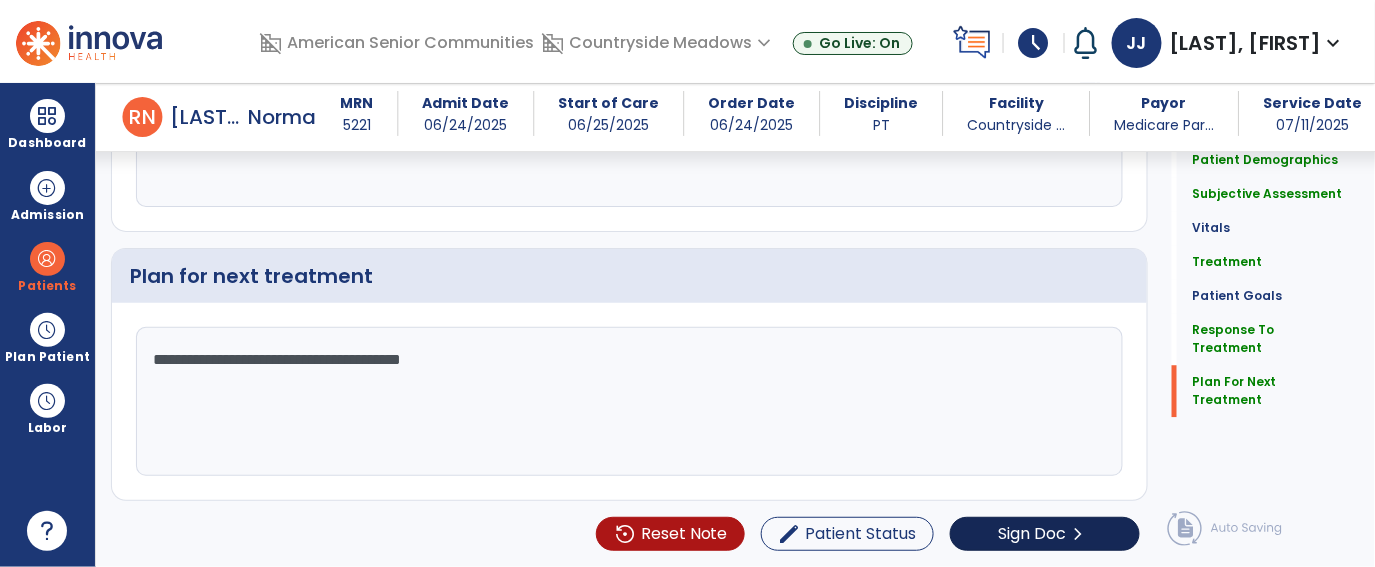type on "**********" 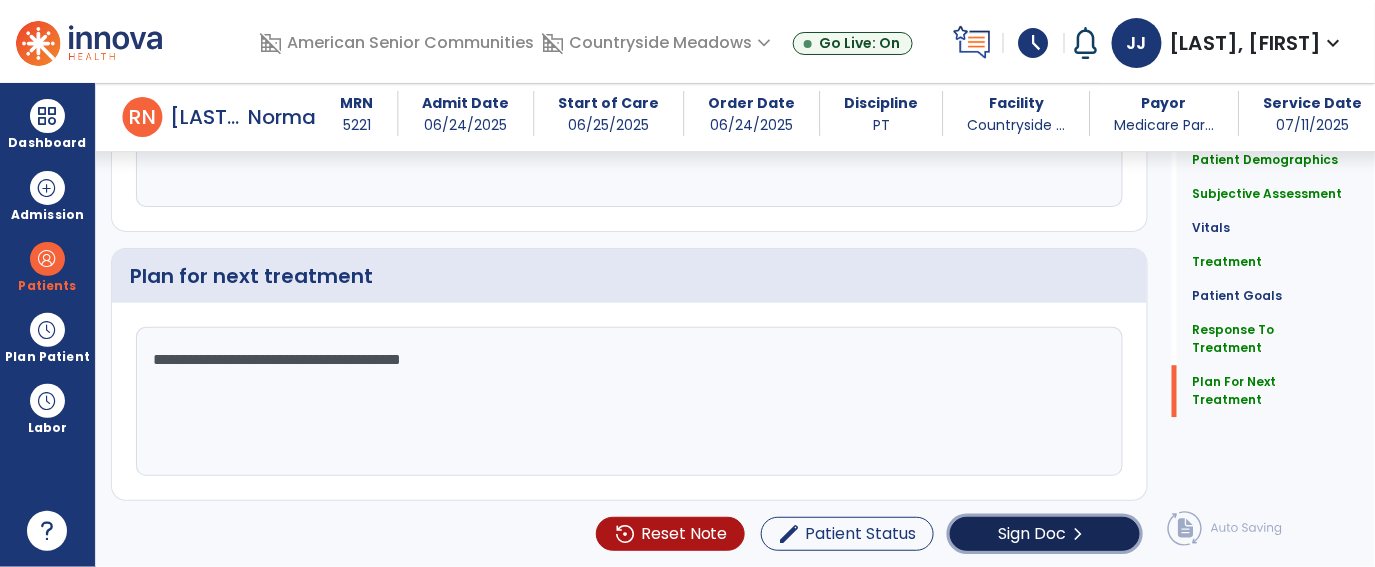 click on "Sign Doc" 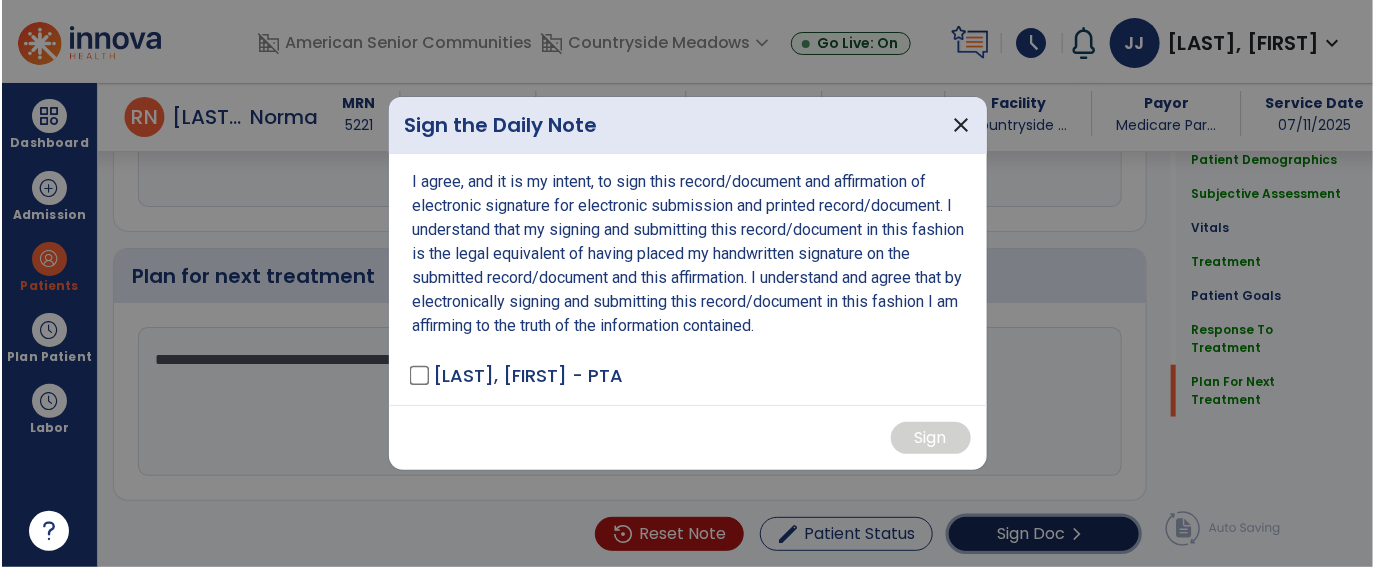 scroll, scrollTop: 3520, scrollLeft: 0, axis: vertical 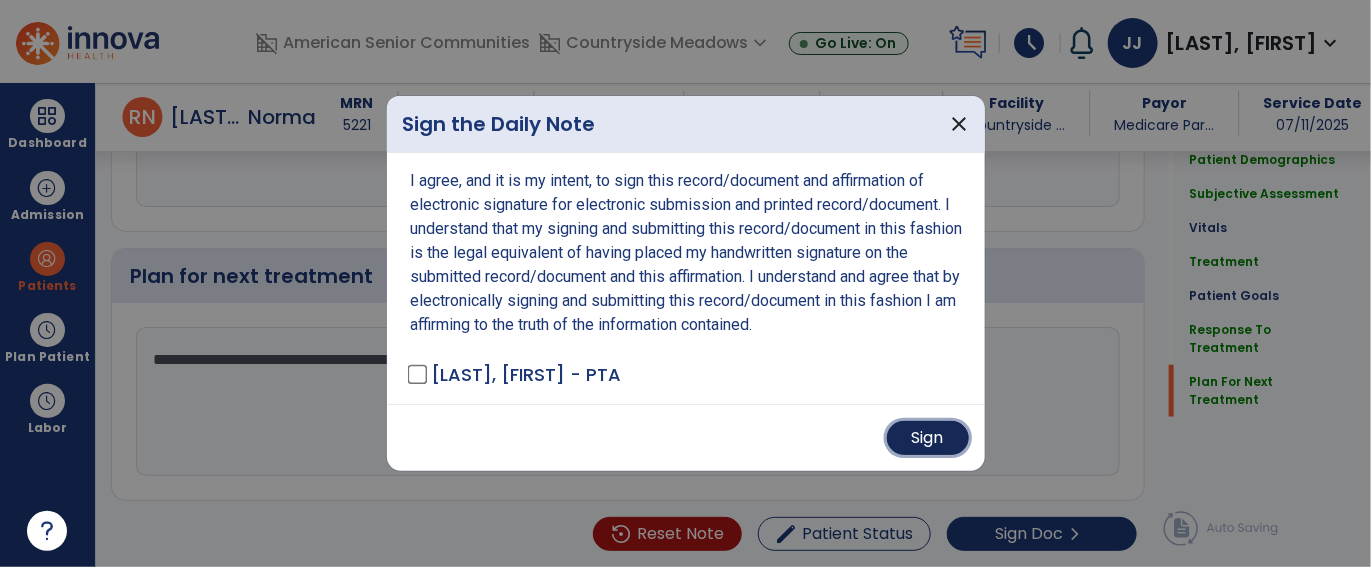 click on "Sign" at bounding box center (928, 438) 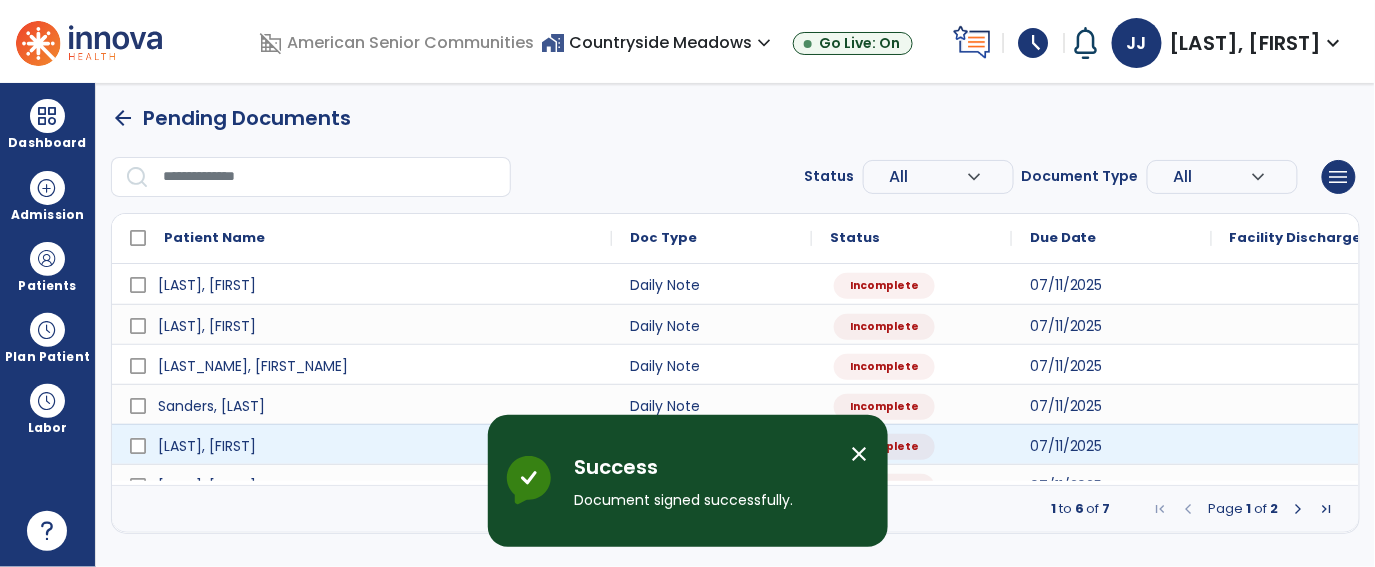 scroll, scrollTop: 0, scrollLeft: 0, axis: both 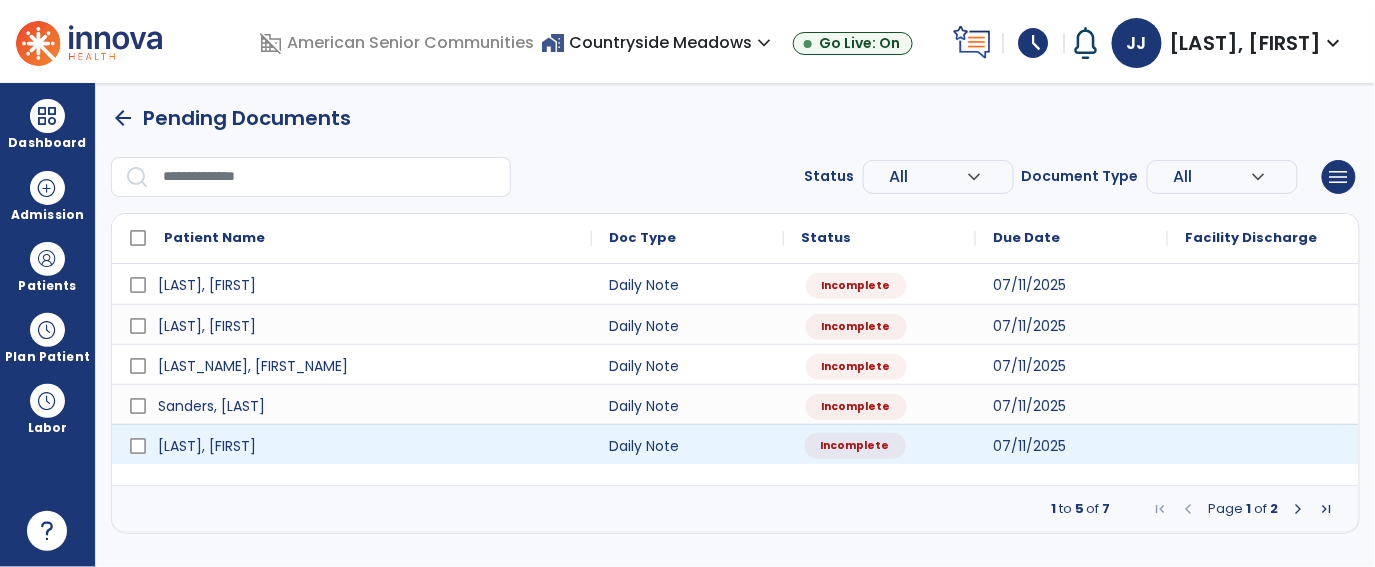 click on "Incomplete" at bounding box center (880, 444) 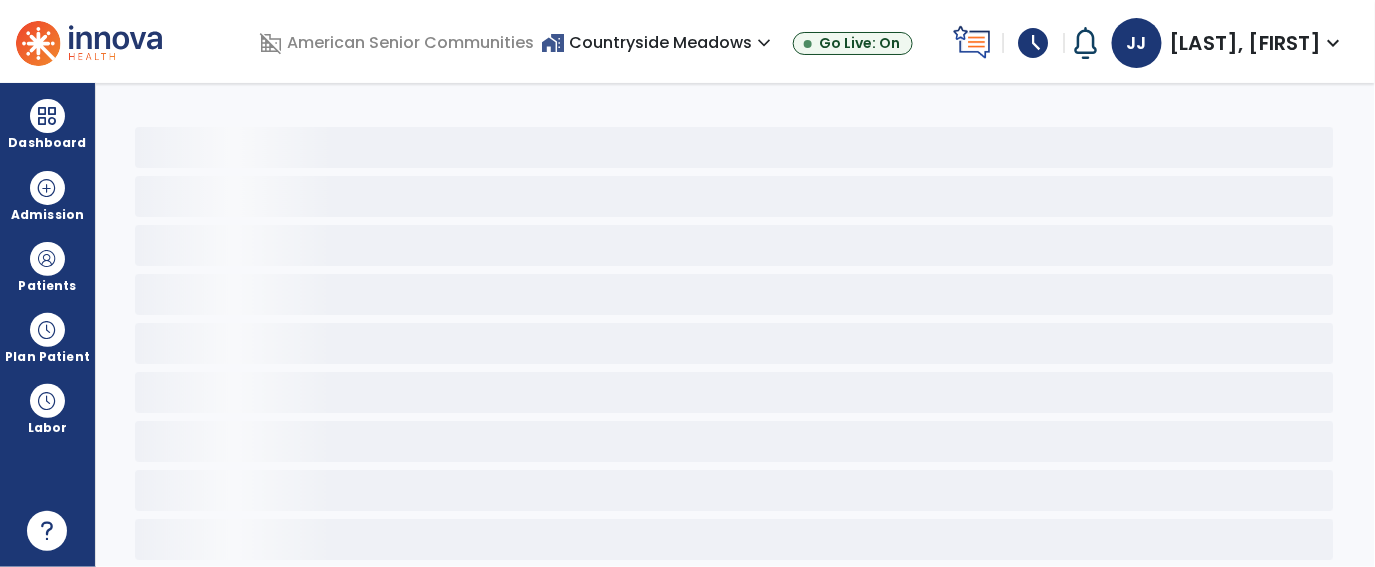 select on "*" 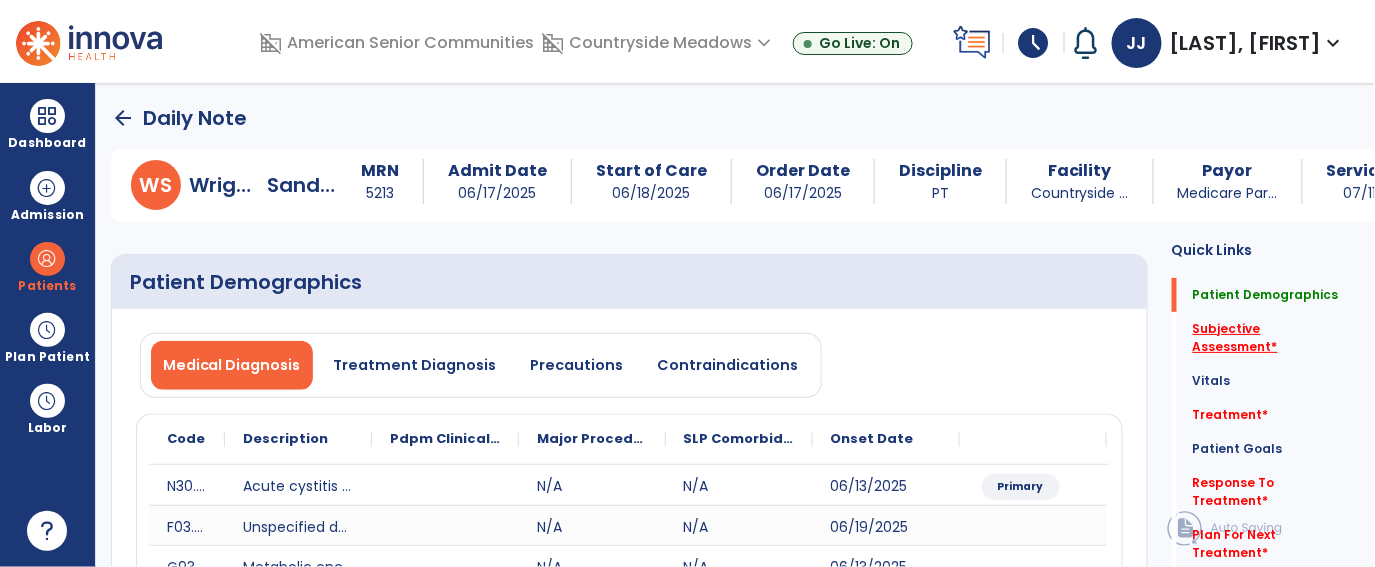 click on "Subjective Assessment   *" 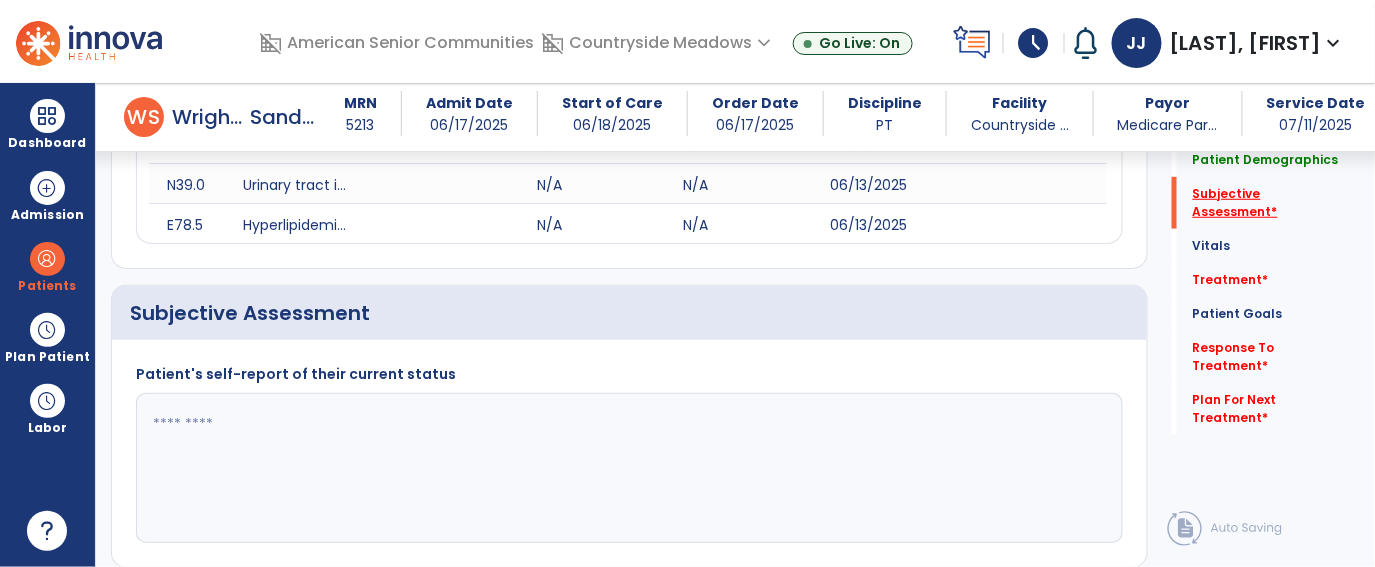scroll, scrollTop: 522, scrollLeft: 0, axis: vertical 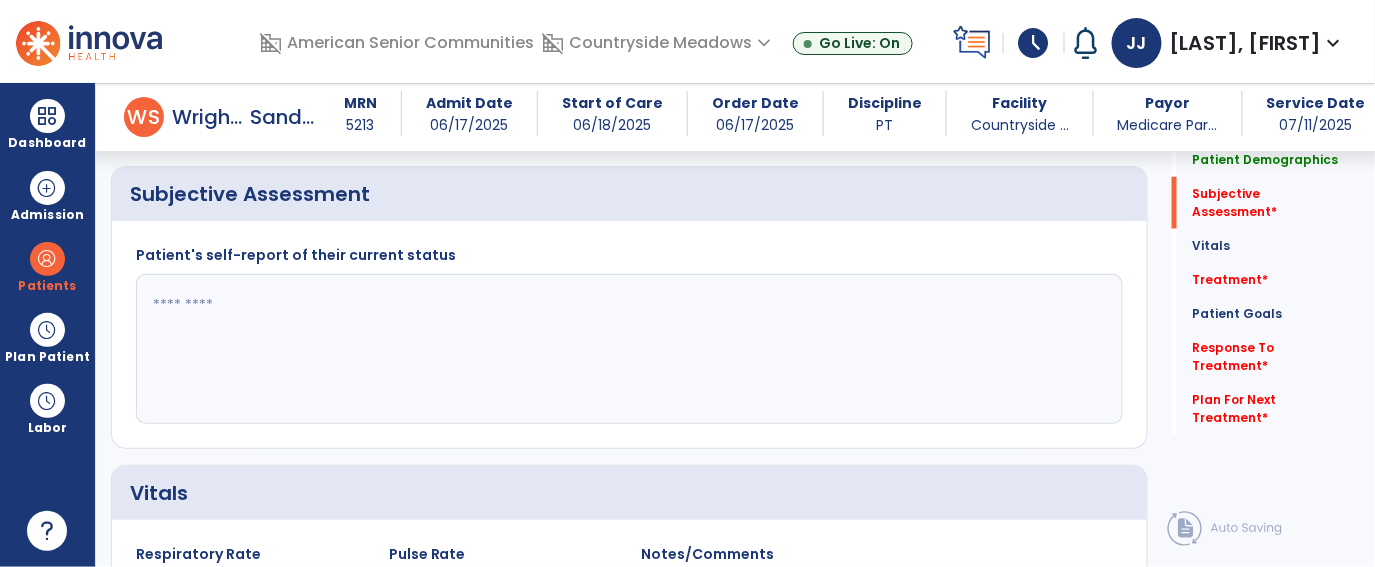click 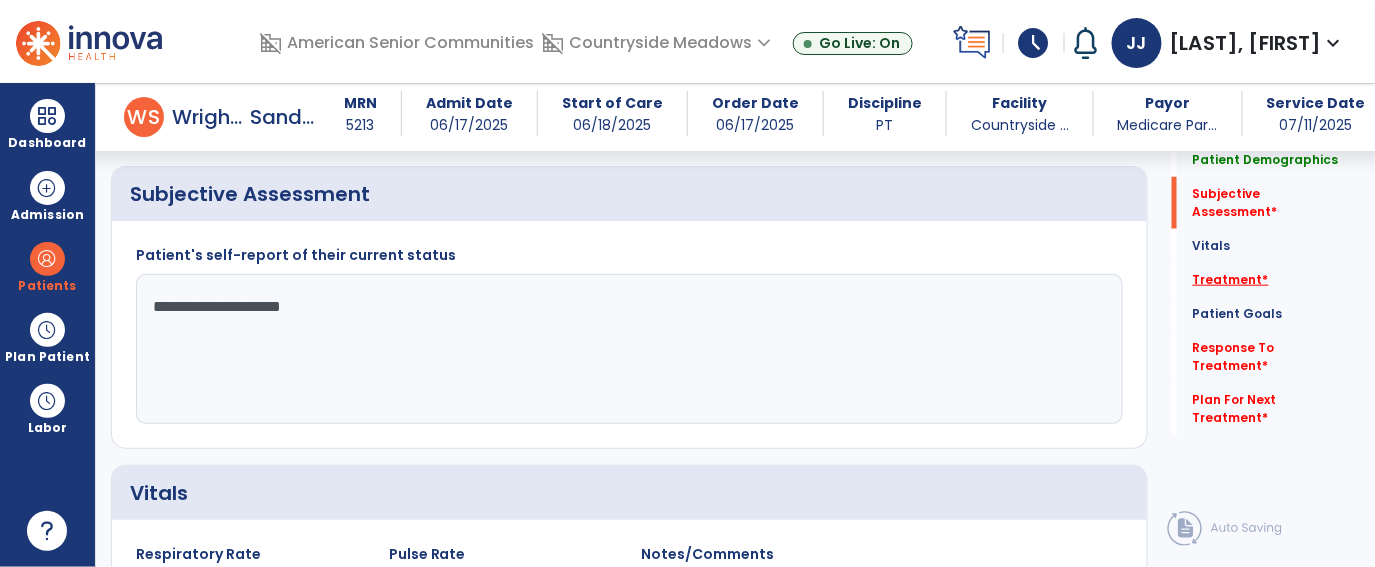 type on "**********" 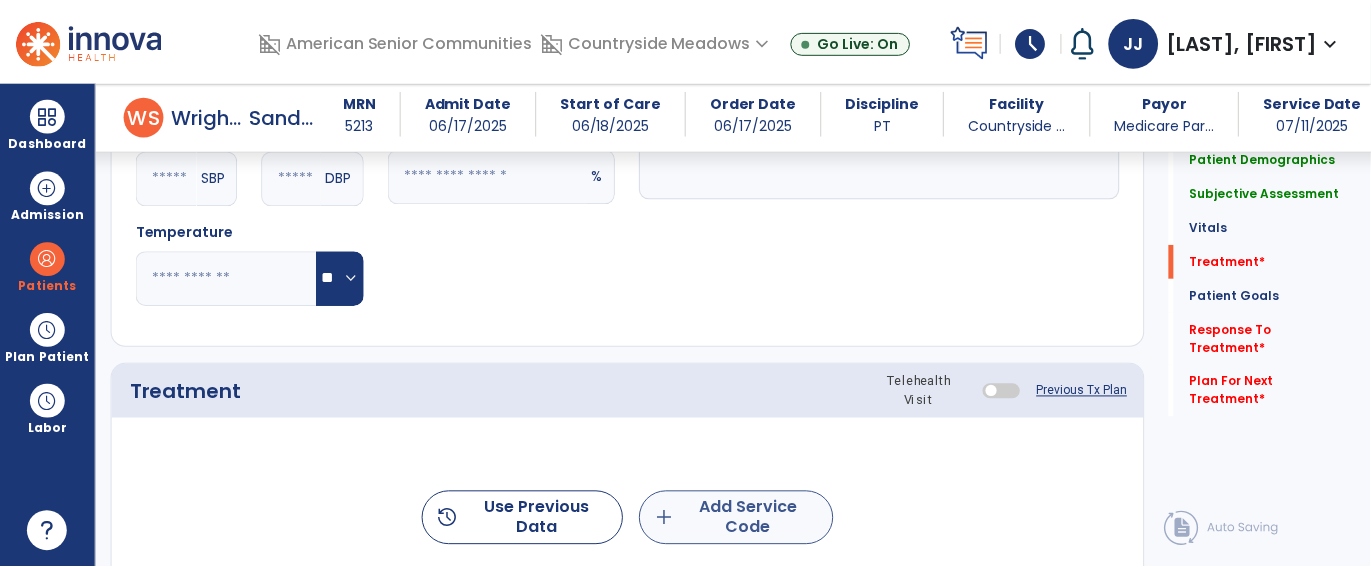 scroll, scrollTop: 1212, scrollLeft: 0, axis: vertical 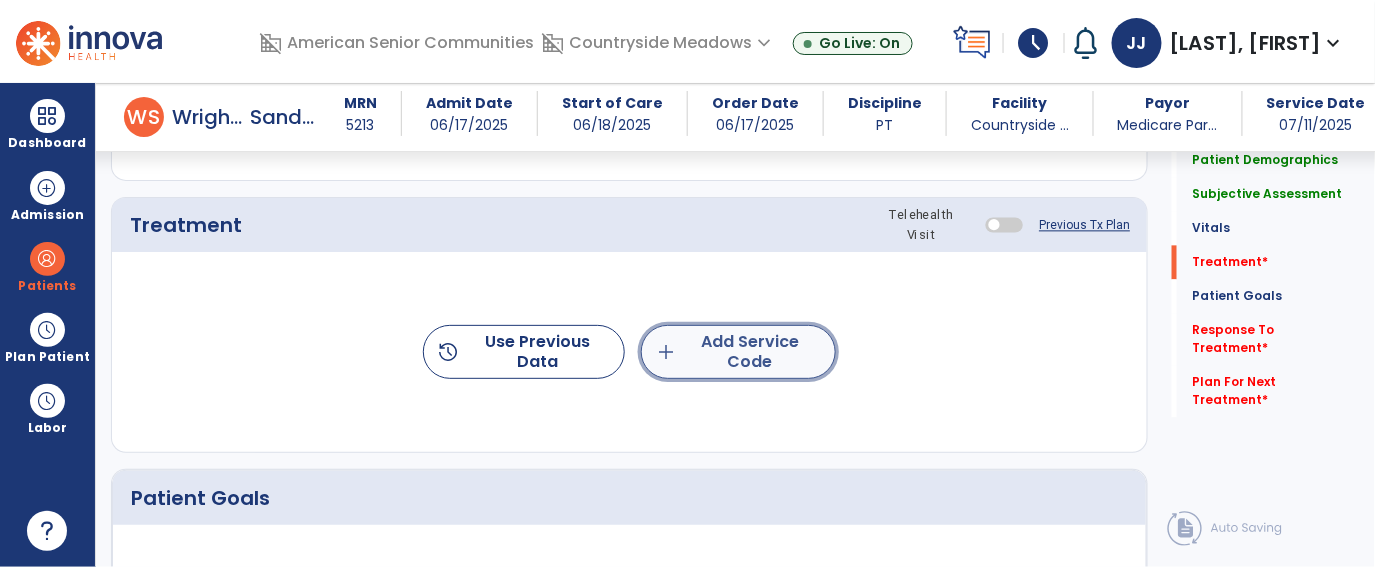 click on "add  Add Service Code" 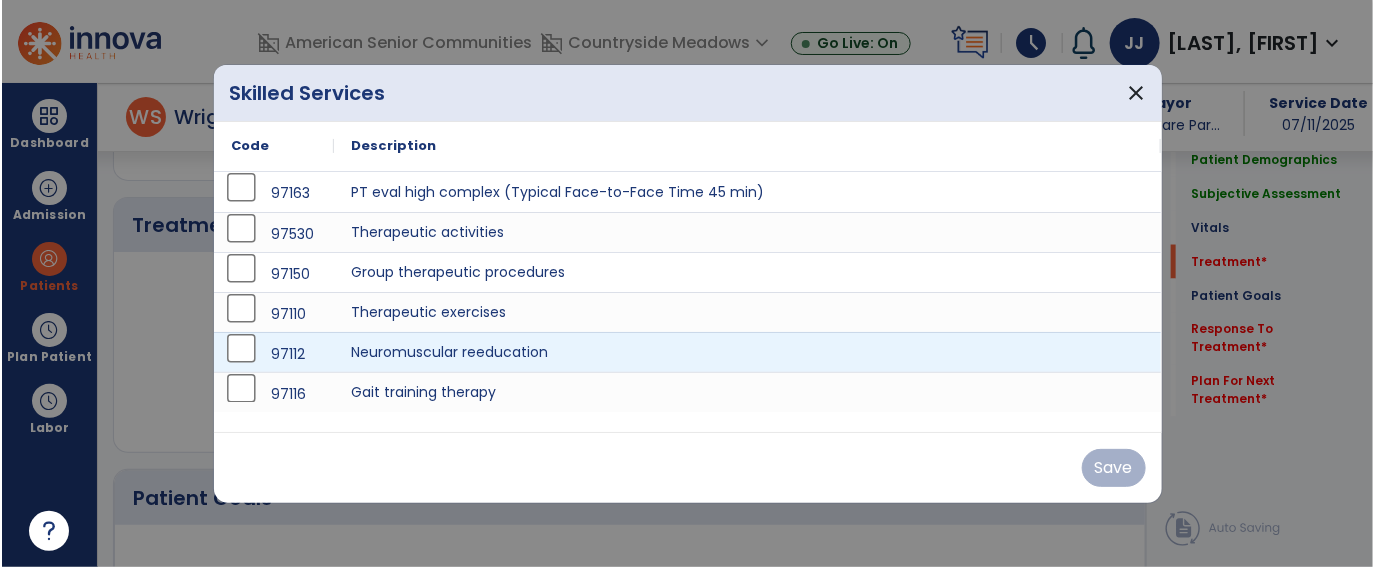 scroll, scrollTop: 1212, scrollLeft: 0, axis: vertical 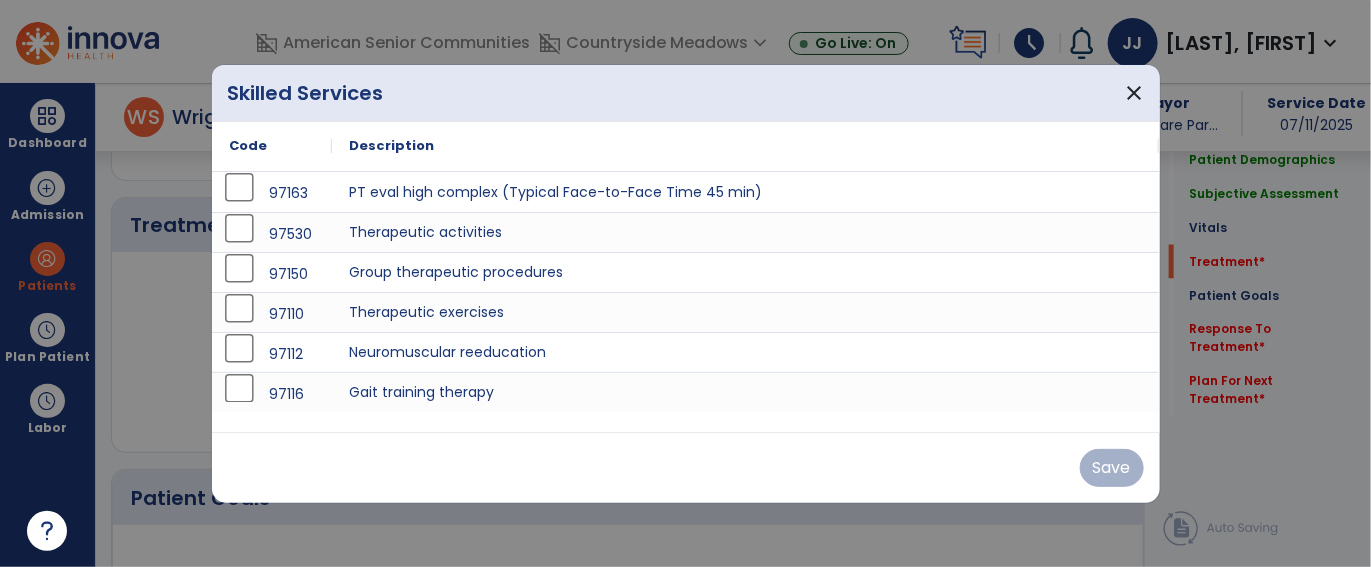 type 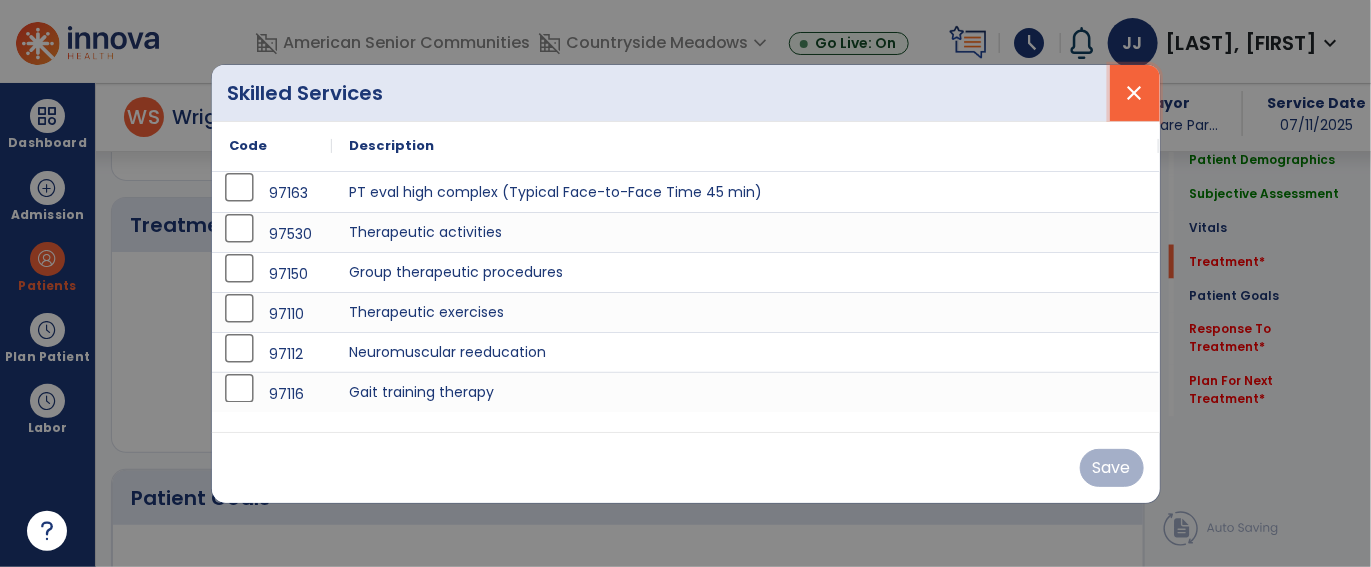 click on "close" at bounding box center (1135, 93) 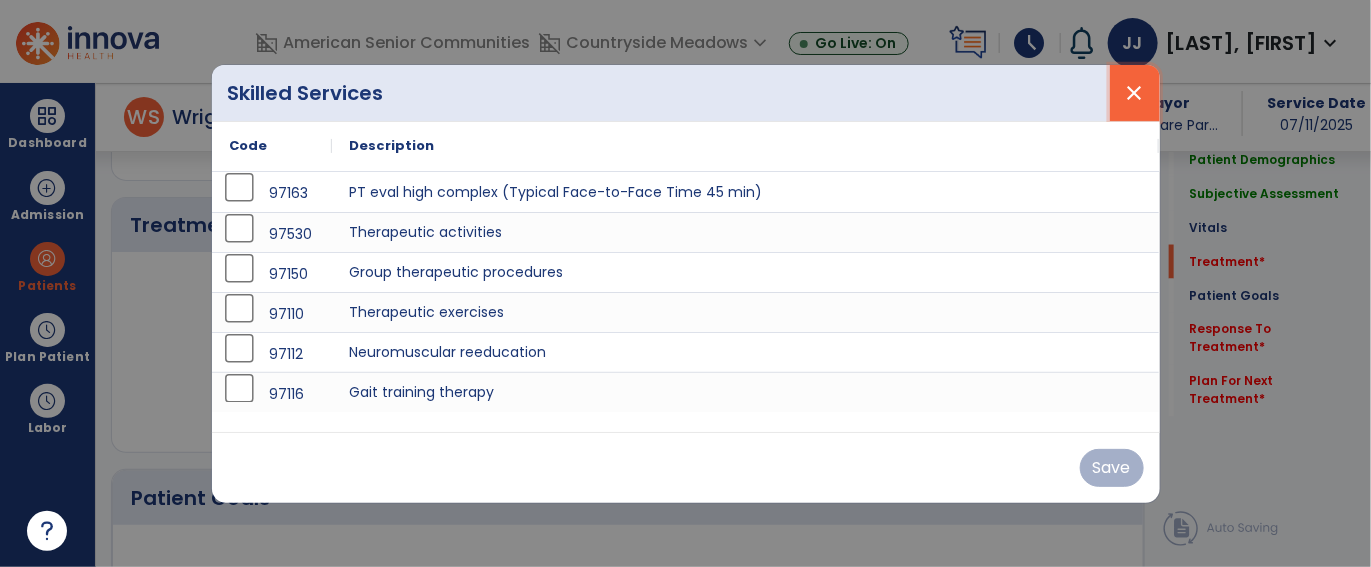 click on "close" at bounding box center [1135, 93] 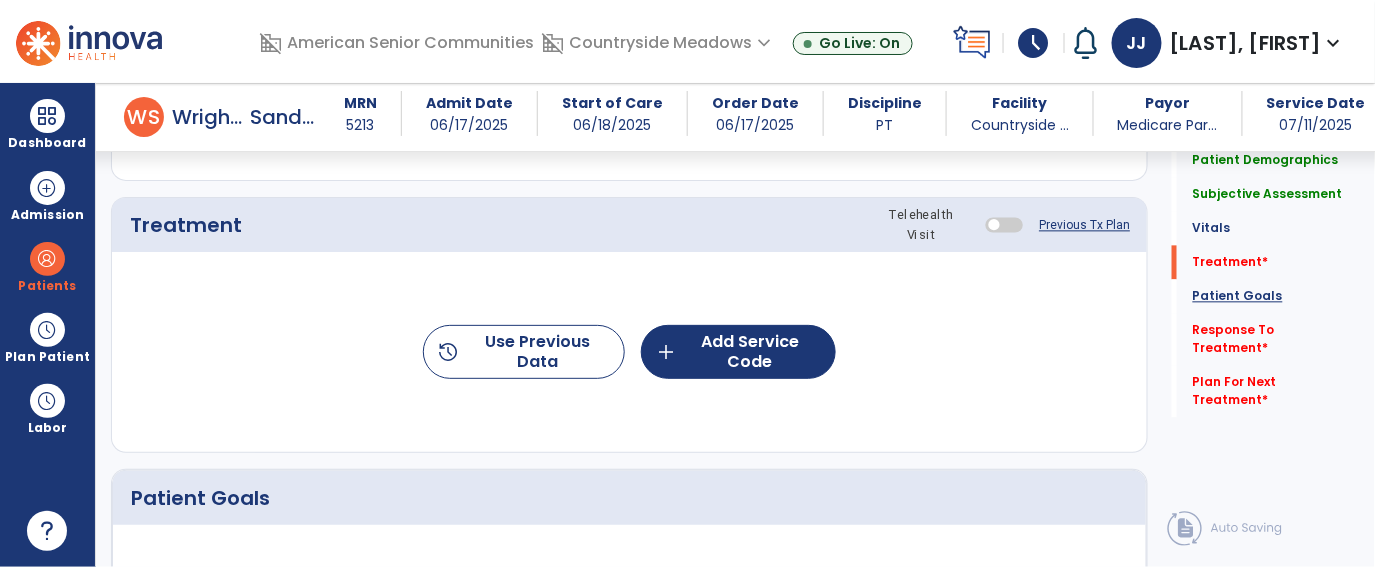 click on "Patient Goals" 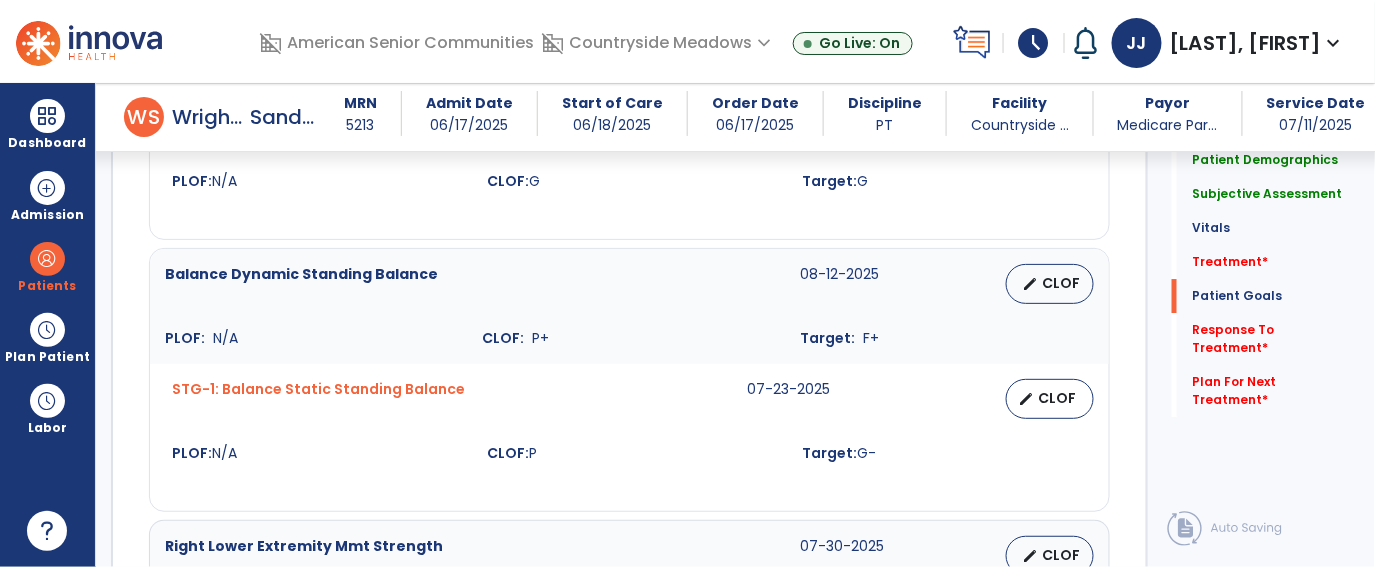 scroll, scrollTop: 1783, scrollLeft: 0, axis: vertical 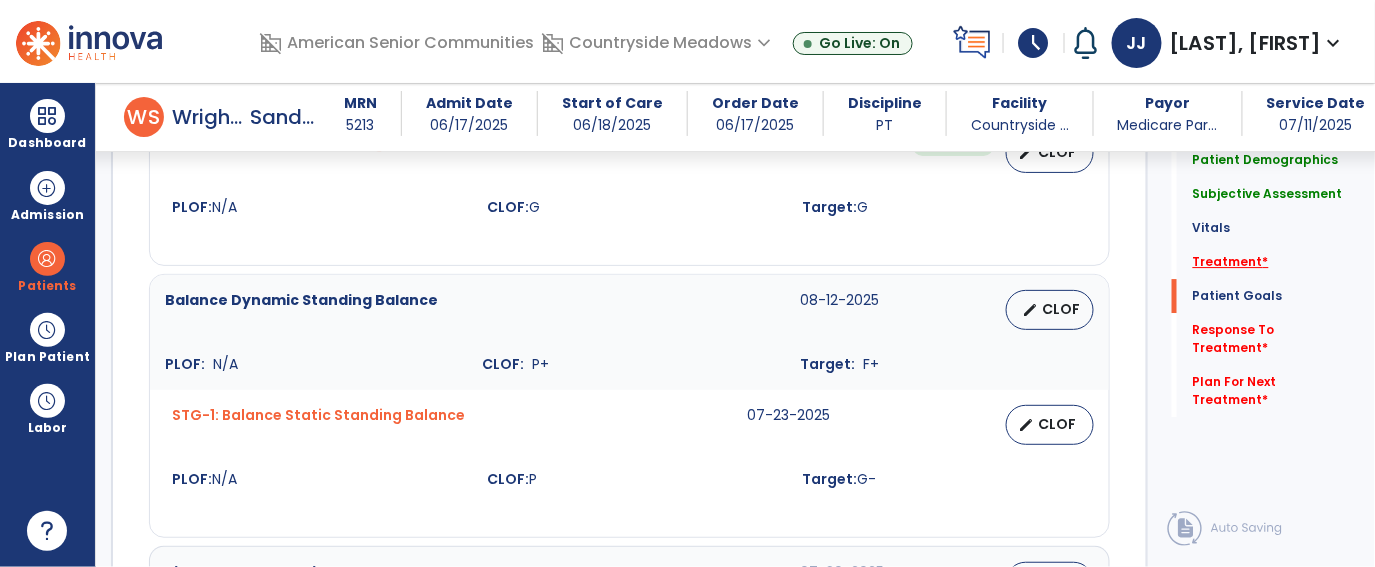 click on "Treatment   *" 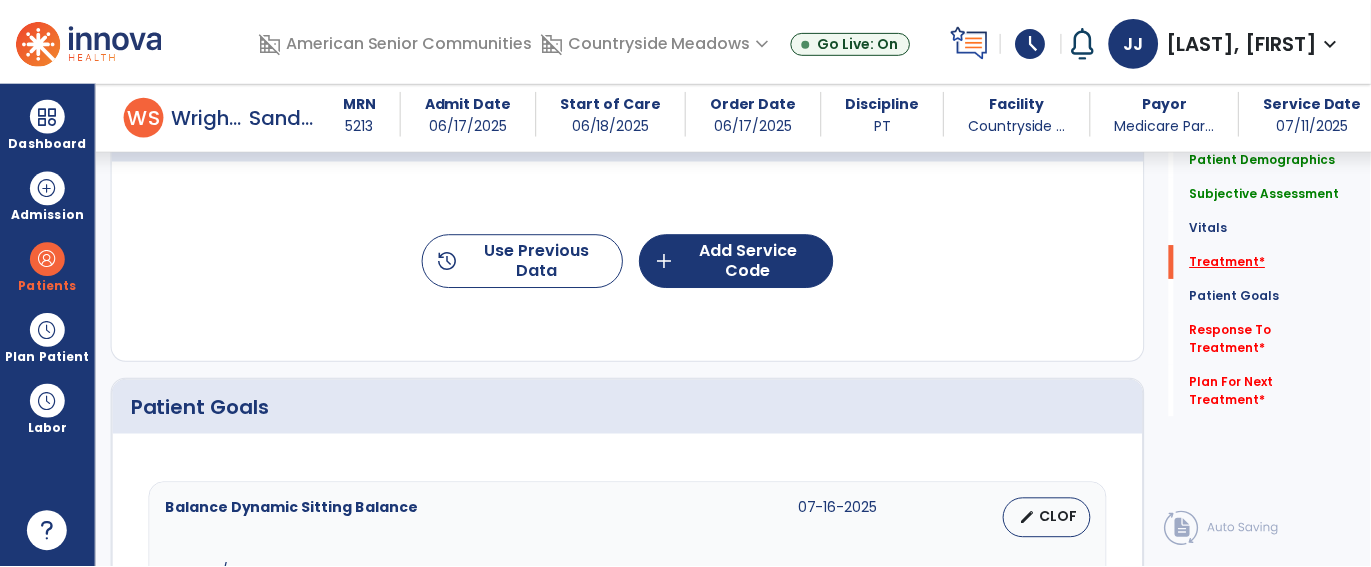 scroll, scrollTop: 1212, scrollLeft: 0, axis: vertical 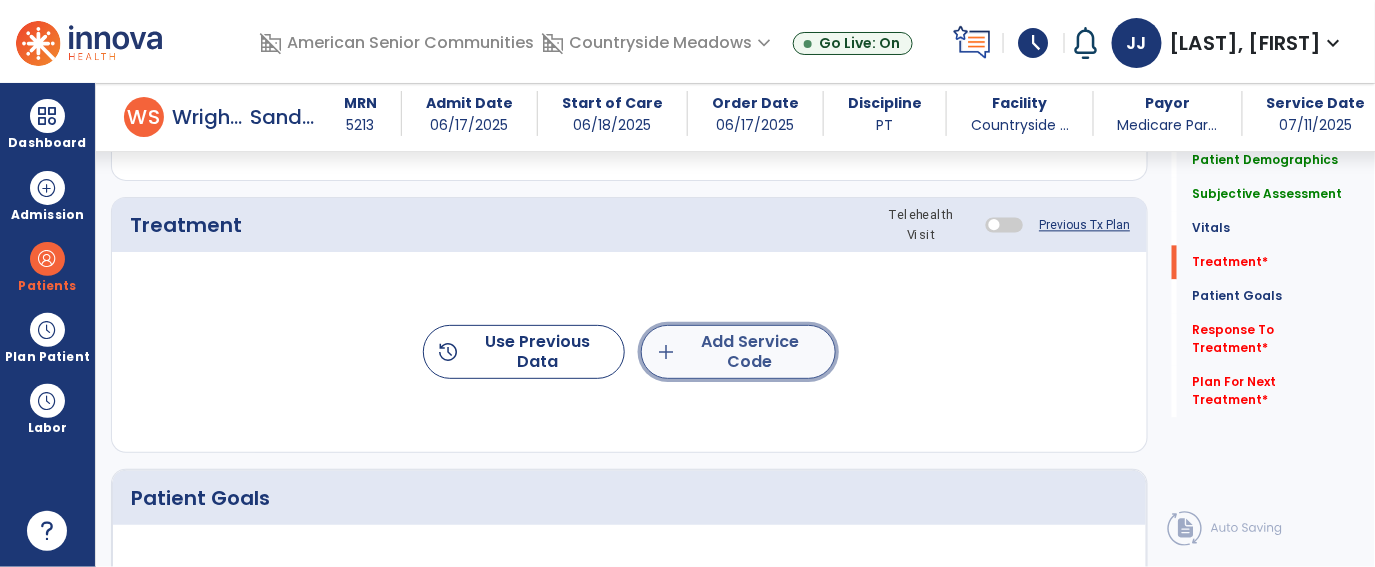 click on "add  Add Service Code" 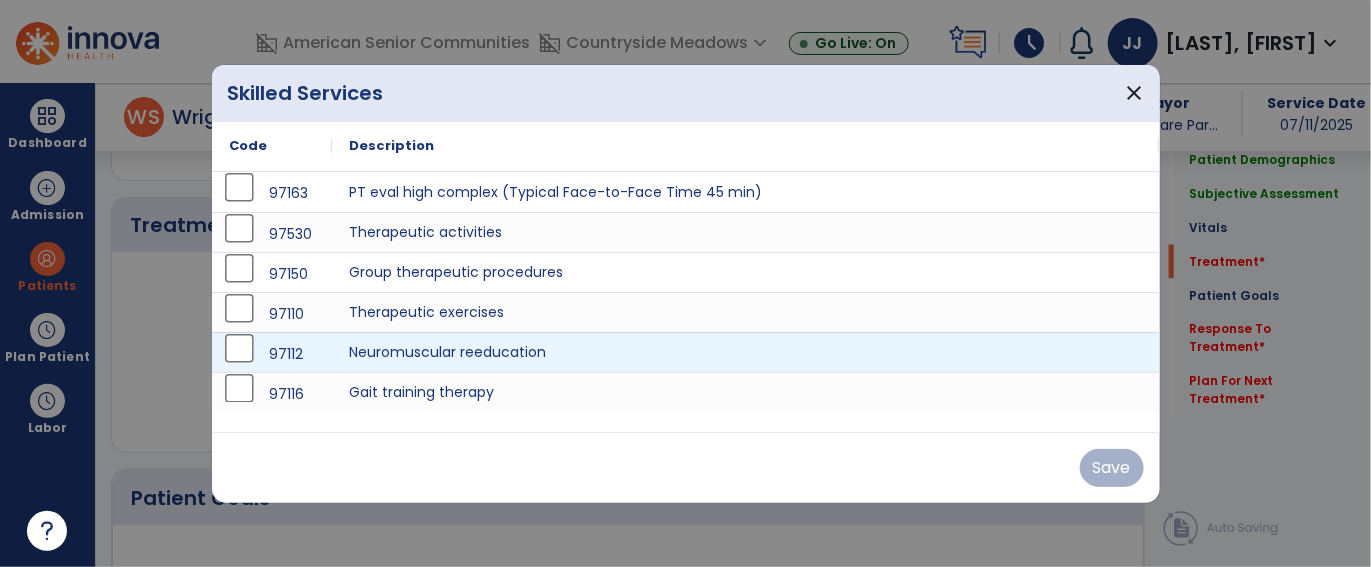 scroll, scrollTop: 1212, scrollLeft: 0, axis: vertical 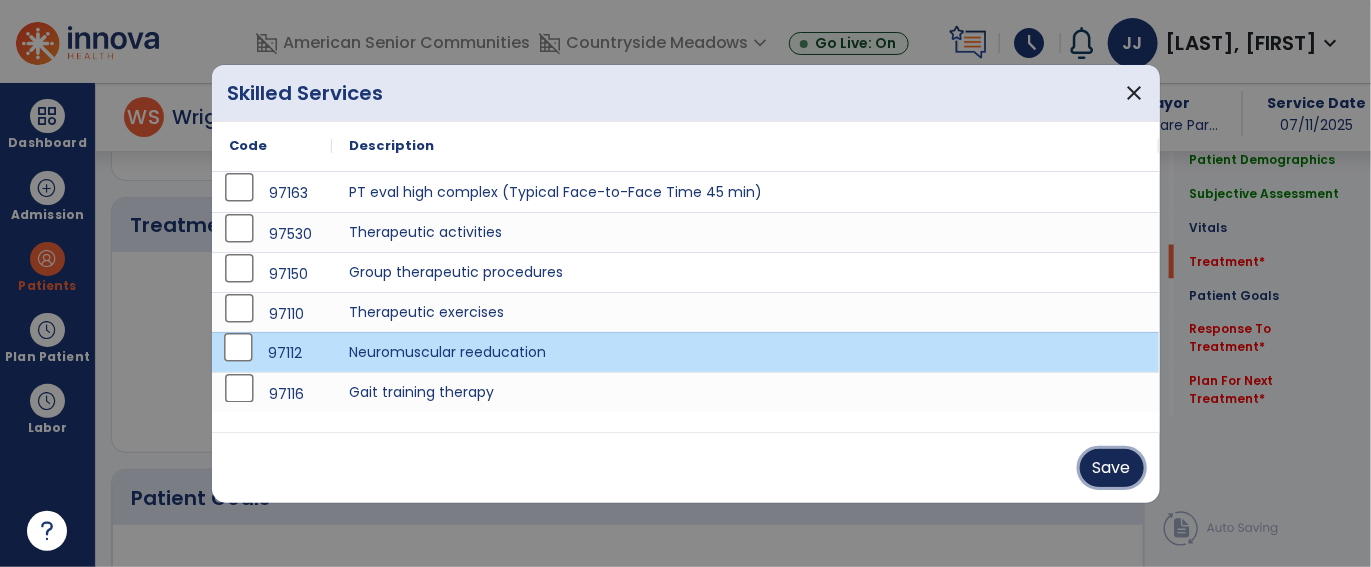 click on "Save" at bounding box center [1112, 468] 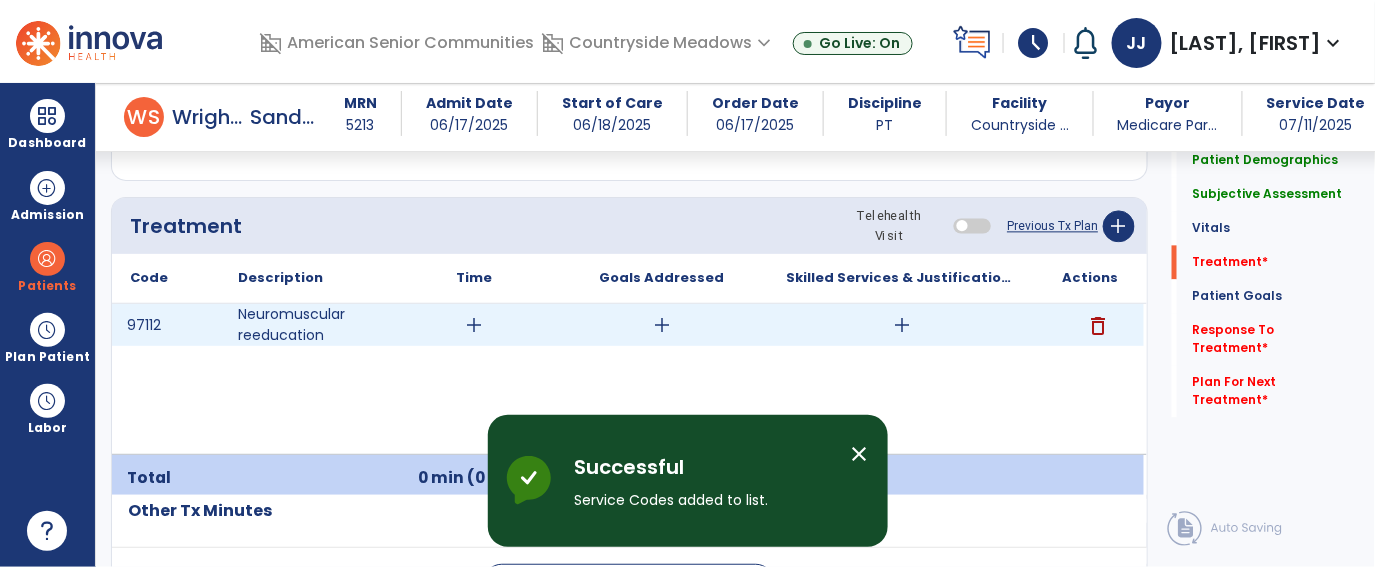 click on "add" at bounding box center (474, 325) 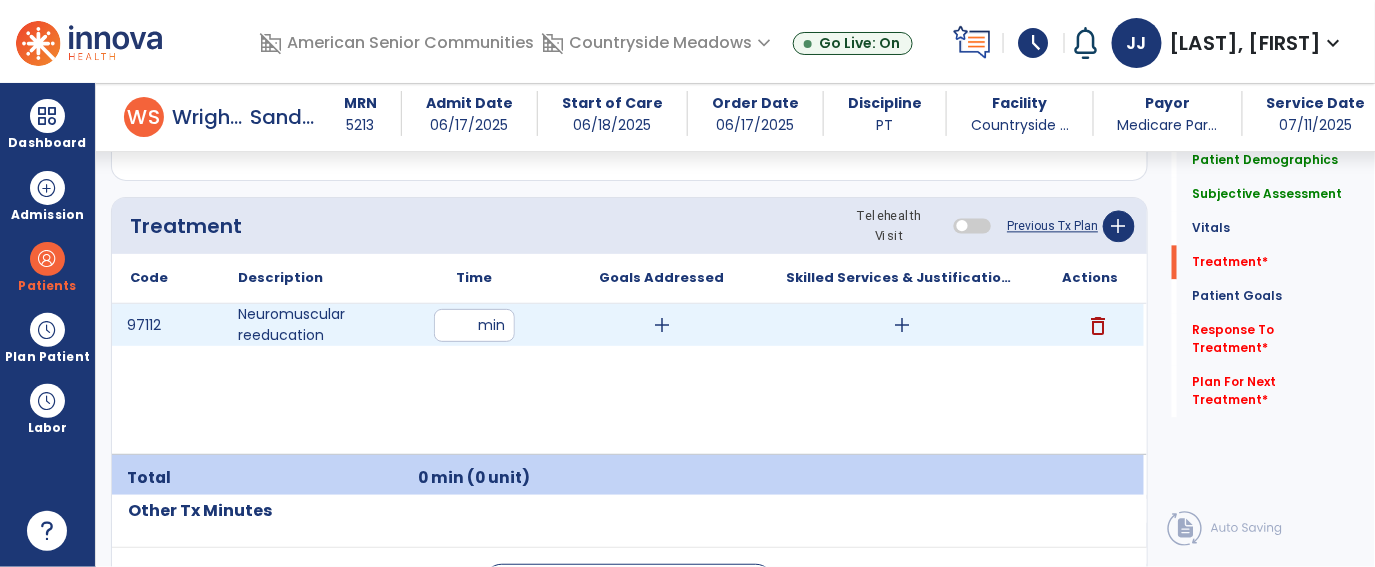type on "**" 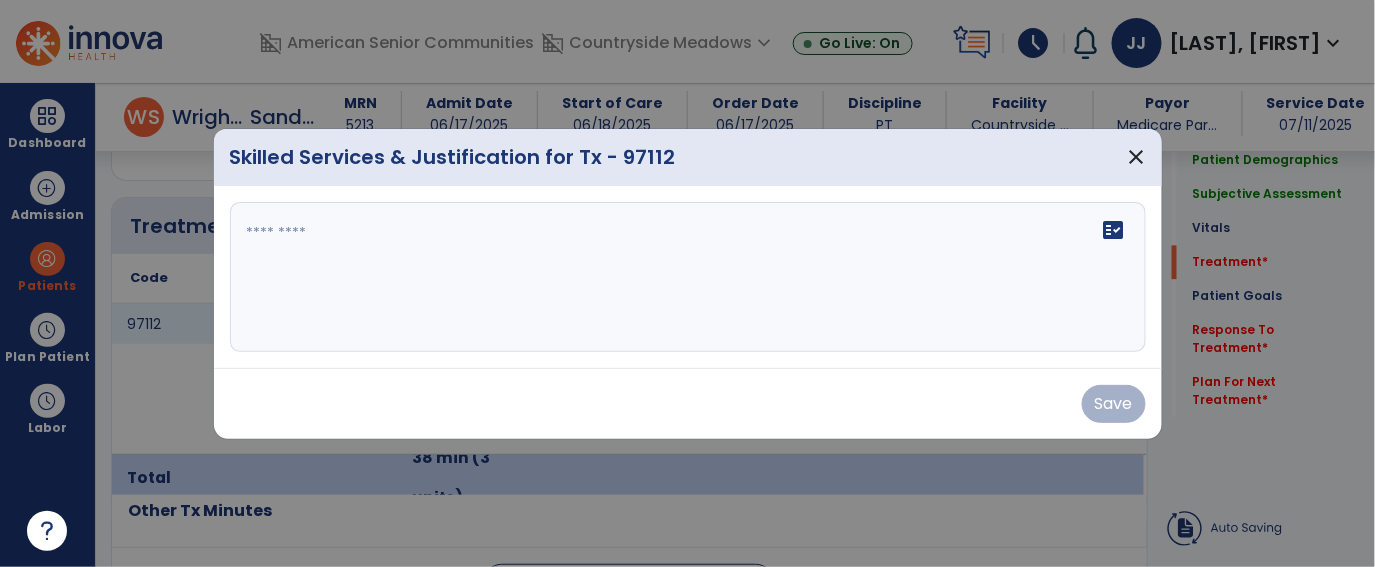 click on "fact_check" at bounding box center (688, 277) 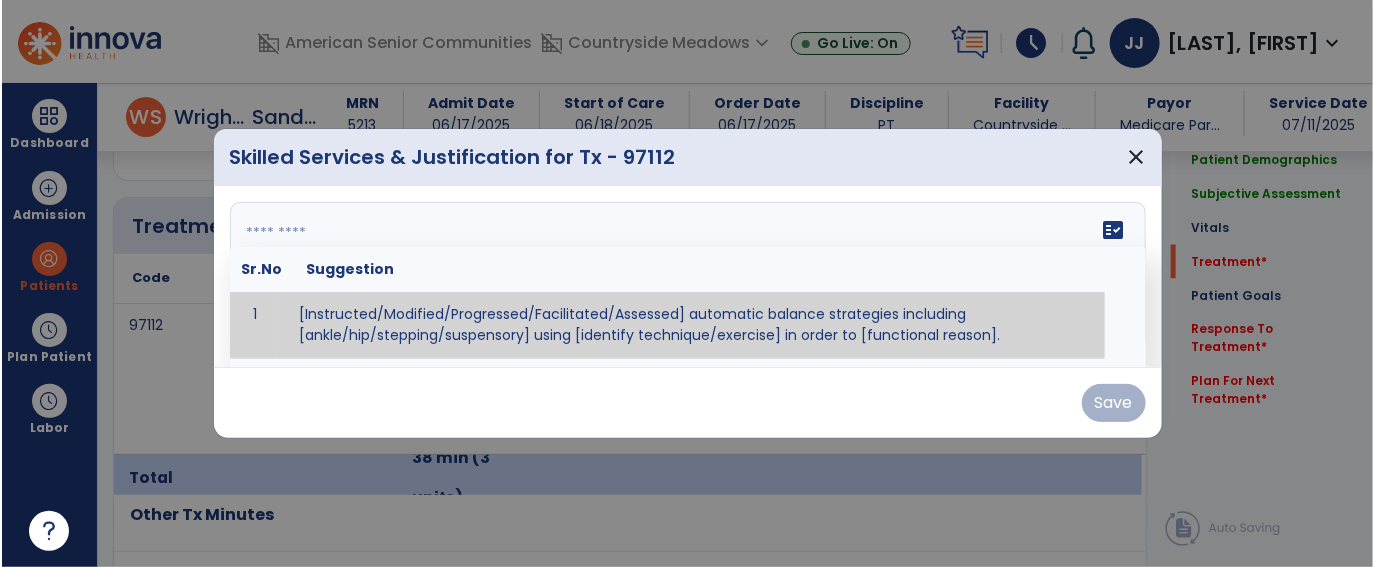 scroll, scrollTop: 1212, scrollLeft: 0, axis: vertical 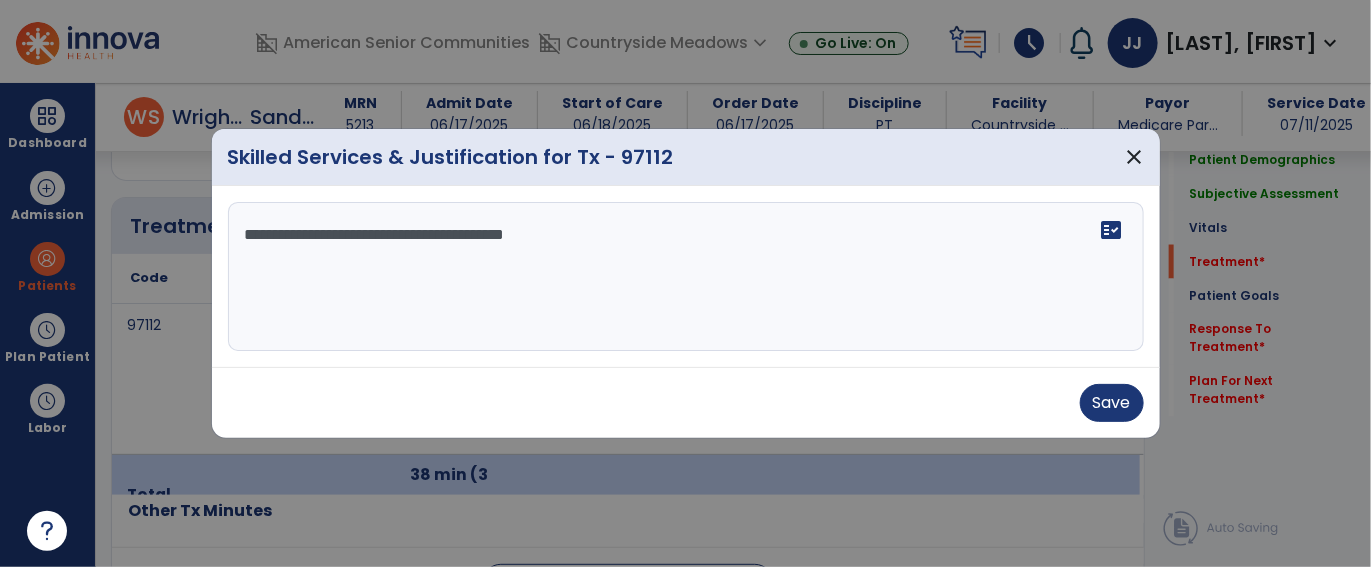 click on "**********" at bounding box center [686, 277] 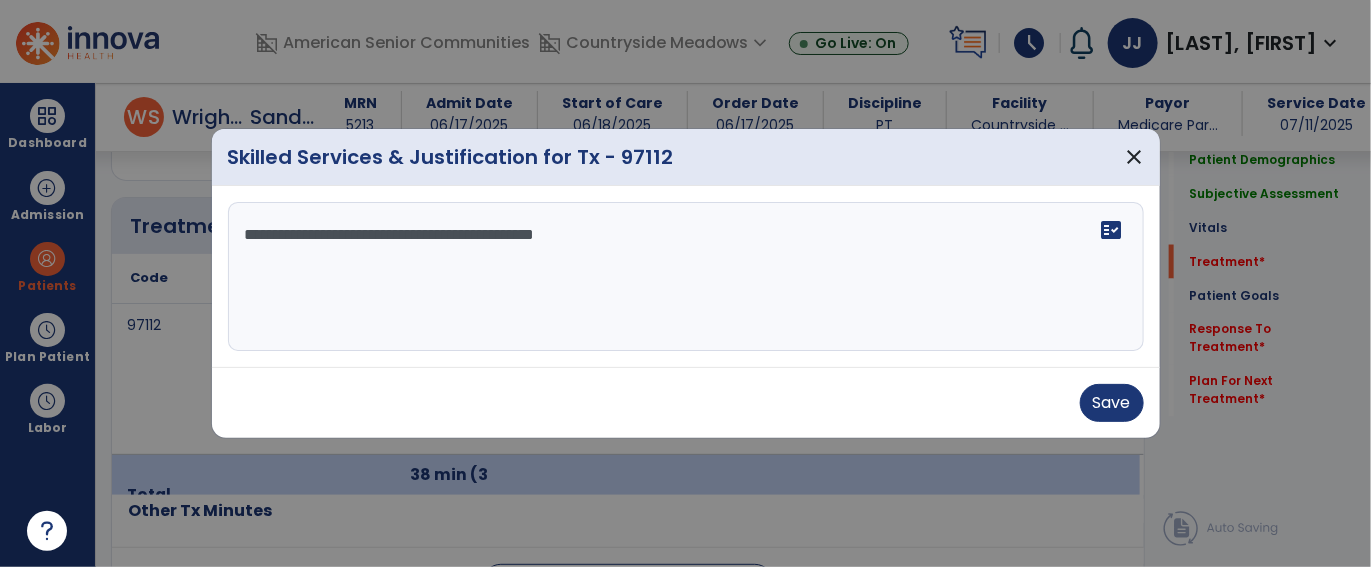 click on "**********" at bounding box center (686, 277) 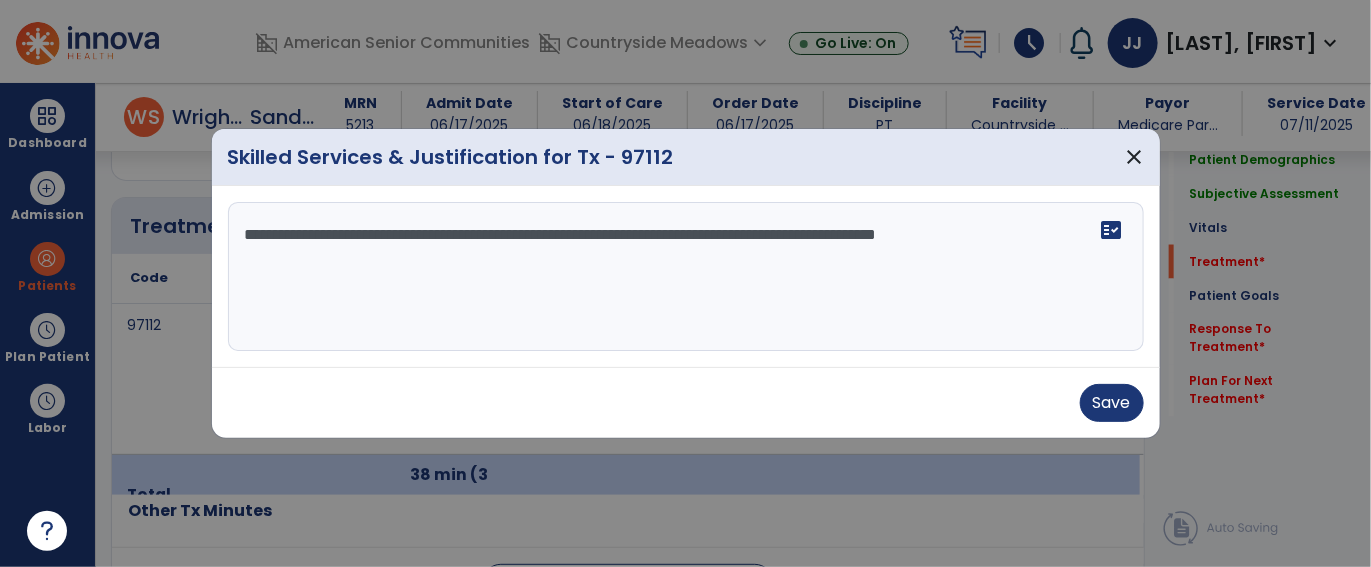 click on "**********" at bounding box center [686, 277] 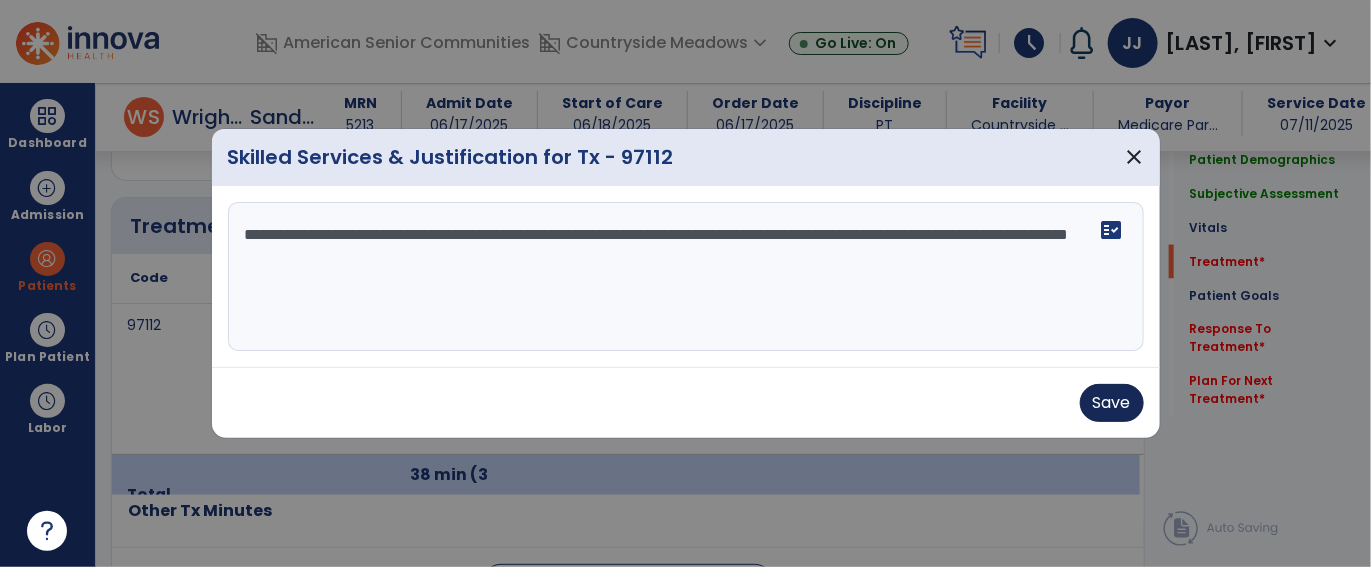 type on "**********" 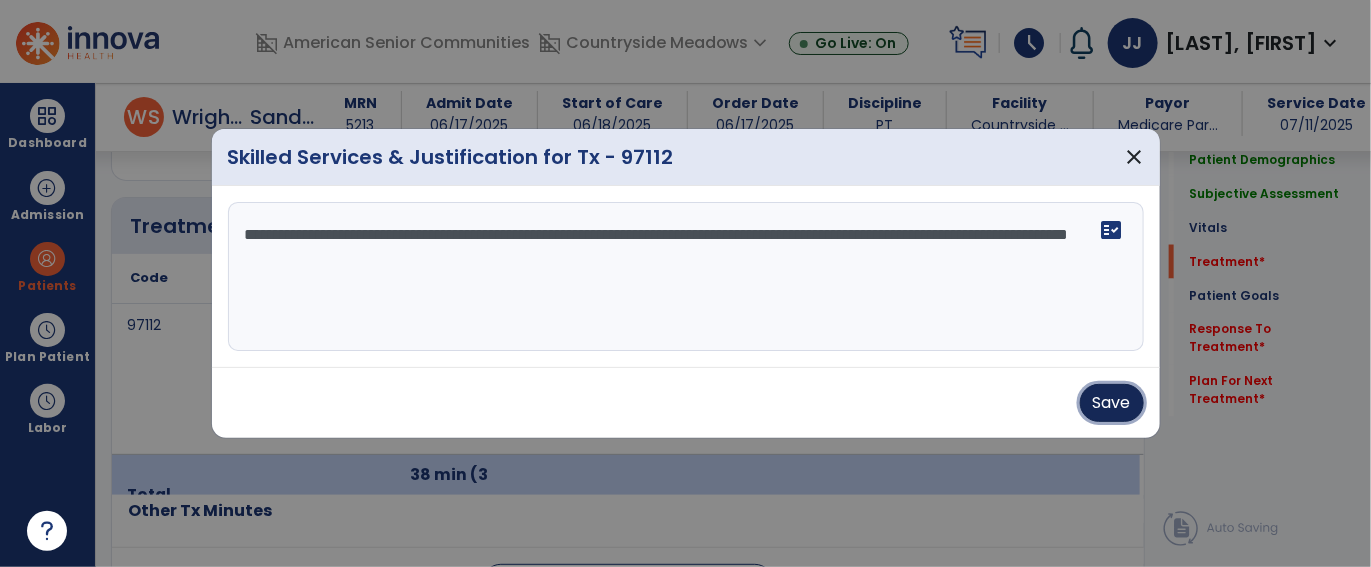 click on "Save" at bounding box center [1112, 403] 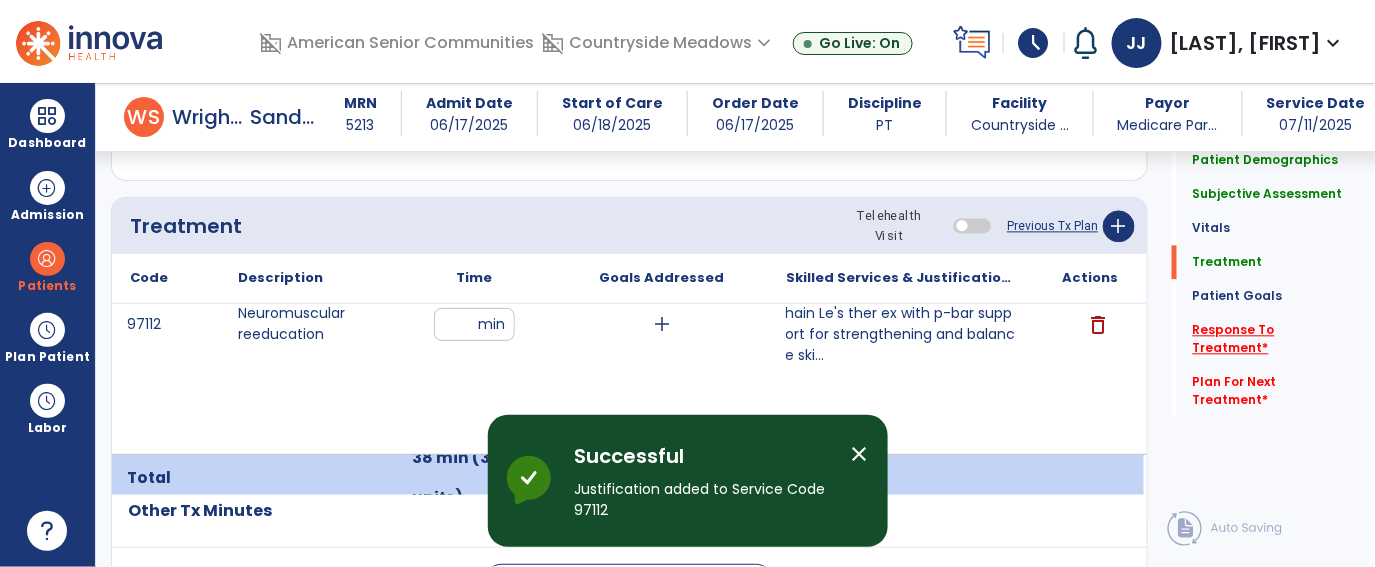 click on "Response To Treatment   *" 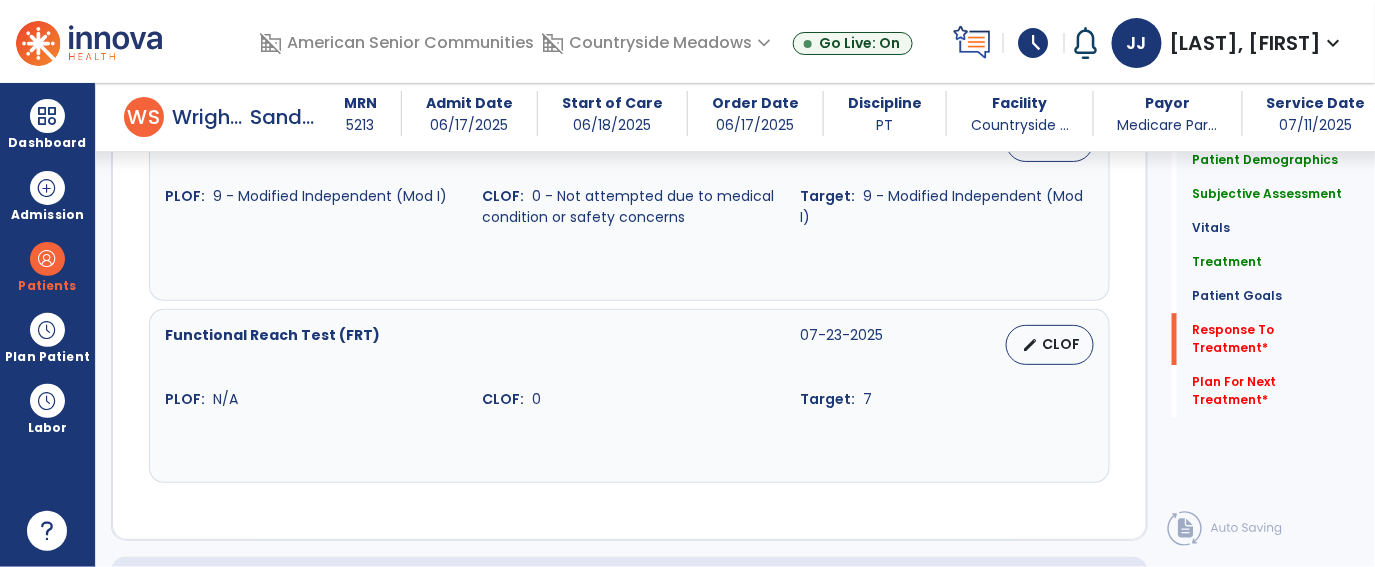 scroll, scrollTop: 4083, scrollLeft: 0, axis: vertical 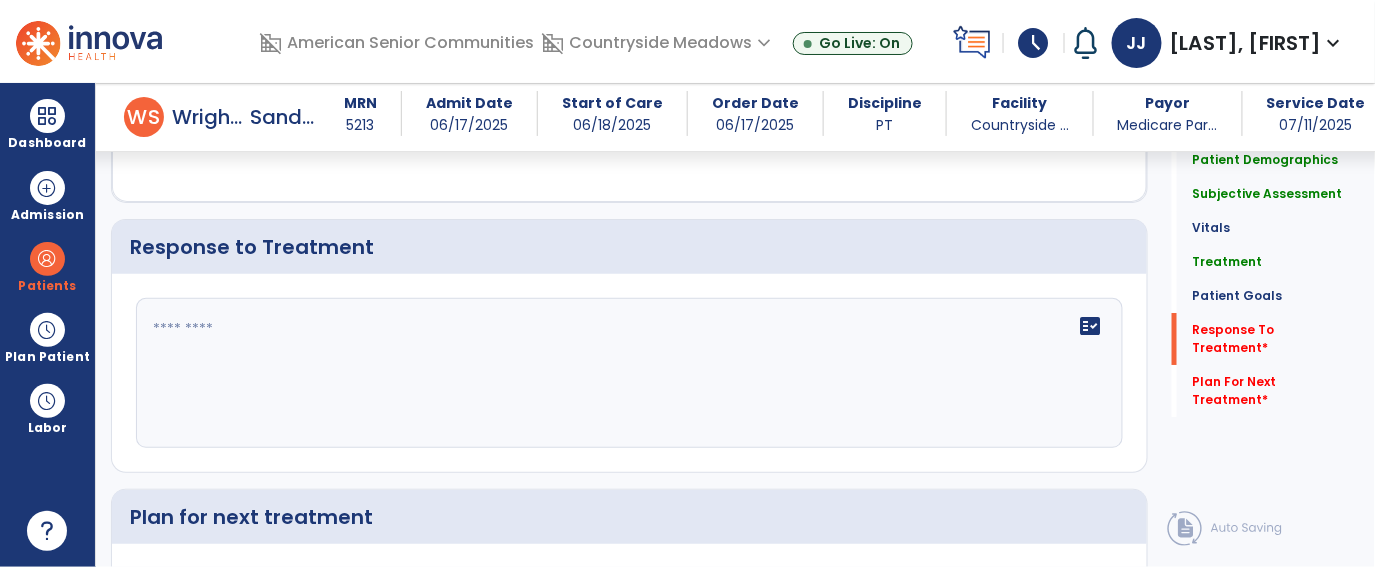 click on "fact_check" 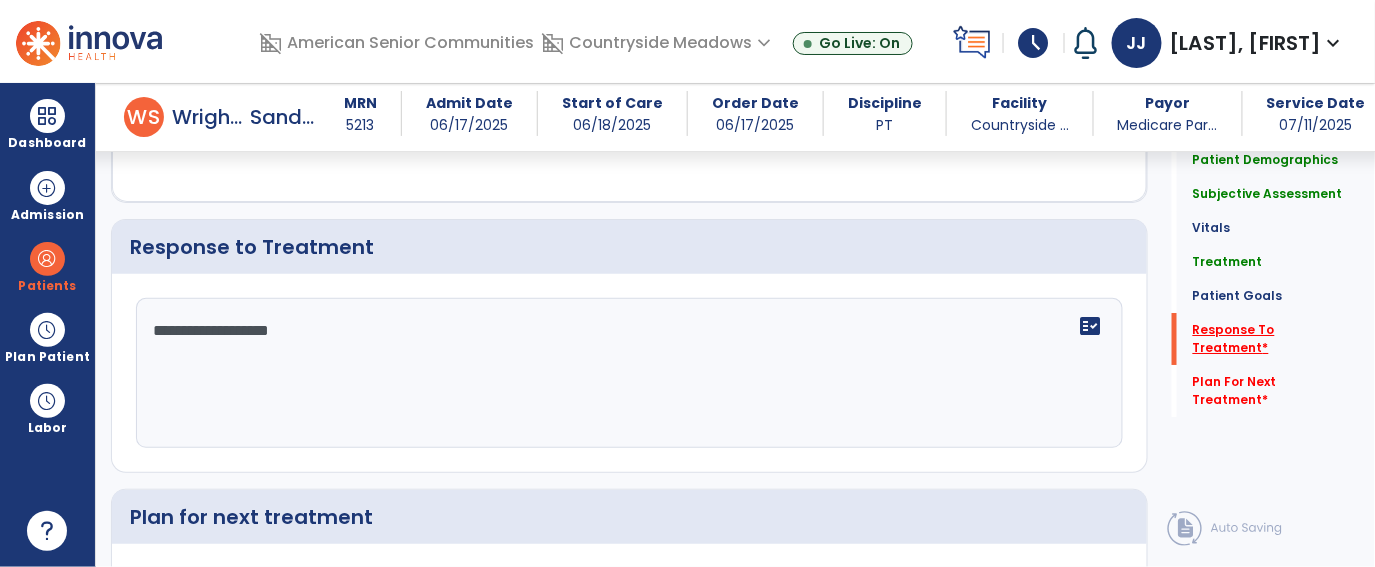 type on "**********" 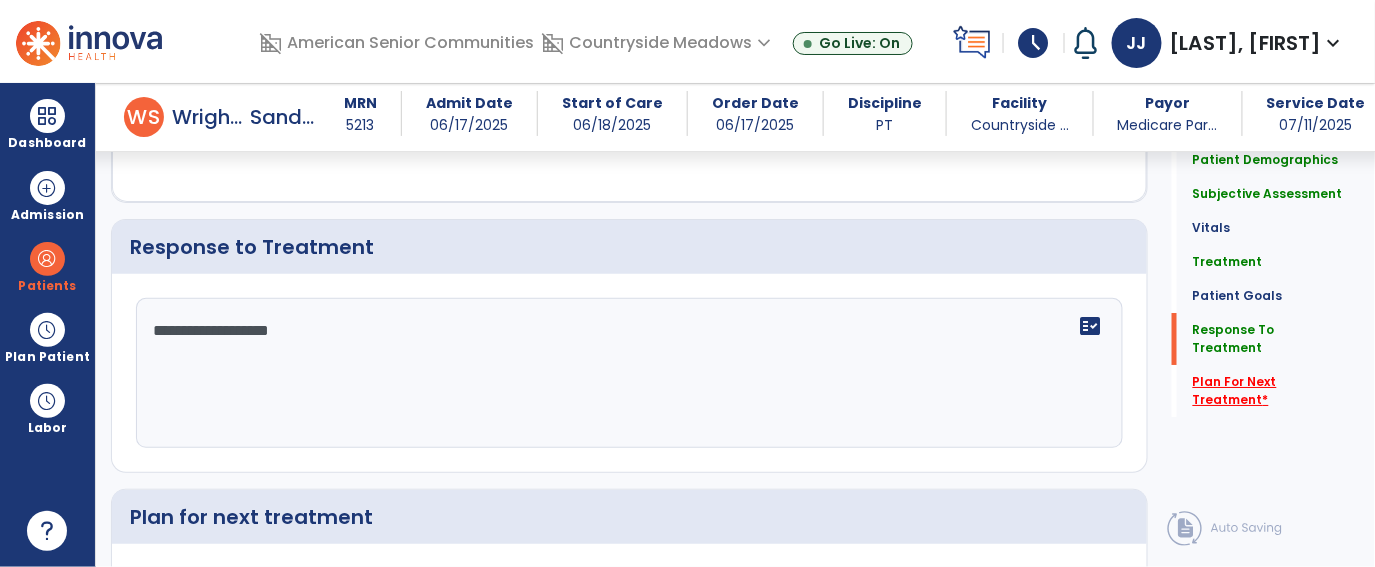 click on "Plan For Next Treatment   *" 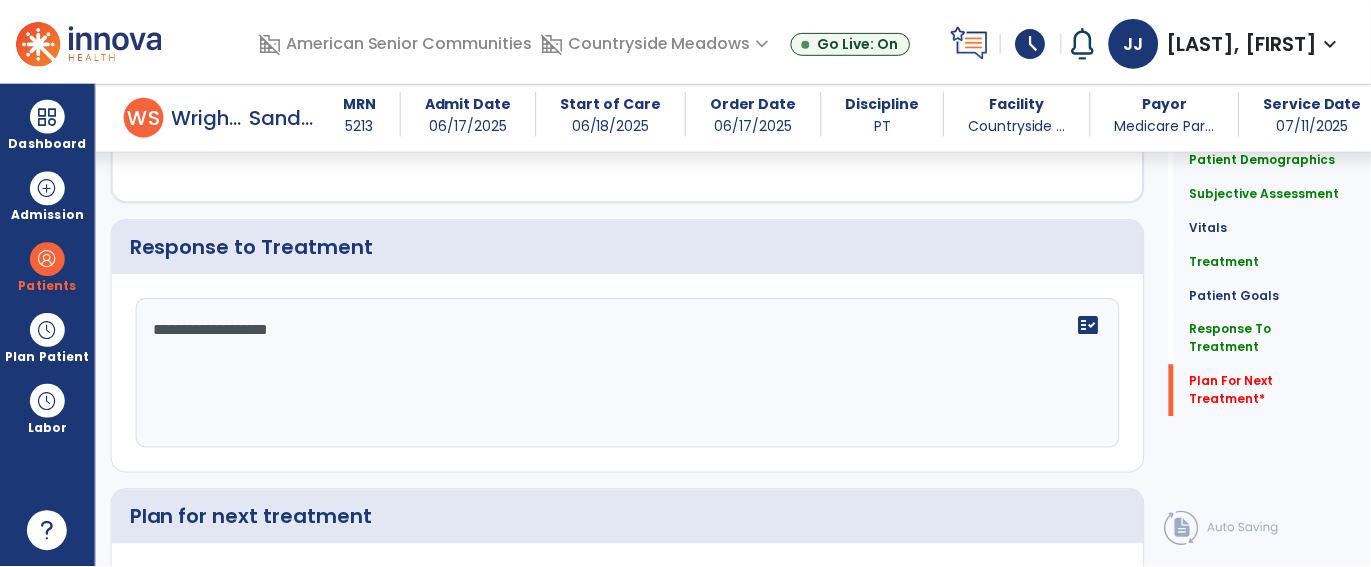 scroll, scrollTop: 4303, scrollLeft: 0, axis: vertical 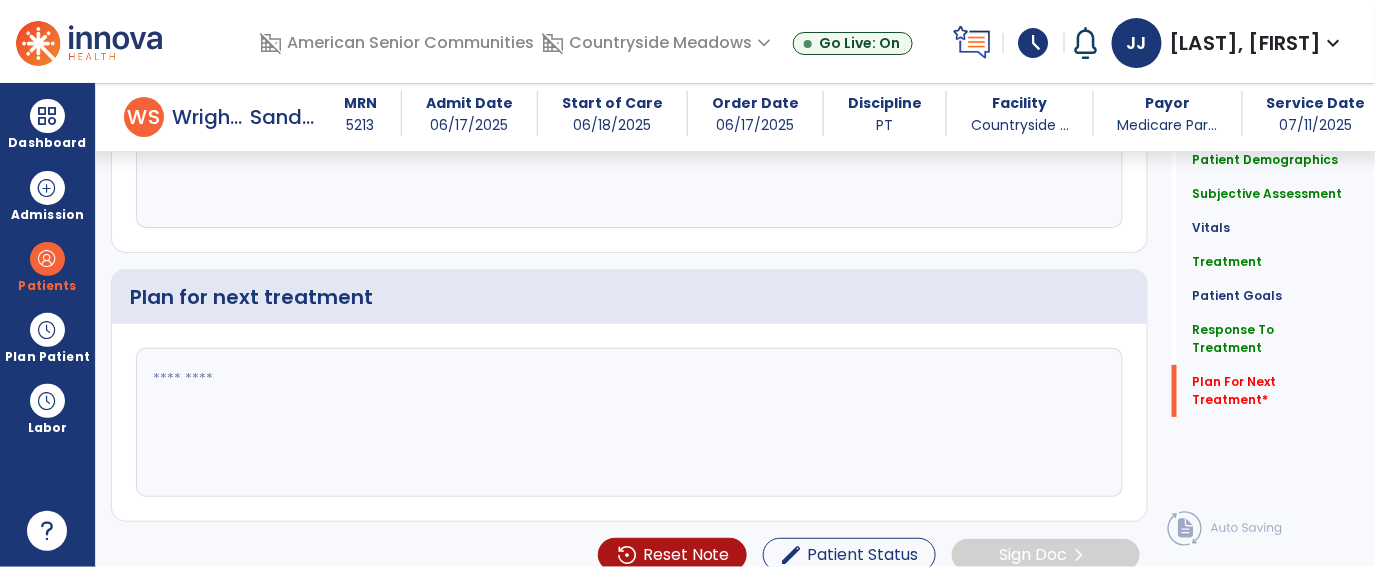 click 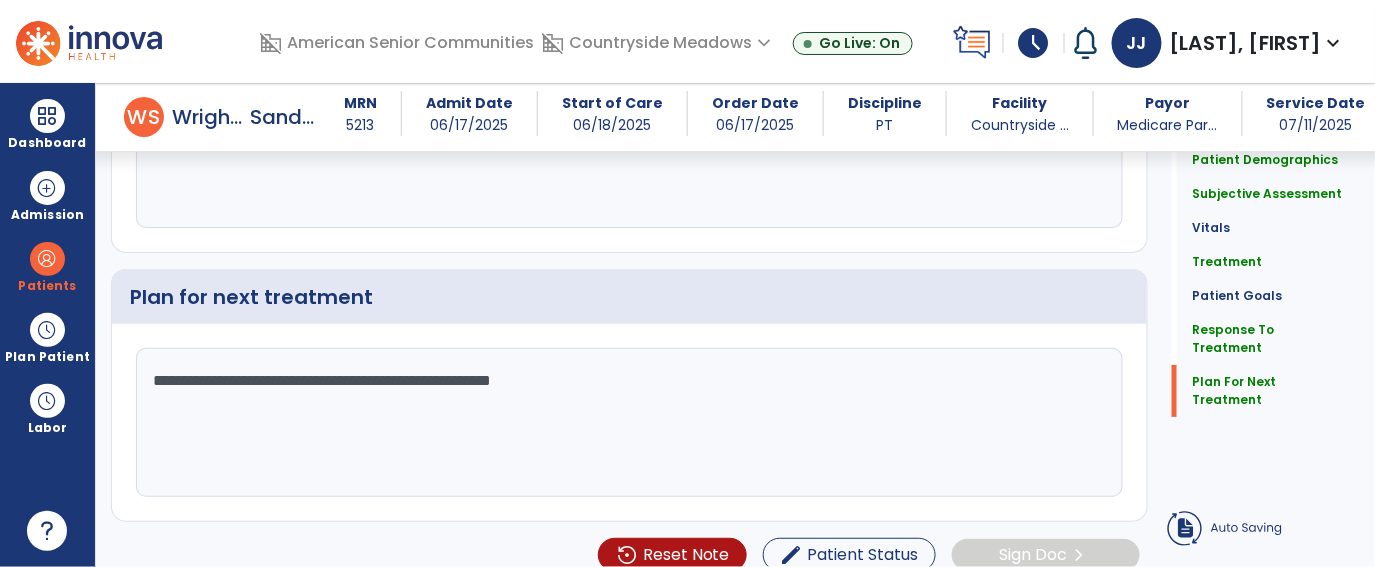 type on "**********" 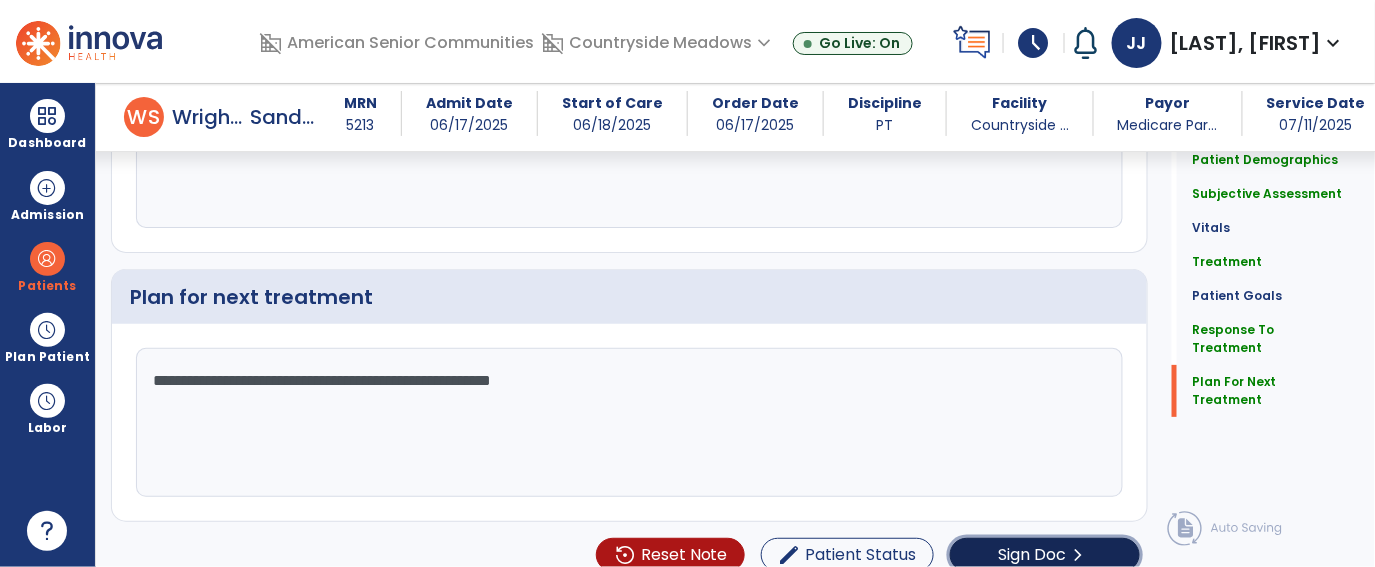 click on "Sign Doc" 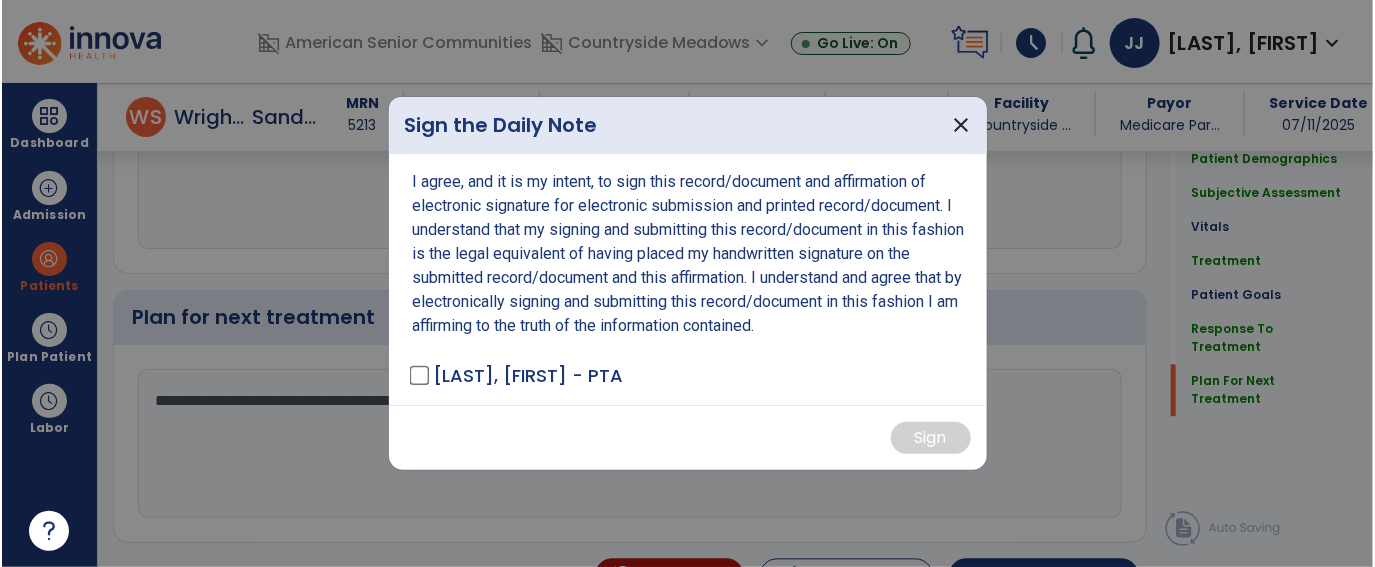 scroll, scrollTop: 4303, scrollLeft: 0, axis: vertical 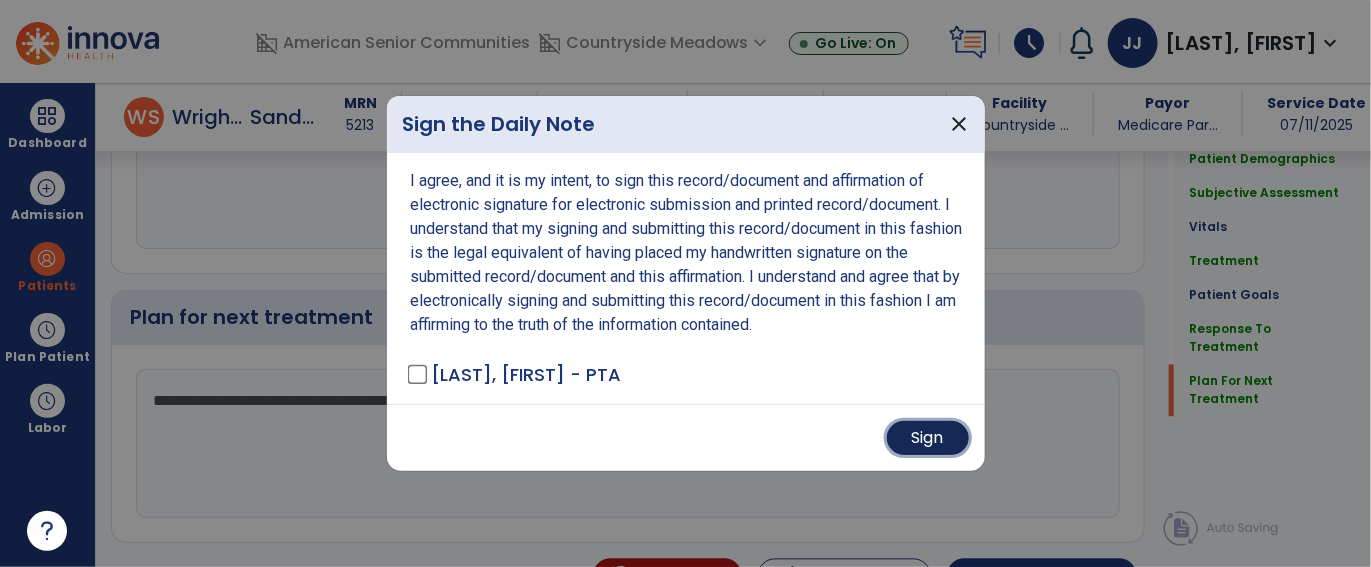 click on "Sign" at bounding box center (928, 438) 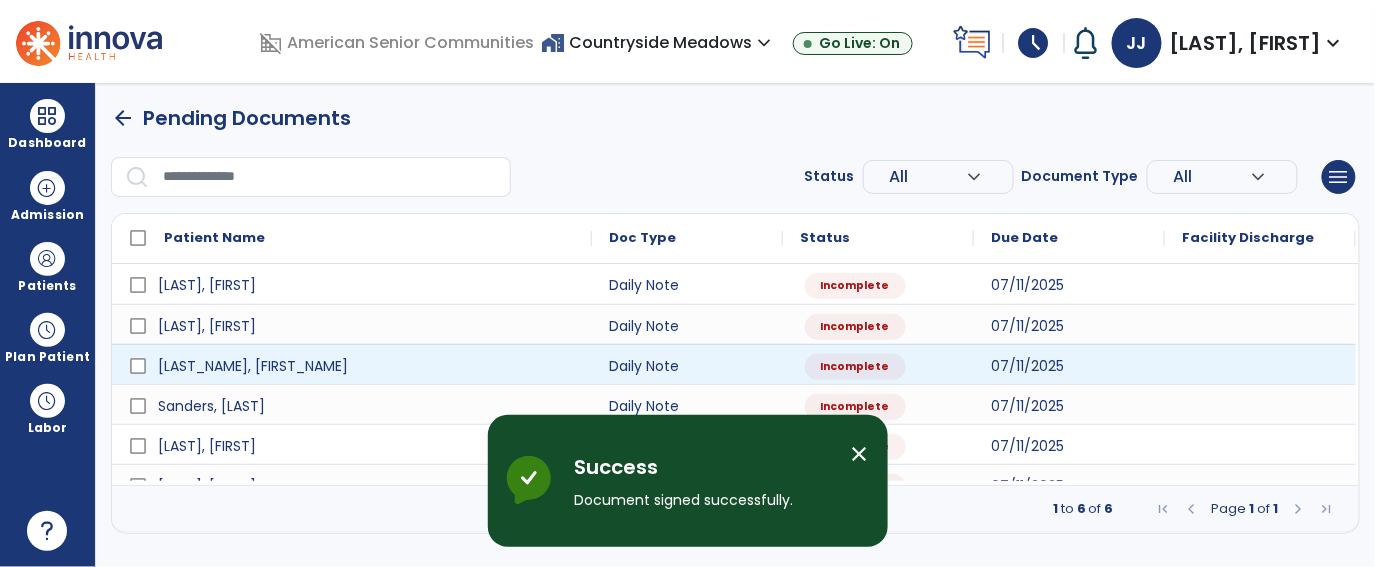 scroll, scrollTop: 0, scrollLeft: 0, axis: both 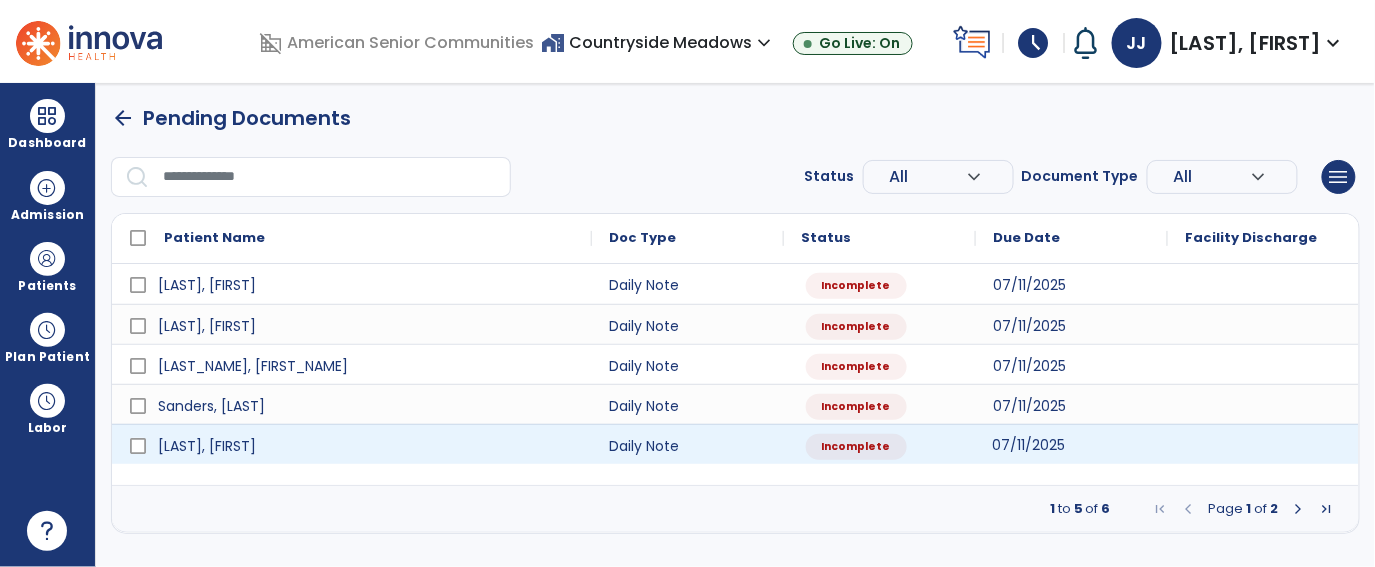 click on "07/11/2025" at bounding box center [1072, 444] 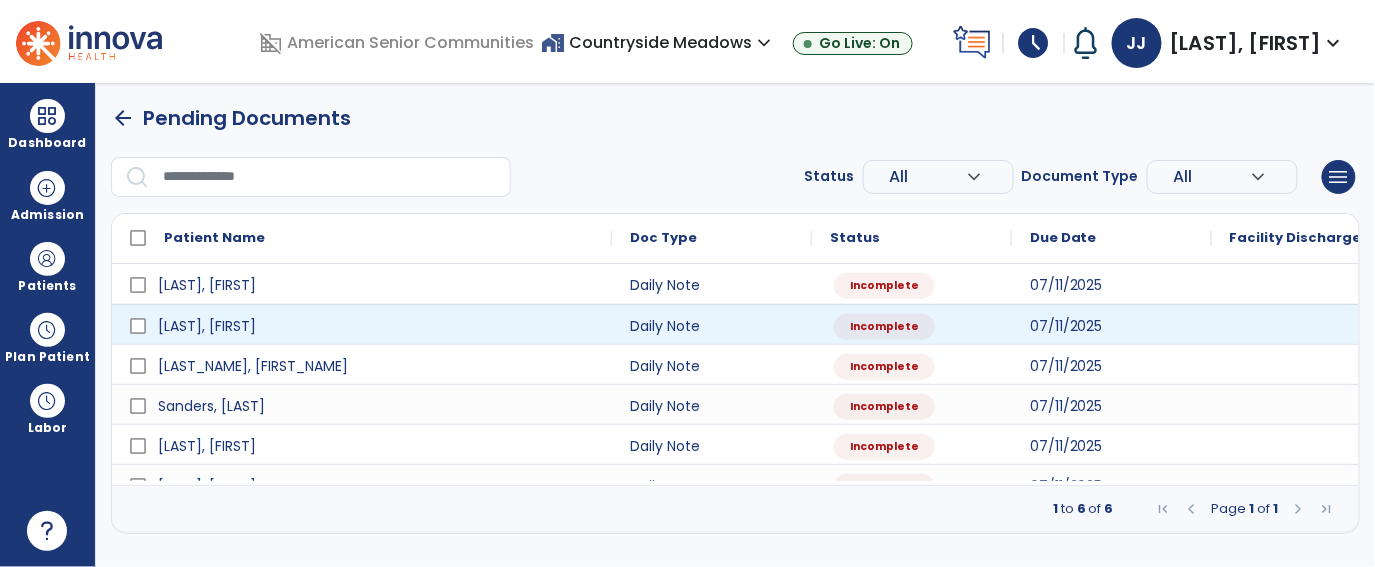 select on "*" 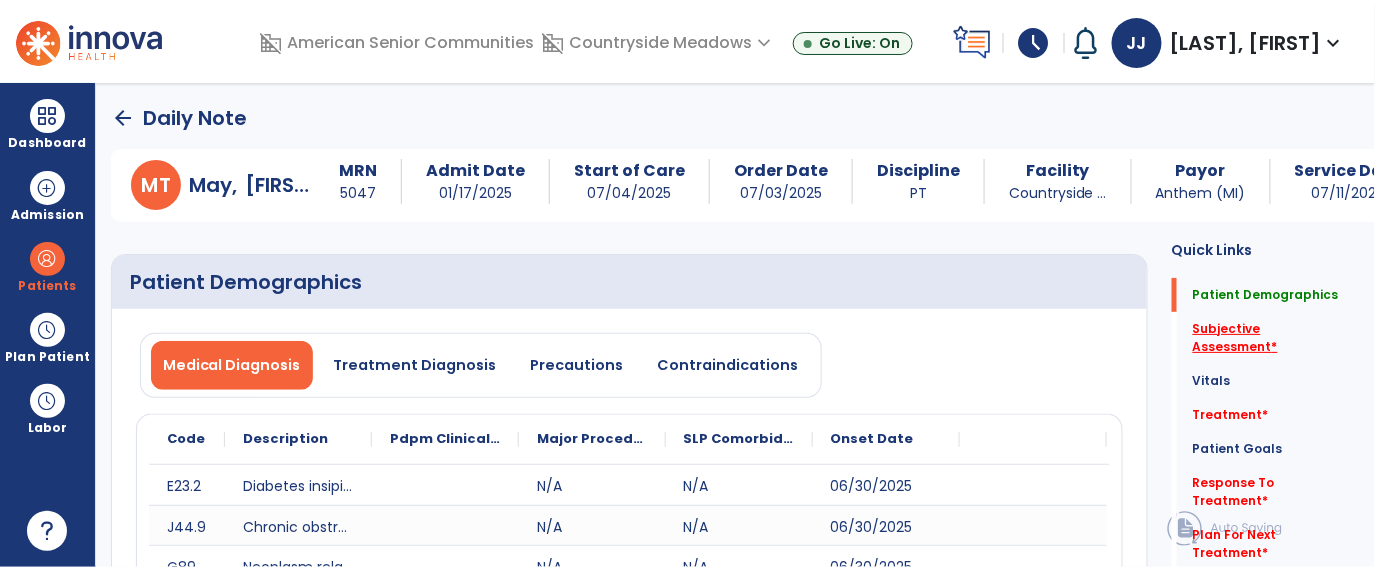 click on "Subjective Assessment   *" 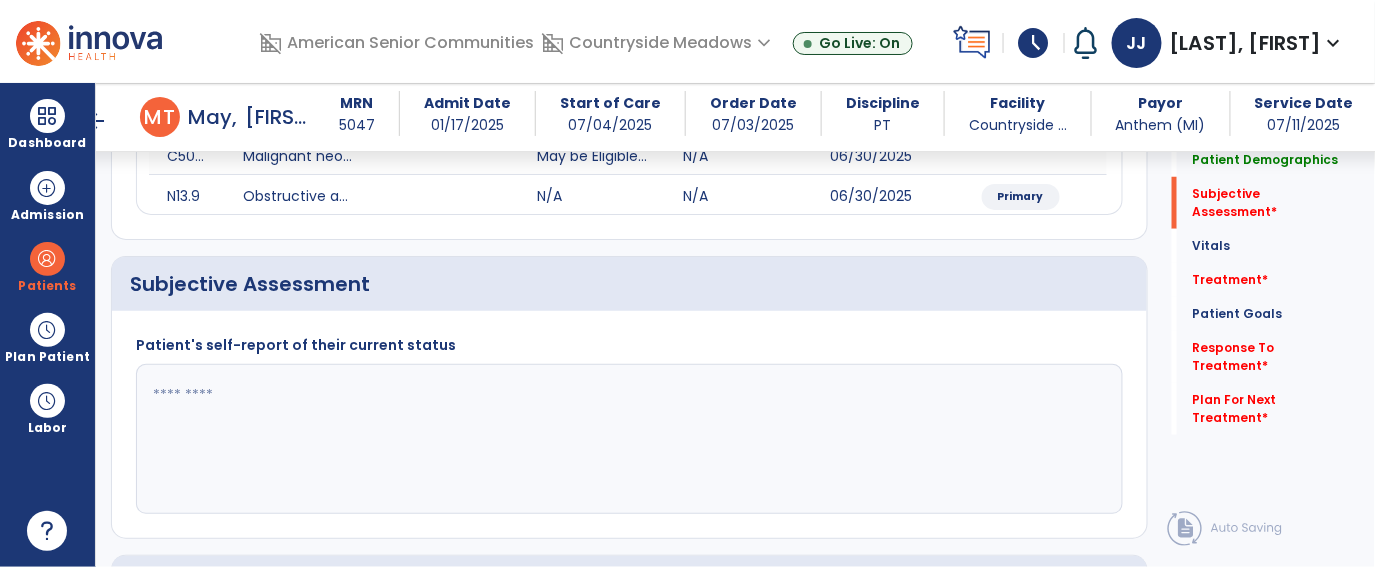 scroll, scrollTop: 522, scrollLeft: 0, axis: vertical 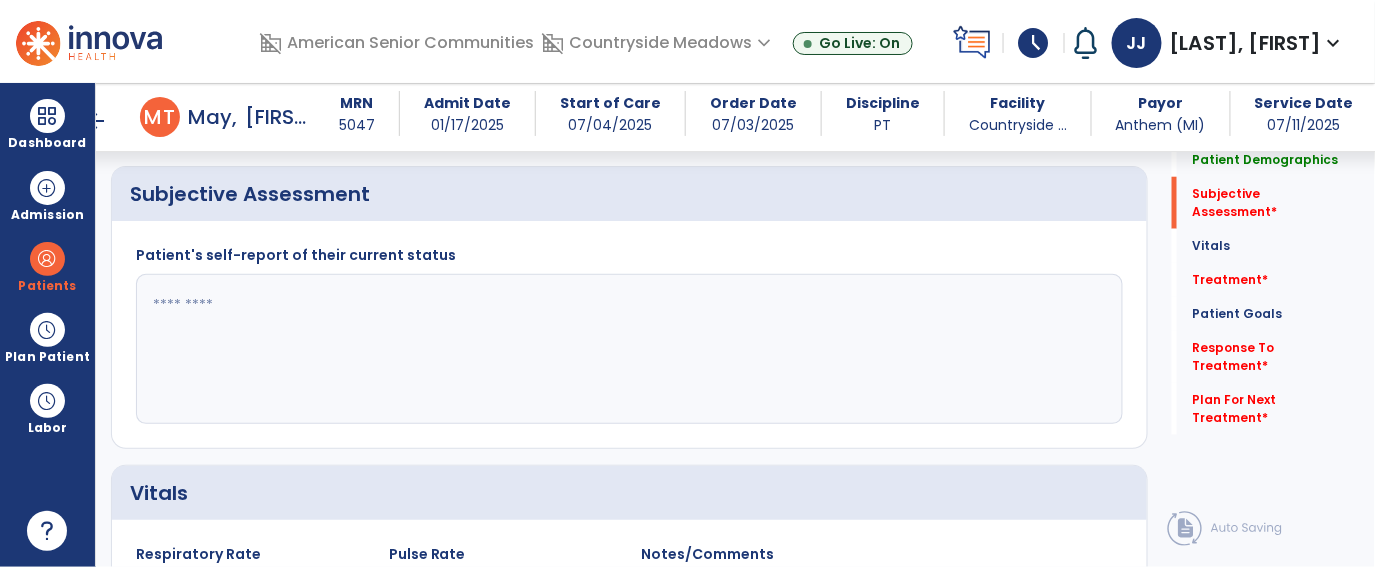 click 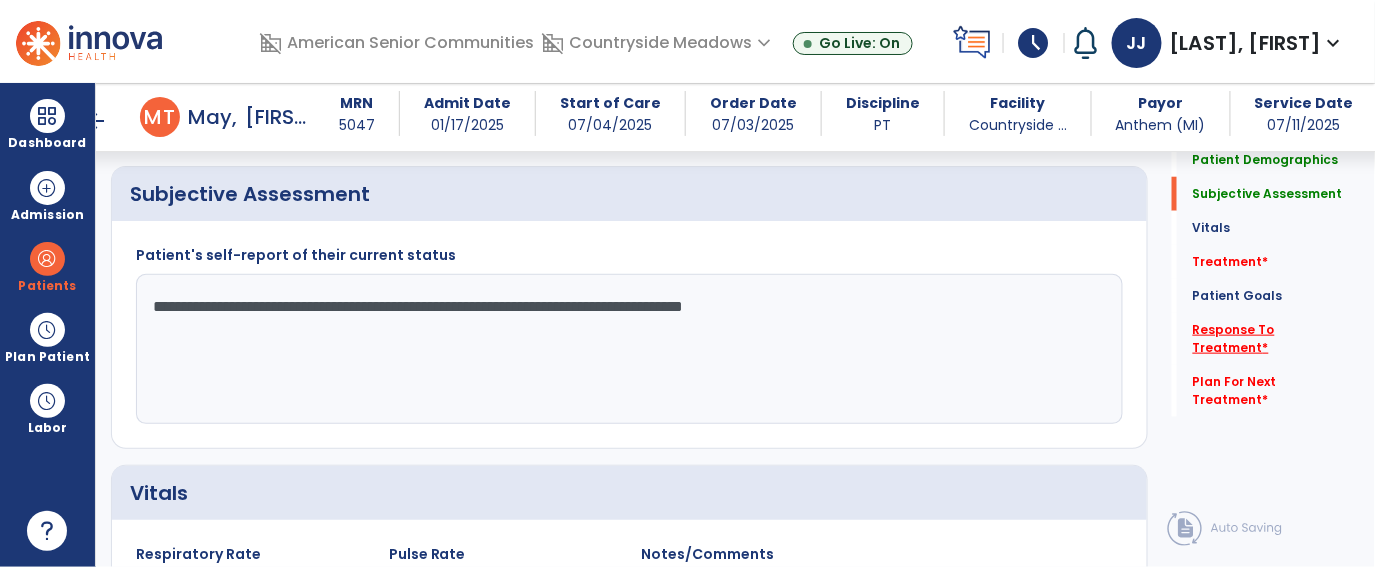 type on "**********" 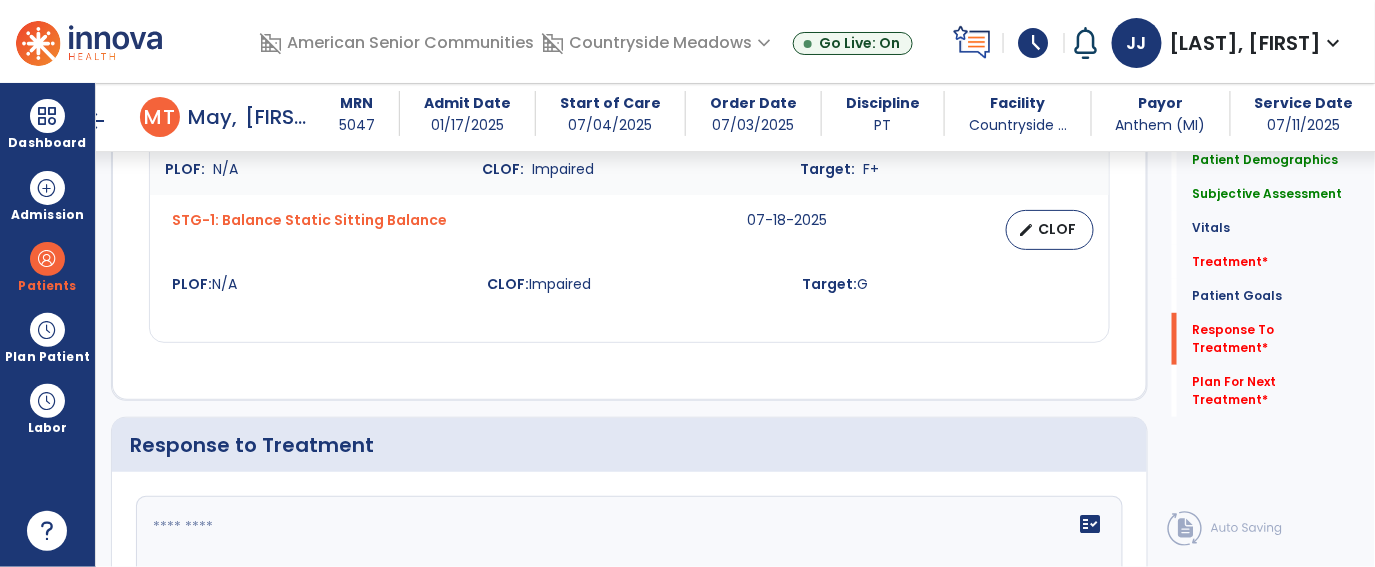 scroll, scrollTop: 2581, scrollLeft: 0, axis: vertical 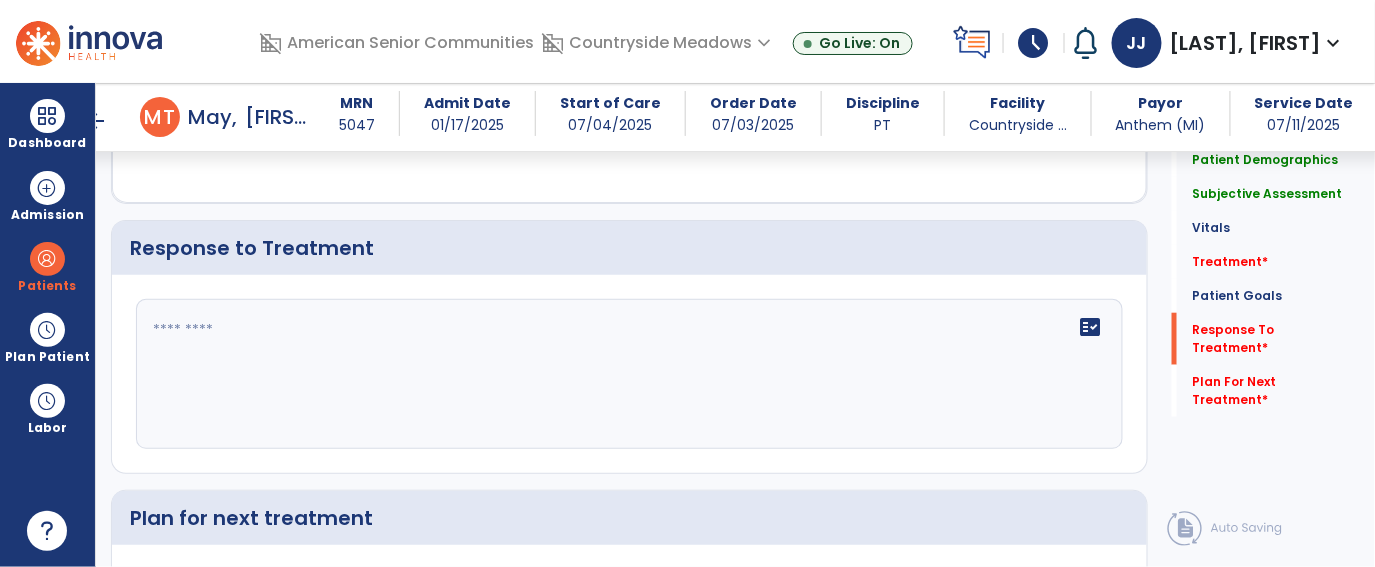click 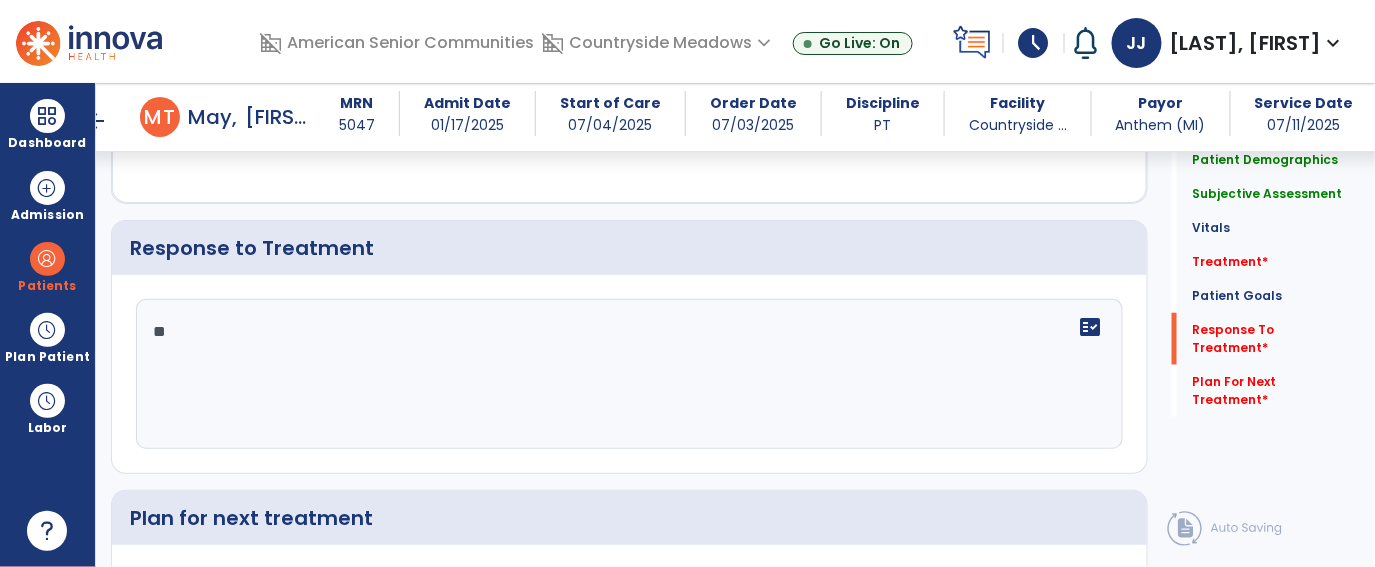 type on "*" 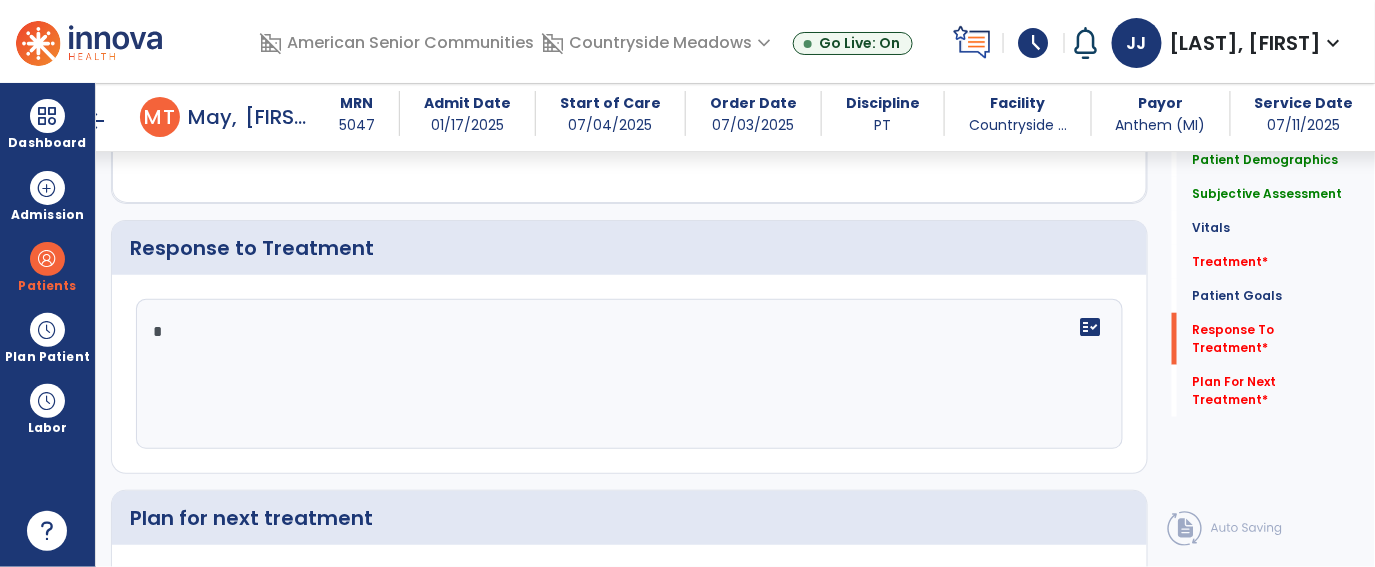 type 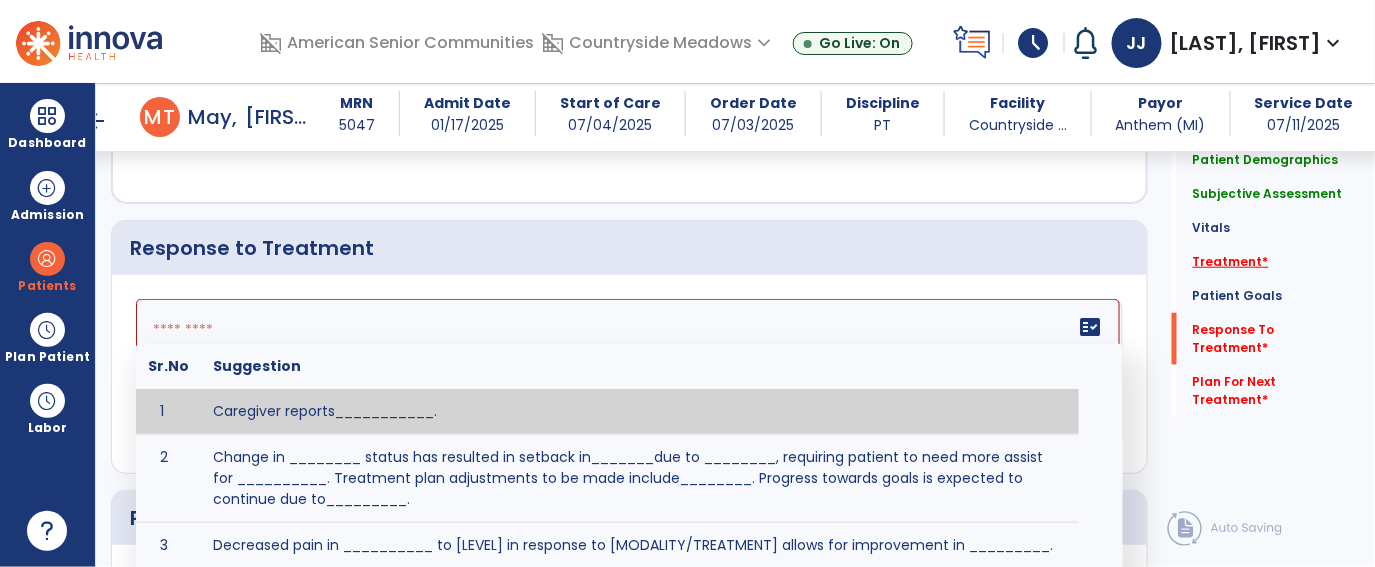 click on "Treatment   *" 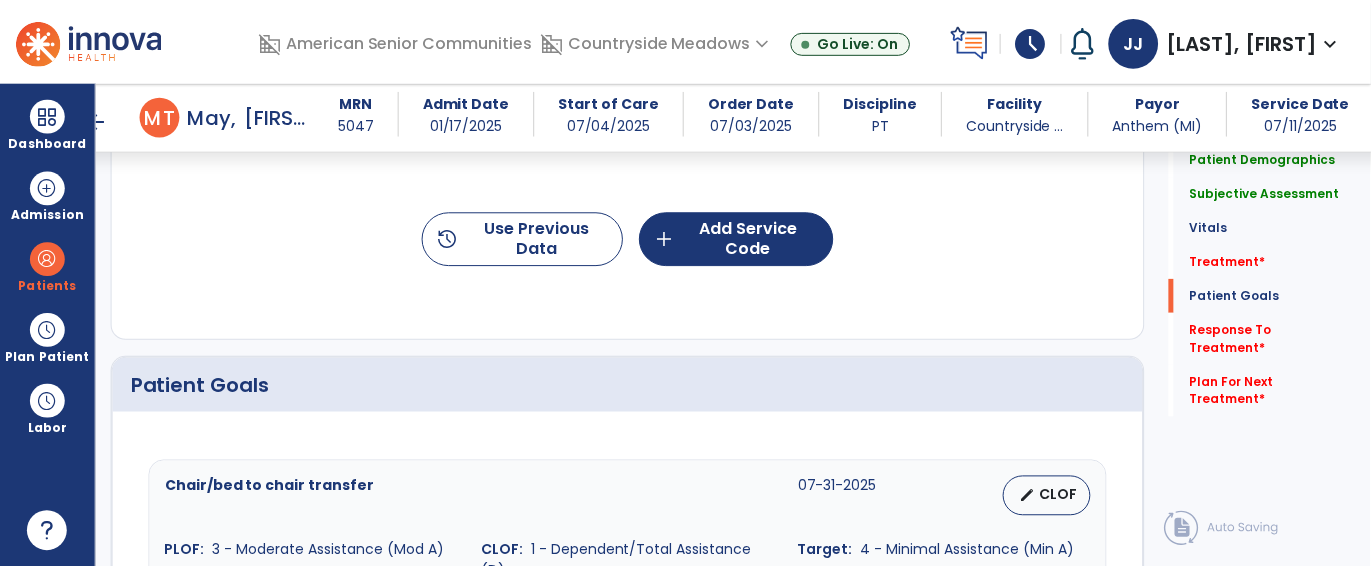 scroll, scrollTop: 1212, scrollLeft: 0, axis: vertical 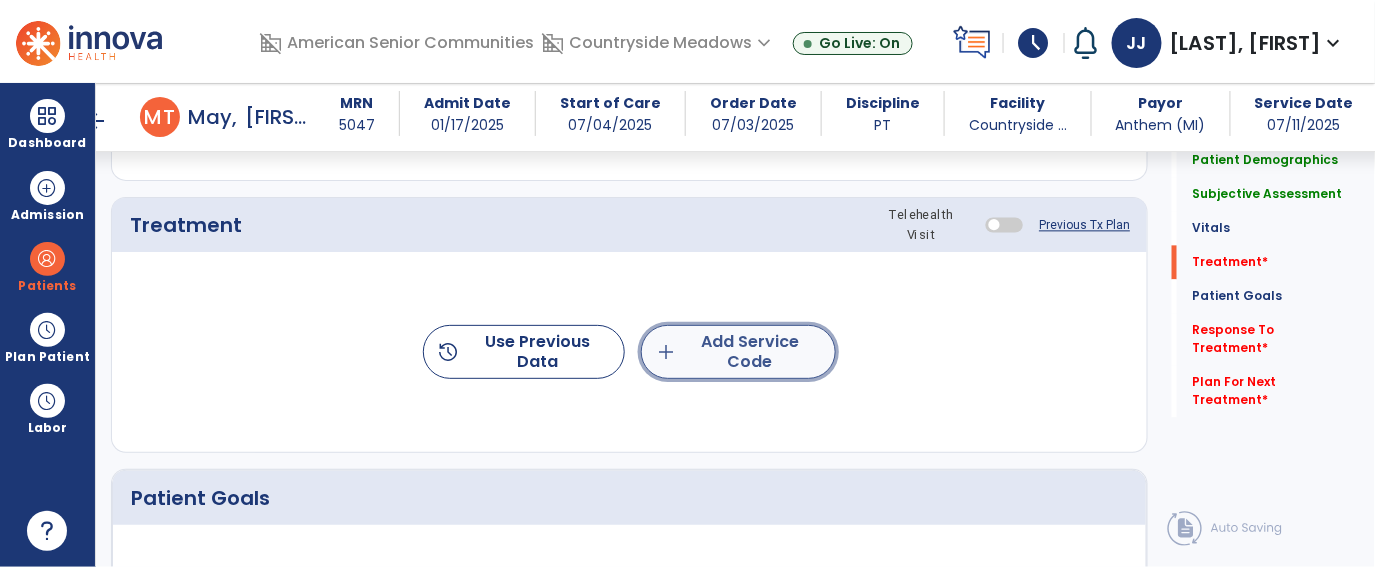 click on "add  Add Service Code" 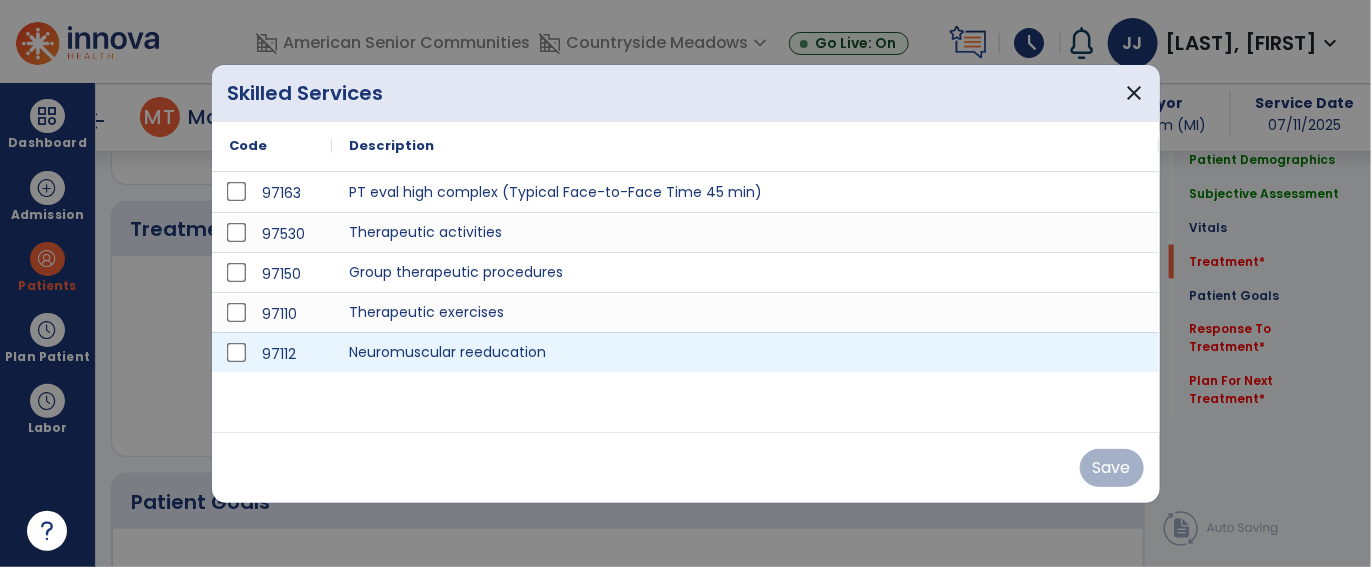 scroll, scrollTop: 1212, scrollLeft: 0, axis: vertical 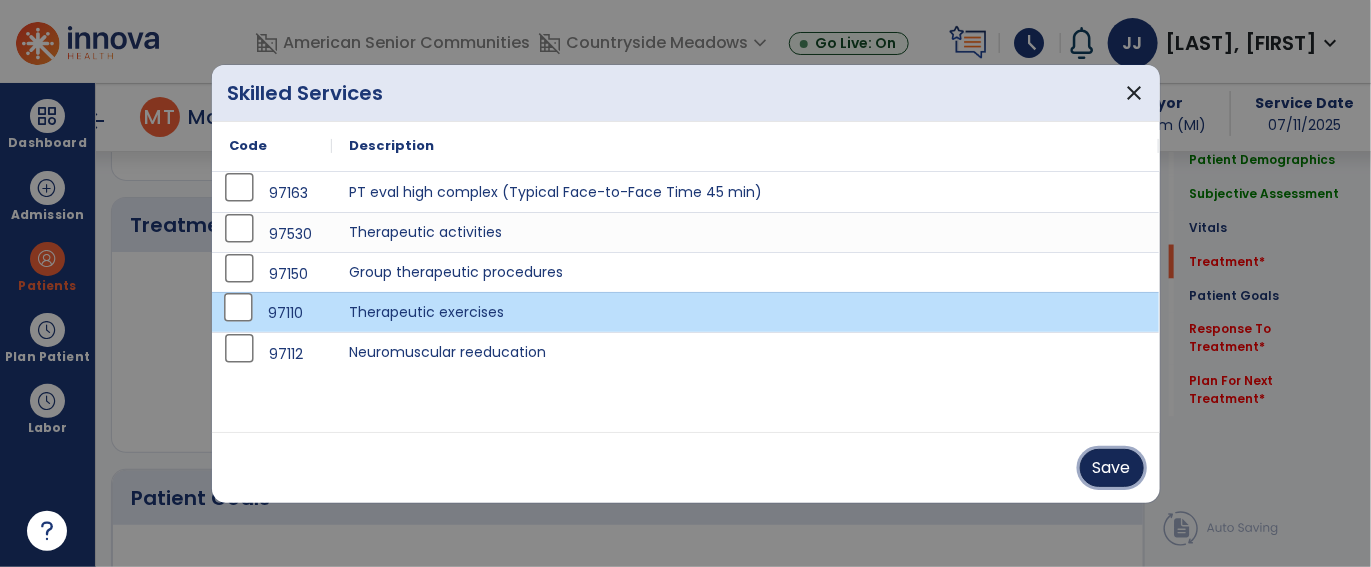click on "Save" at bounding box center (1112, 468) 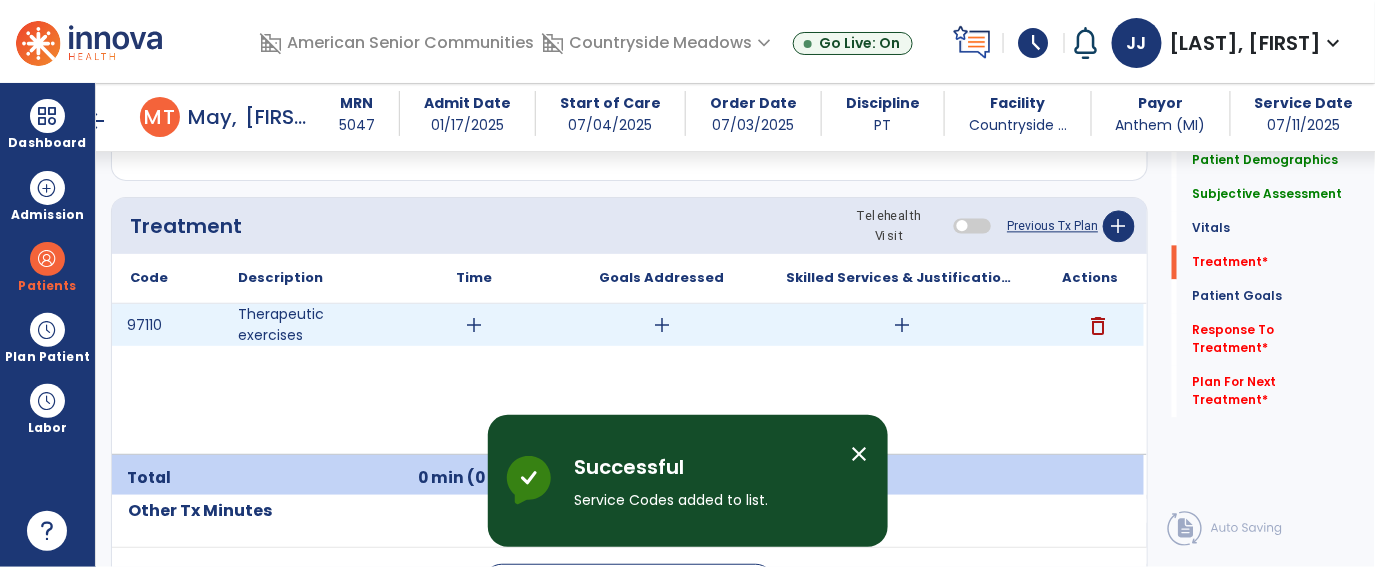 click on "add" at bounding box center (474, 325) 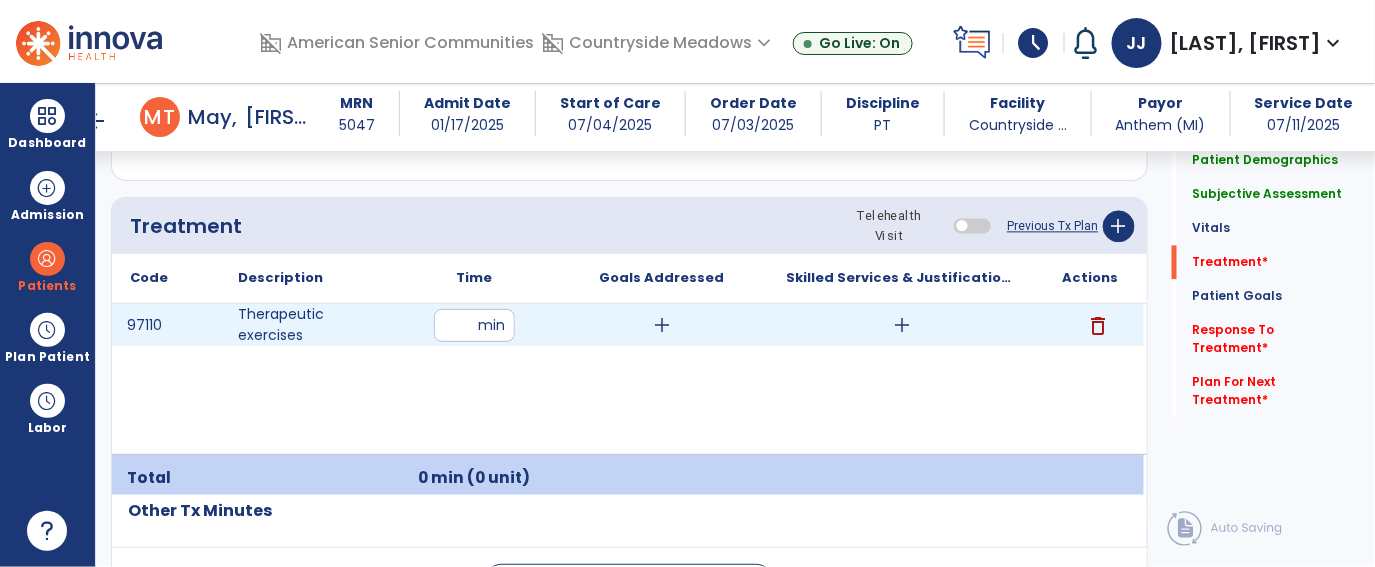 type on "**" 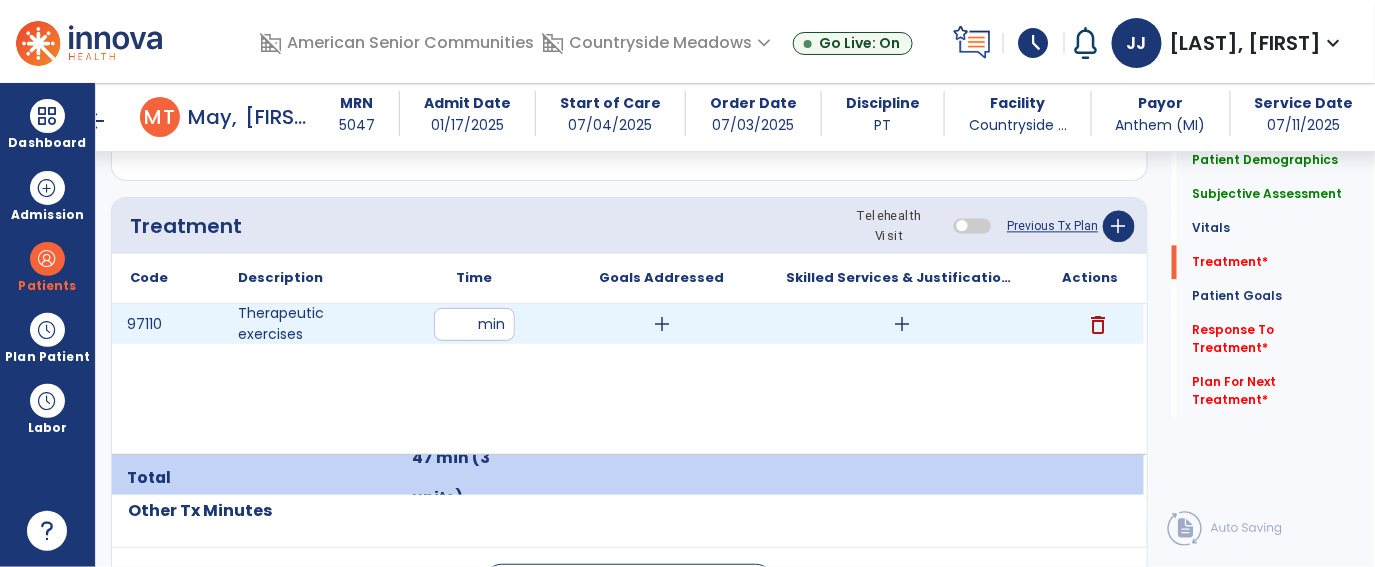 click on "add" at bounding box center (903, 324) 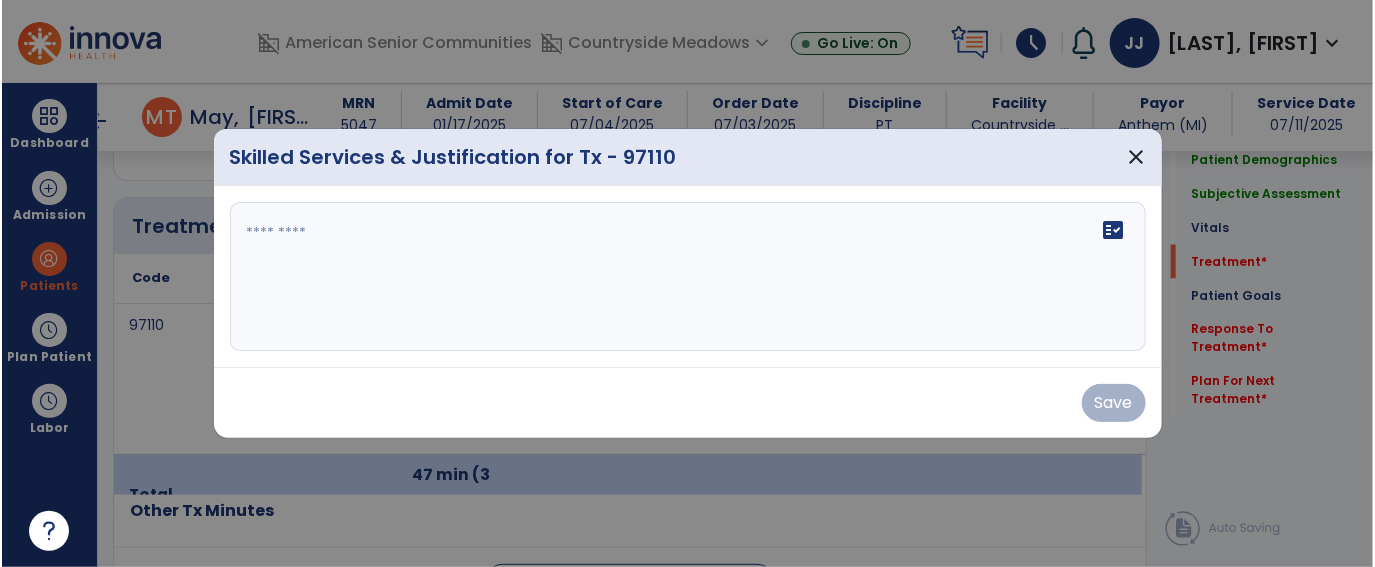 scroll, scrollTop: 1212, scrollLeft: 0, axis: vertical 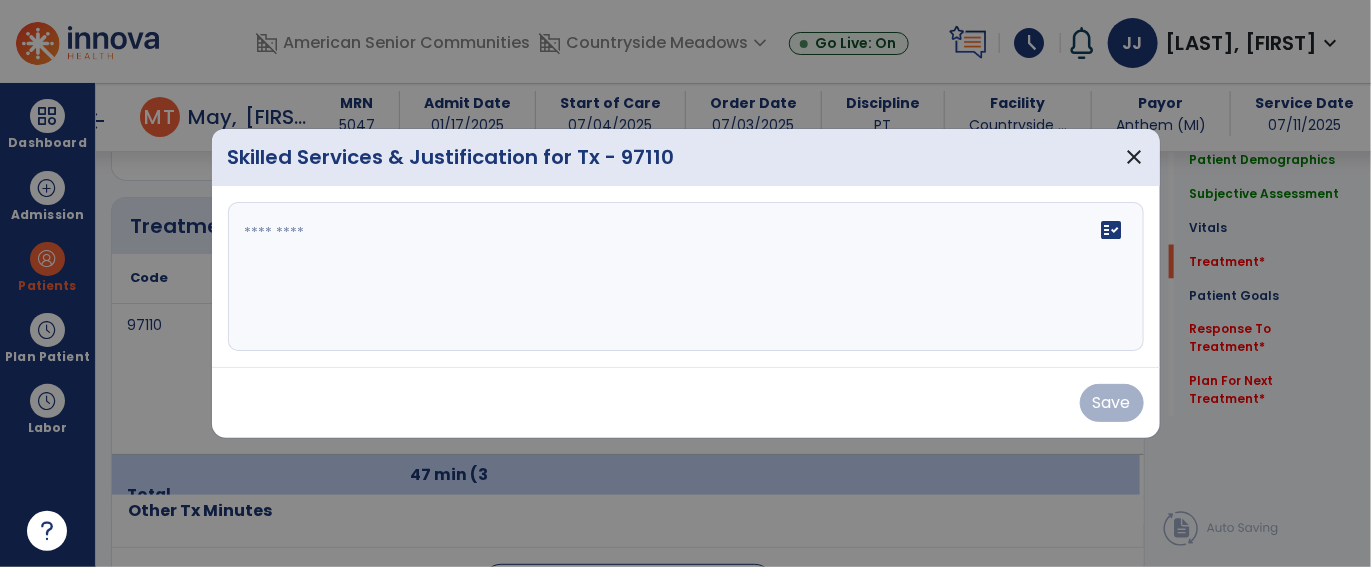 click on "fact_check" at bounding box center (686, 277) 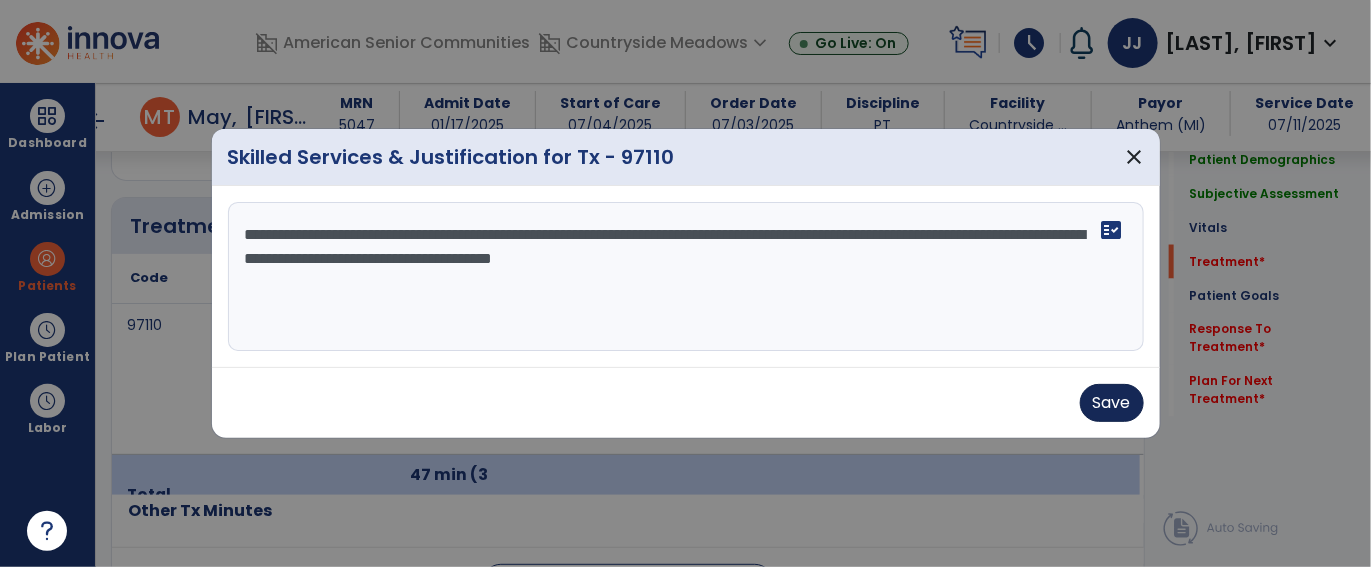 type on "**********" 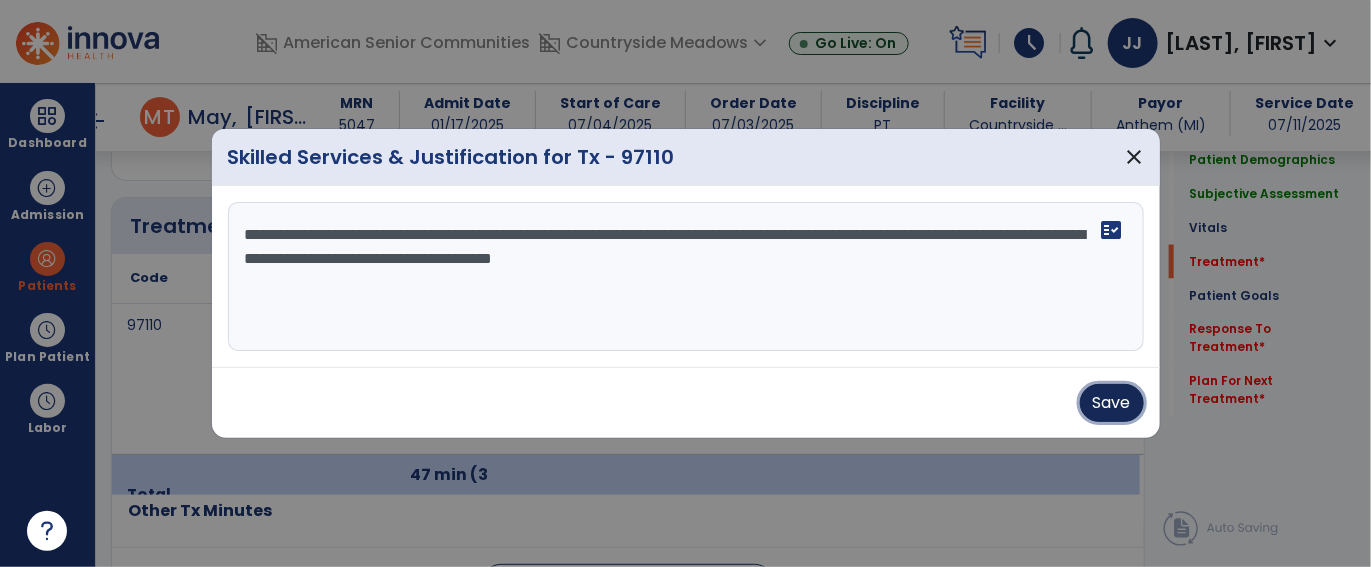 click on "Save" at bounding box center (1112, 403) 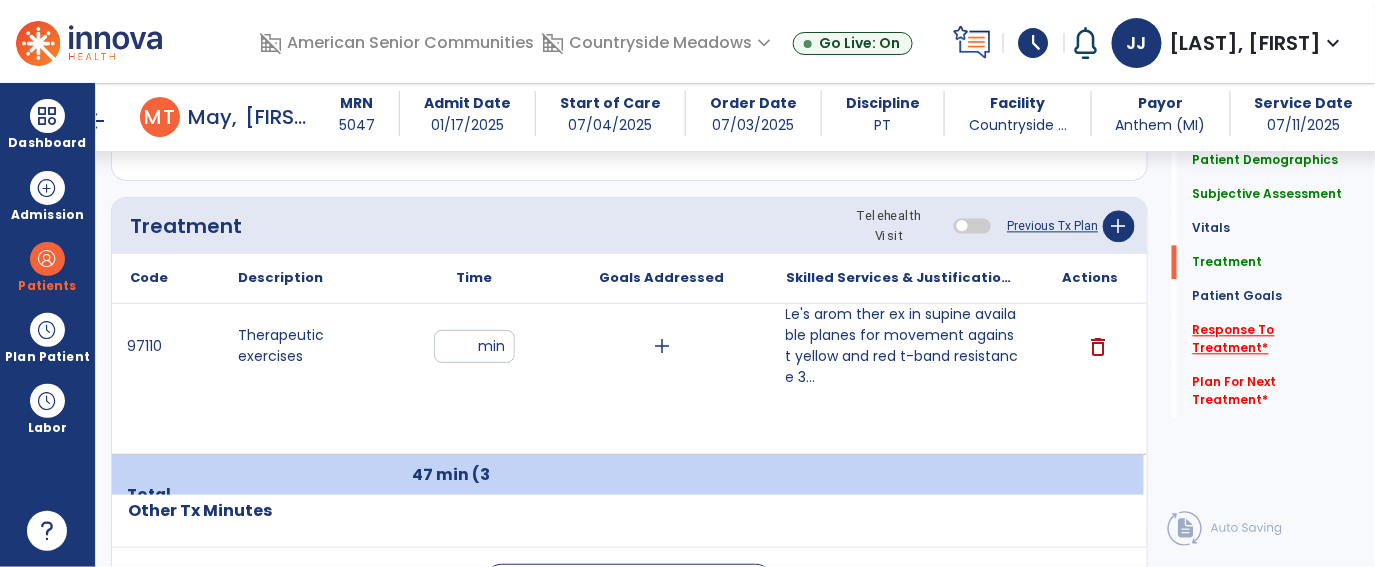 click on "Response To Treatment   *" 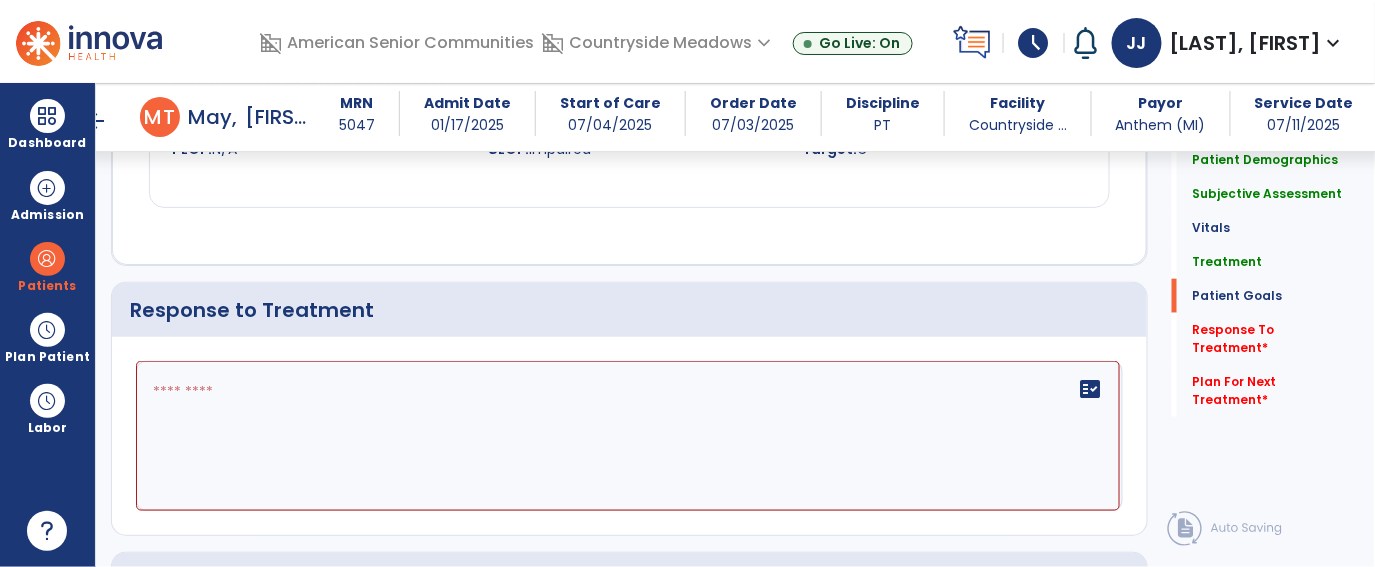 scroll, scrollTop: 2748, scrollLeft: 0, axis: vertical 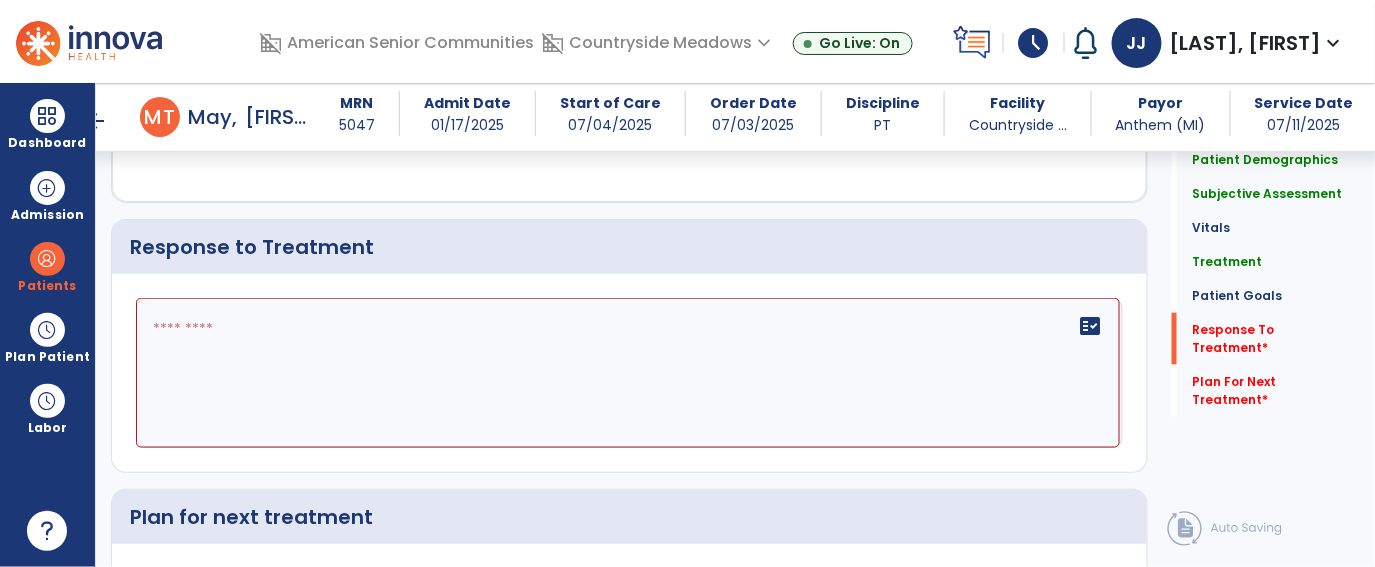 click on "fact_check" 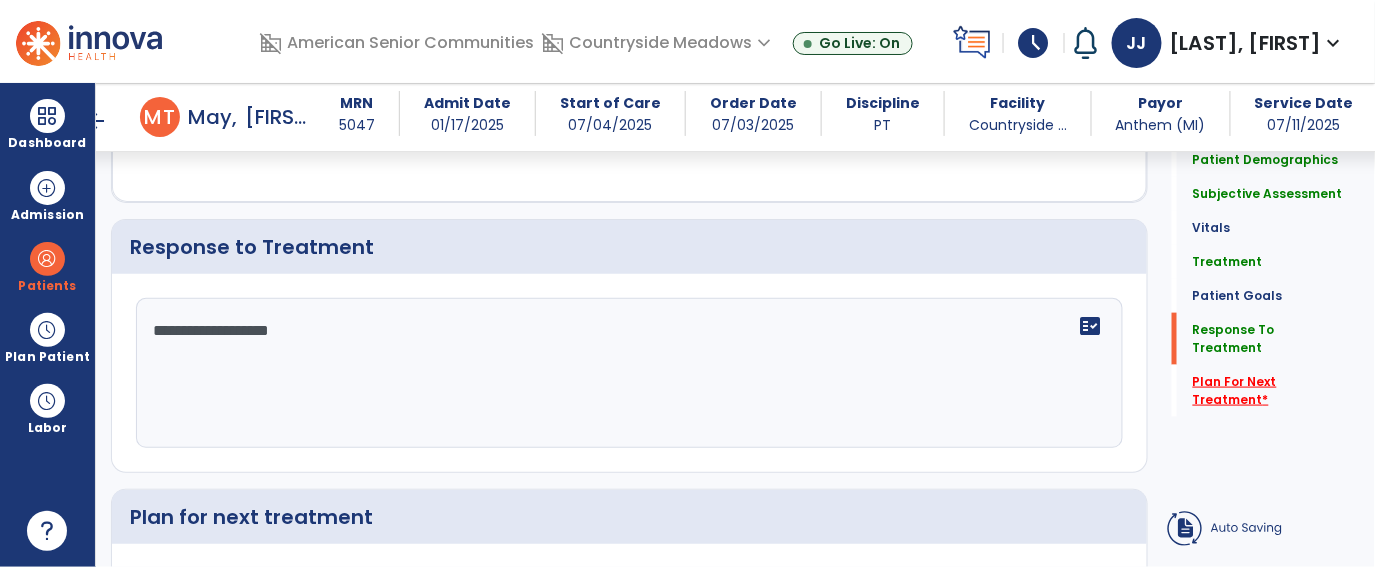 type on "**********" 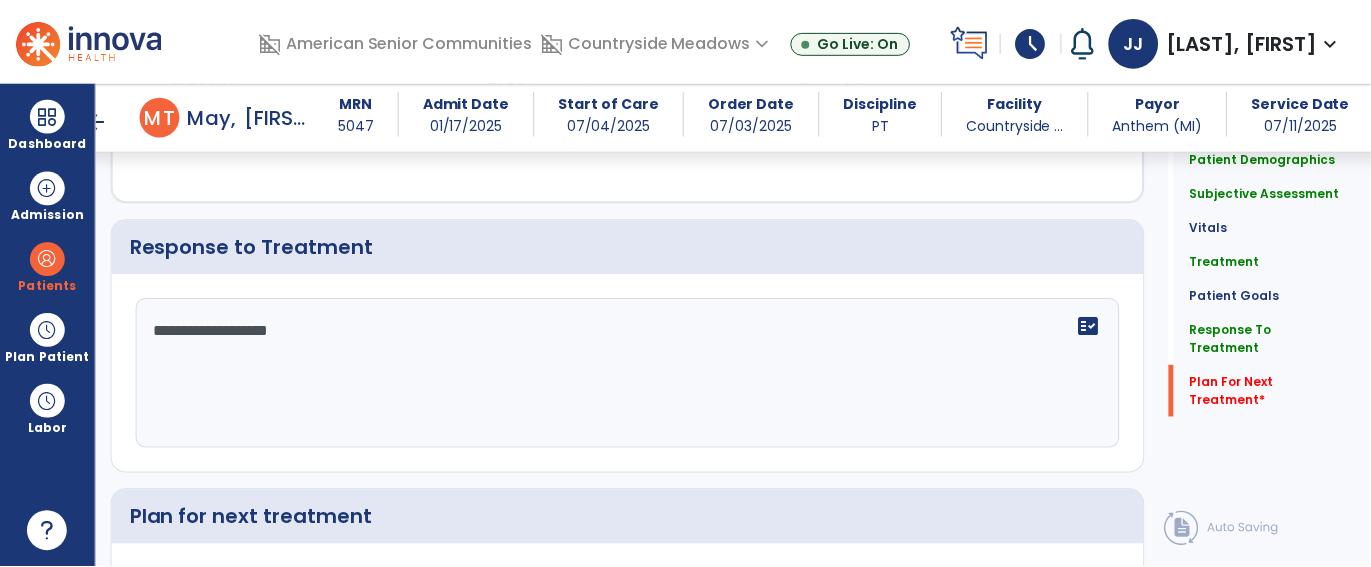 scroll, scrollTop: 2968, scrollLeft: 0, axis: vertical 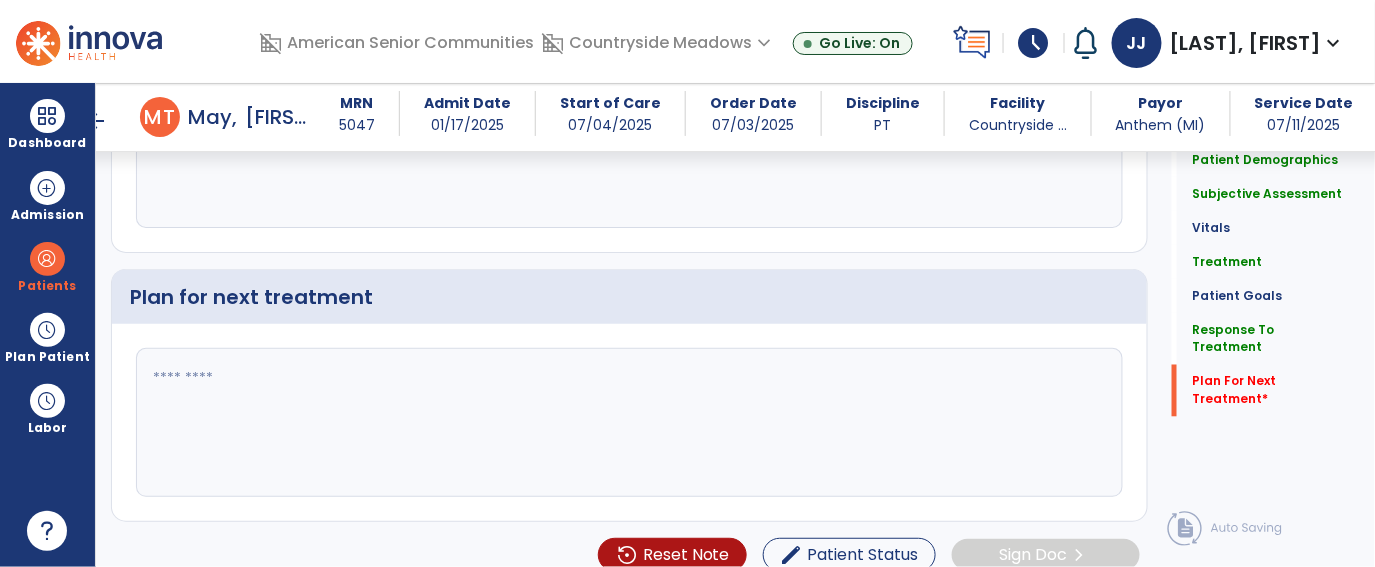 click 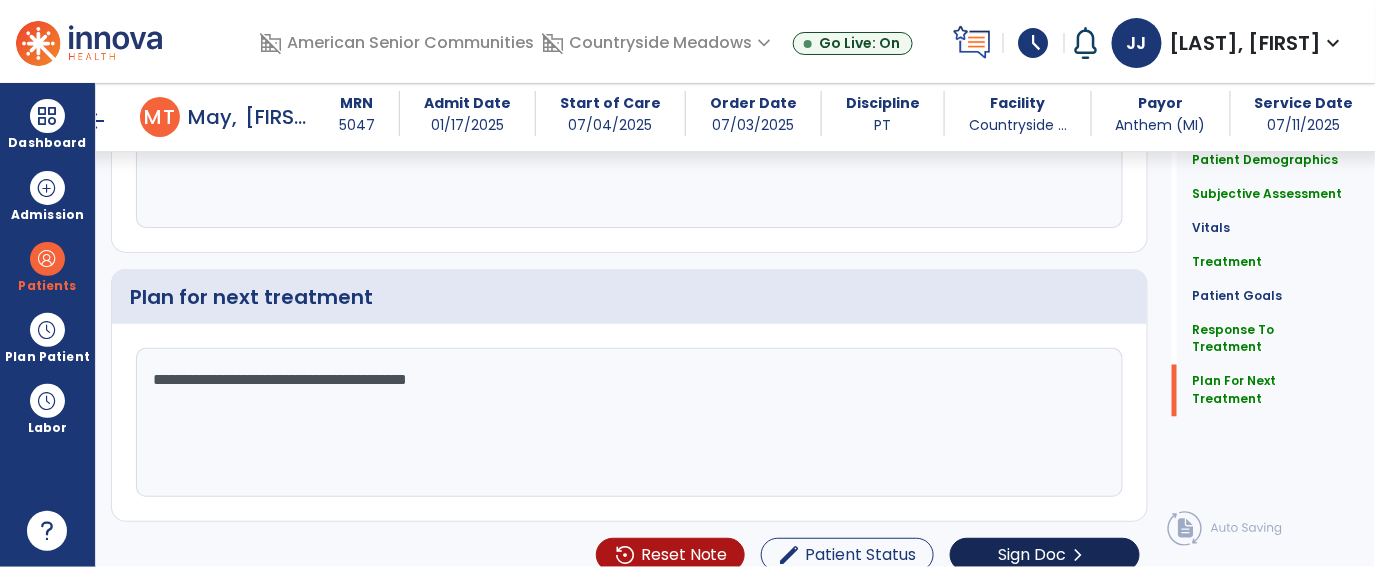 type on "**********" 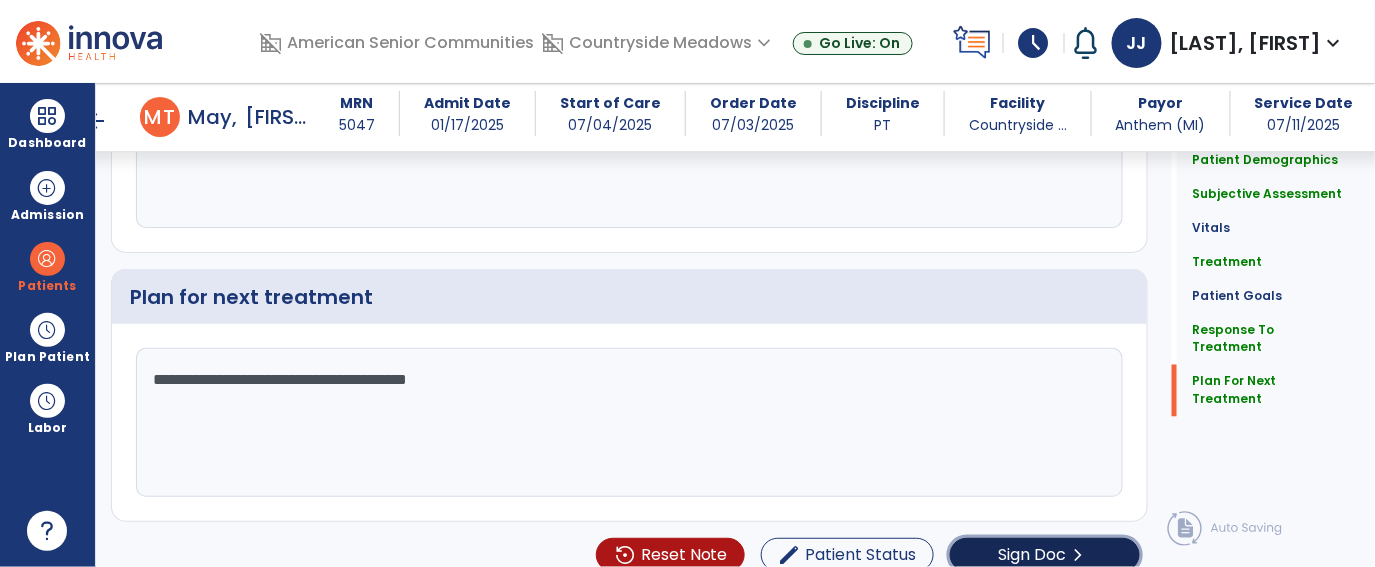 click on "Sign Doc" 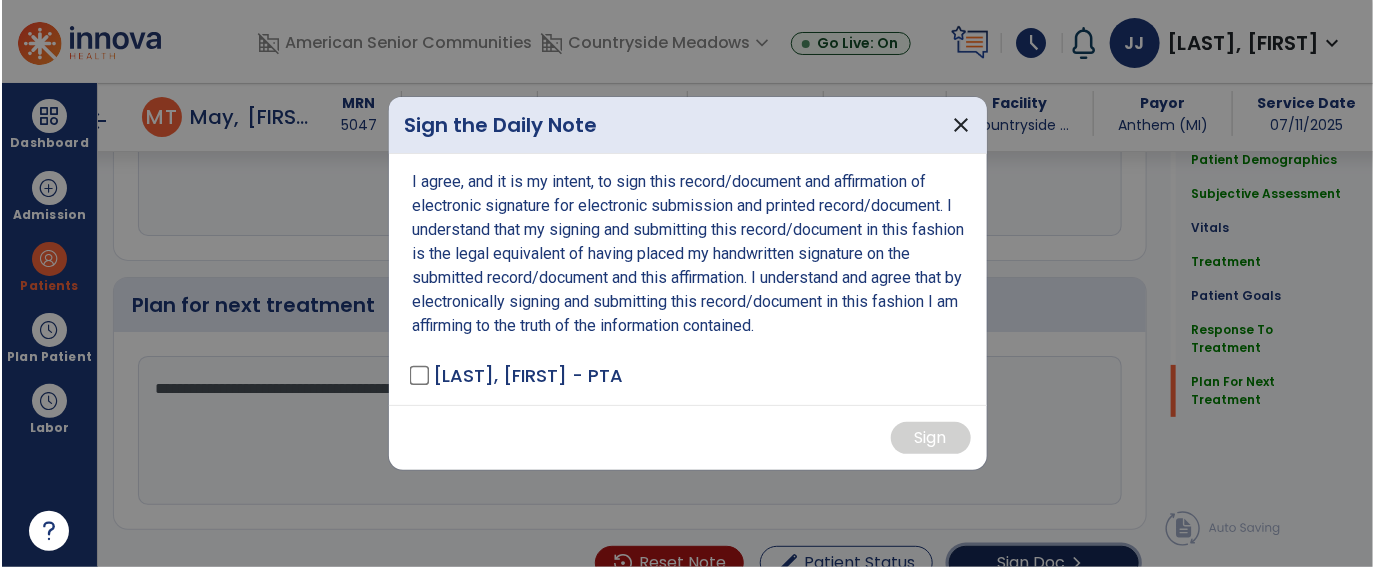 scroll, scrollTop: 2968, scrollLeft: 0, axis: vertical 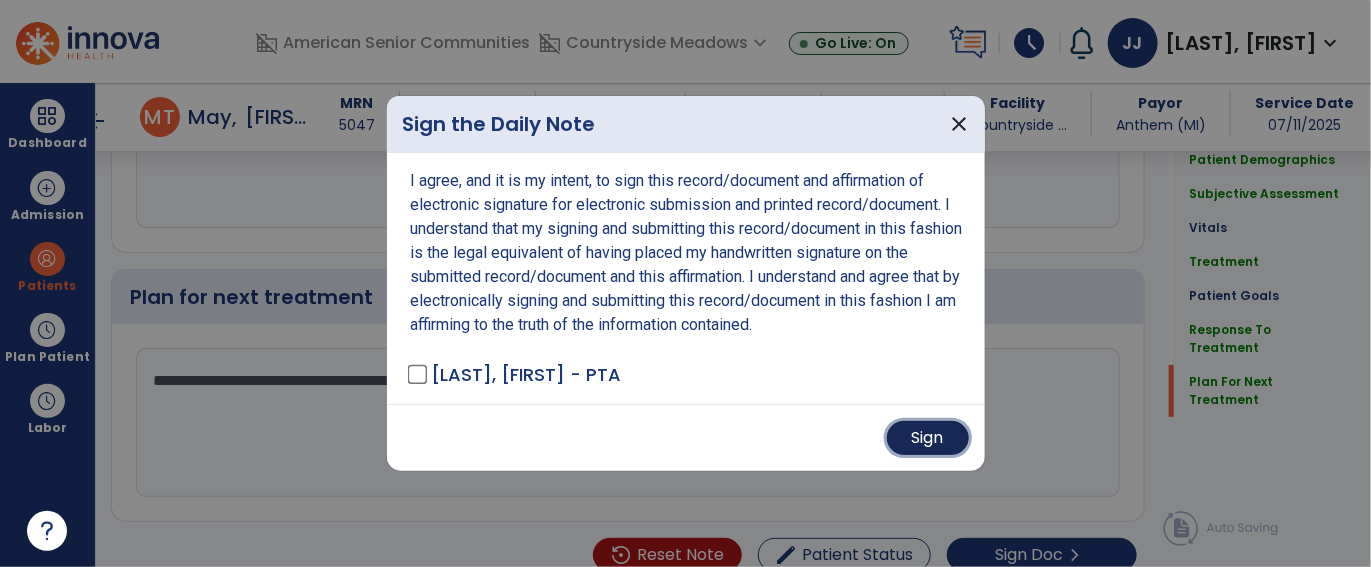click on "Sign" at bounding box center (928, 438) 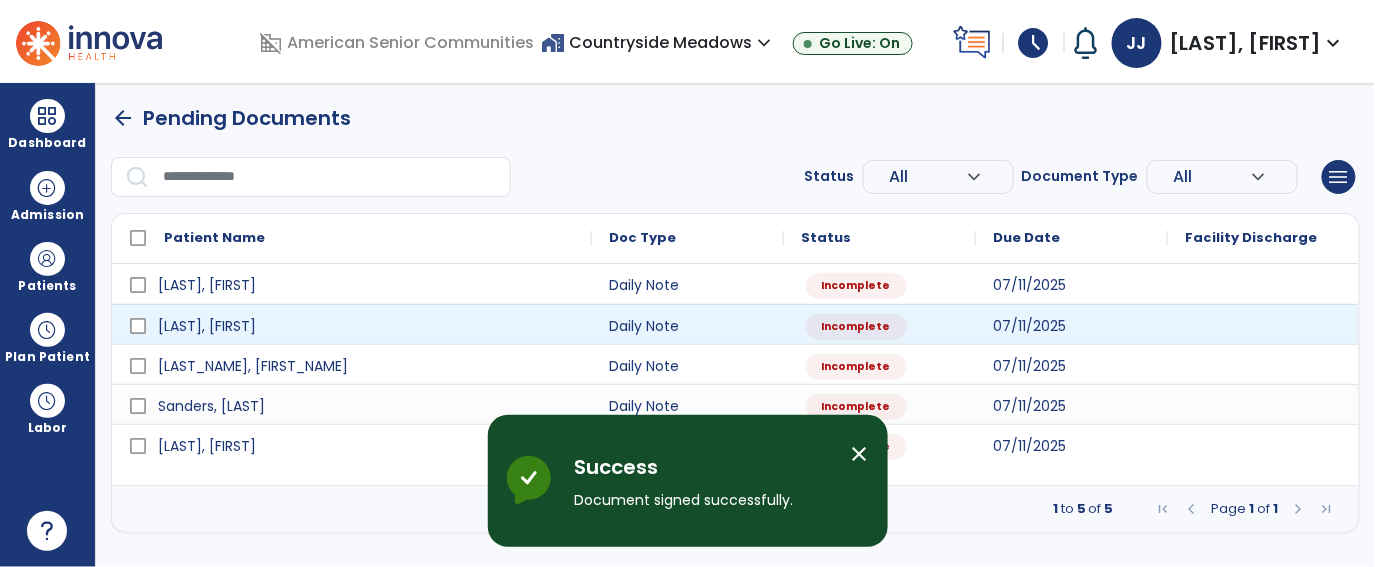 scroll, scrollTop: 0, scrollLeft: 0, axis: both 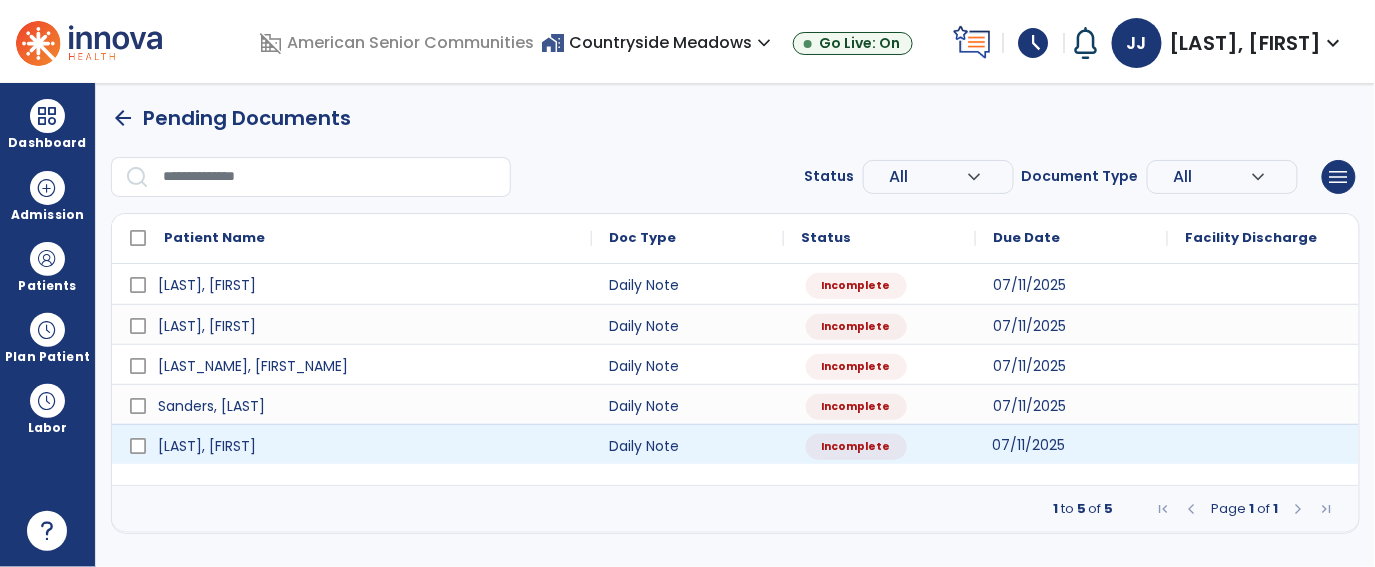 click on "07/11/2025" at bounding box center [1072, 444] 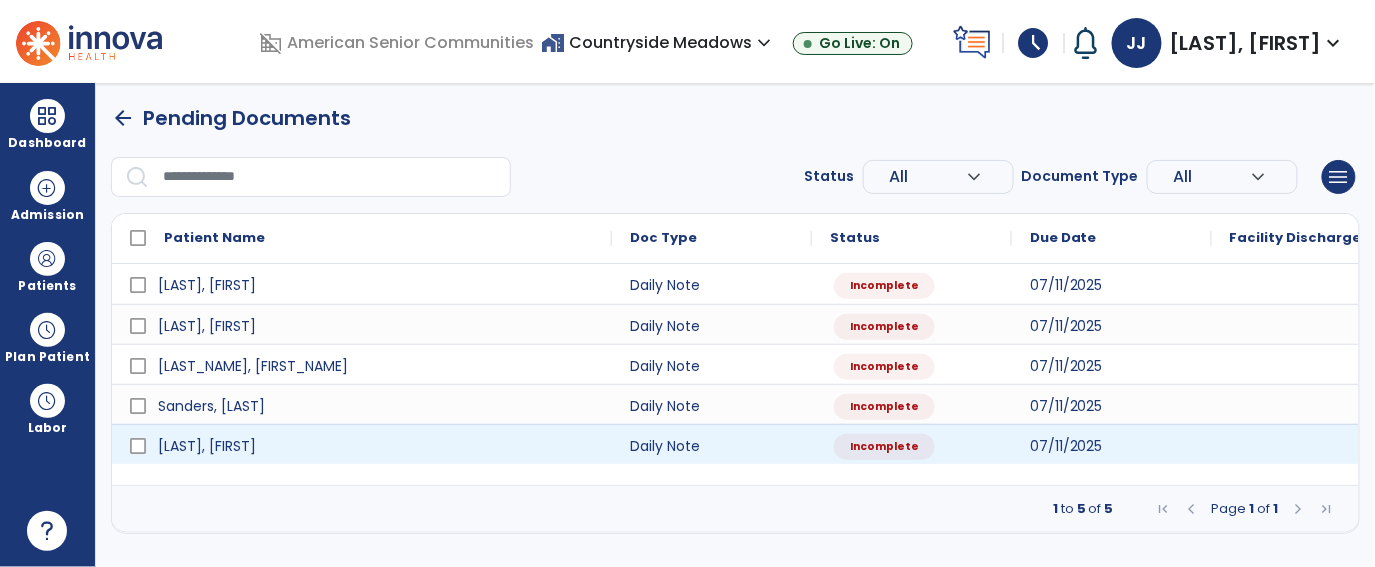 select on "*" 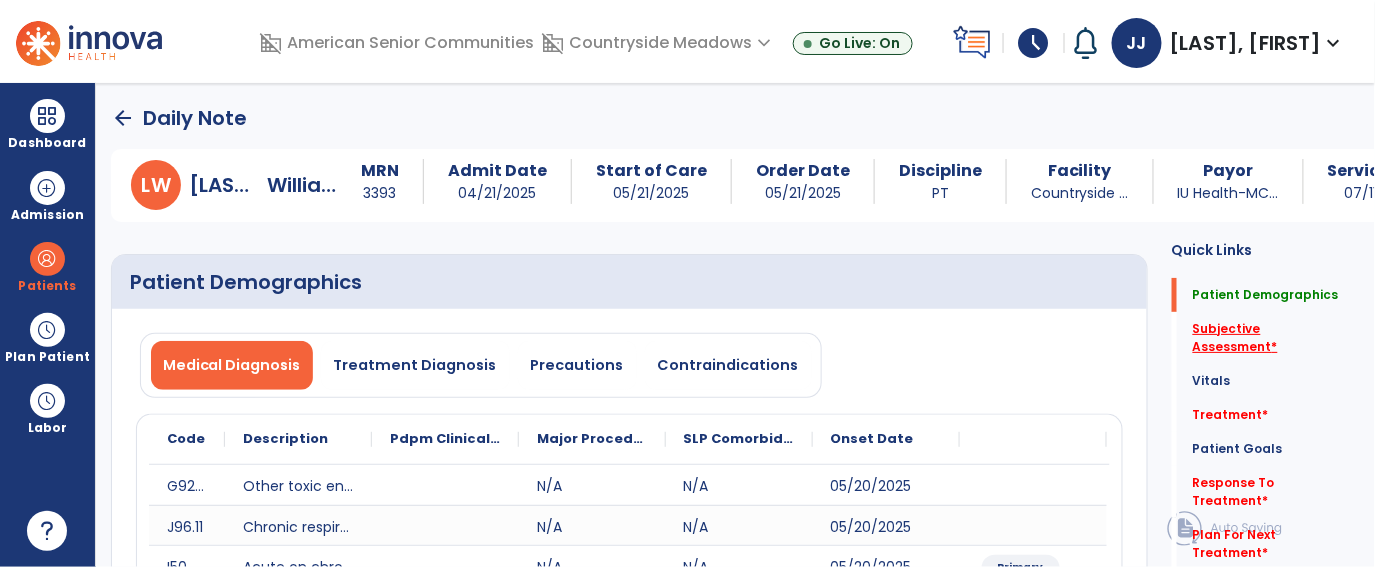 click on "Subjective Assessment   *" 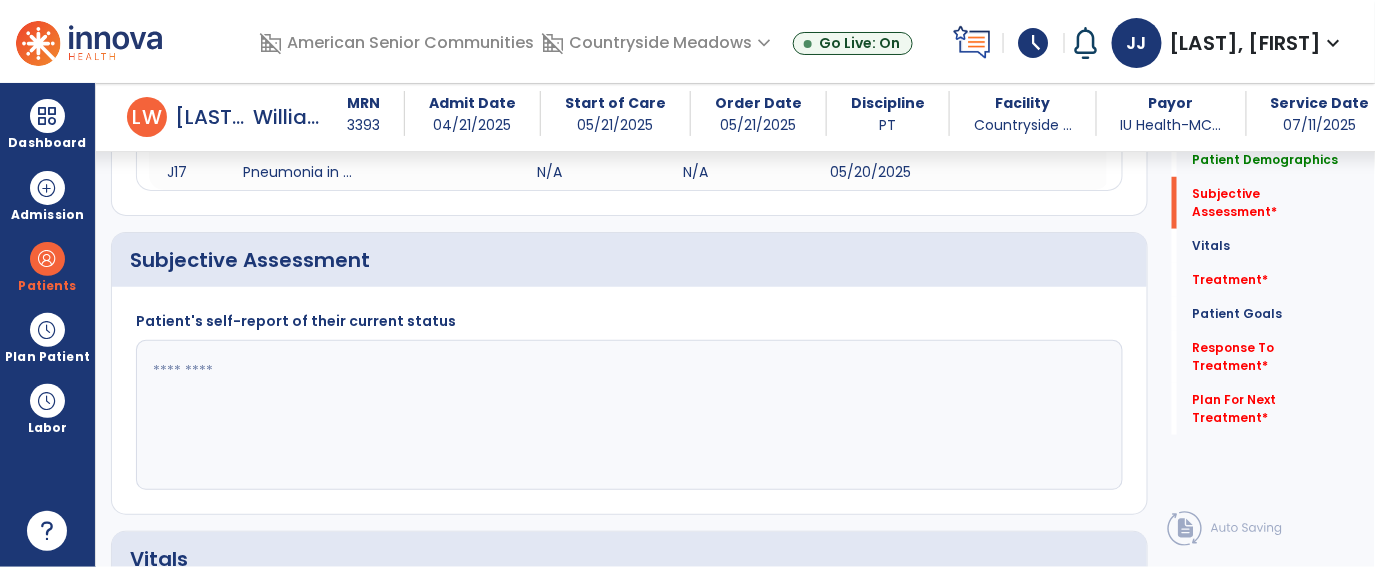 scroll, scrollTop: 483, scrollLeft: 0, axis: vertical 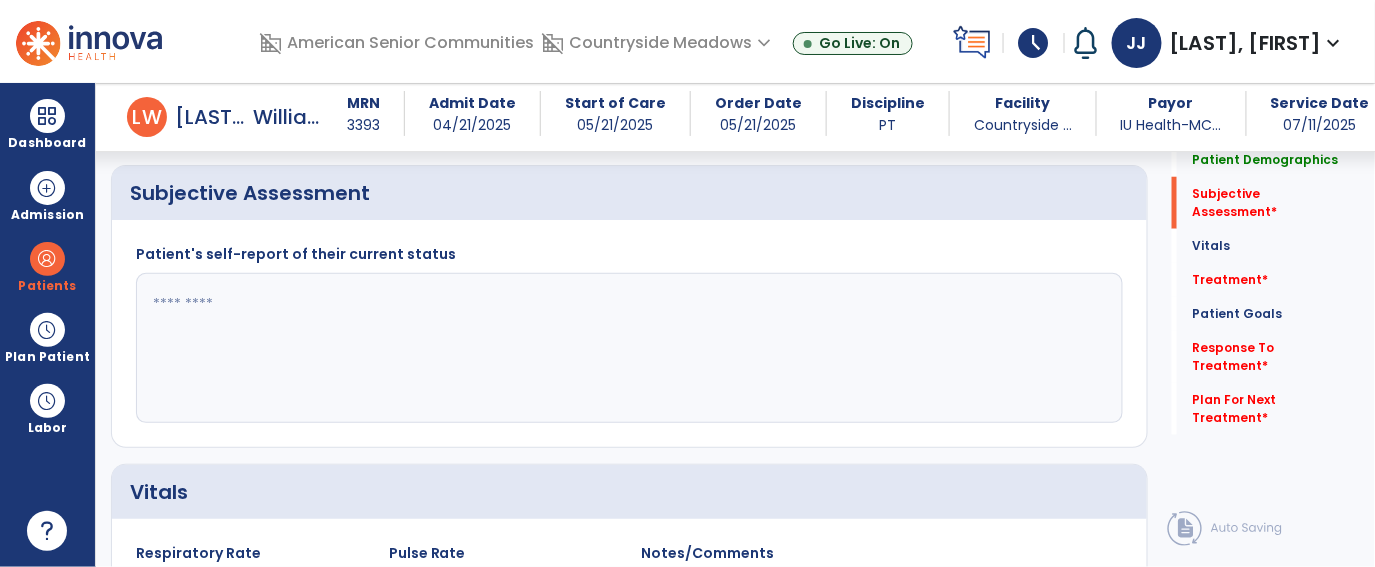 click 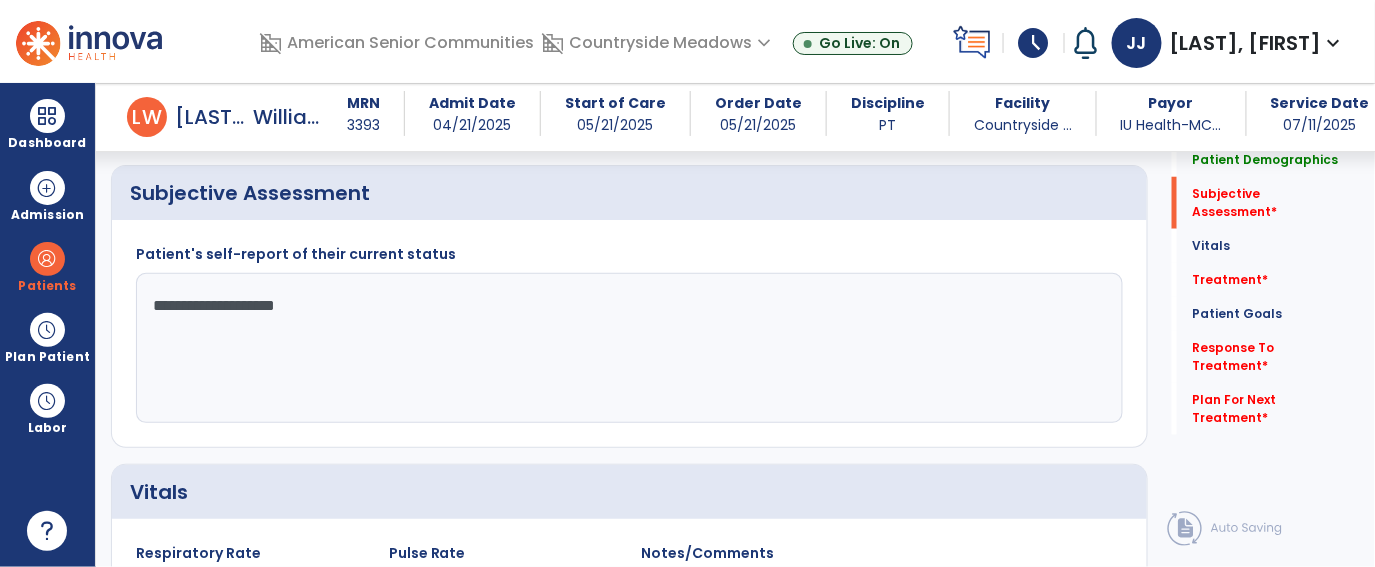 type on "**********" 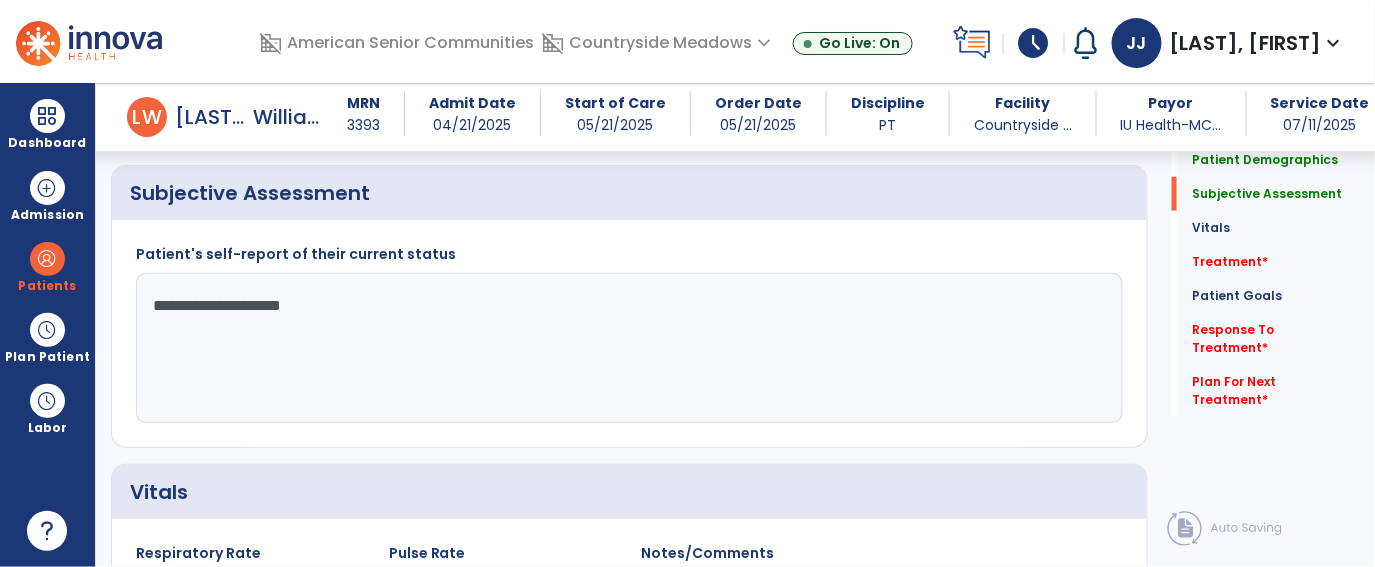 scroll, scrollTop: 0, scrollLeft: 0, axis: both 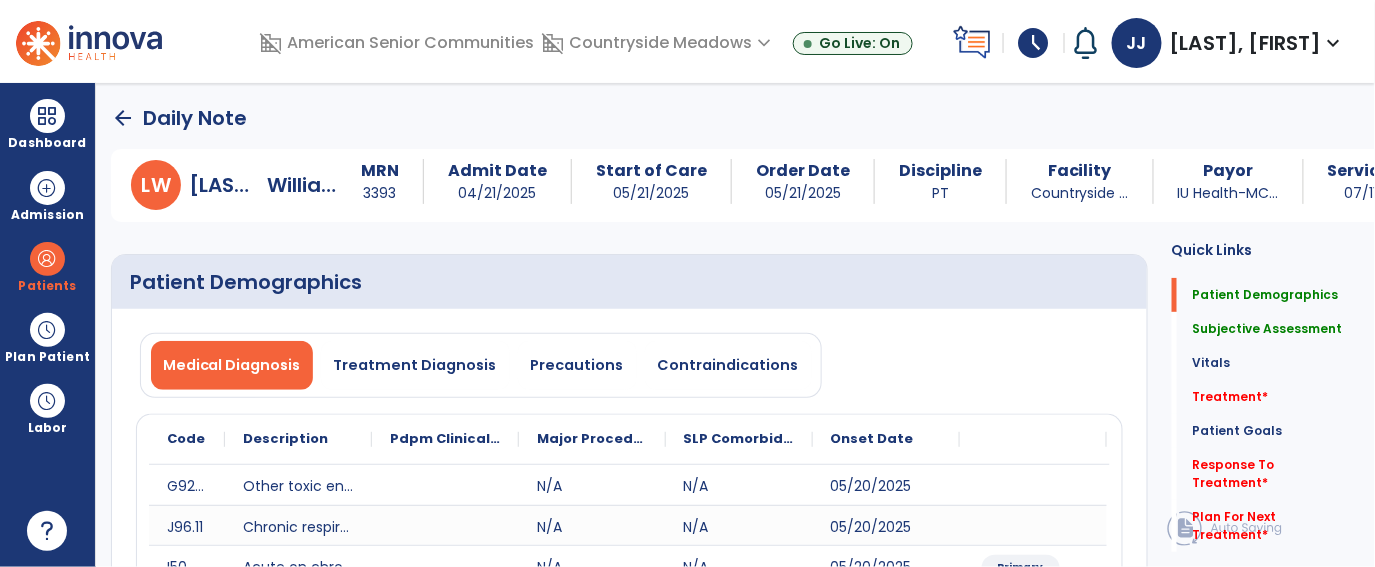click on "arrow_back" 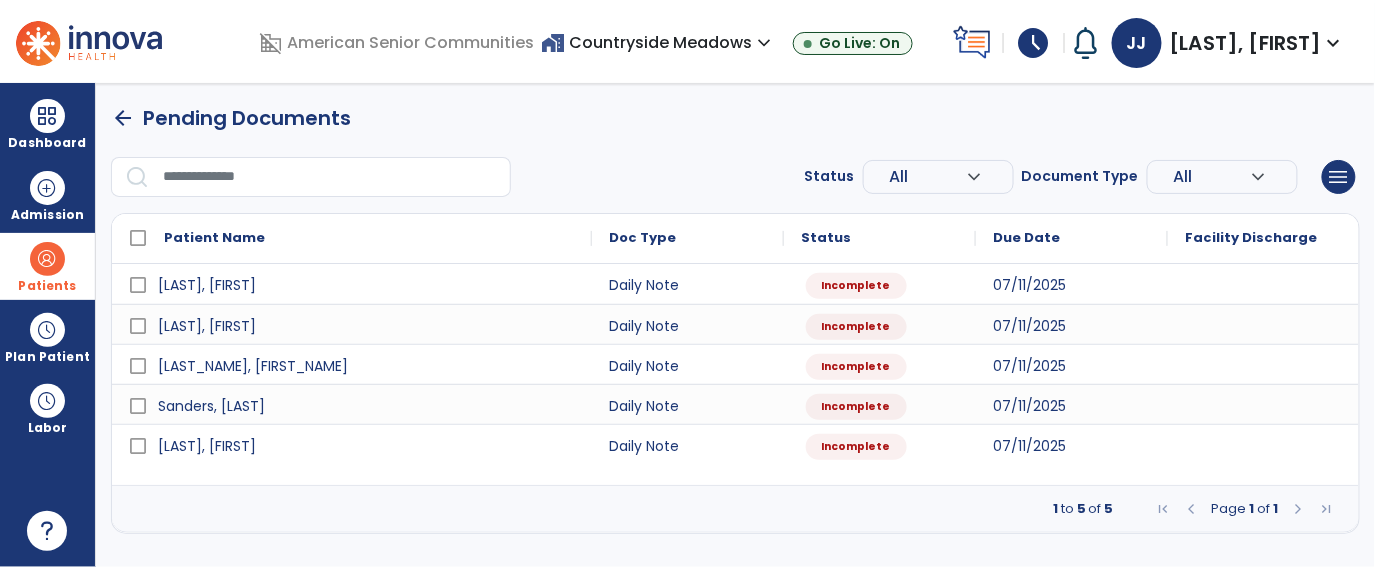 click at bounding box center [47, 259] 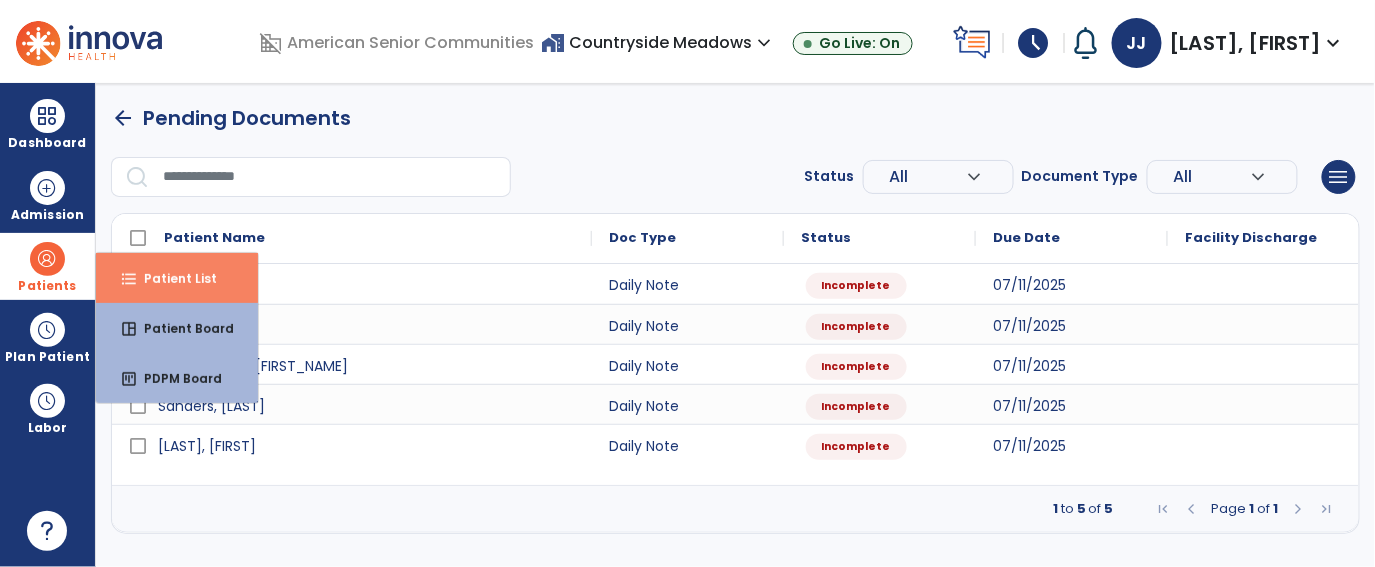 click on "Patient List" at bounding box center (172, 278) 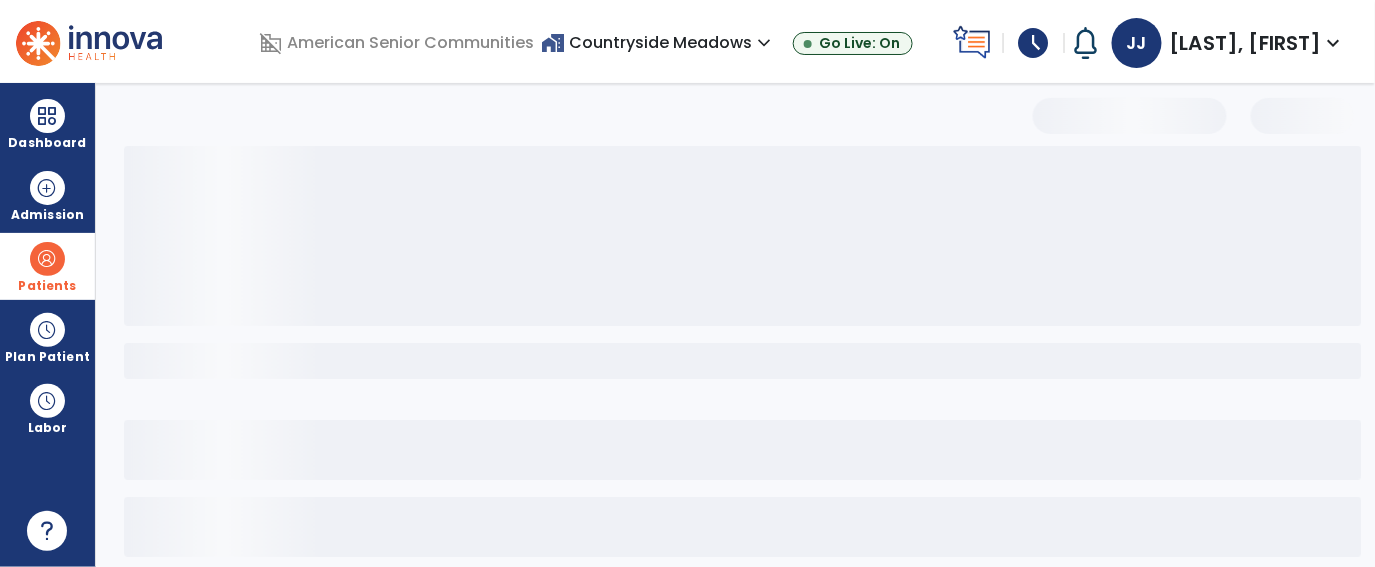 select on "***" 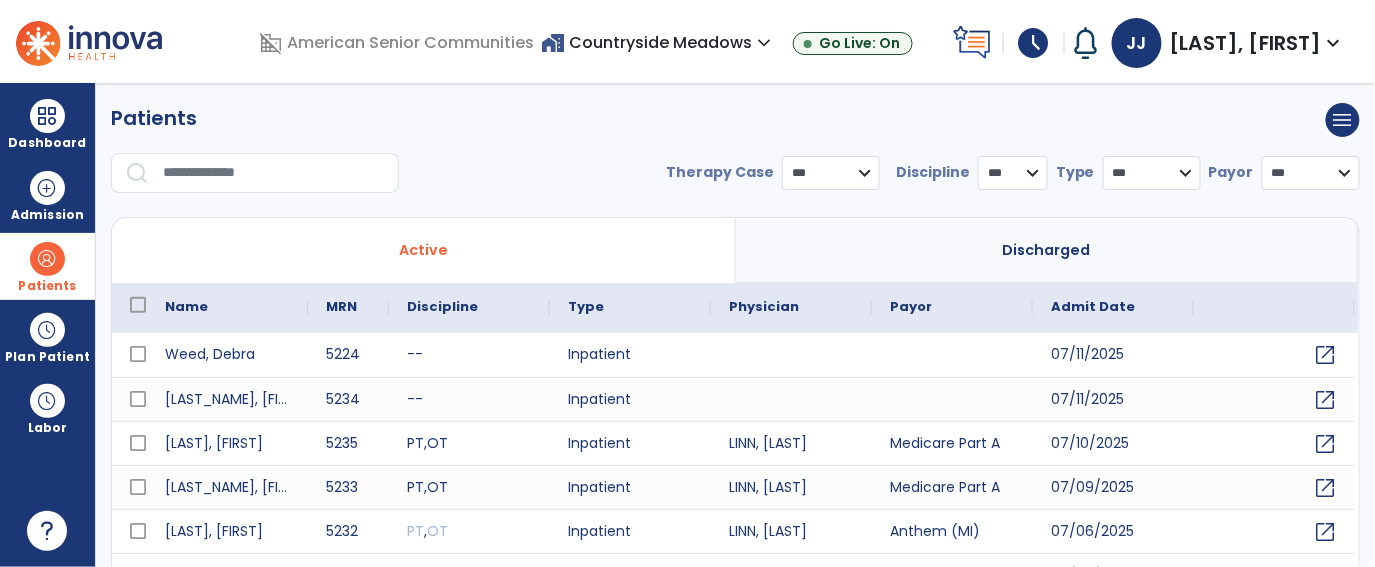 click at bounding box center (274, 173) 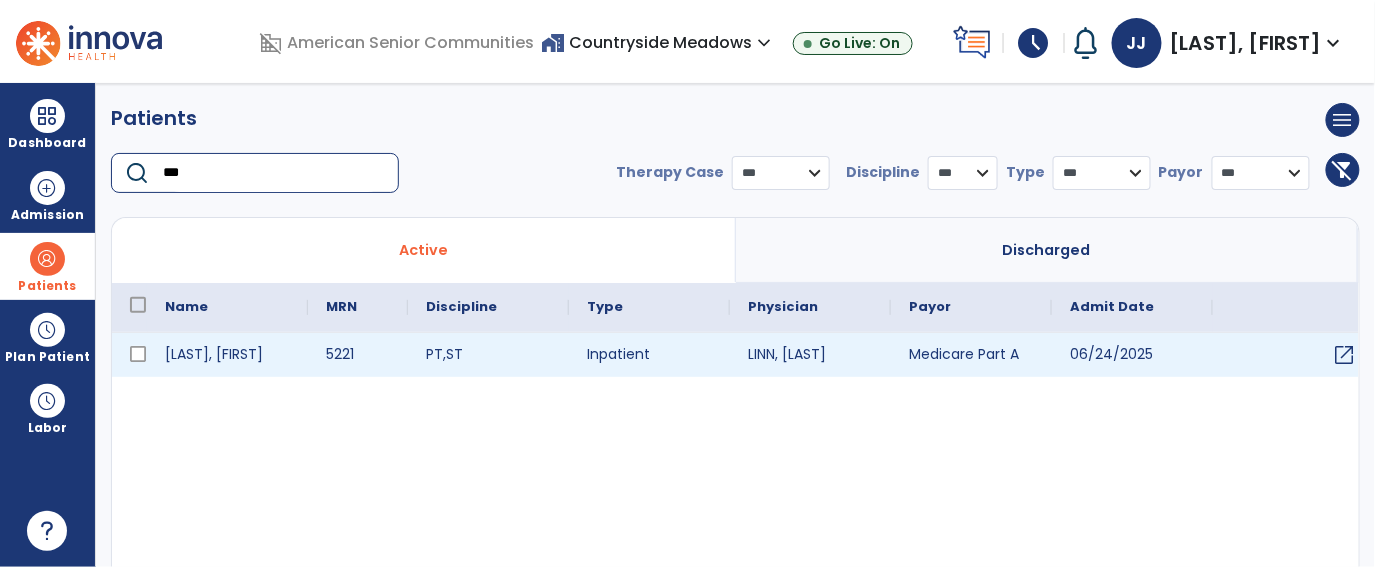type on "***" 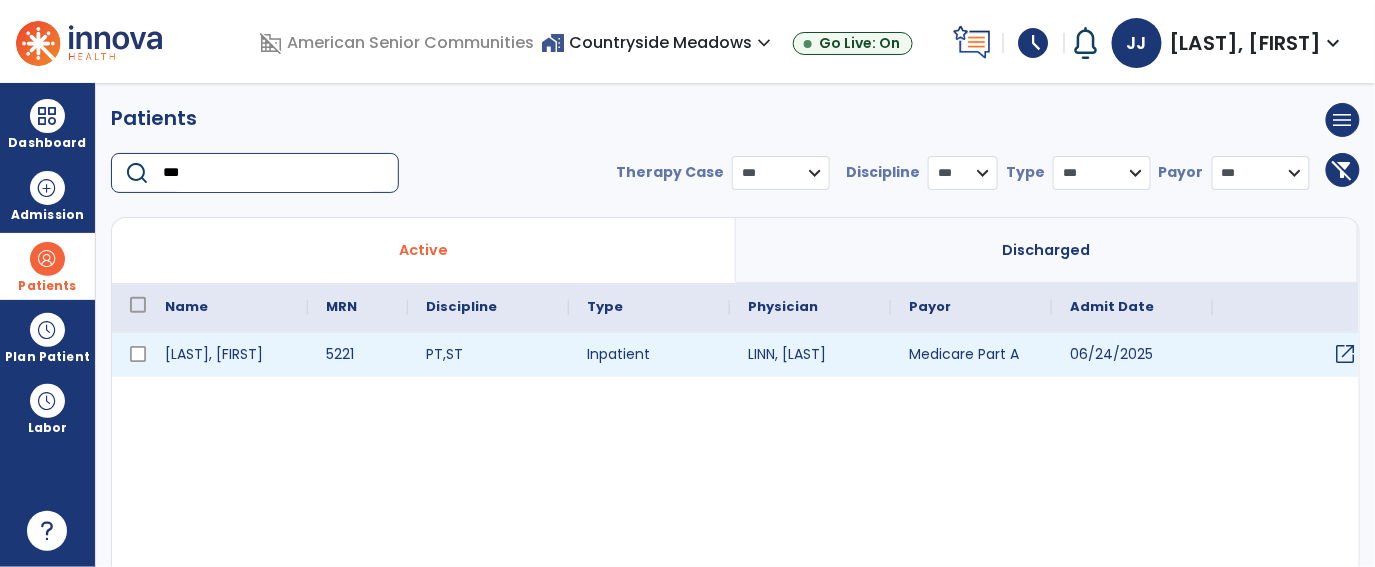 click on "open_in_new" at bounding box center [1345, 354] 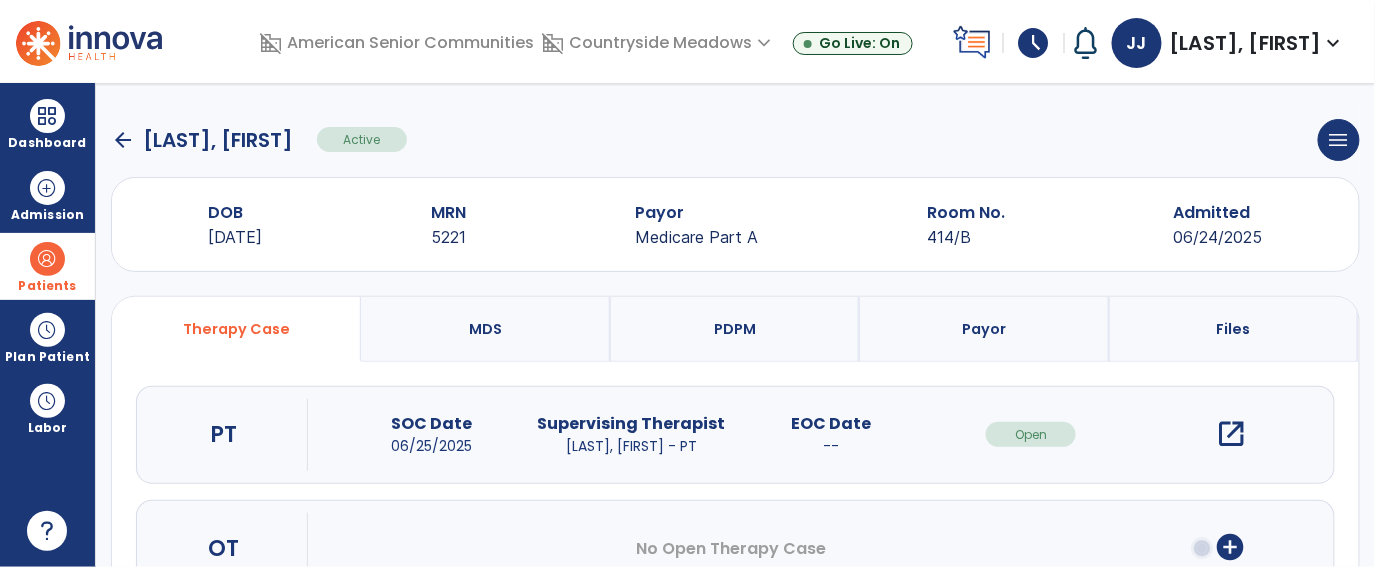 click on "open_in_new" at bounding box center (1231, 434) 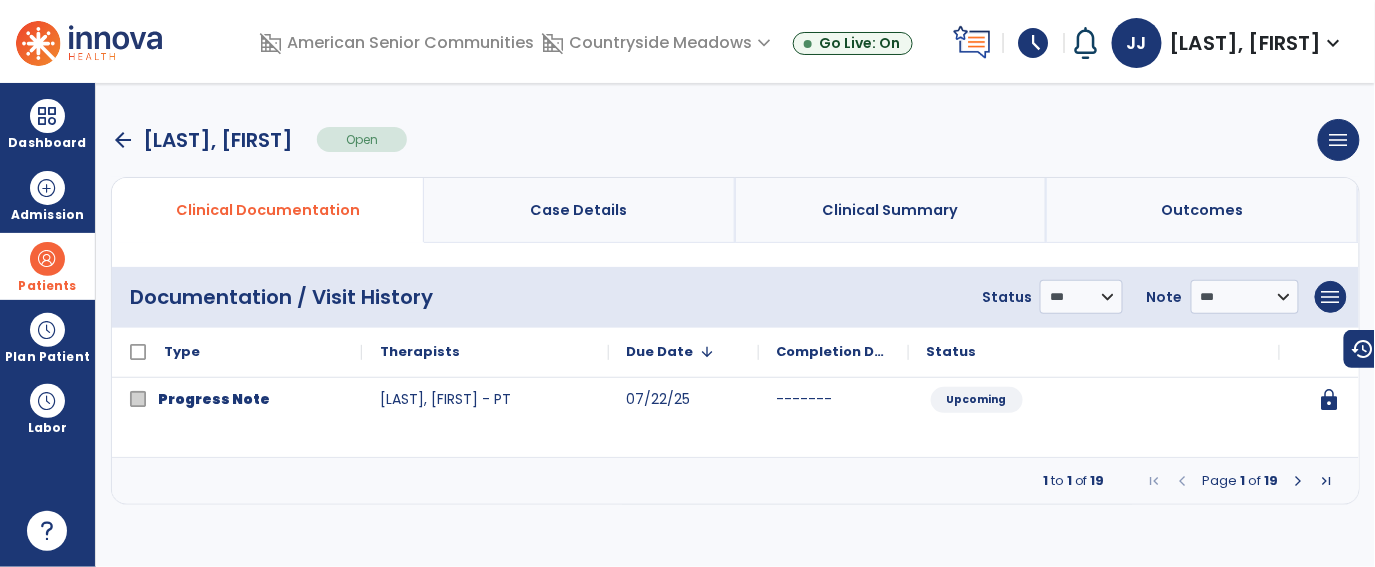 click at bounding box center [1299, 481] 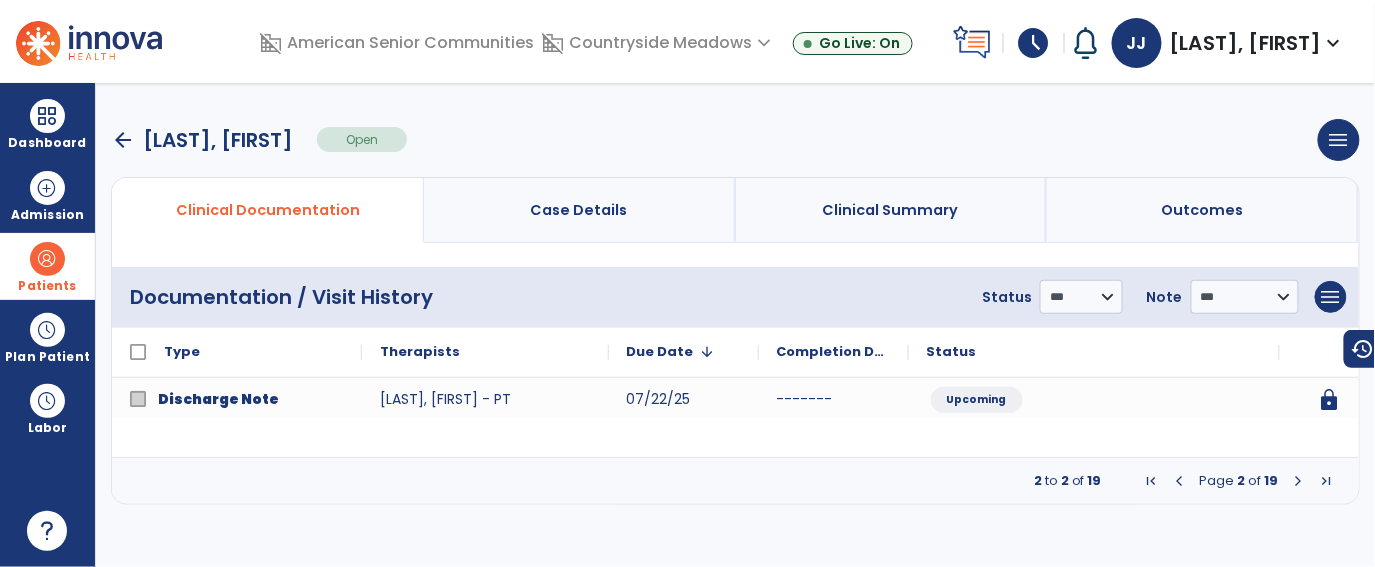 click at bounding box center [1299, 481] 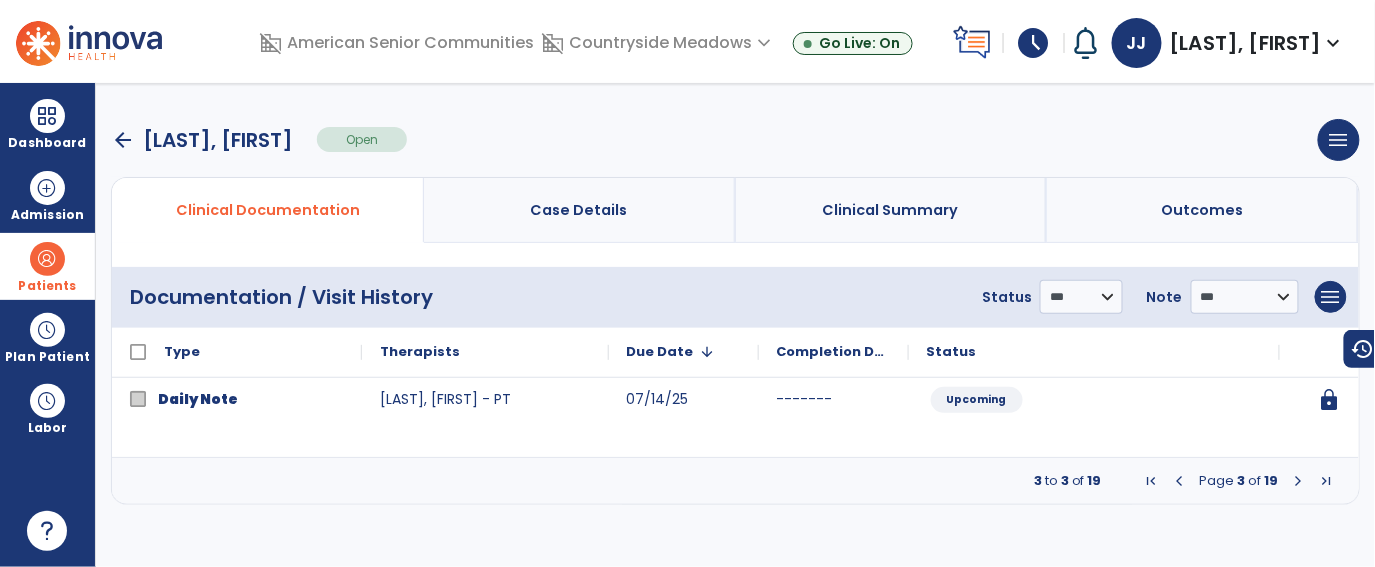 click at bounding box center (1180, 481) 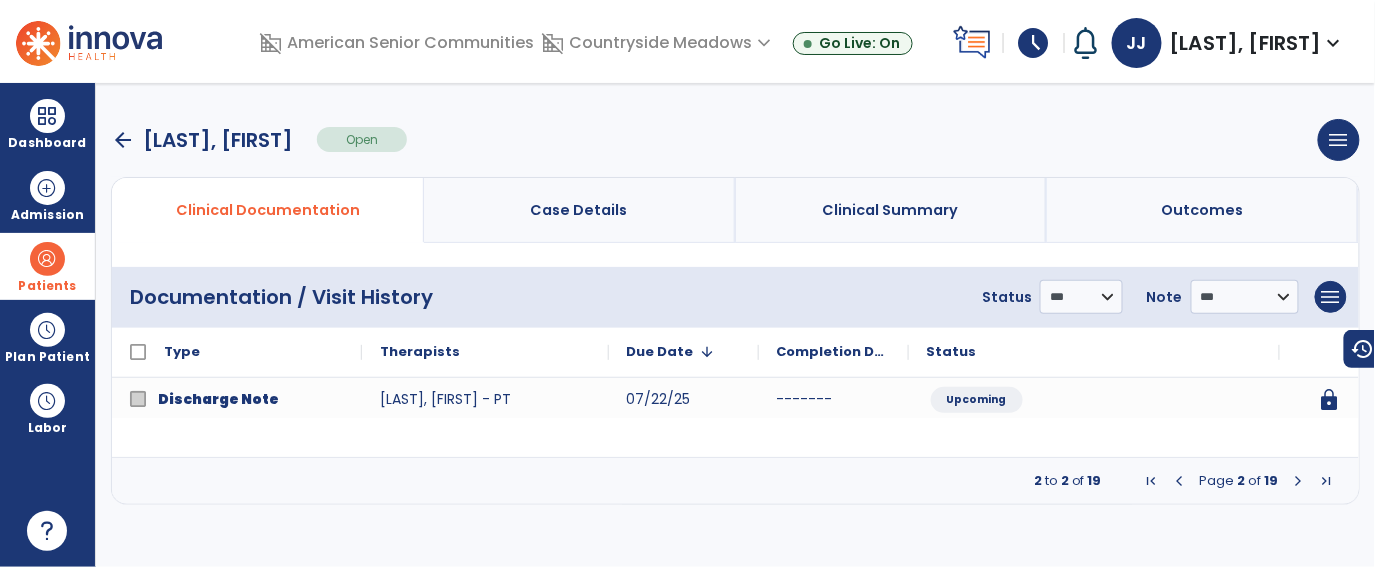 click at bounding box center [1180, 481] 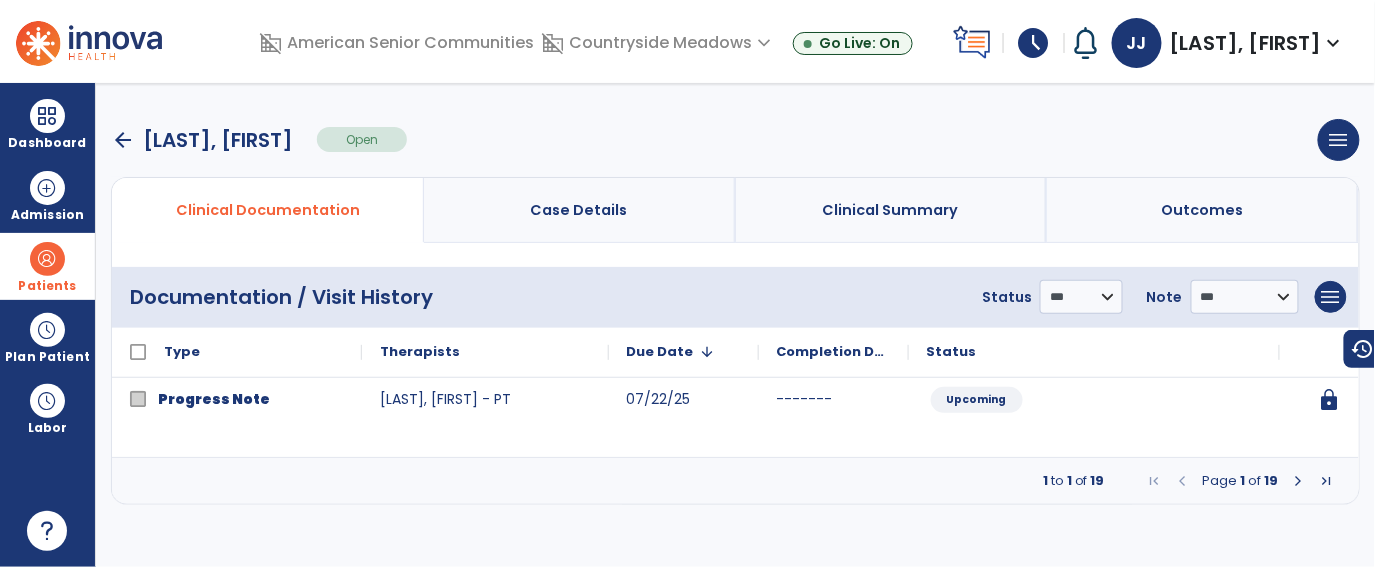 click at bounding box center [1183, 481] 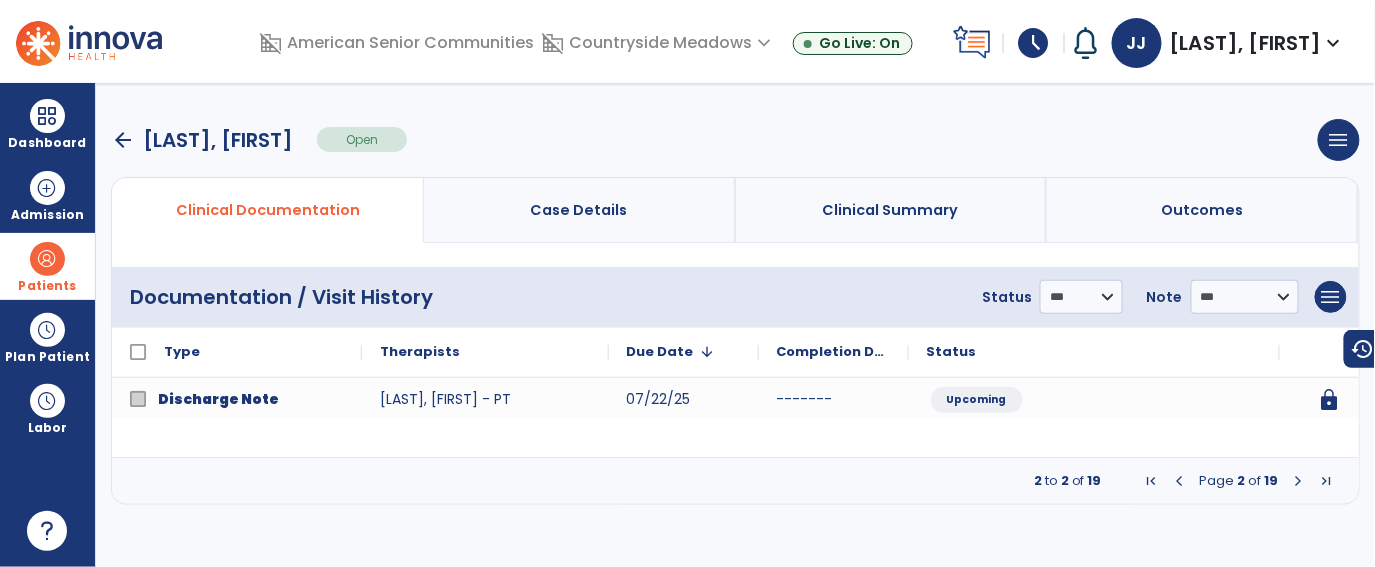 click at bounding box center (1299, 481) 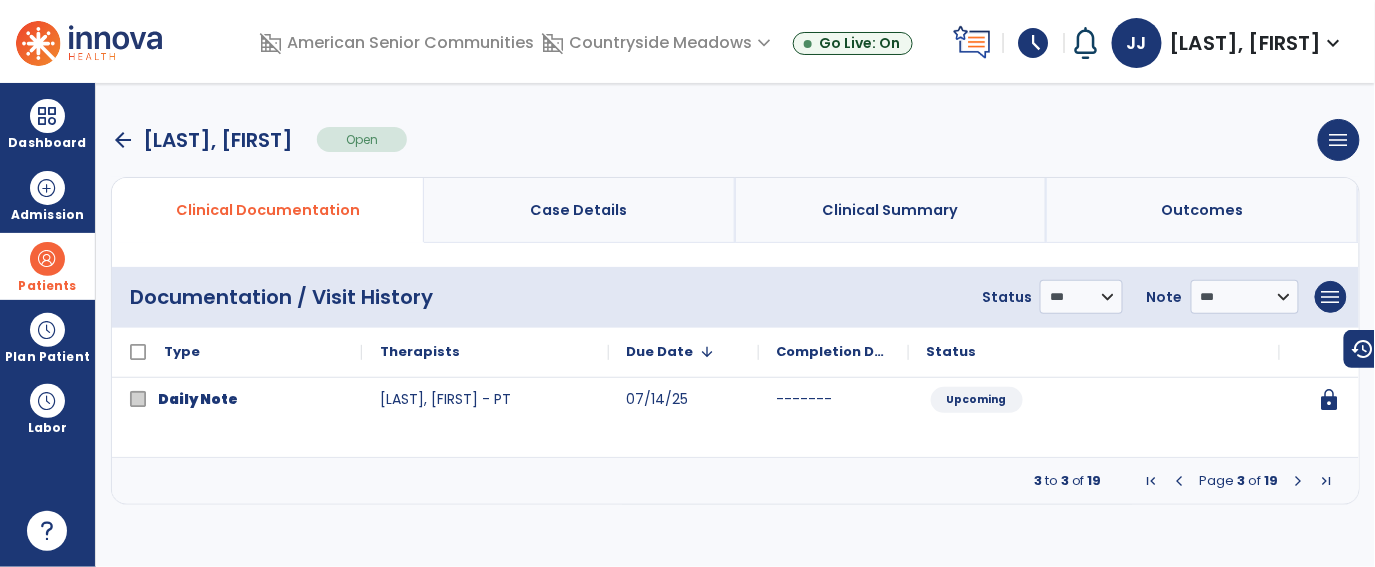 click at bounding box center [1299, 481] 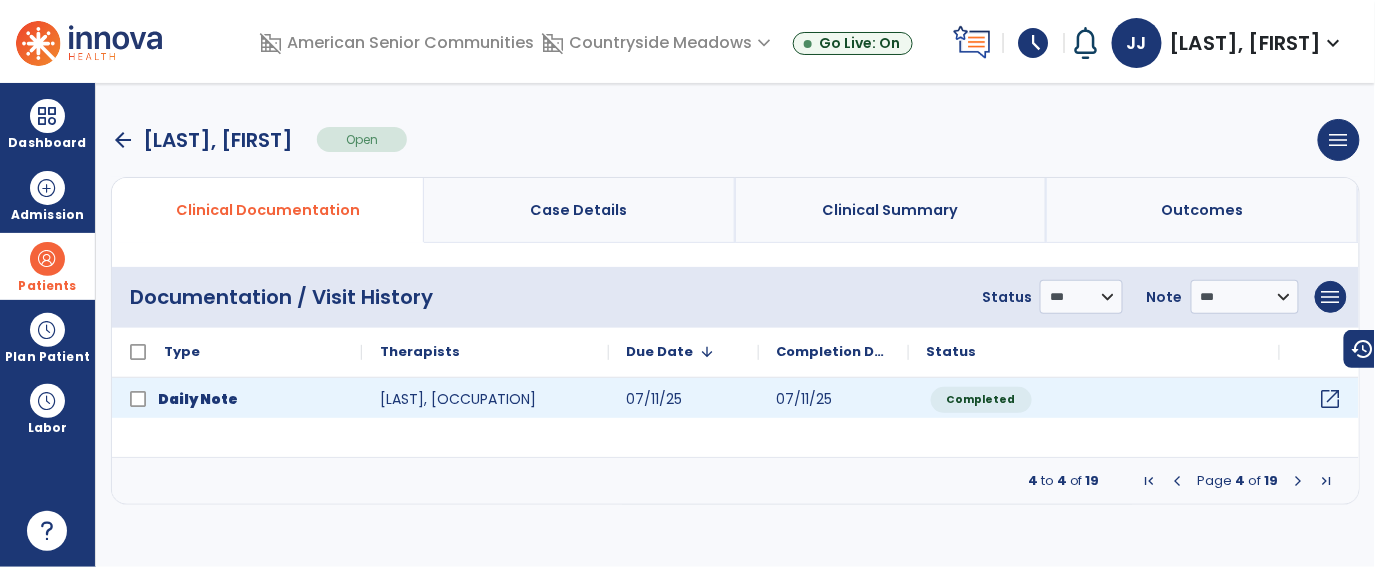 click on "open_in_new" 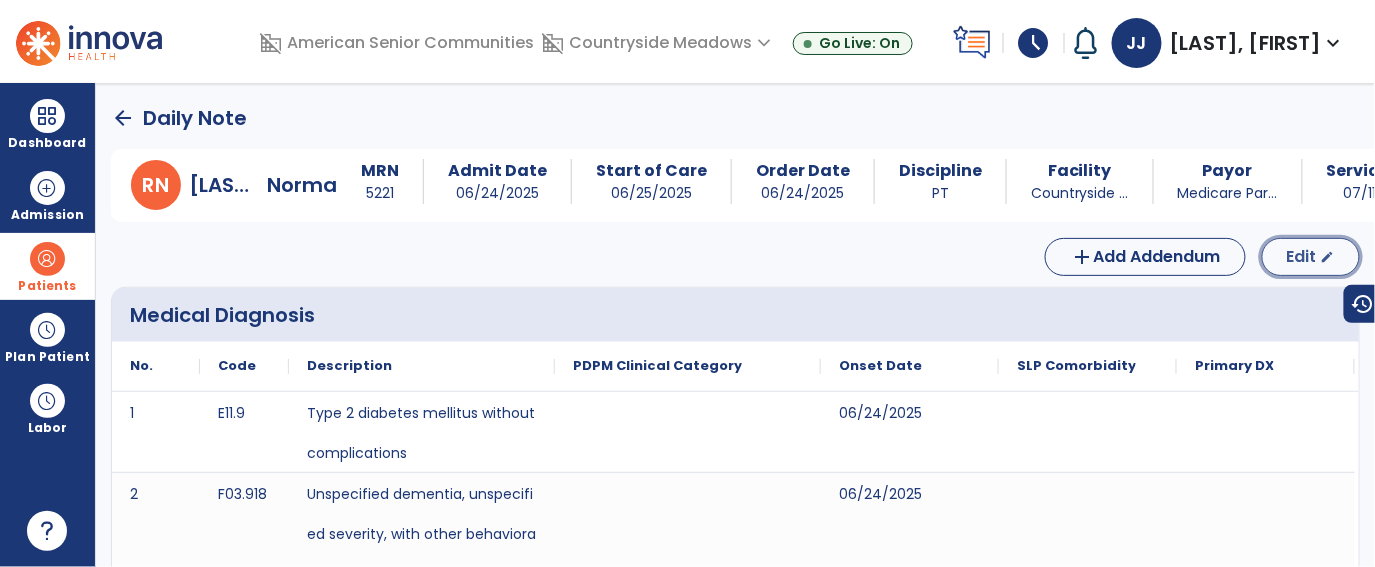 click on "Edit" 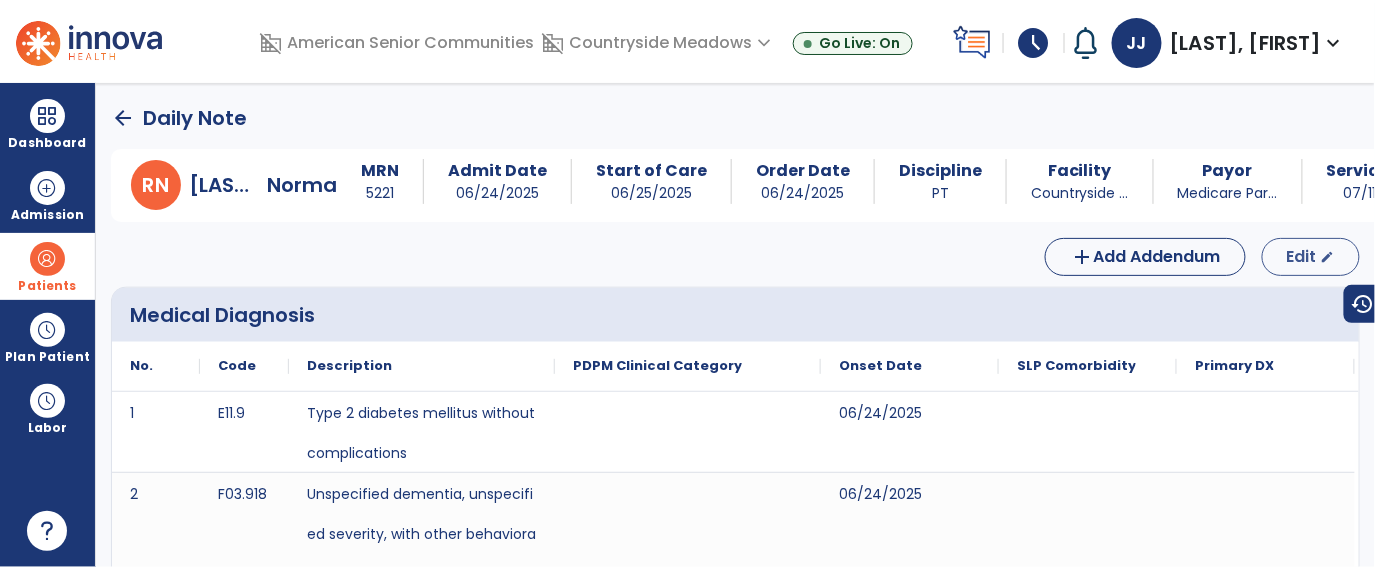 select on "*" 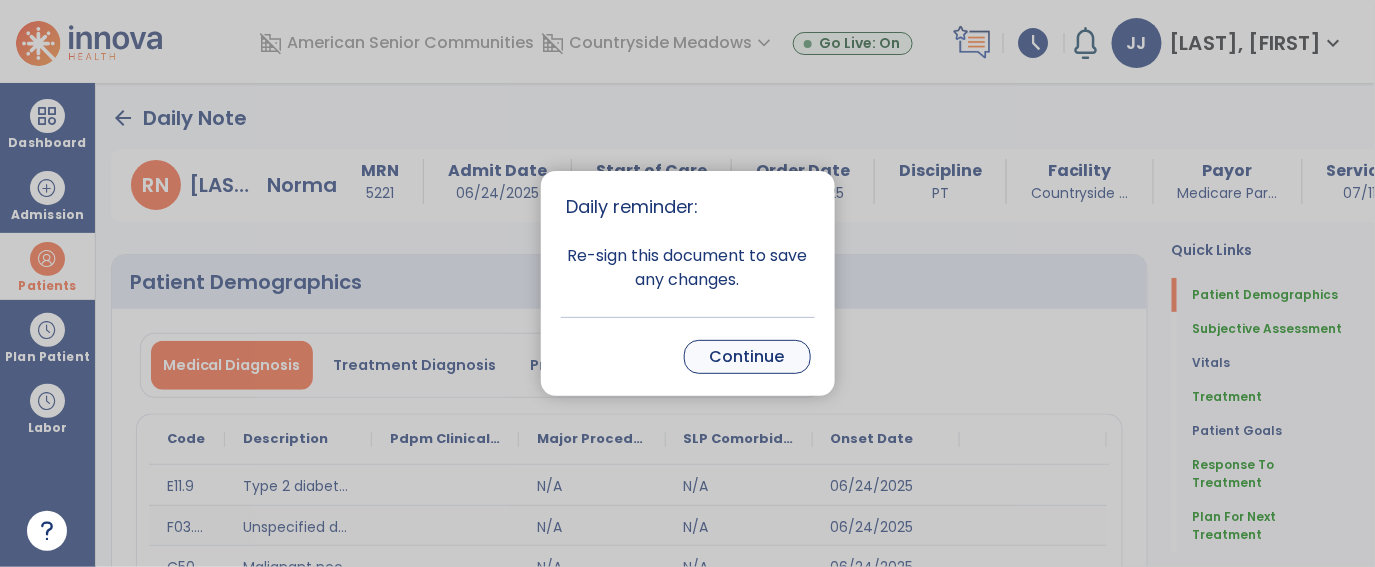 click on "Continue" at bounding box center [747, 357] 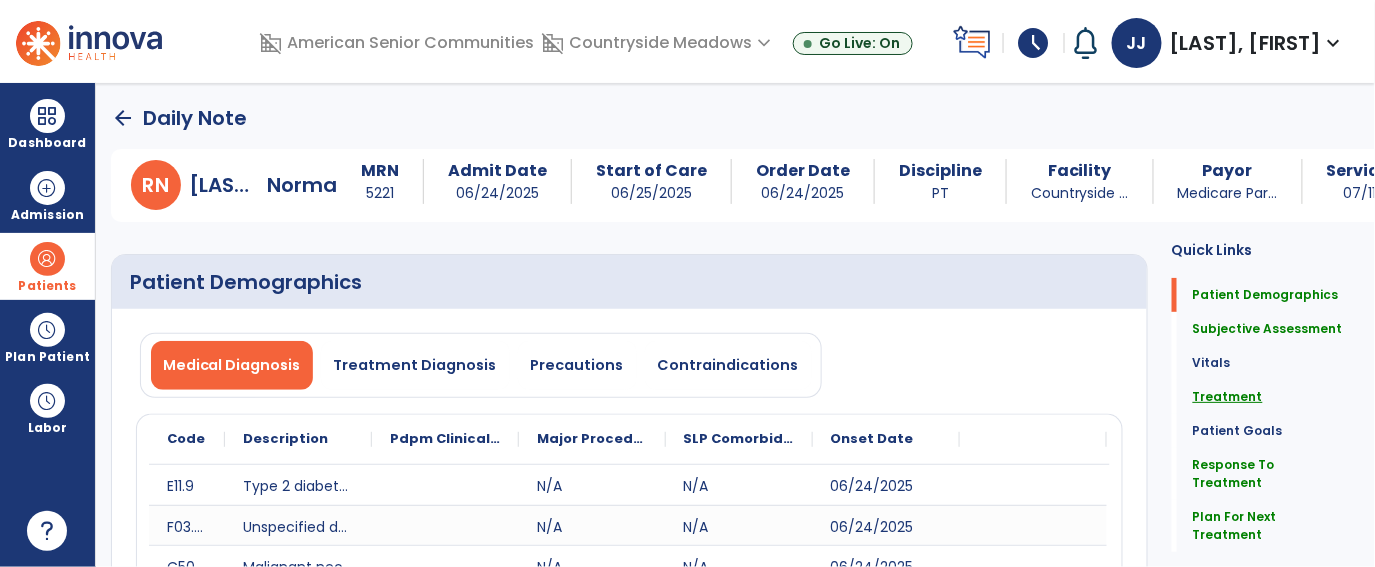 click on "Treatment" 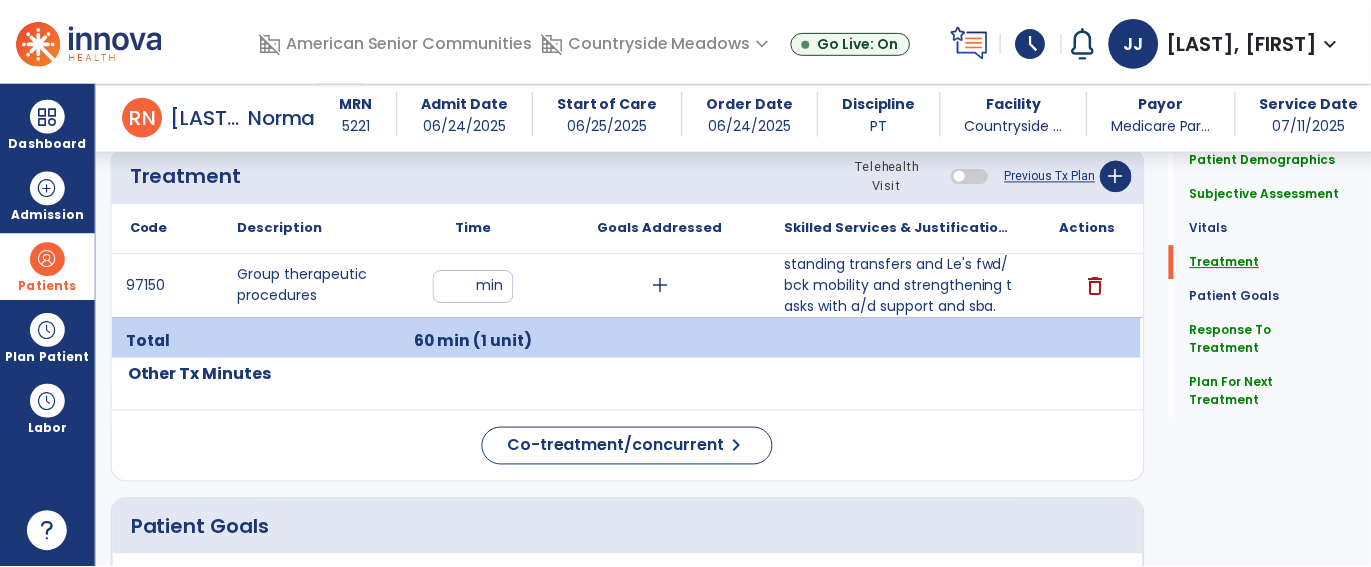 scroll, scrollTop: 1270, scrollLeft: 0, axis: vertical 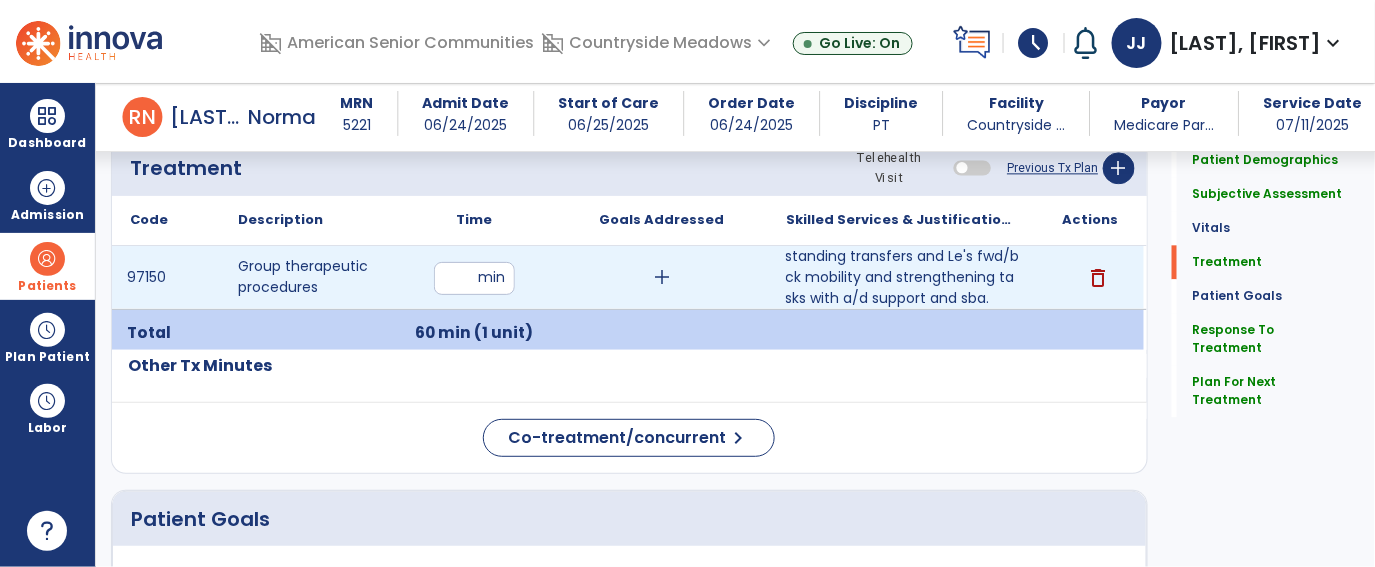 click on "standing transfers and Le's fwd/bck mobility and strengthening tasks with a/d support and sba." at bounding box center (903, 277) 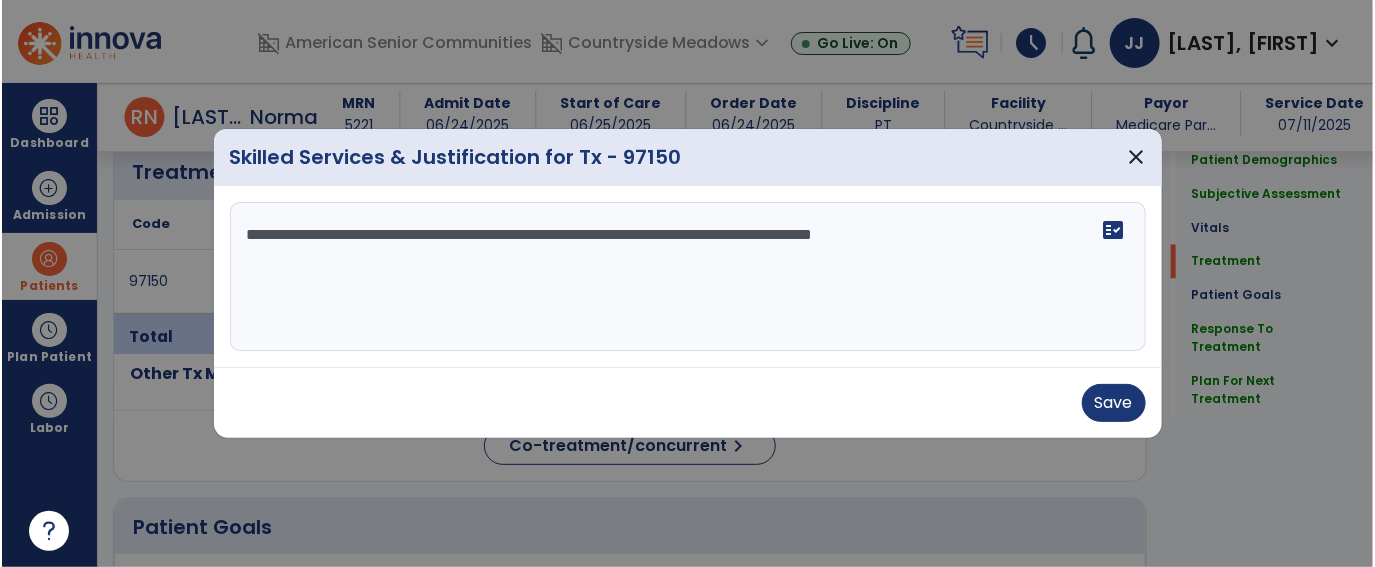 scroll, scrollTop: 1270, scrollLeft: 0, axis: vertical 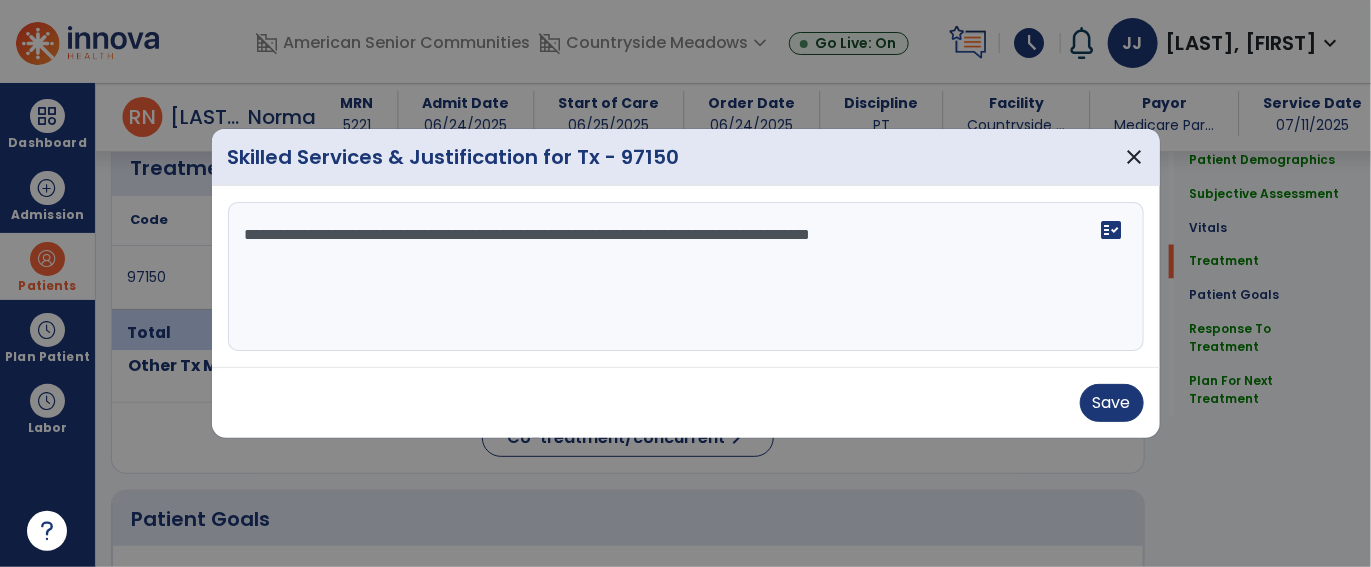 drag, startPoint x: 1034, startPoint y: 253, endPoint x: 206, endPoint y: 280, distance: 828.4401 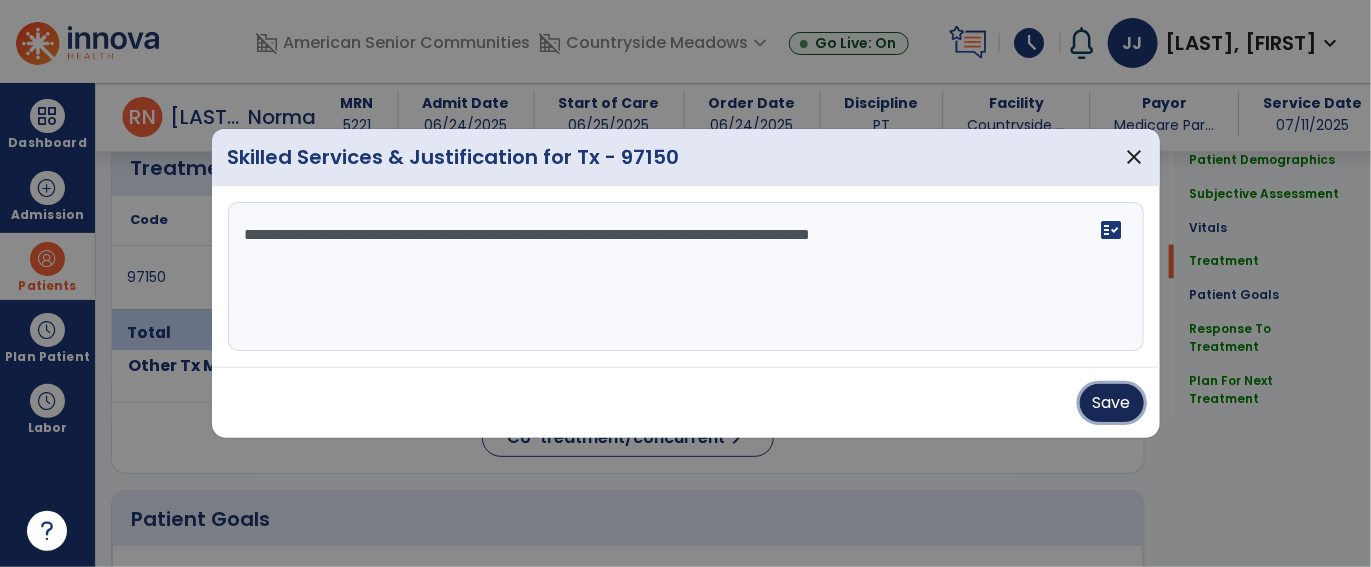click on "Save" at bounding box center (1112, 403) 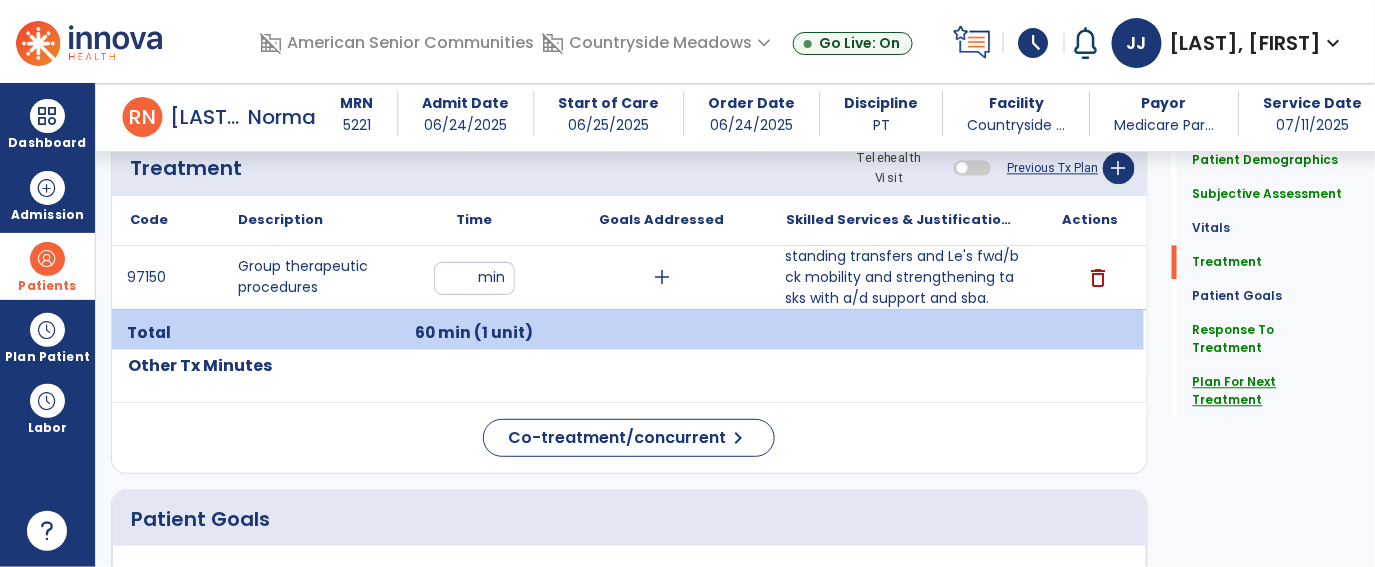 click on "Plan For Next Treatment" 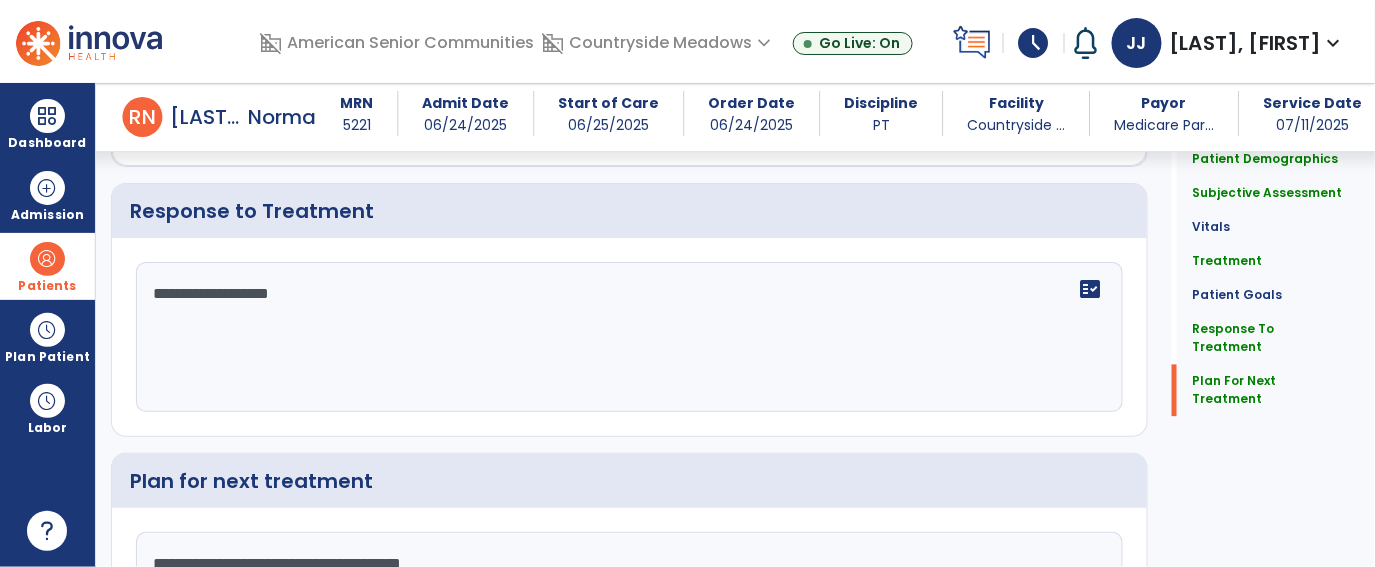 scroll, scrollTop: 3433, scrollLeft: 0, axis: vertical 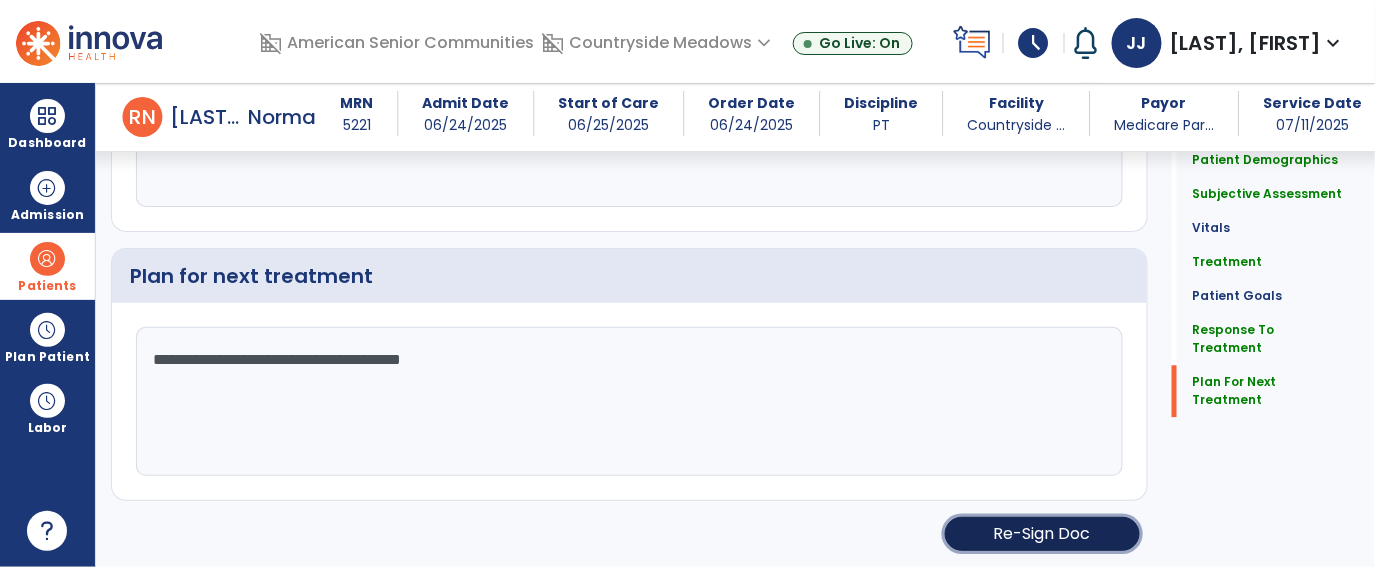 click on "Re-Sign Doc" 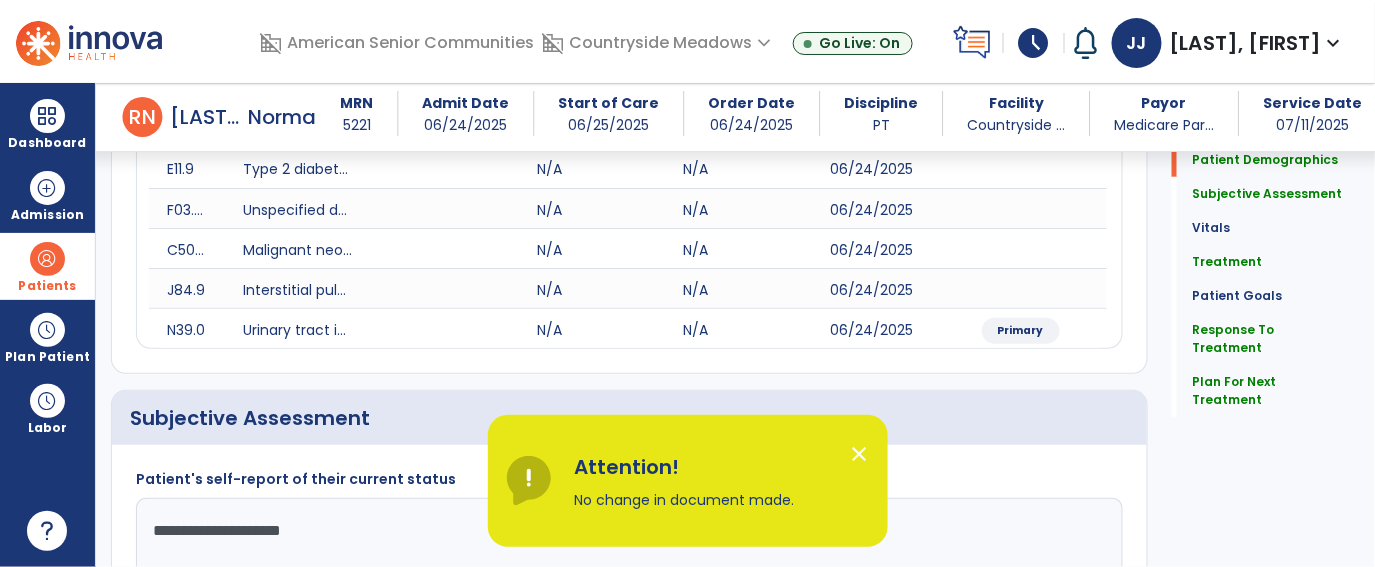 scroll, scrollTop: 0, scrollLeft: 0, axis: both 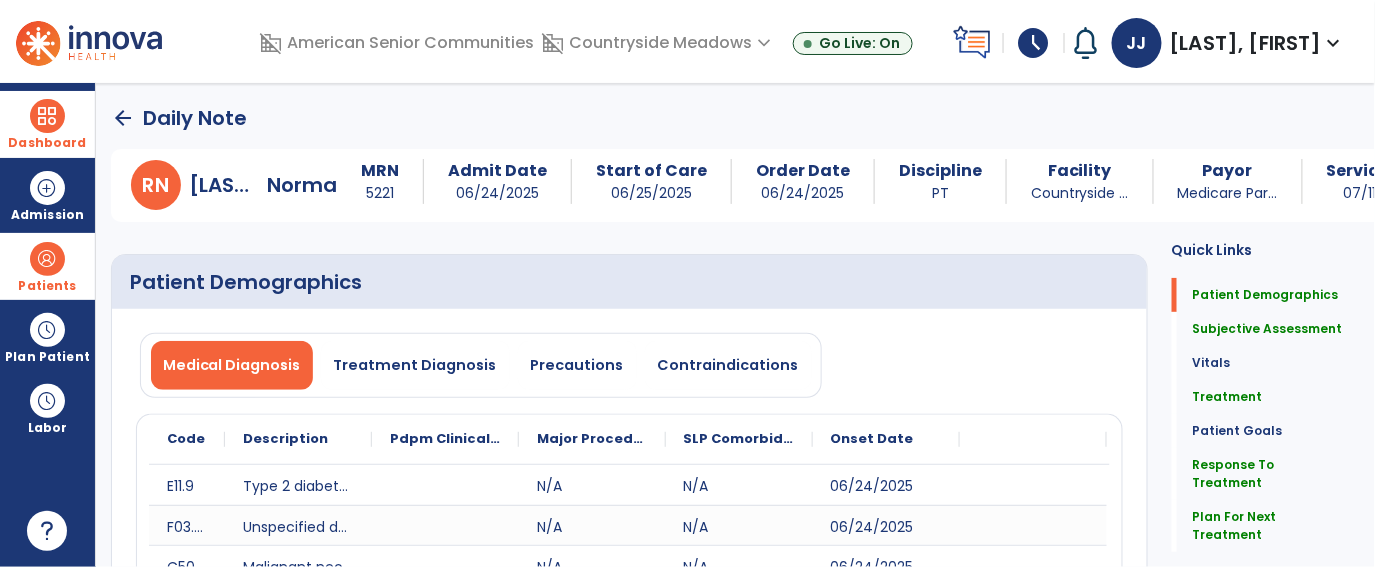 click at bounding box center [47, 116] 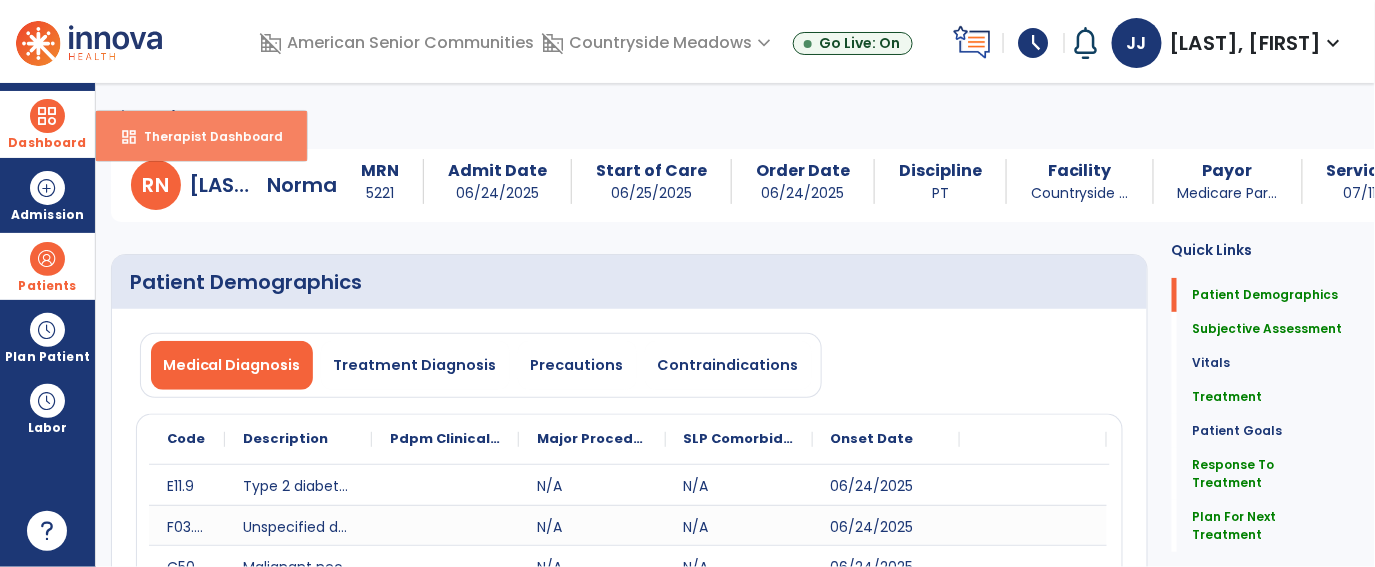 click on "Therapist Dashboard" at bounding box center [205, 136] 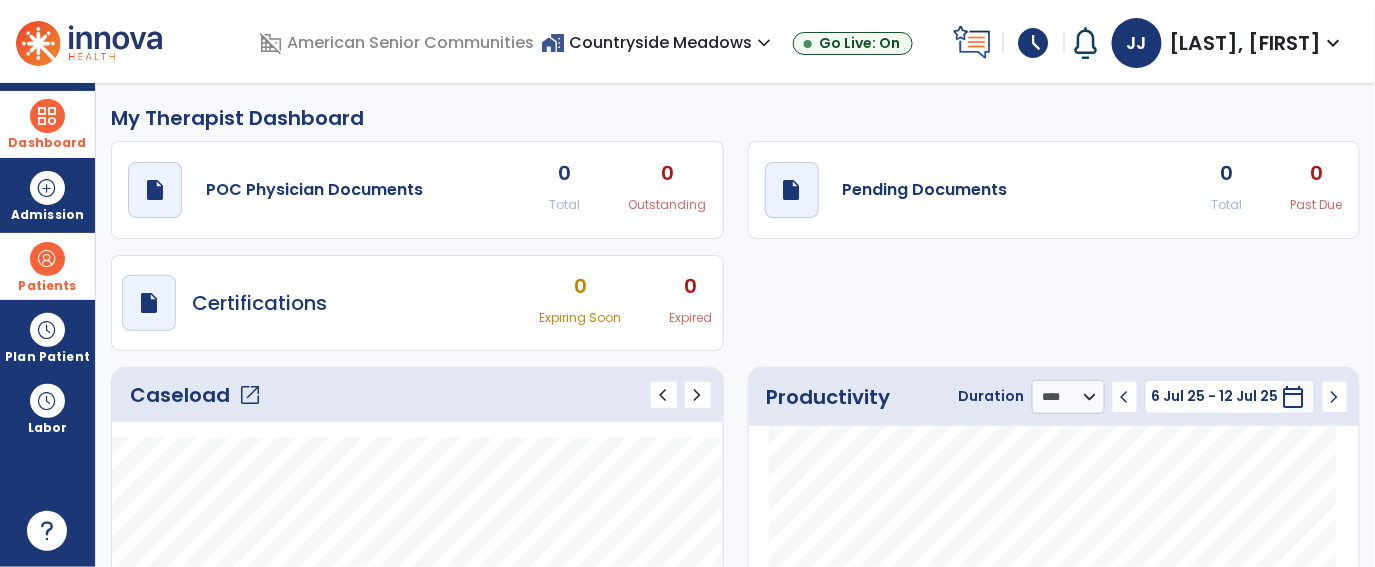 click on "0" 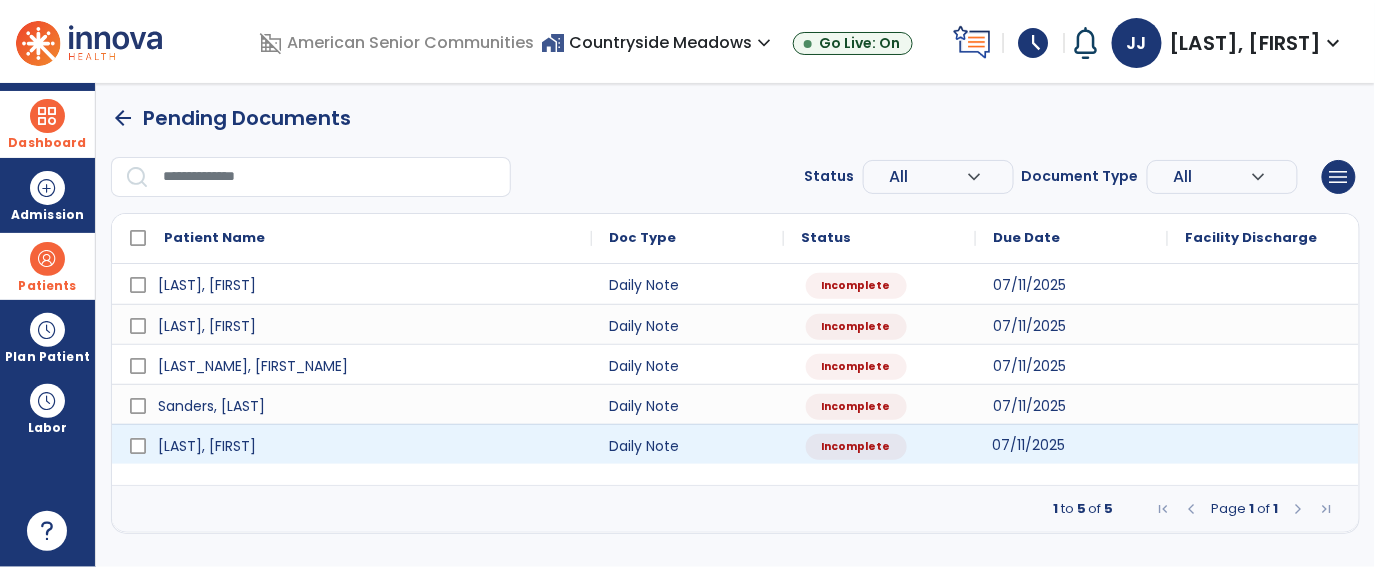 click on "07/11/2025" at bounding box center (1072, 444) 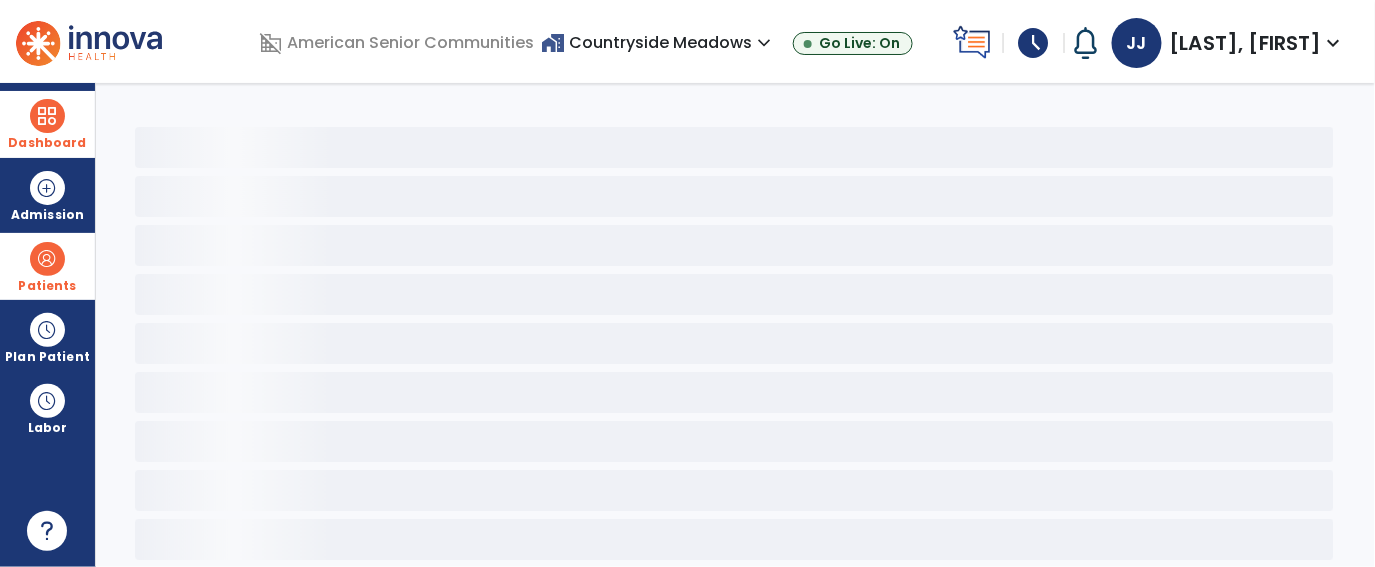 select on "*" 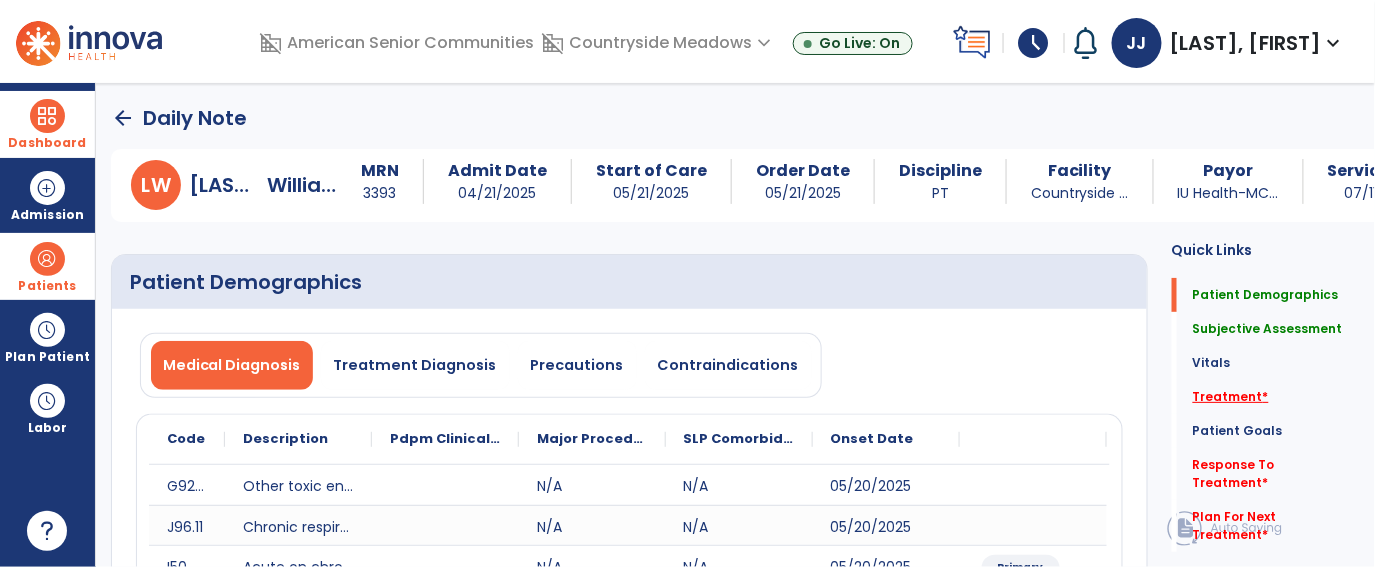 click on "Treatment   *" 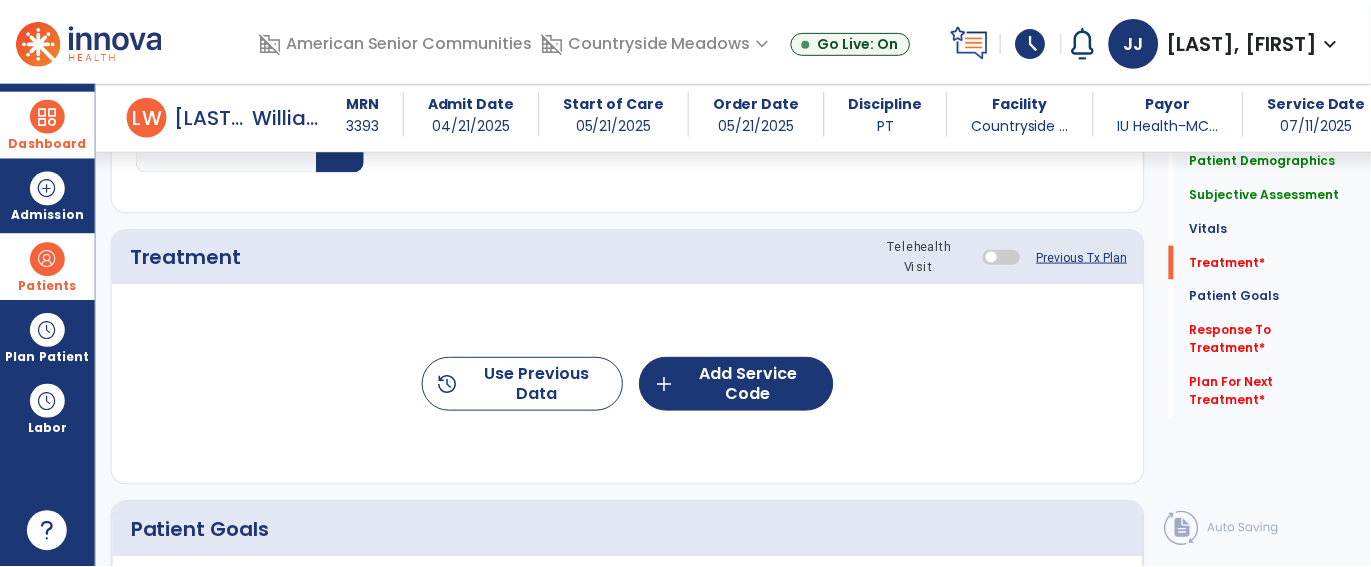 scroll, scrollTop: 1190, scrollLeft: 0, axis: vertical 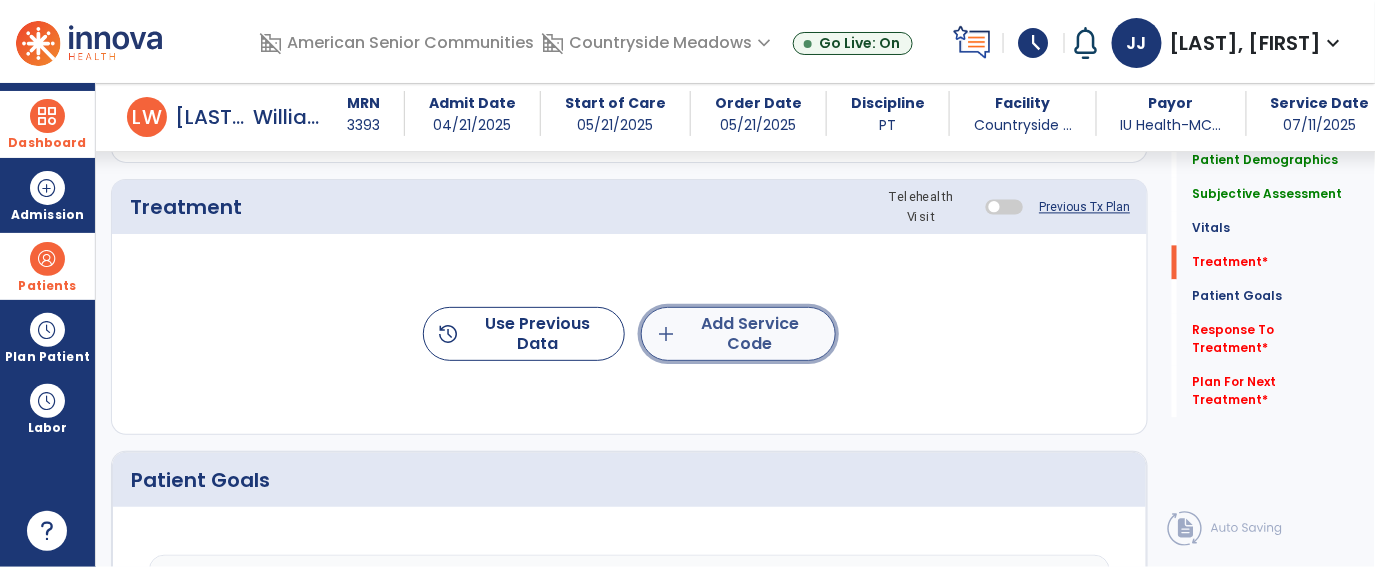 click on "add  Add Service Code" 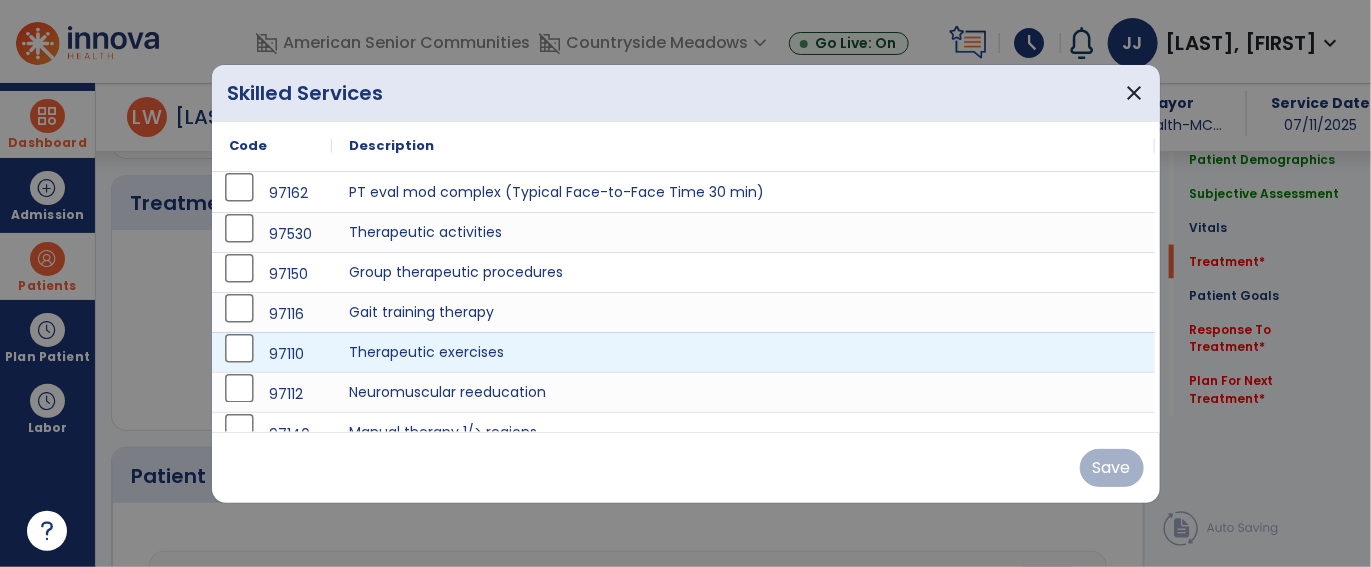 scroll, scrollTop: 1190, scrollLeft: 0, axis: vertical 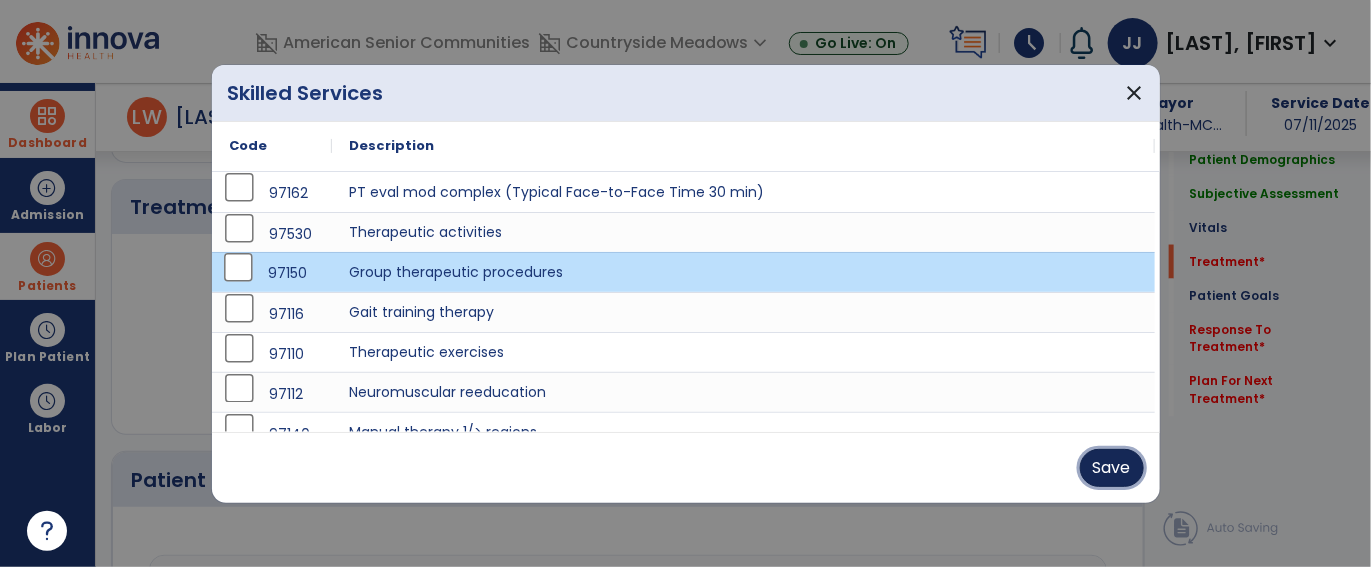 click on "Save" at bounding box center [1112, 468] 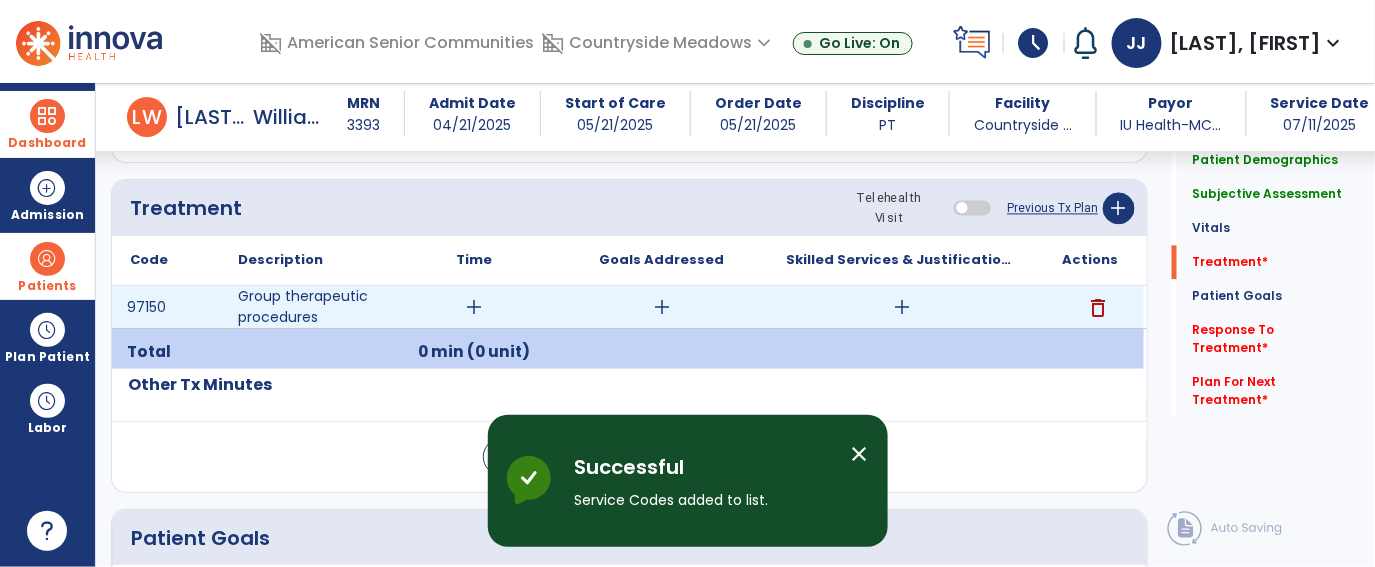 click on "add" at bounding box center [474, 307] 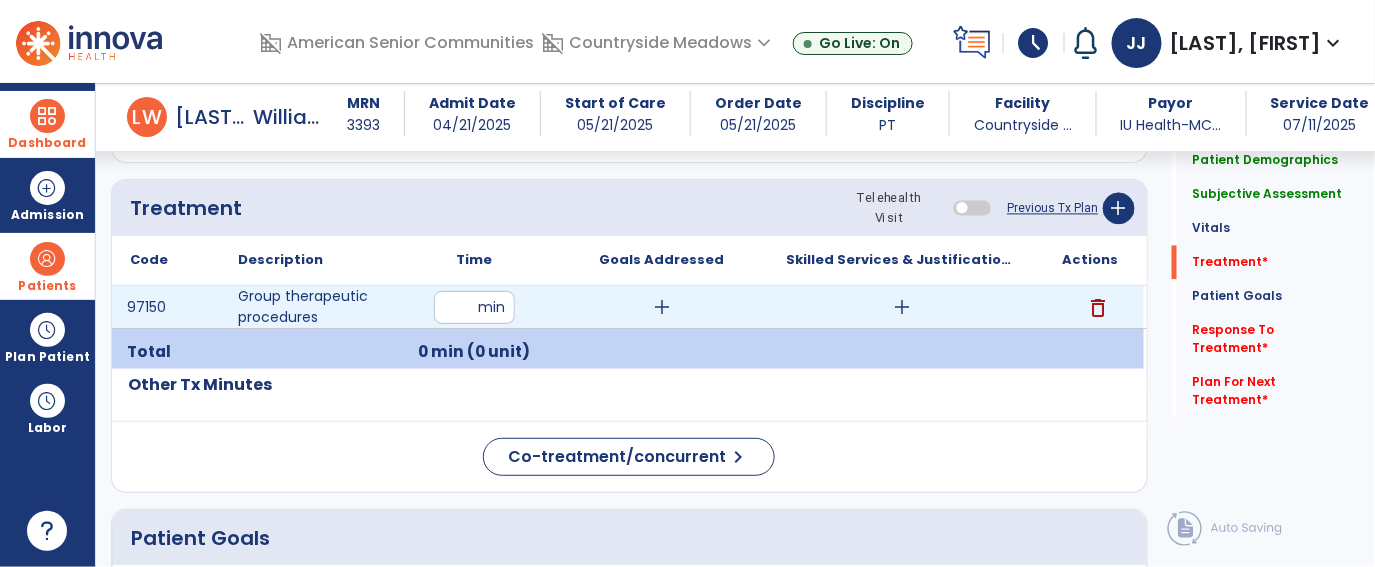 type on "**" 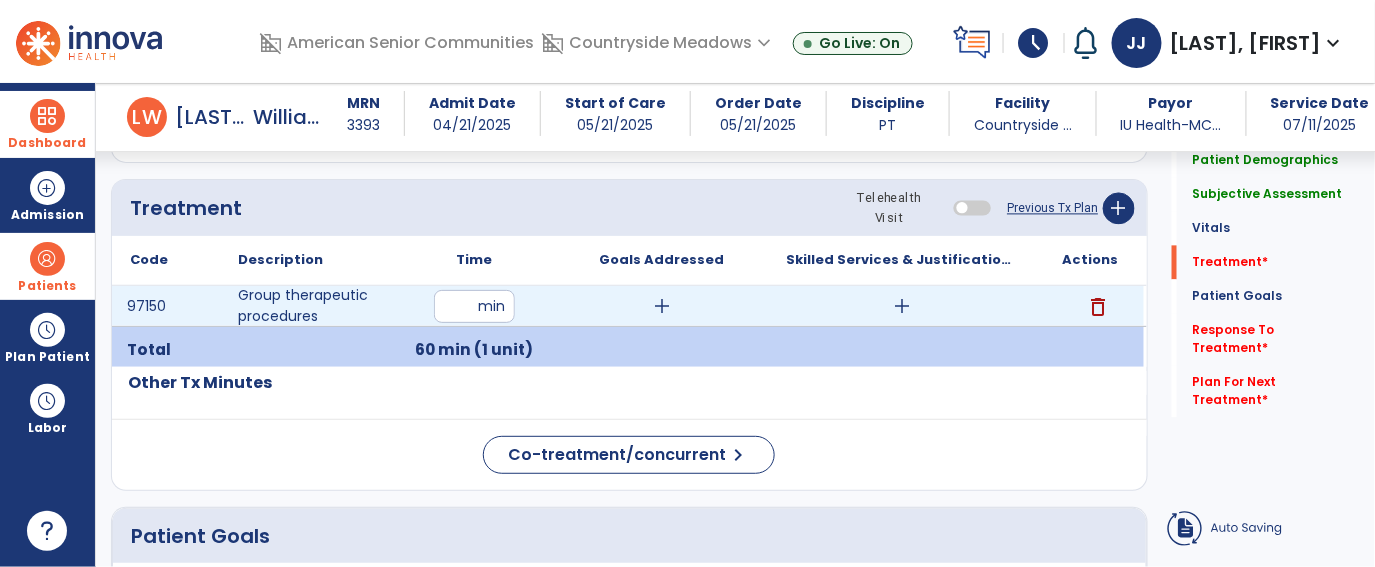 click on "add" at bounding box center [903, 306] 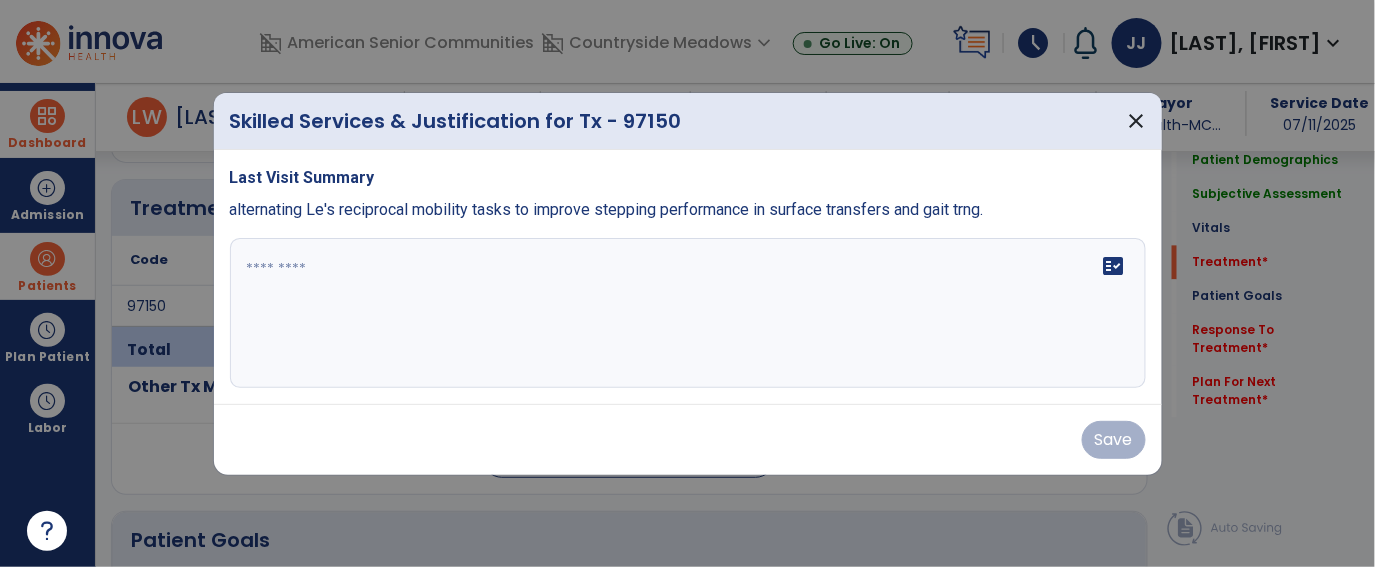 click on "fact_check" at bounding box center [688, 313] 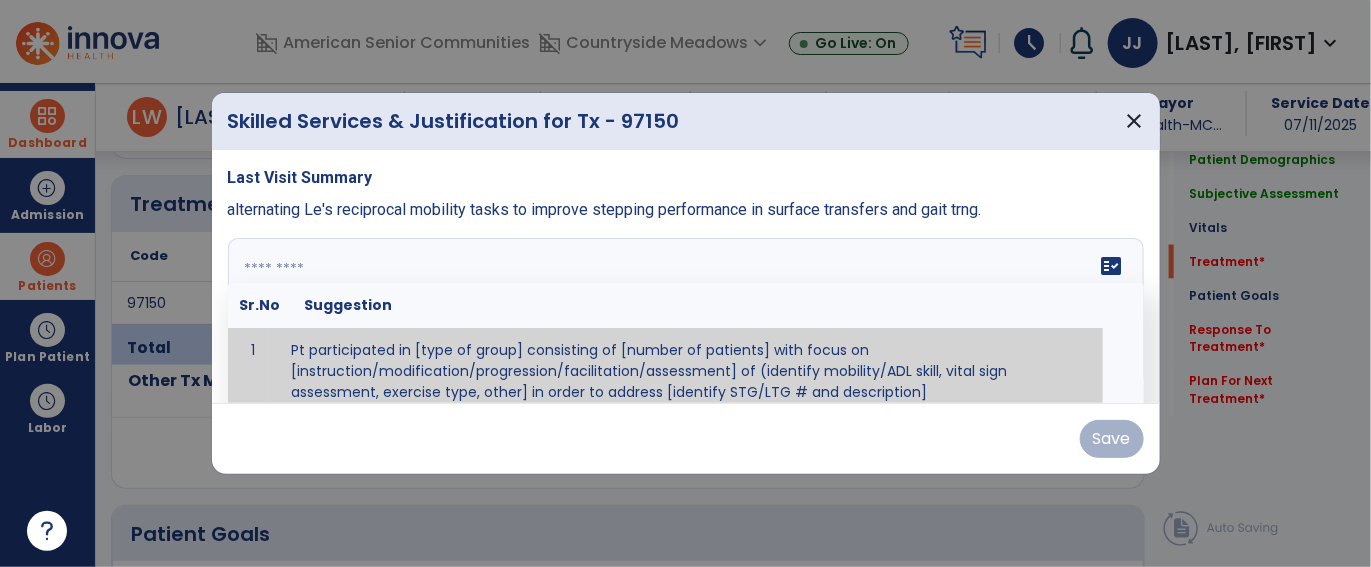 scroll, scrollTop: 1190, scrollLeft: 0, axis: vertical 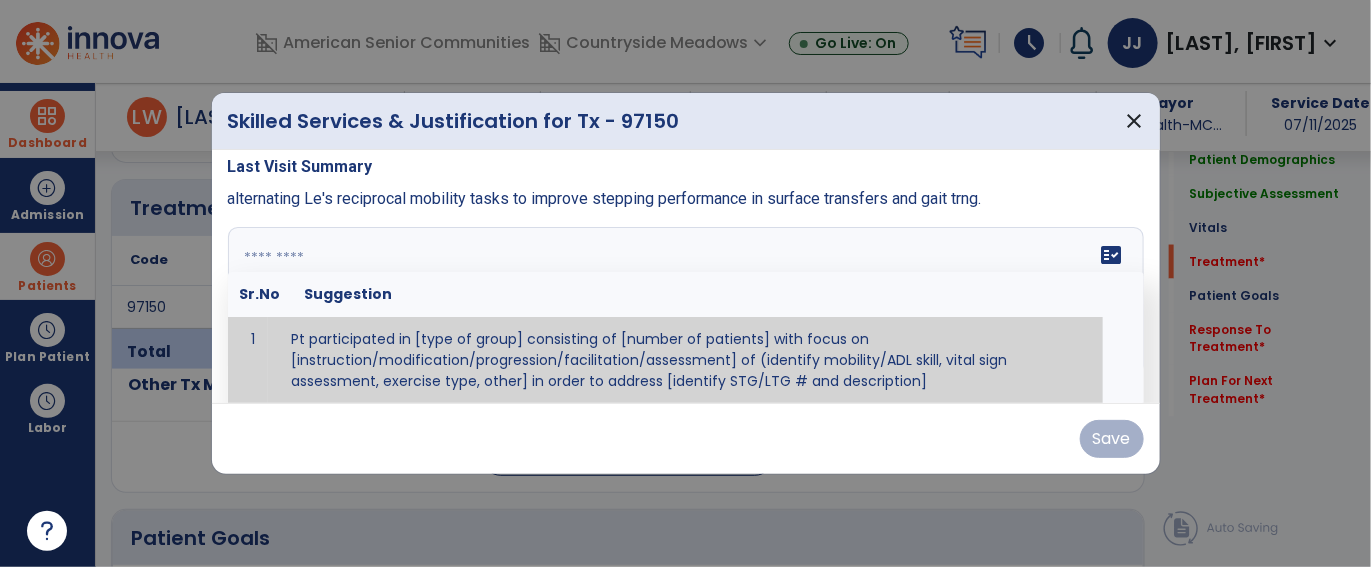 paste on "**********" 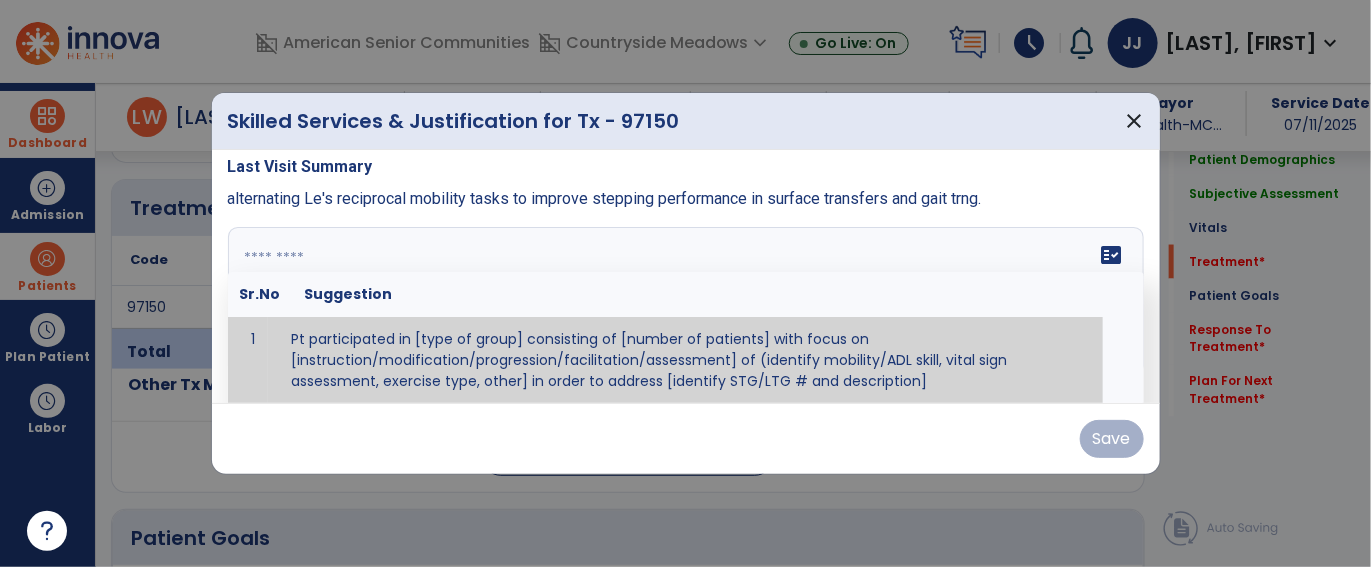 type on "**********" 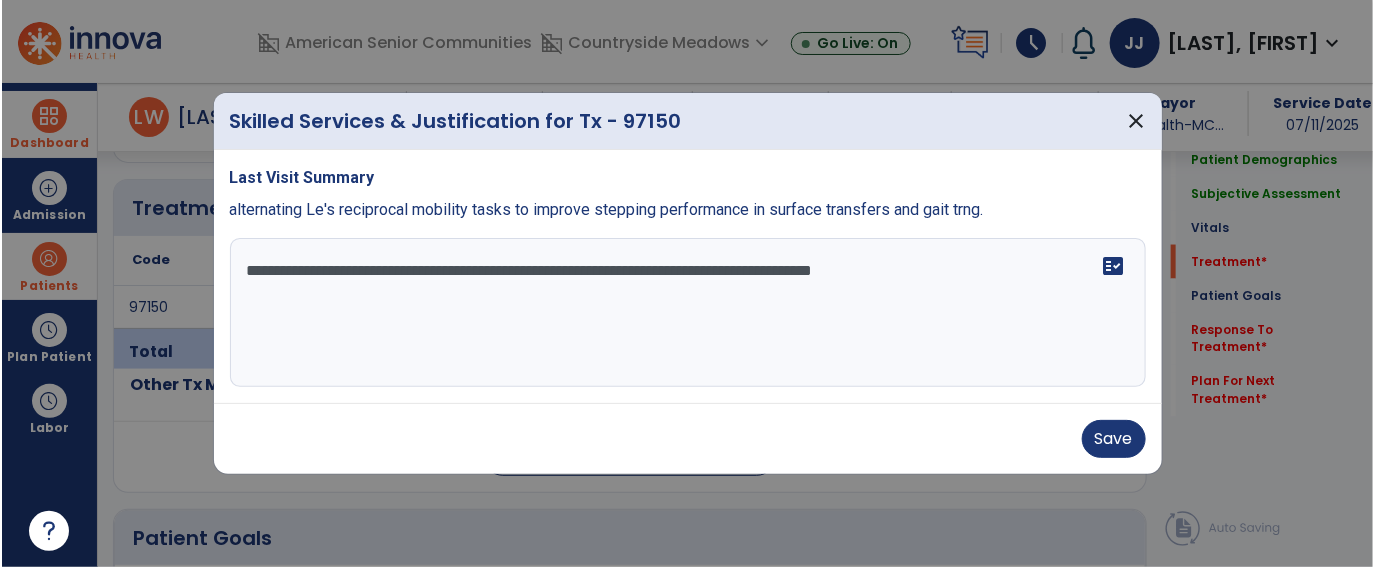scroll, scrollTop: 0, scrollLeft: 0, axis: both 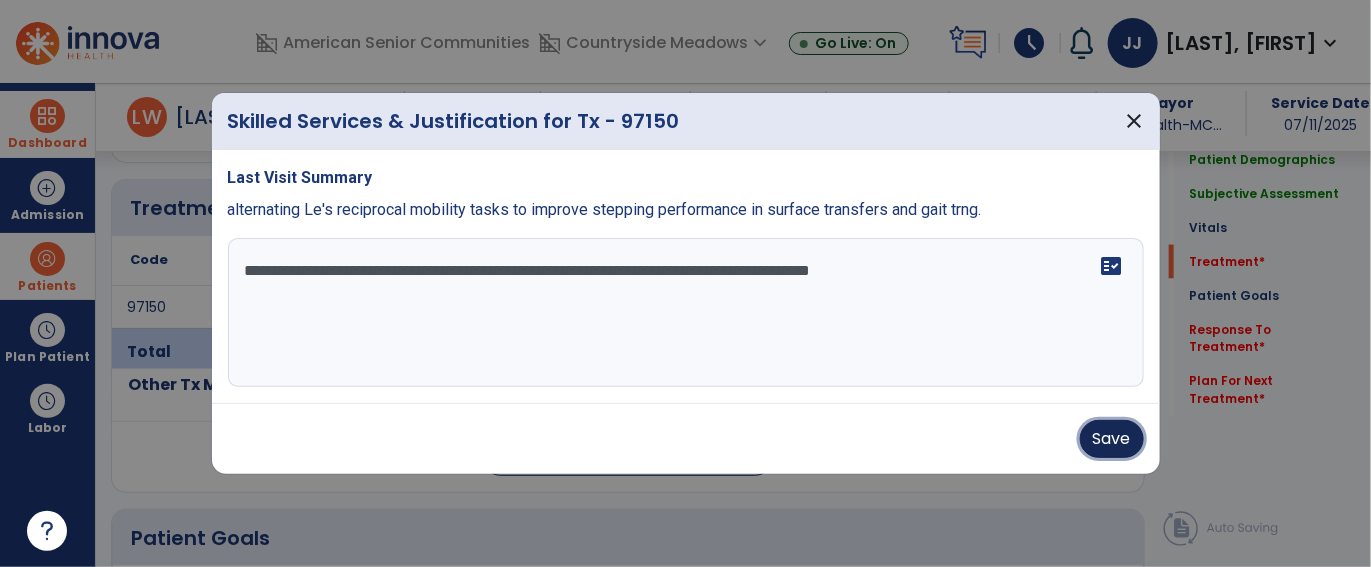 click on "Save" at bounding box center [1112, 439] 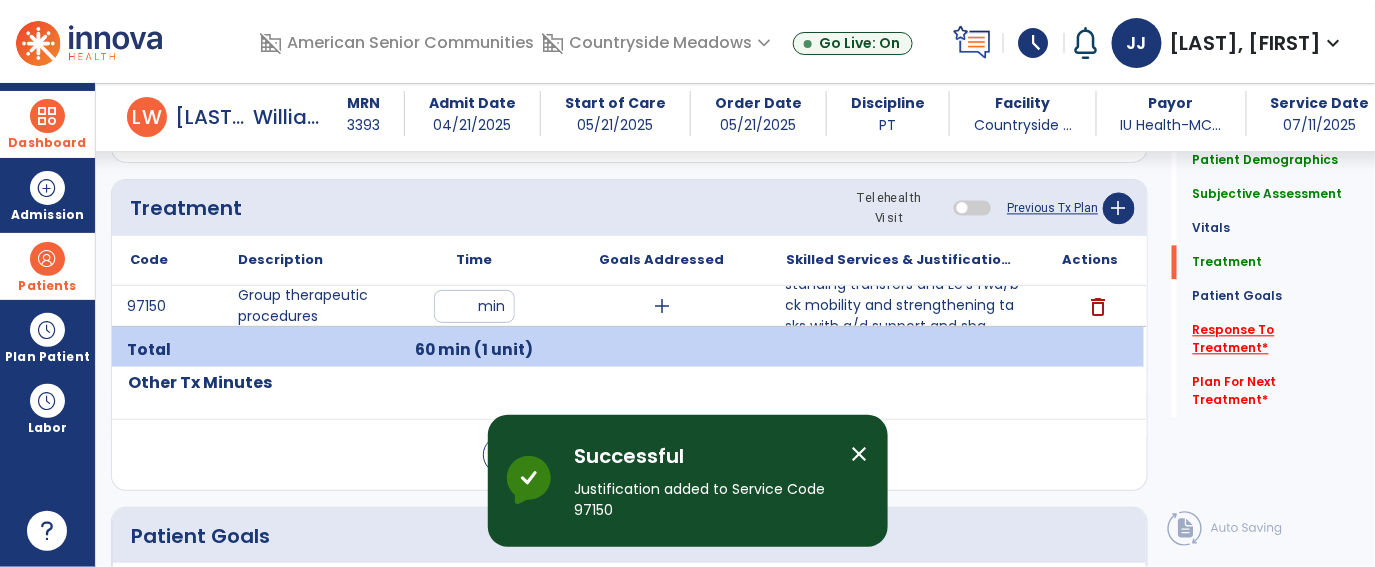 click on "Response To Treatment   *" 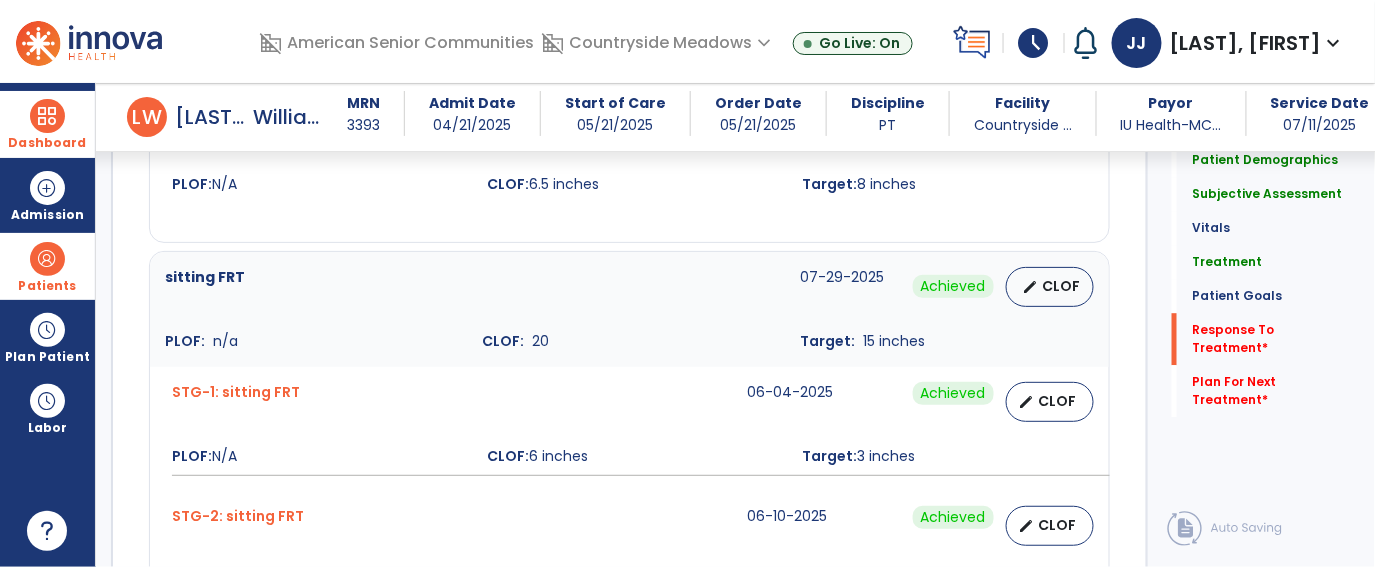 scroll, scrollTop: 4188, scrollLeft: 0, axis: vertical 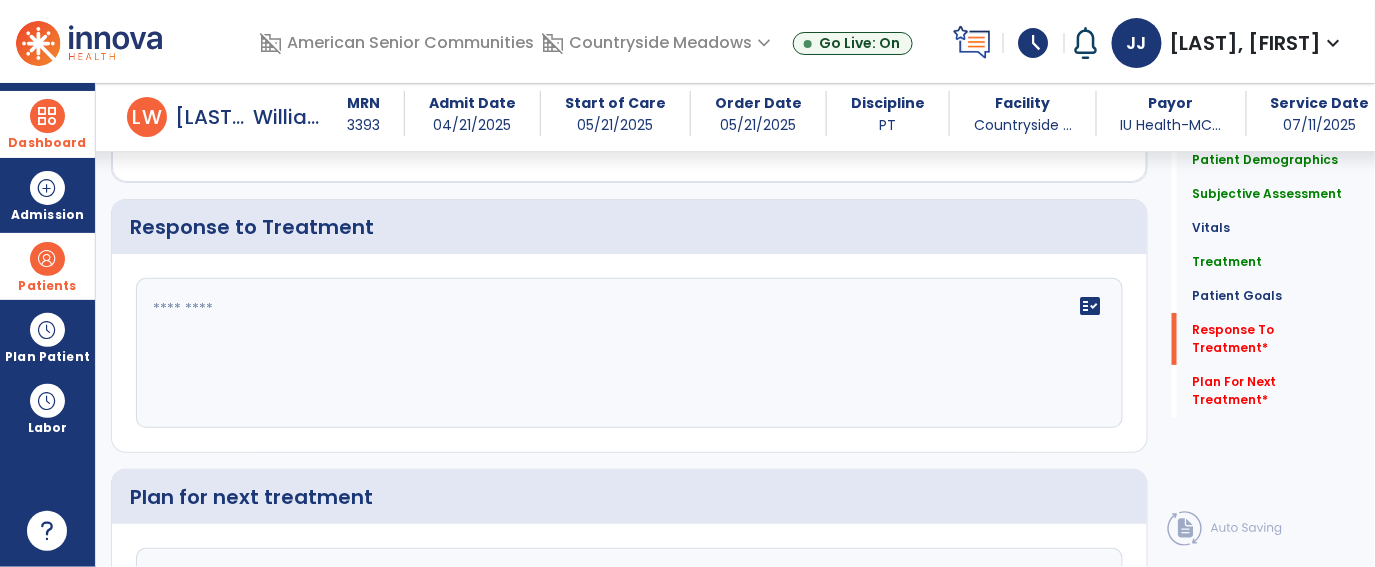 click on "fact_check" 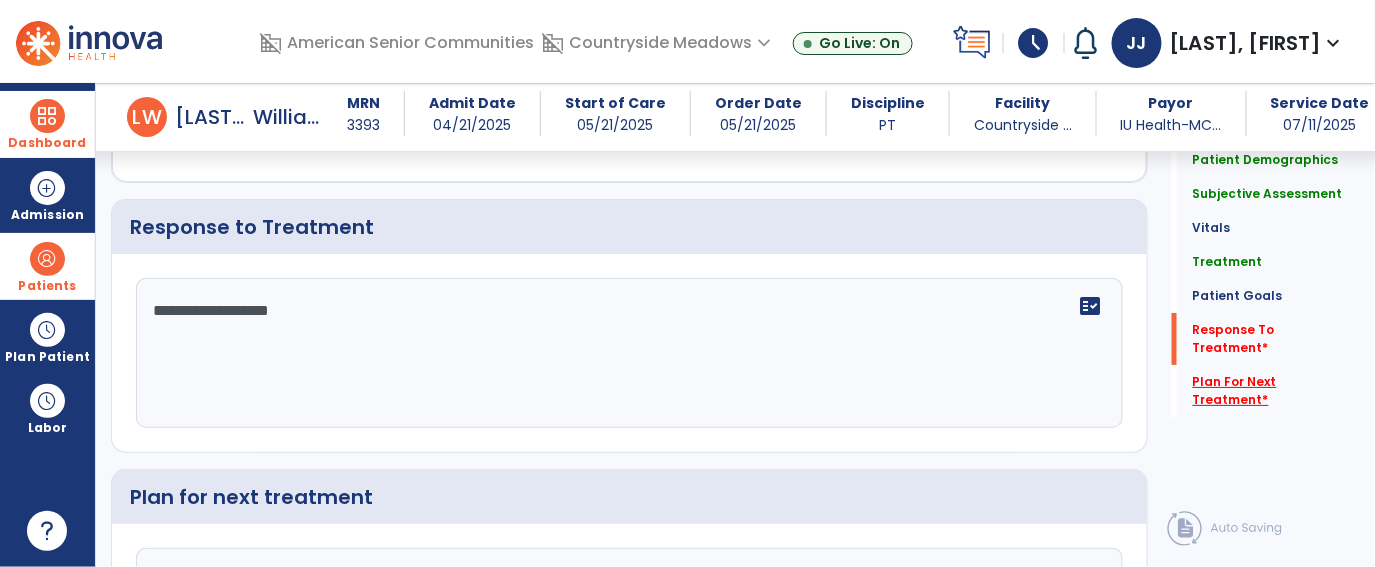 type on "**********" 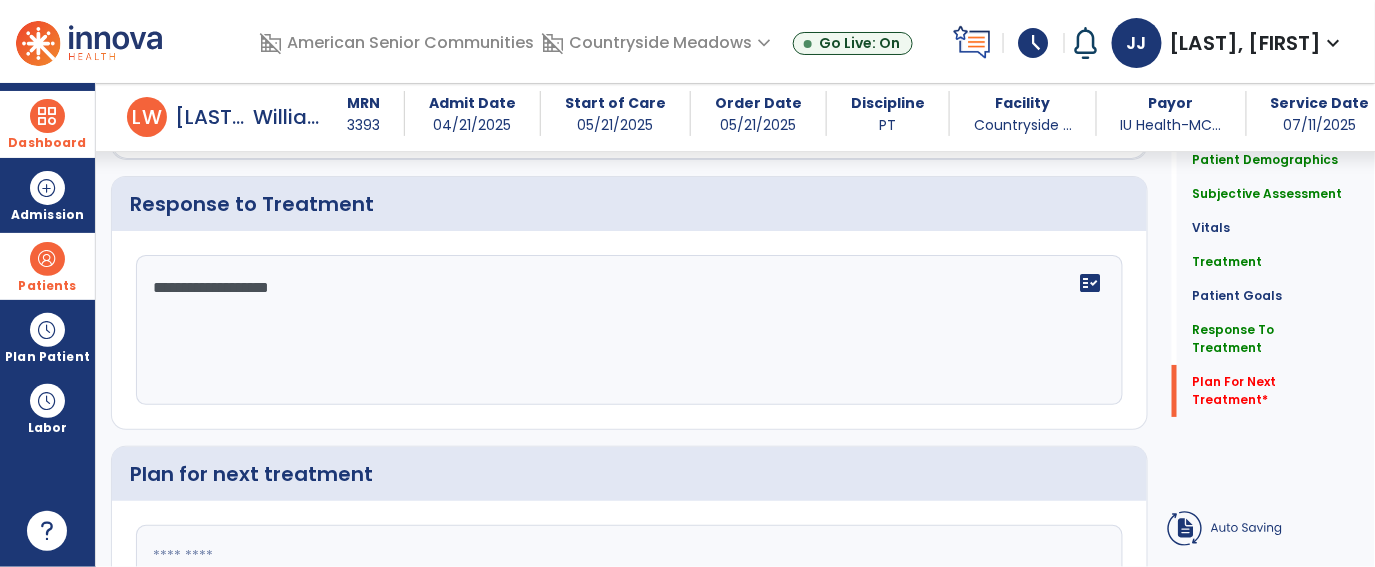click 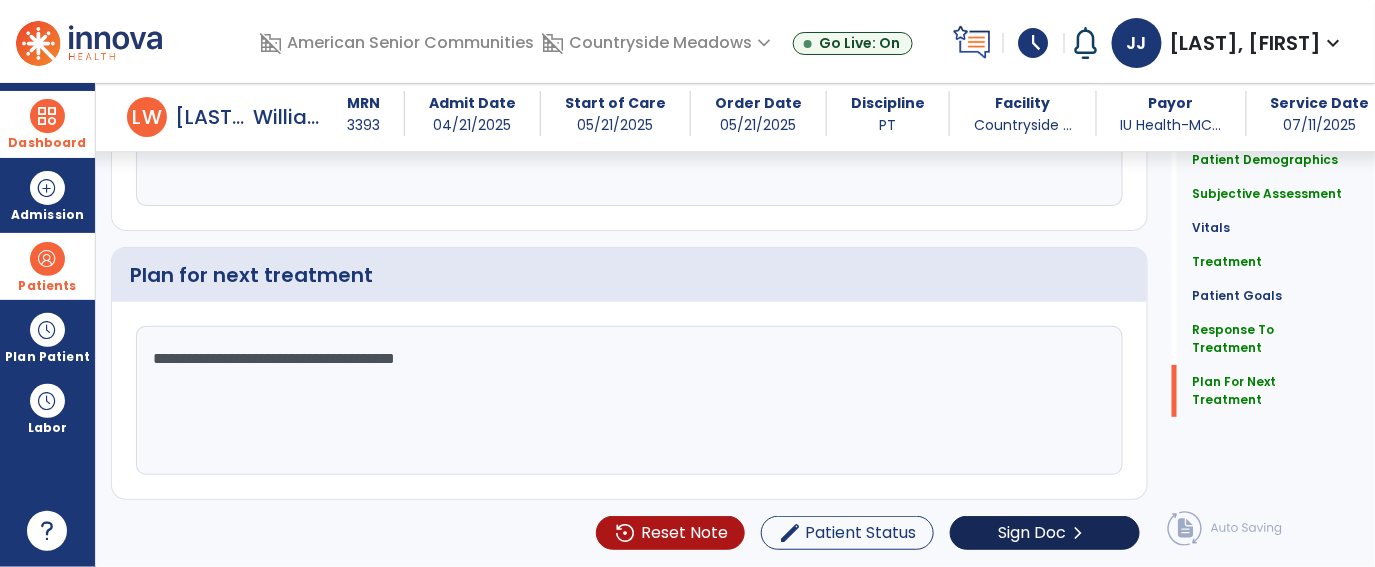 scroll, scrollTop: 4386, scrollLeft: 0, axis: vertical 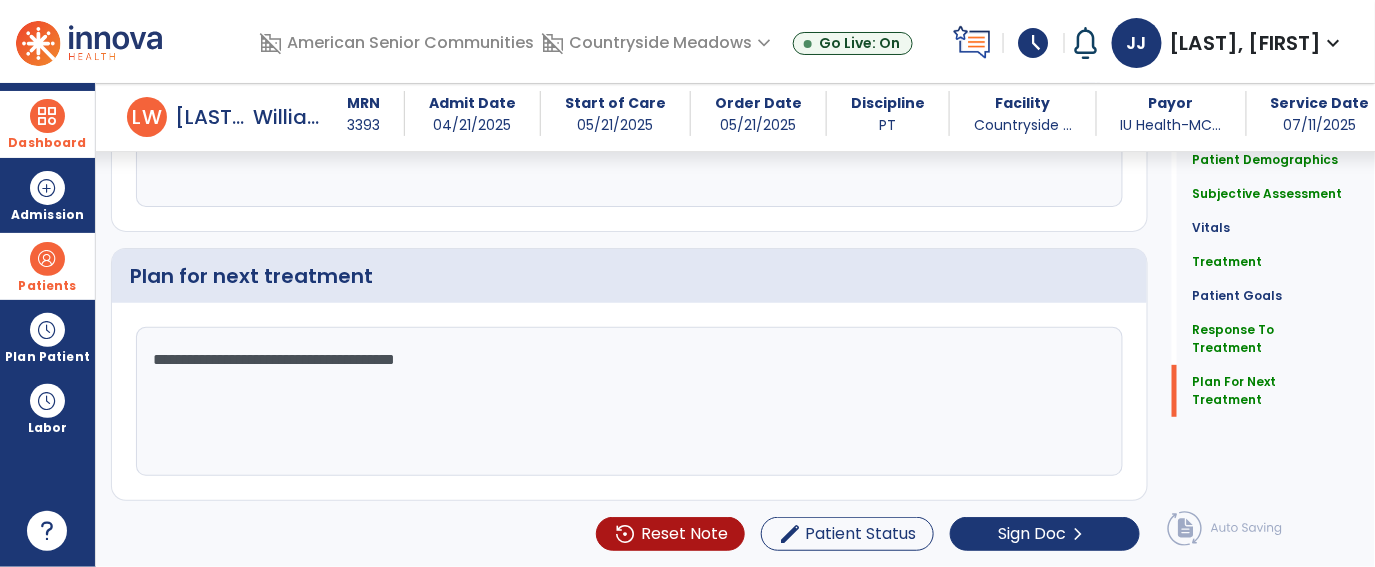 type on "**********" 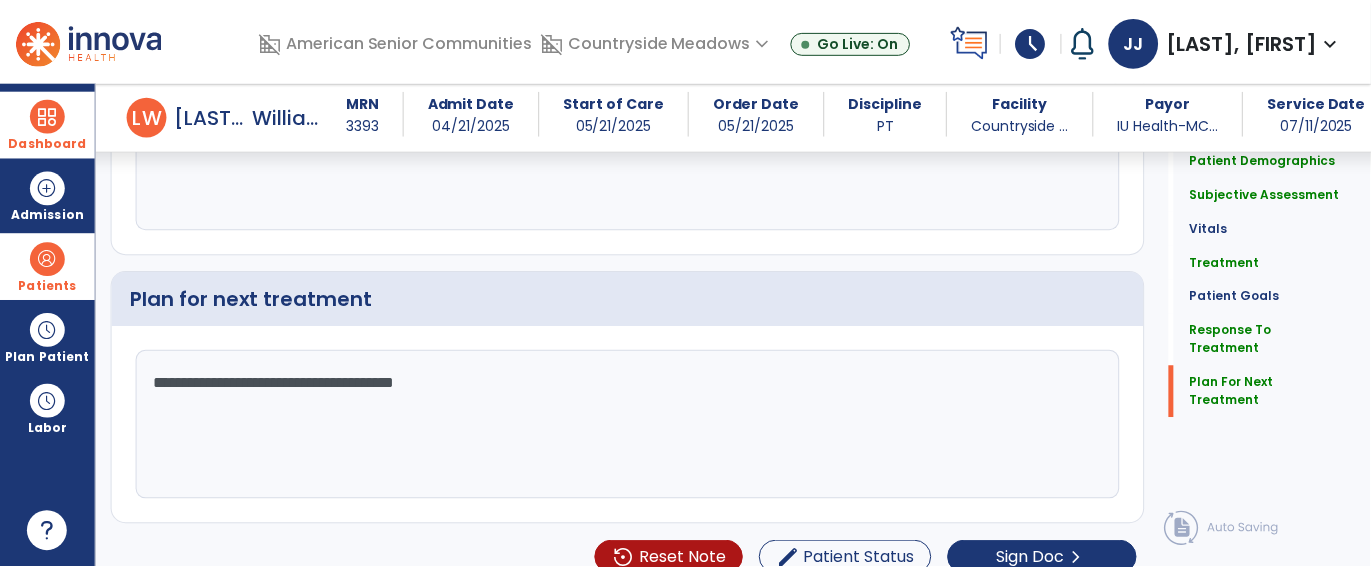 scroll, scrollTop: 4409, scrollLeft: 0, axis: vertical 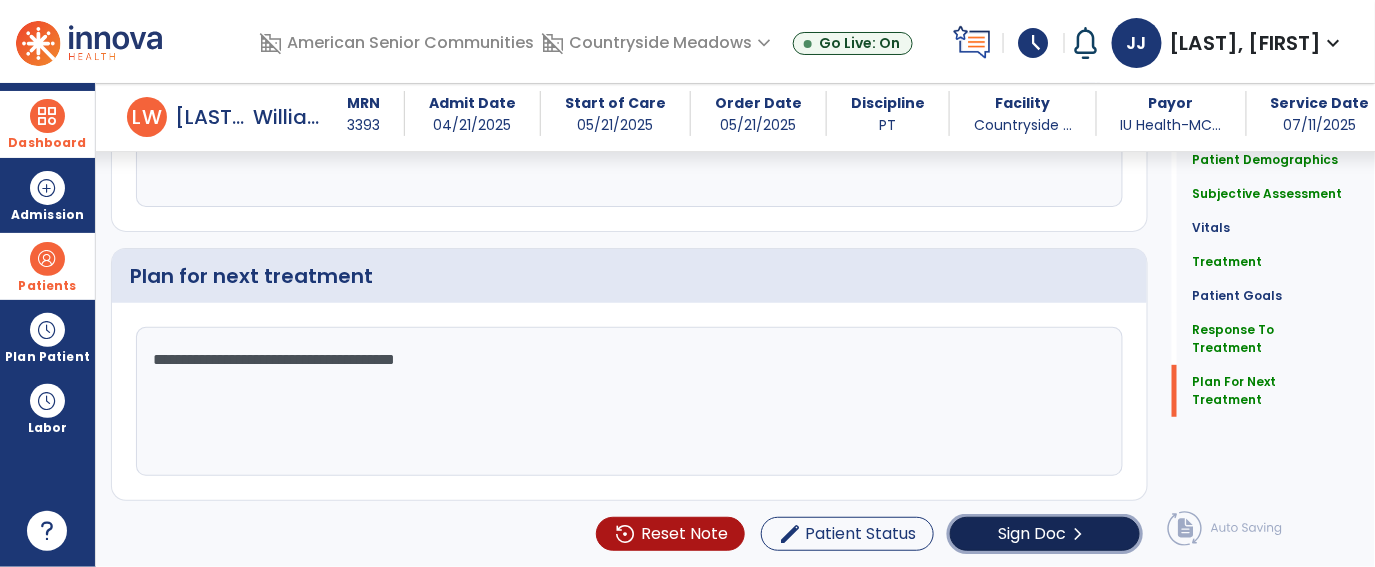click on "Sign Doc" 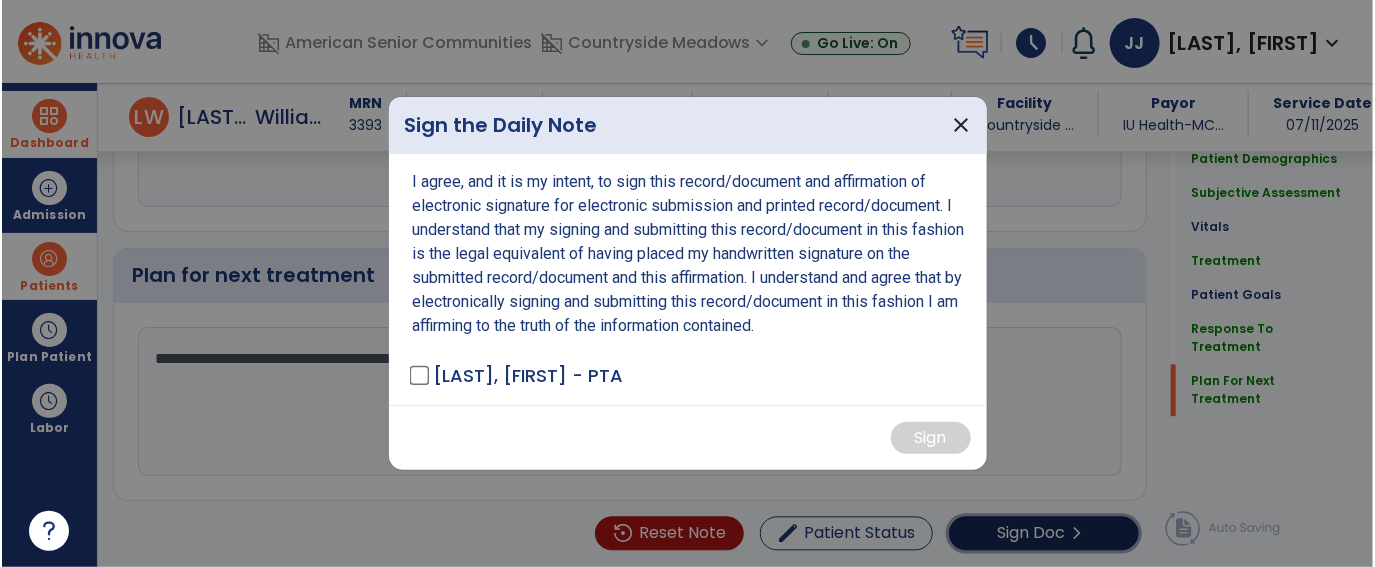 scroll, scrollTop: 4409, scrollLeft: 0, axis: vertical 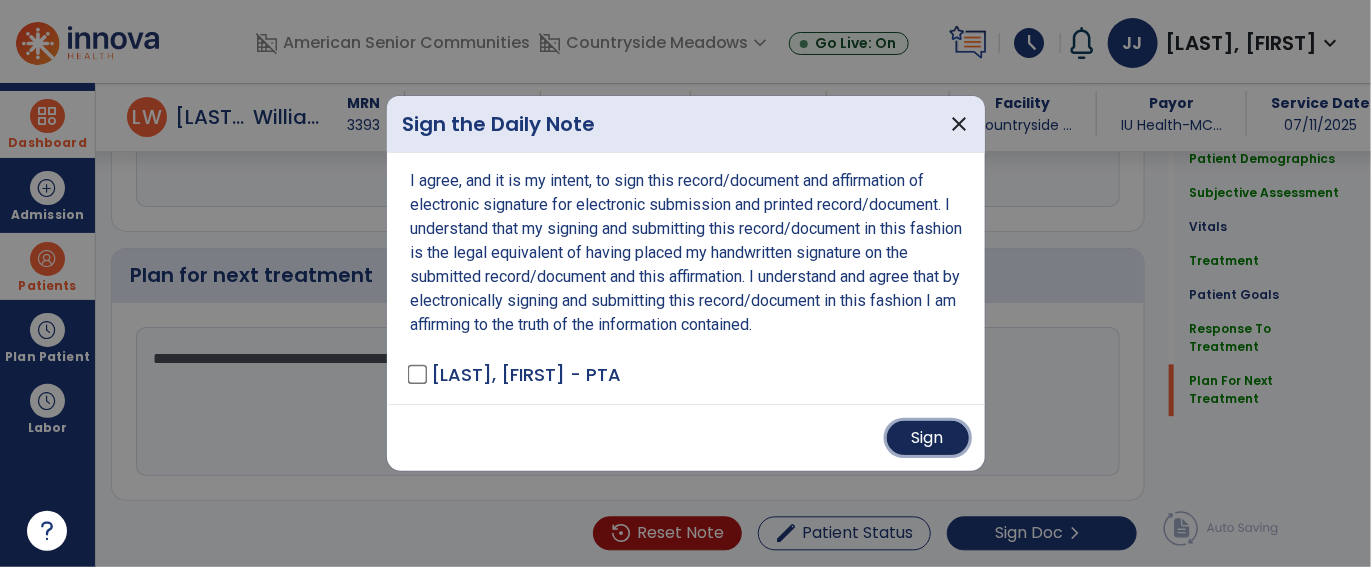 click on "Sign" at bounding box center [928, 438] 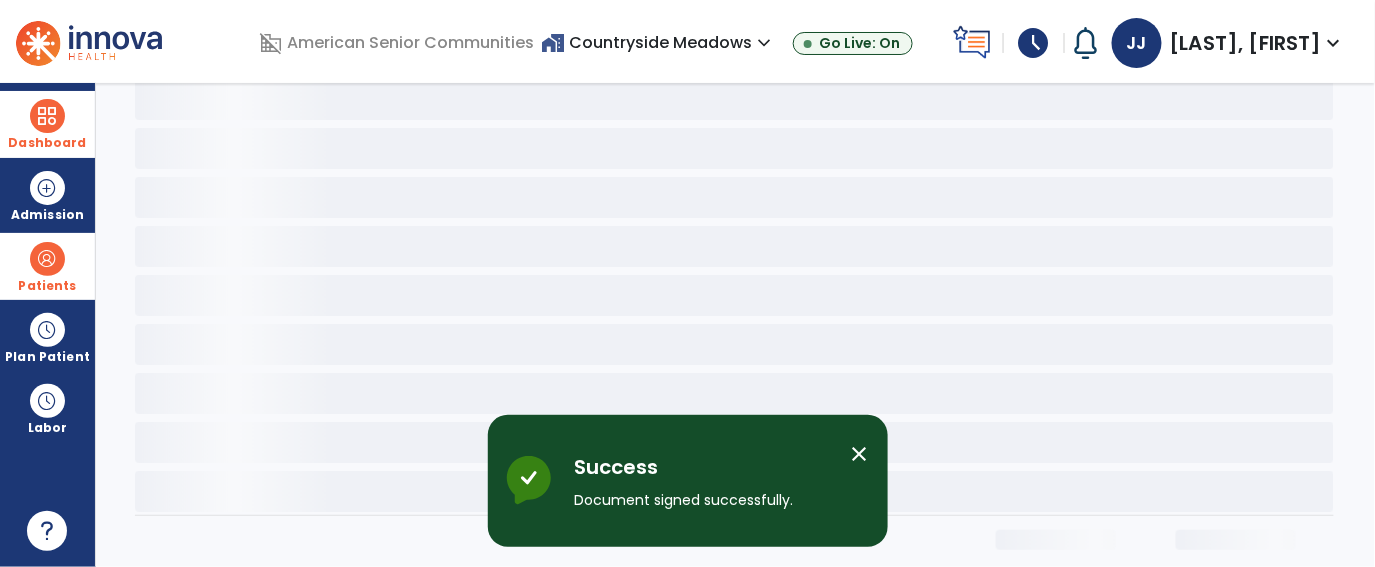 scroll, scrollTop: 0, scrollLeft: 0, axis: both 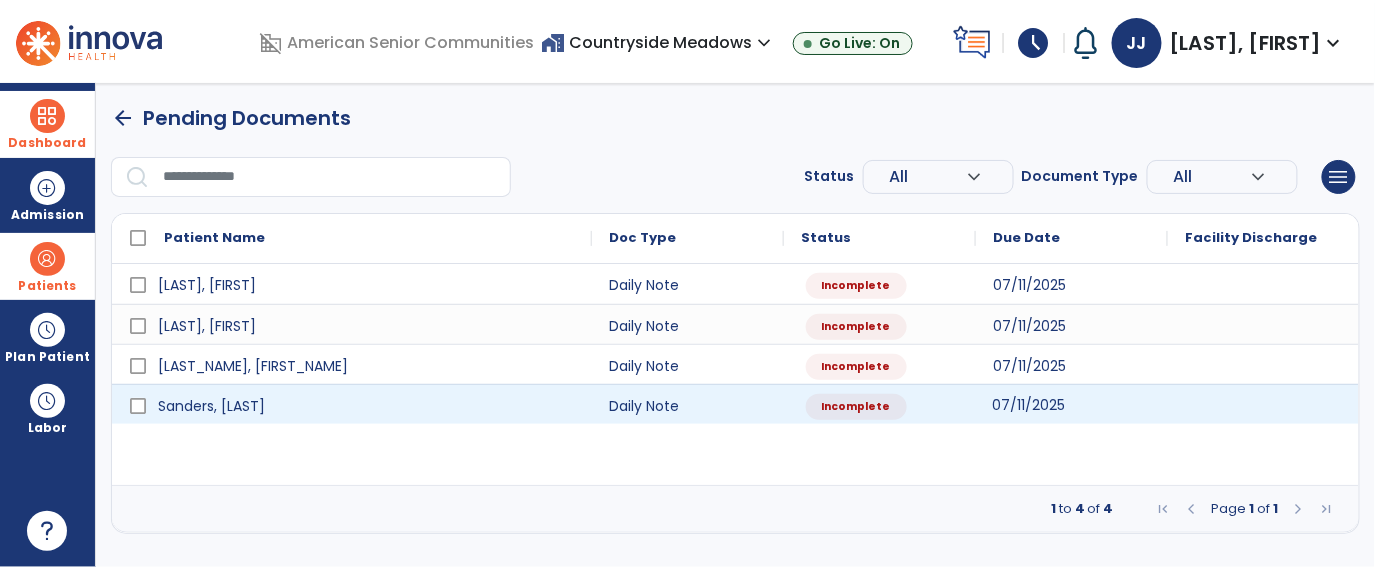 click on "07/11/2025" at bounding box center [1072, 404] 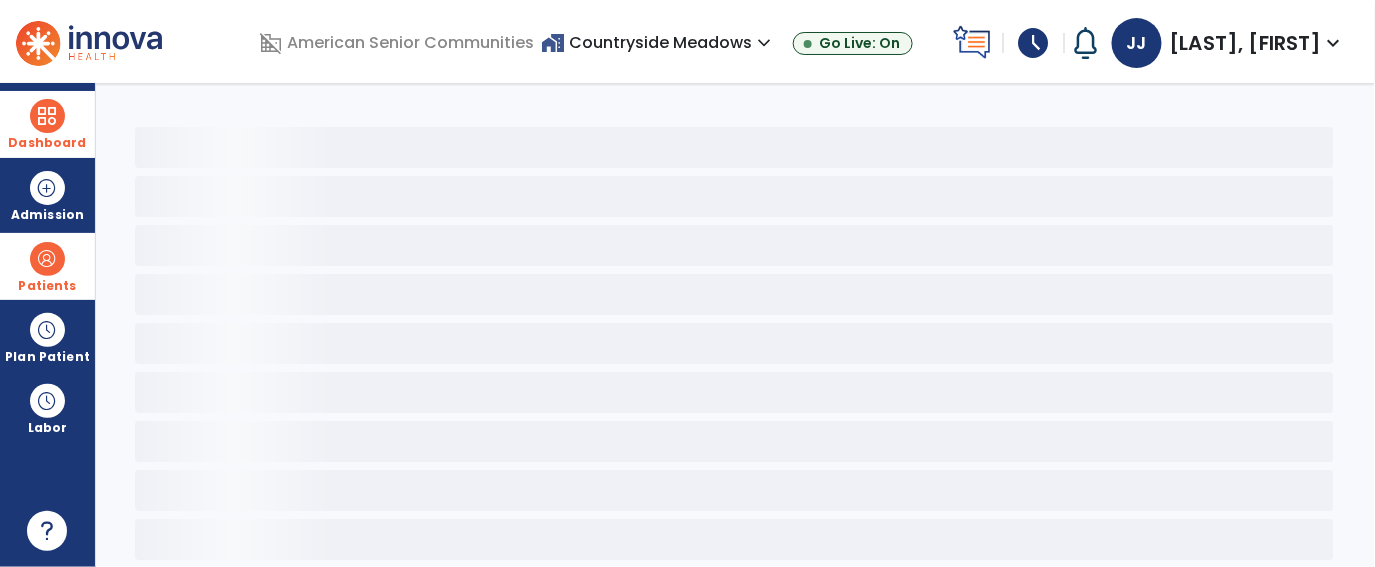 select on "*" 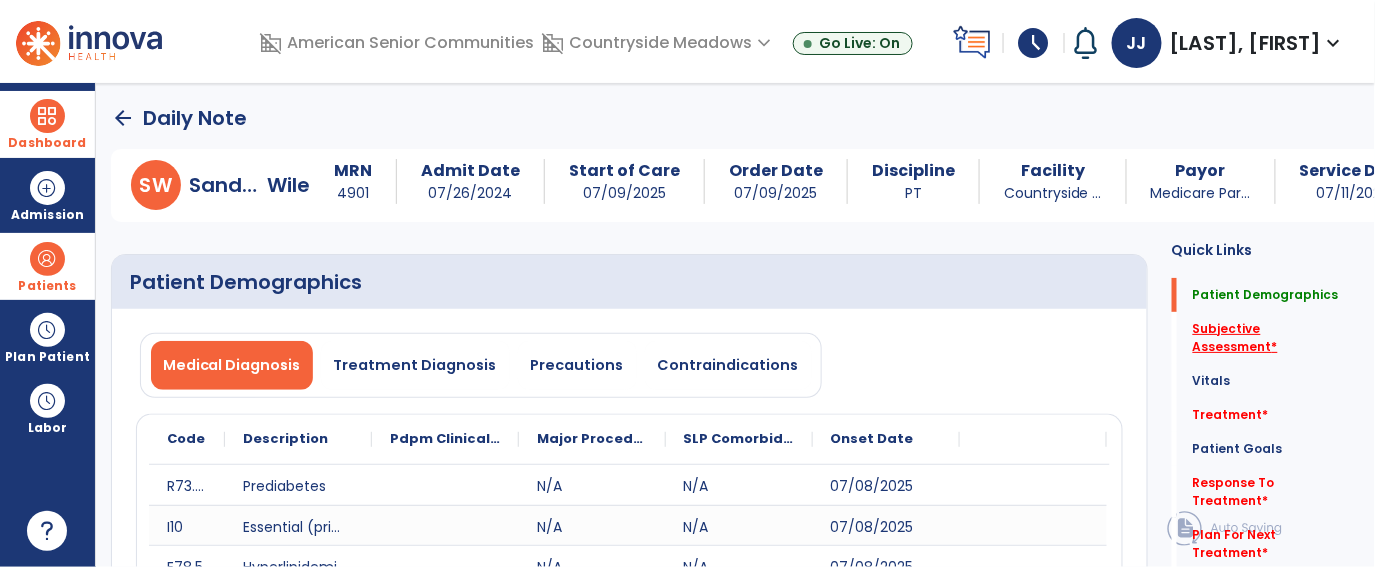 click on "Subjective Assessment   *" 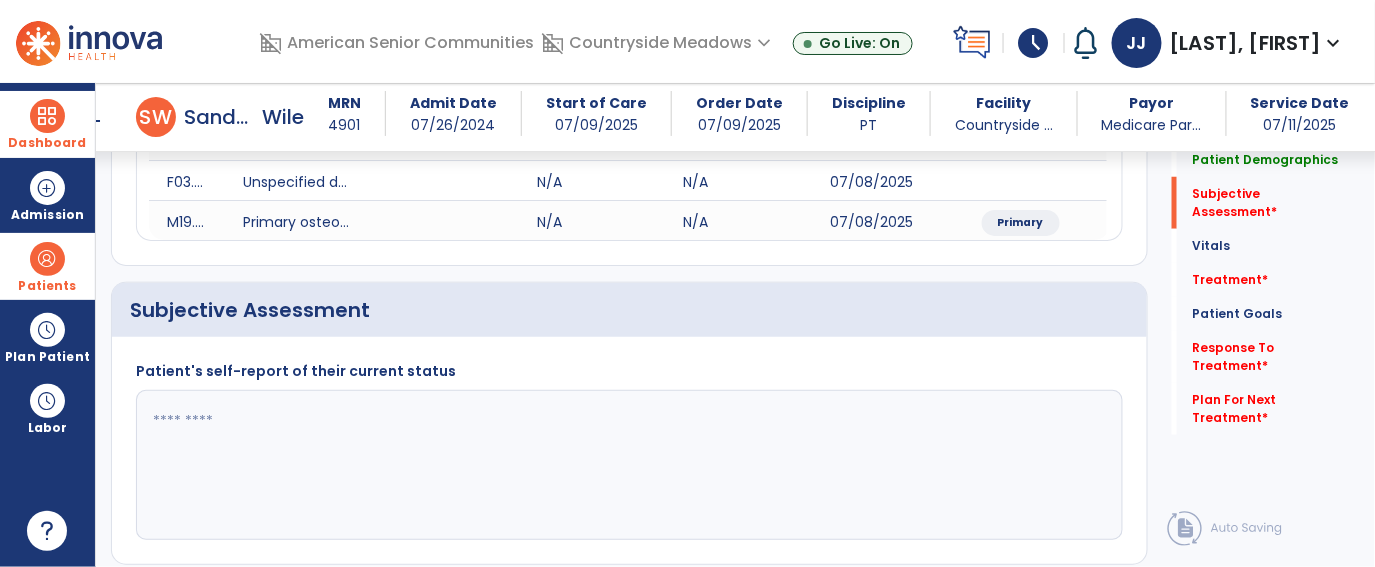 scroll, scrollTop: 563, scrollLeft: 0, axis: vertical 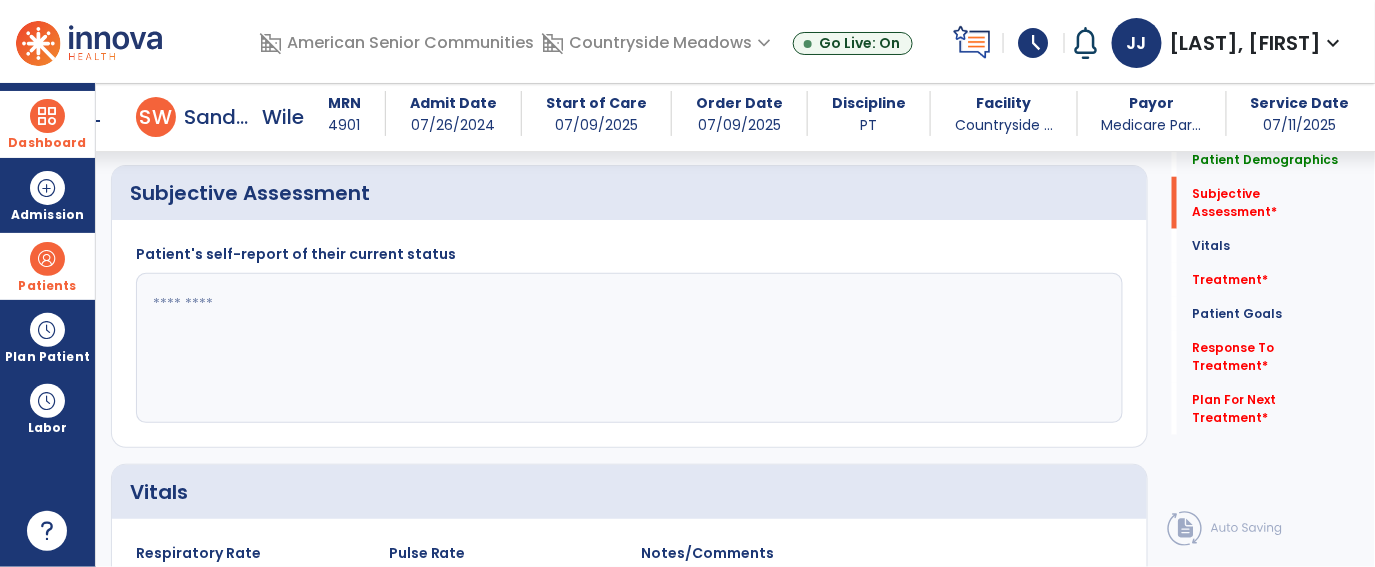 click 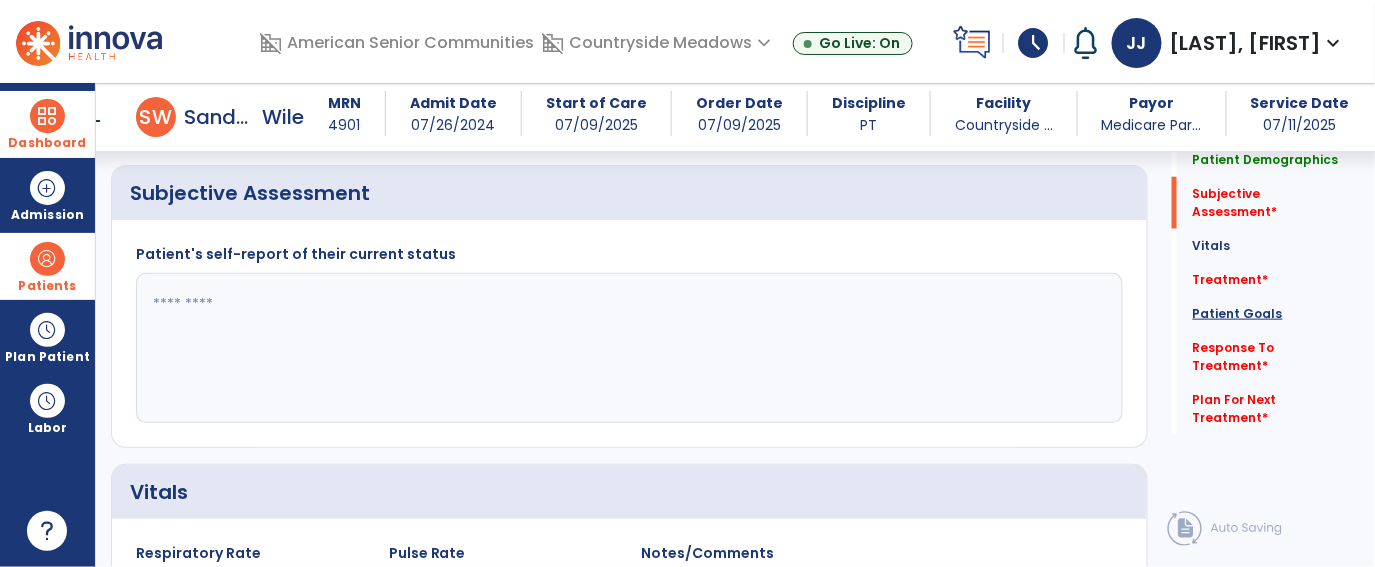 click on "Patient Goals" 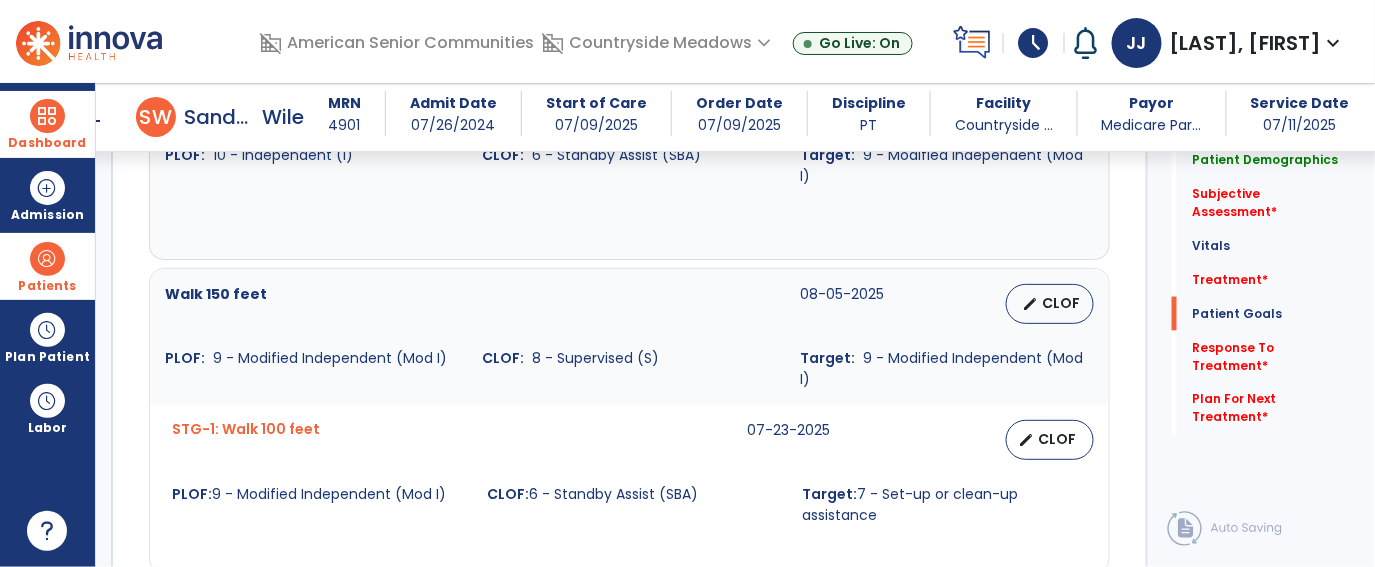 scroll, scrollTop: 2954, scrollLeft: 0, axis: vertical 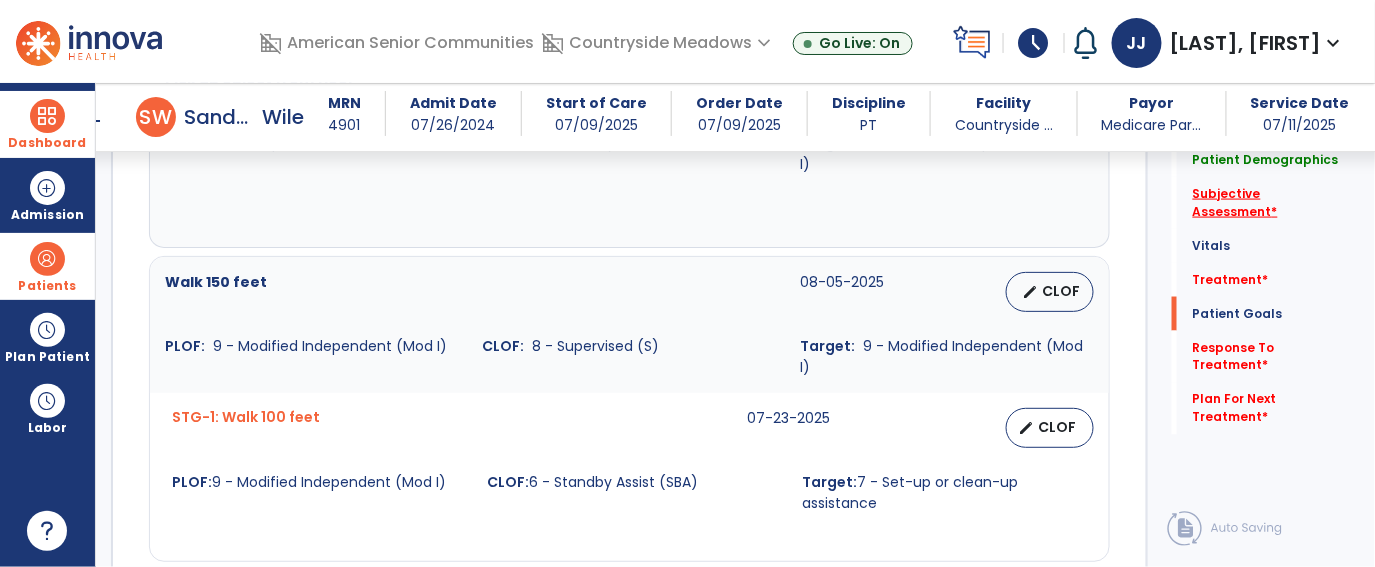 click on "Subjective Assessment   *" 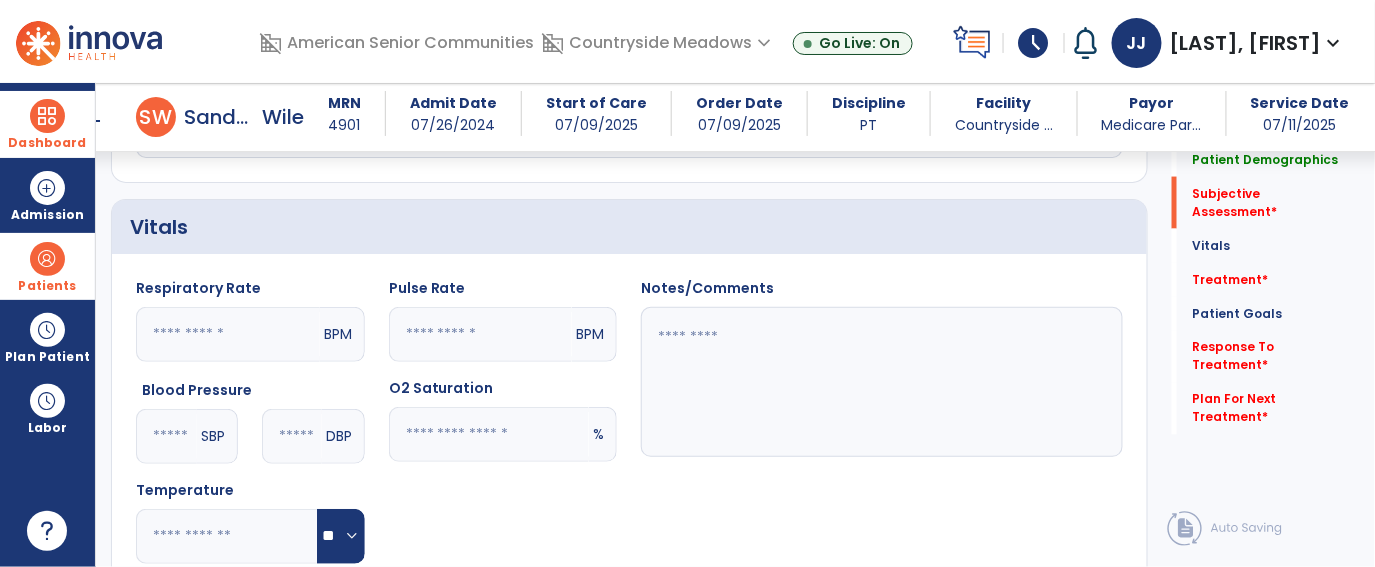 scroll, scrollTop: 544, scrollLeft: 0, axis: vertical 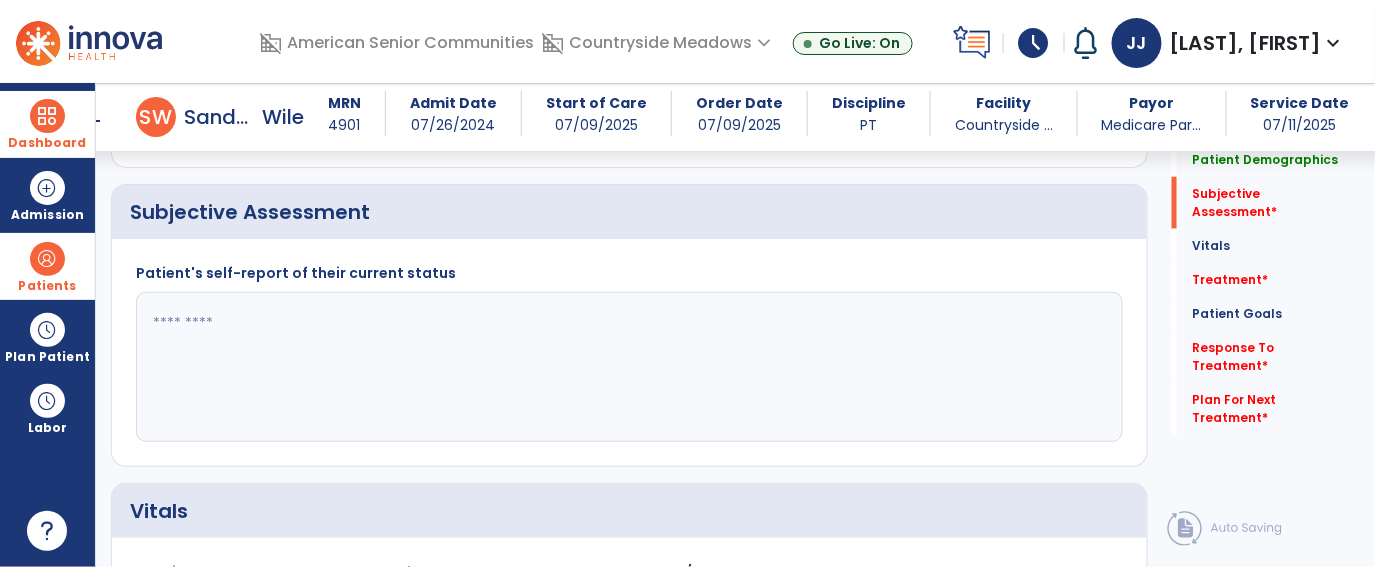 click 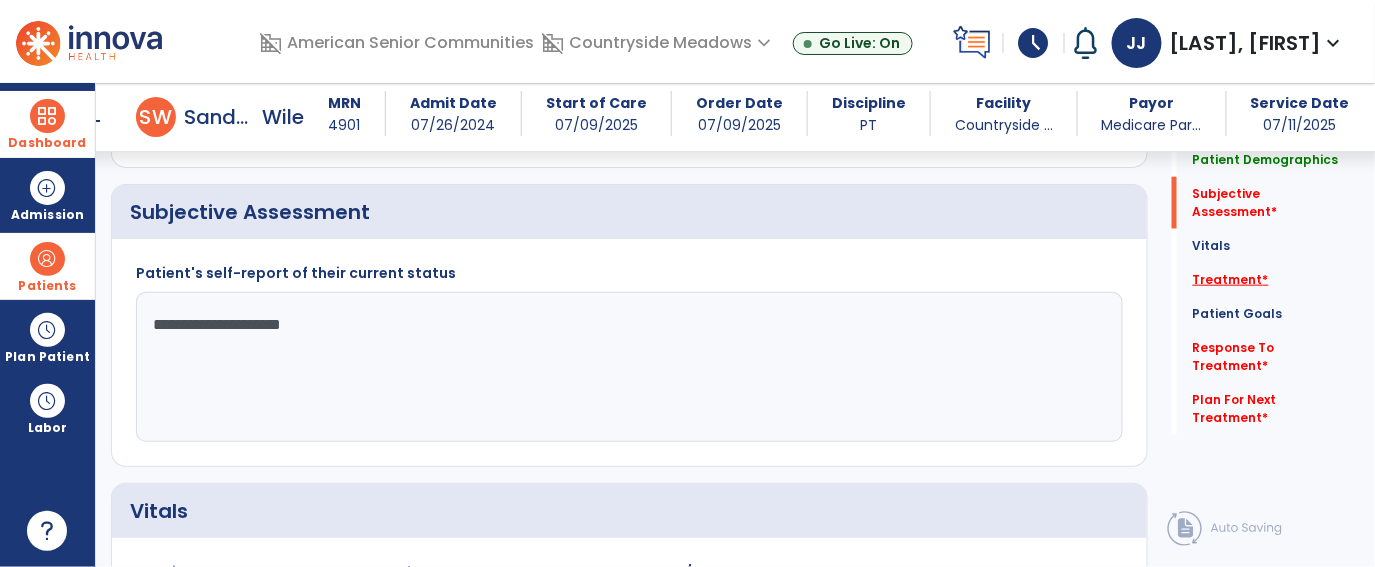 type on "**********" 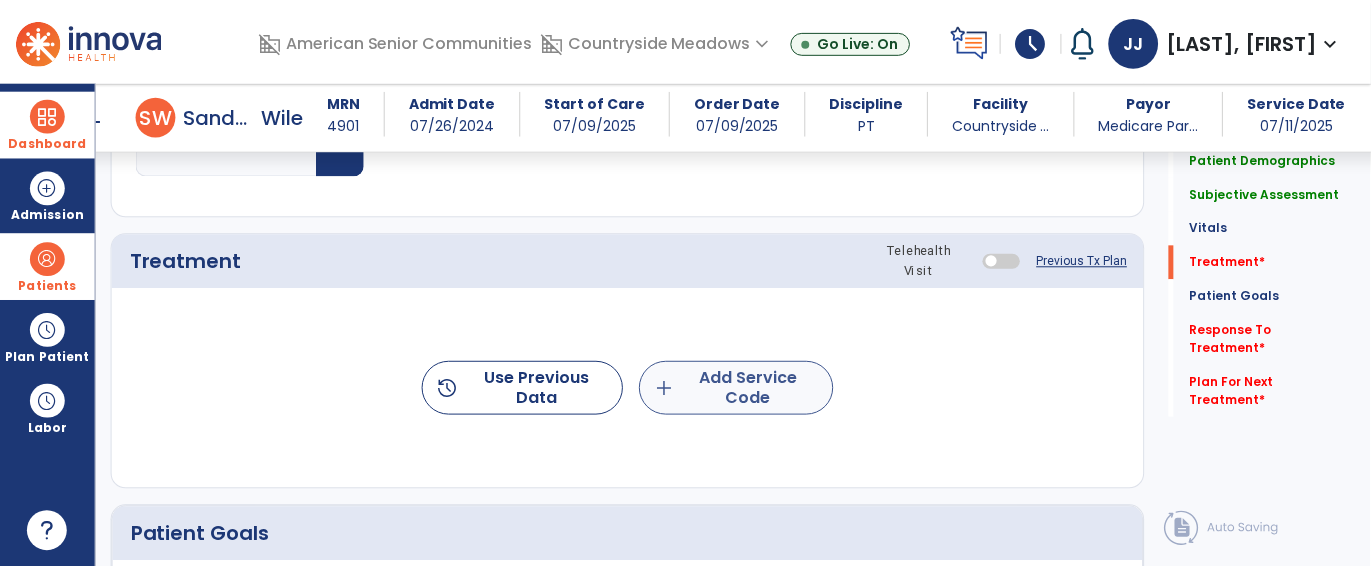 scroll, scrollTop: 1251, scrollLeft: 0, axis: vertical 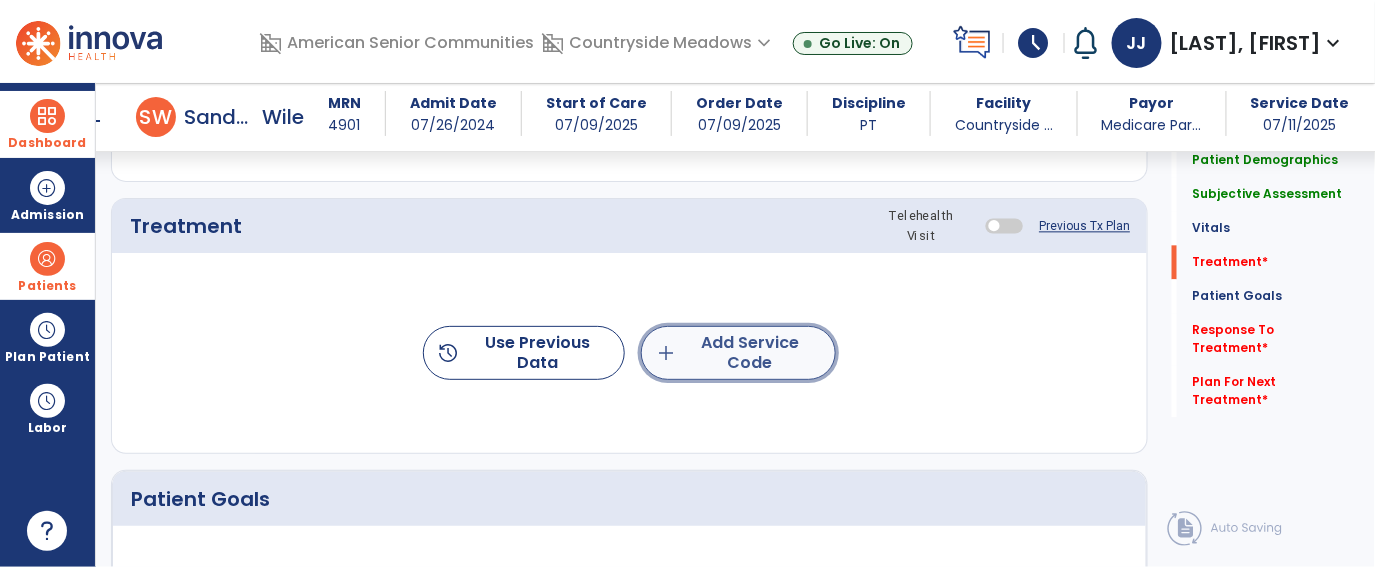 click on "add  Add Service Code" 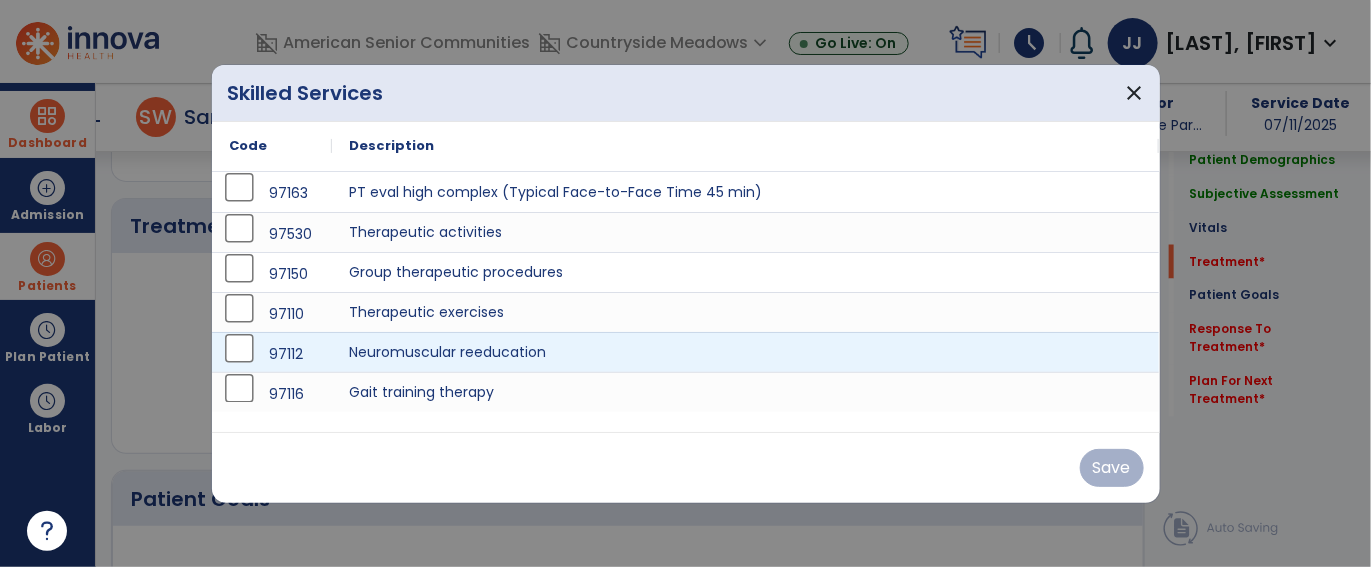 scroll, scrollTop: 1251, scrollLeft: 0, axis: vertical 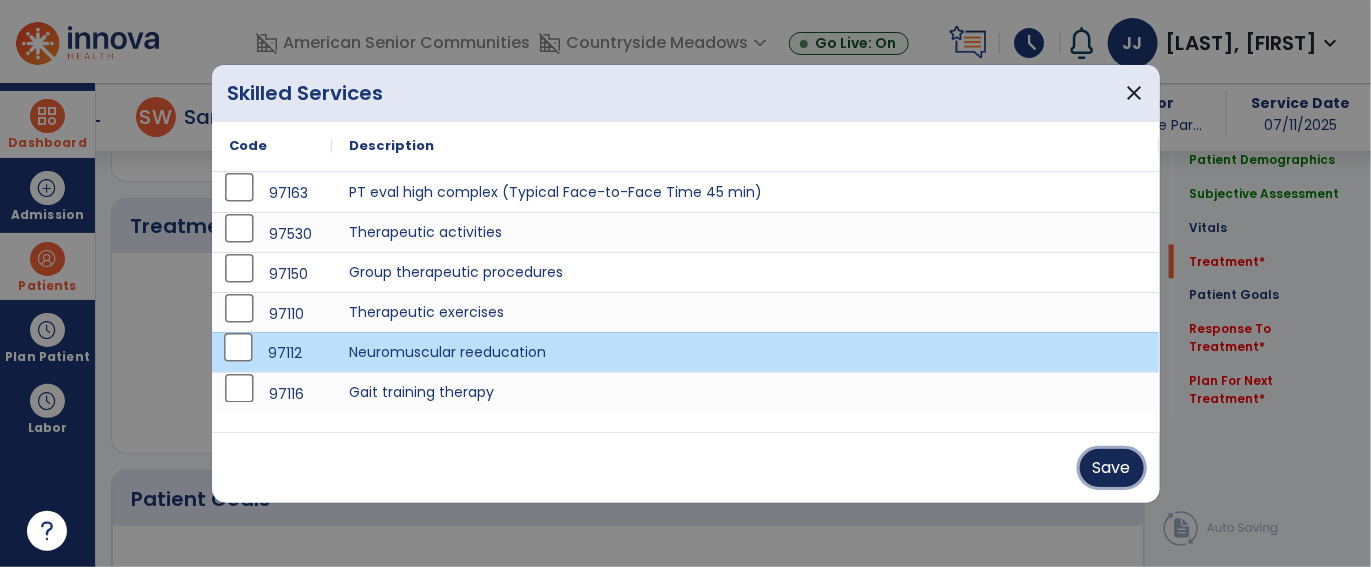 click on "Save" at bounding box center [1112, 468] 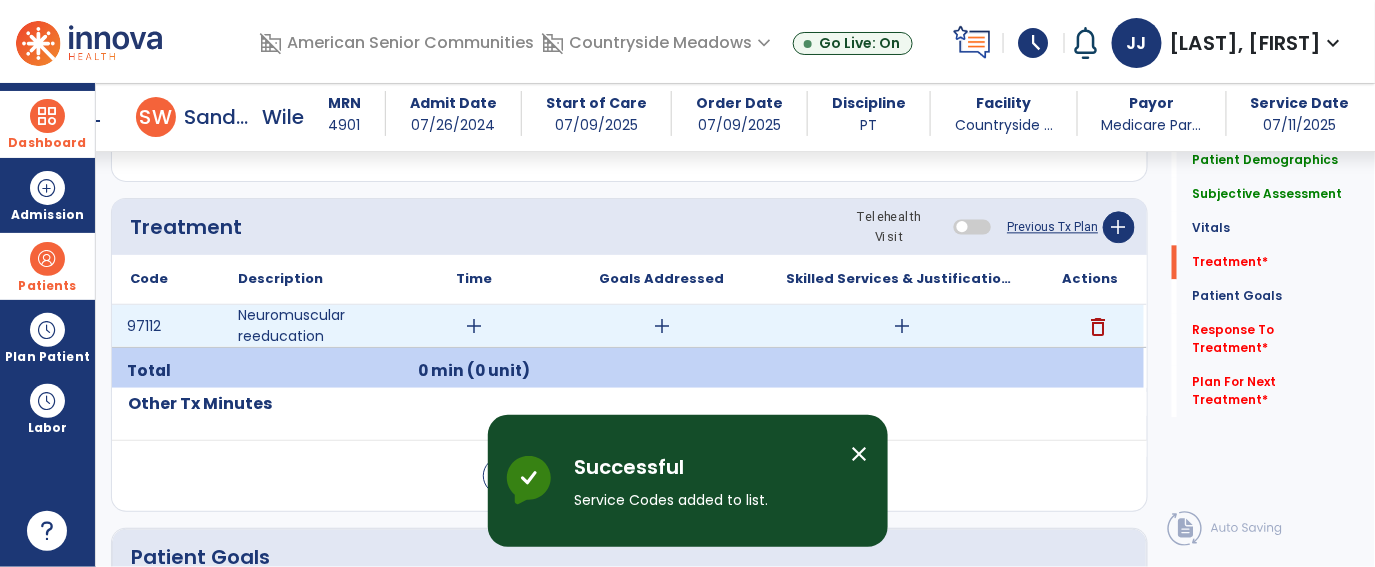 click on "add" at bounding box center (474, 326) 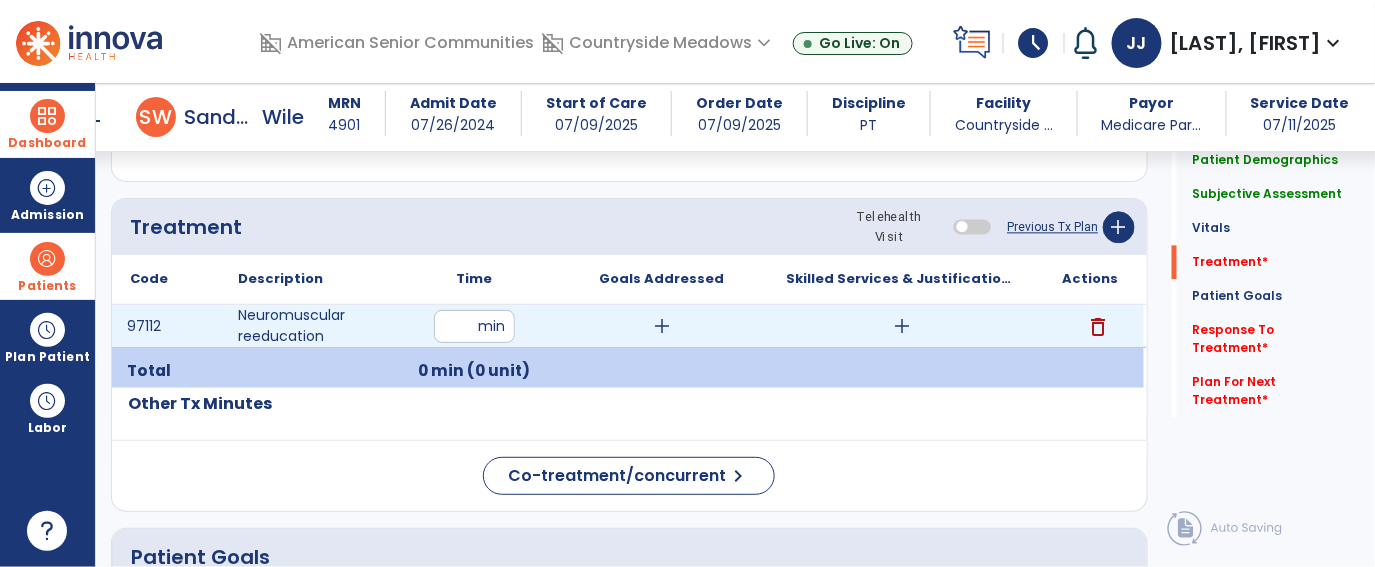 type on "**" 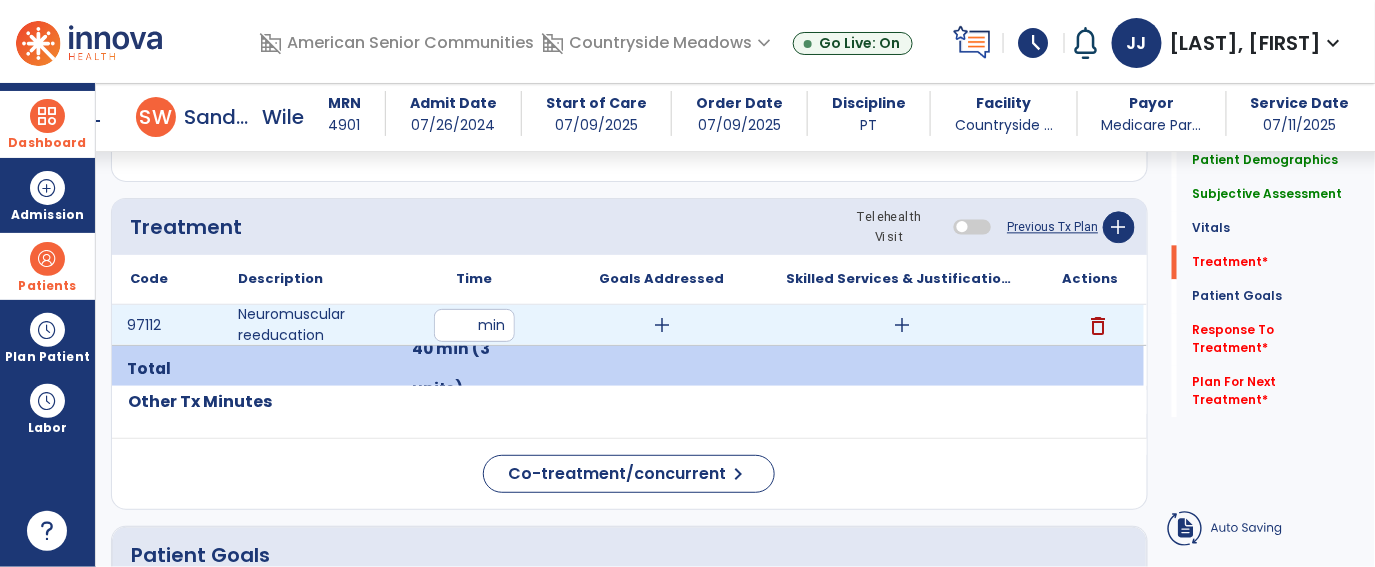 click on "add" at bounding box center (903, 325) 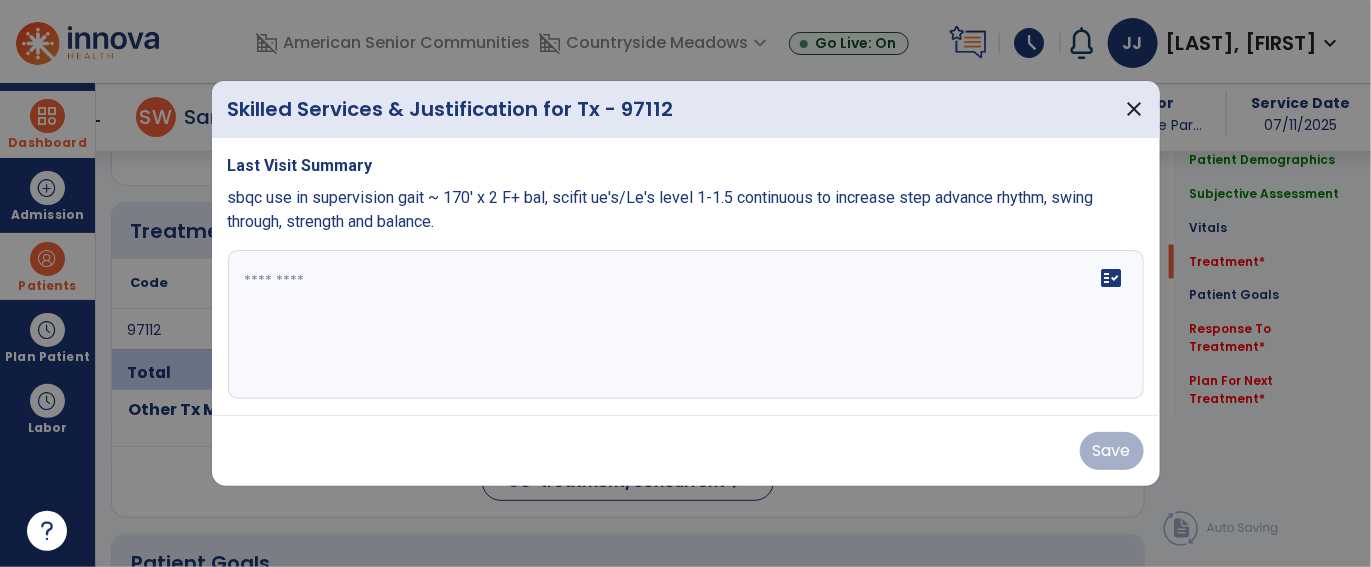 click on "fact_check" at bounding box center [686, 325] 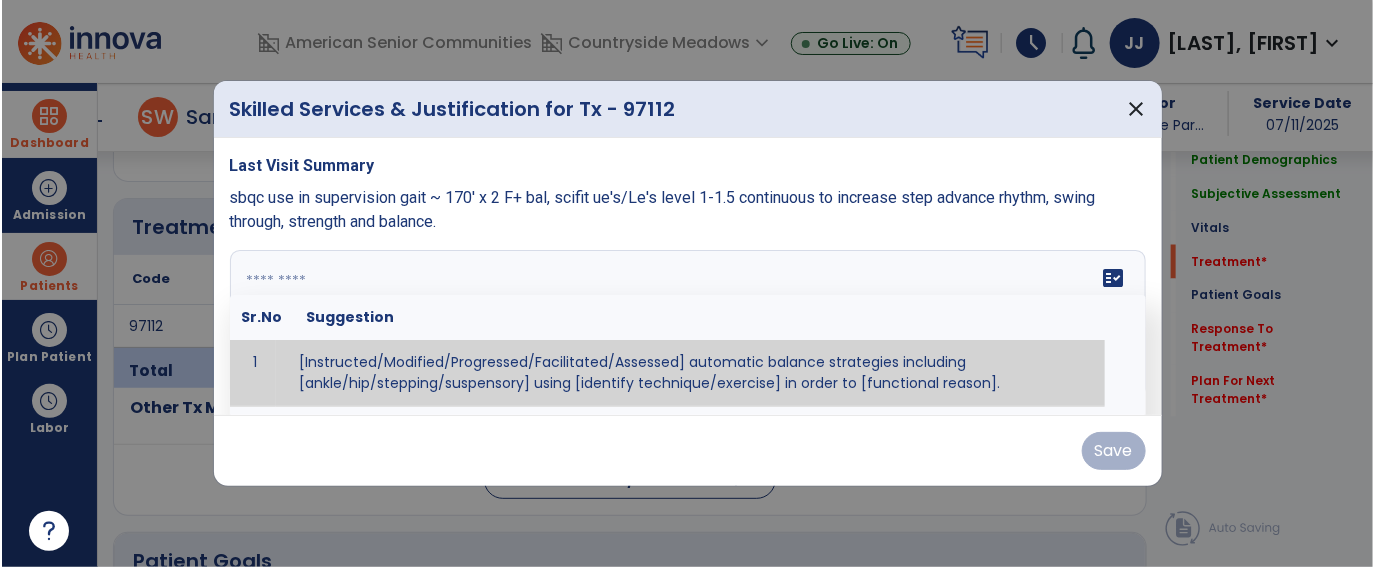scroll, scrollTop: 1251, scrollLeft: 0, axis: vertical 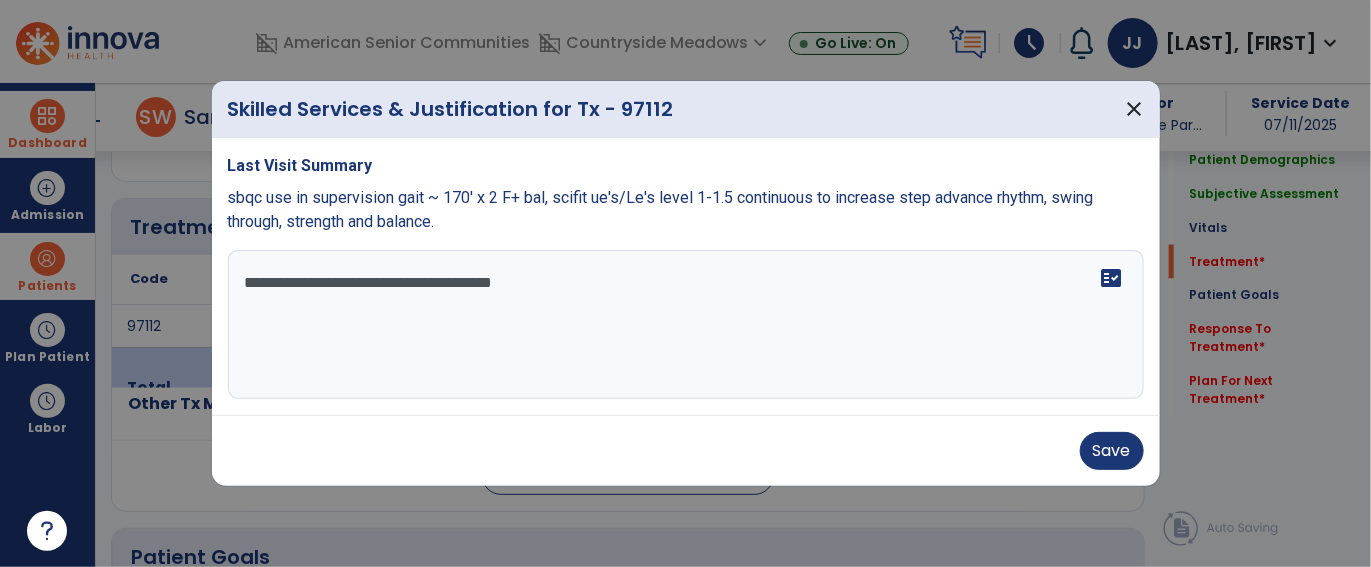 click on "**********" at bounding box center (686, 325) 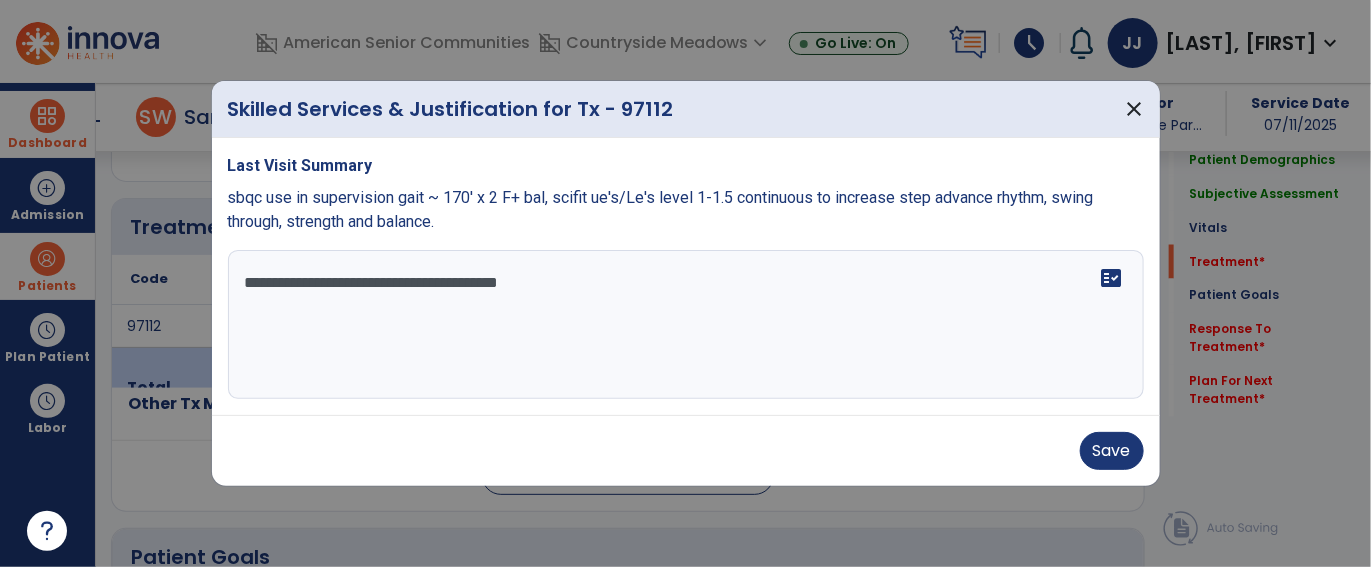 click on "**********" at bounding box center (686, 325) 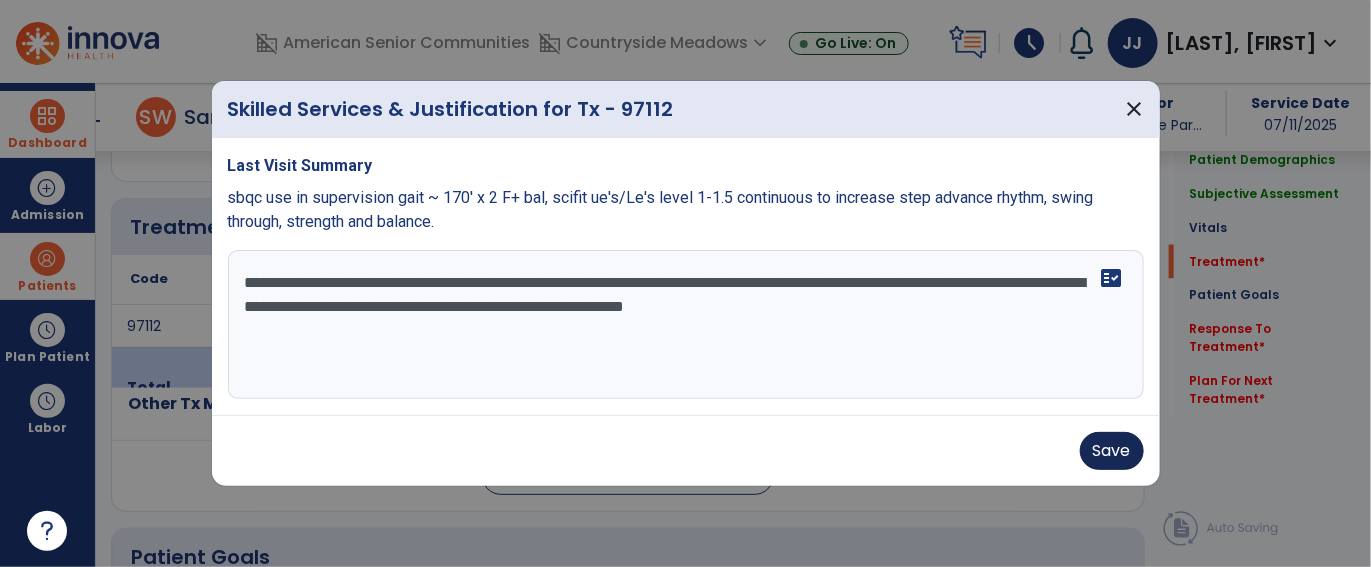 type on "**********" 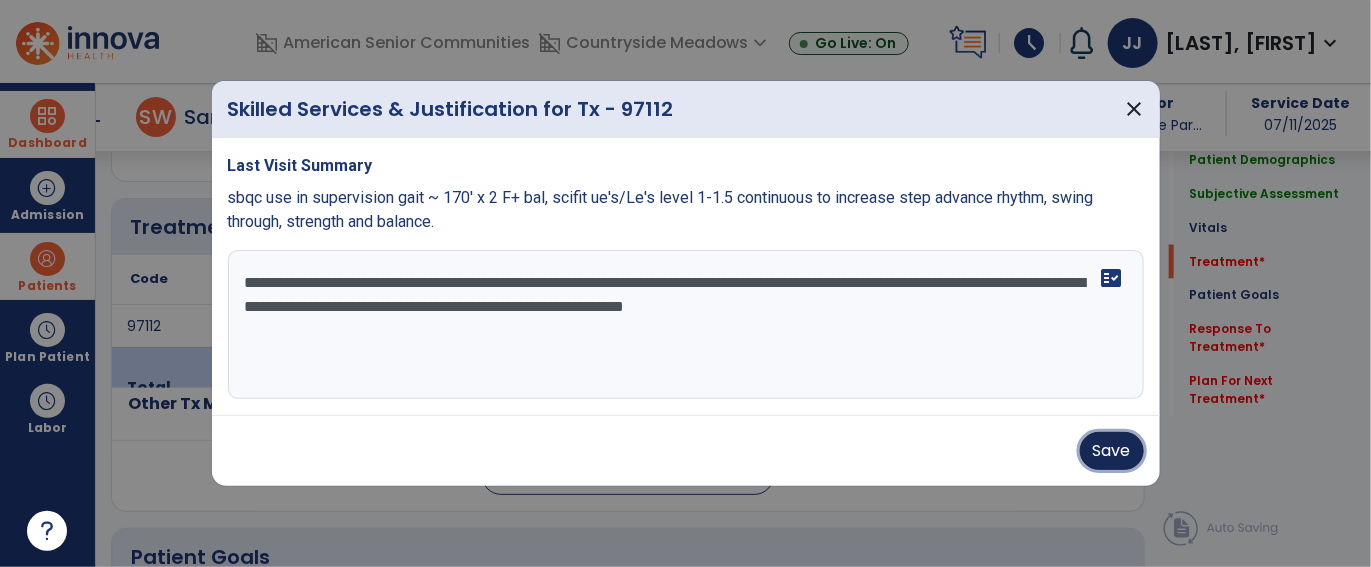click on "Save" at bounding box center (1112, 451) 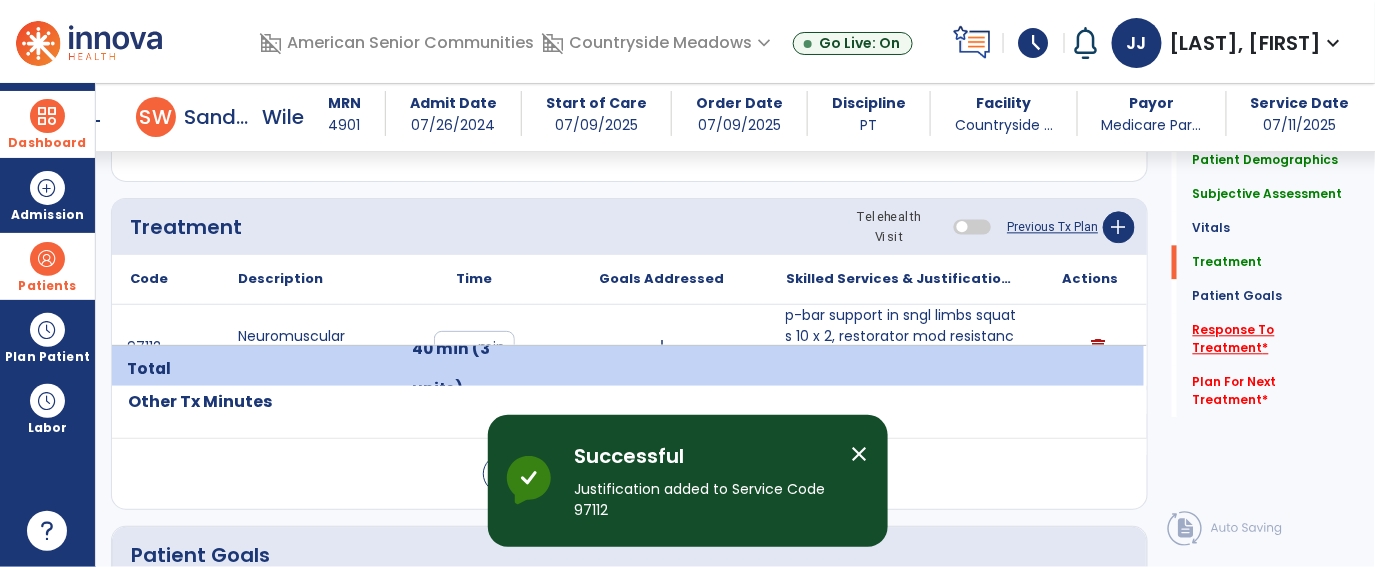 click on "Response To Treatment   *" 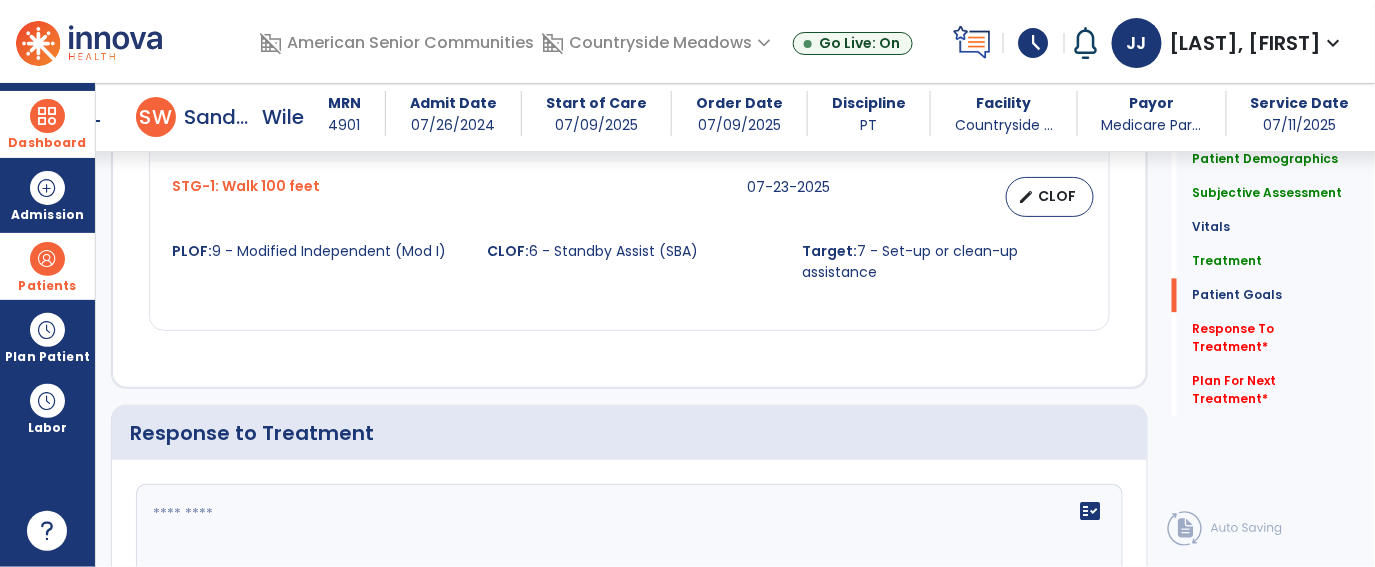 scroll, scrollTop: 3450, scrollLeft: 0, axis: vertical 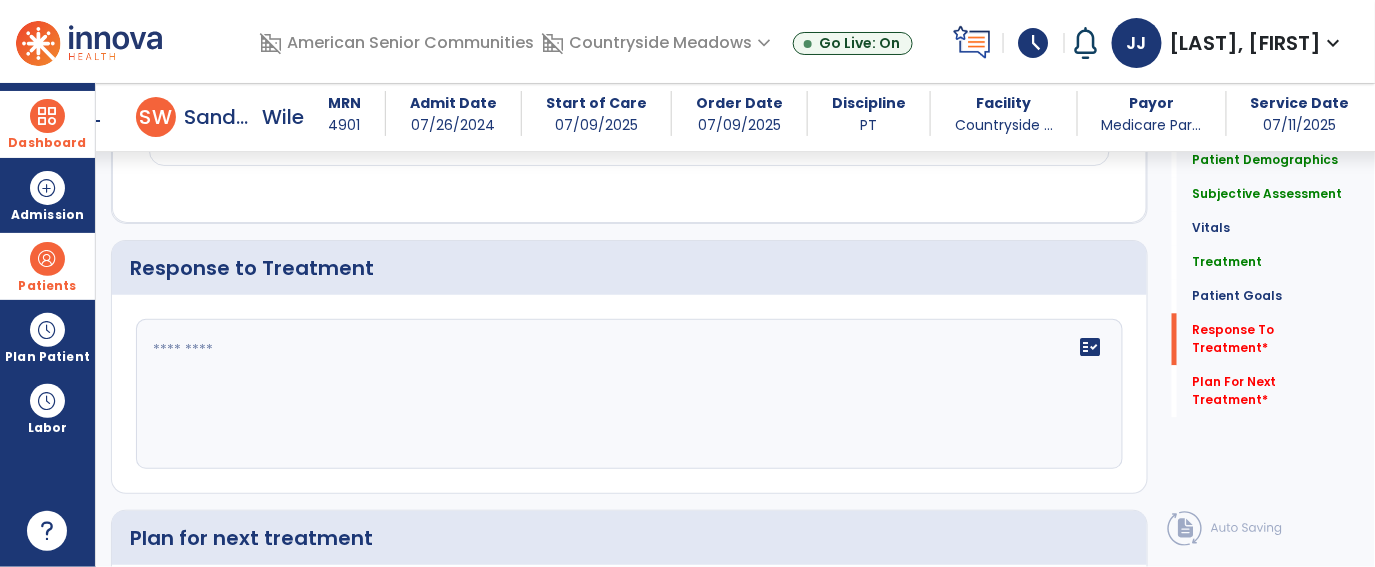 click on "fact_check" 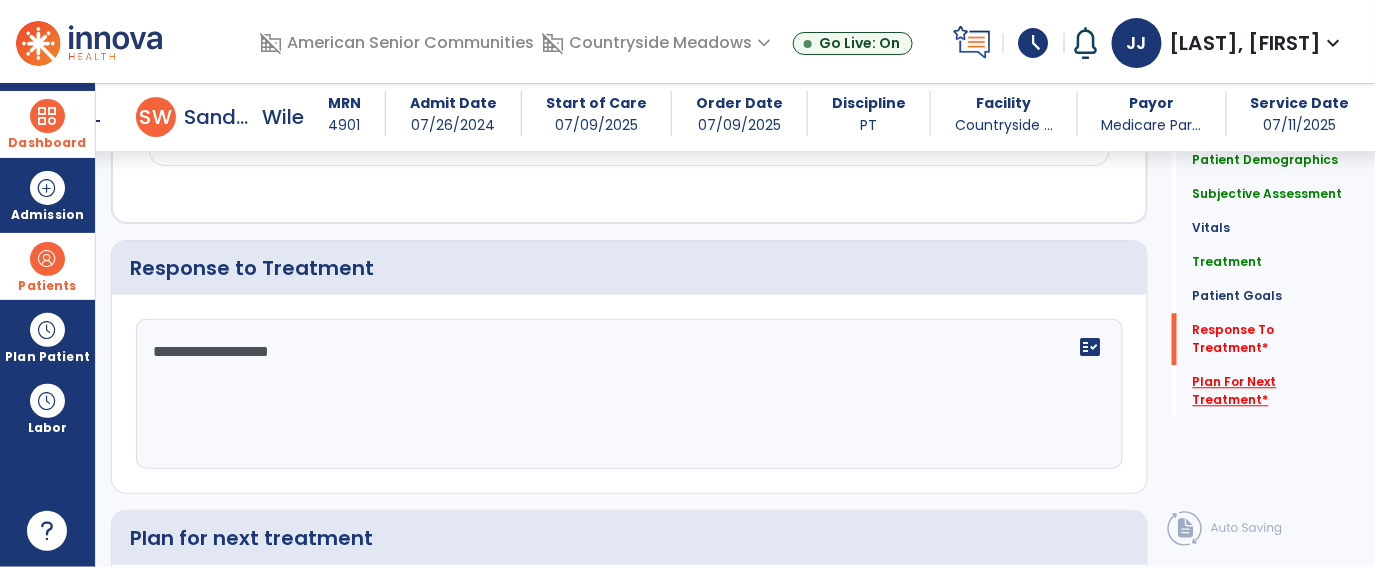 type on "**********" 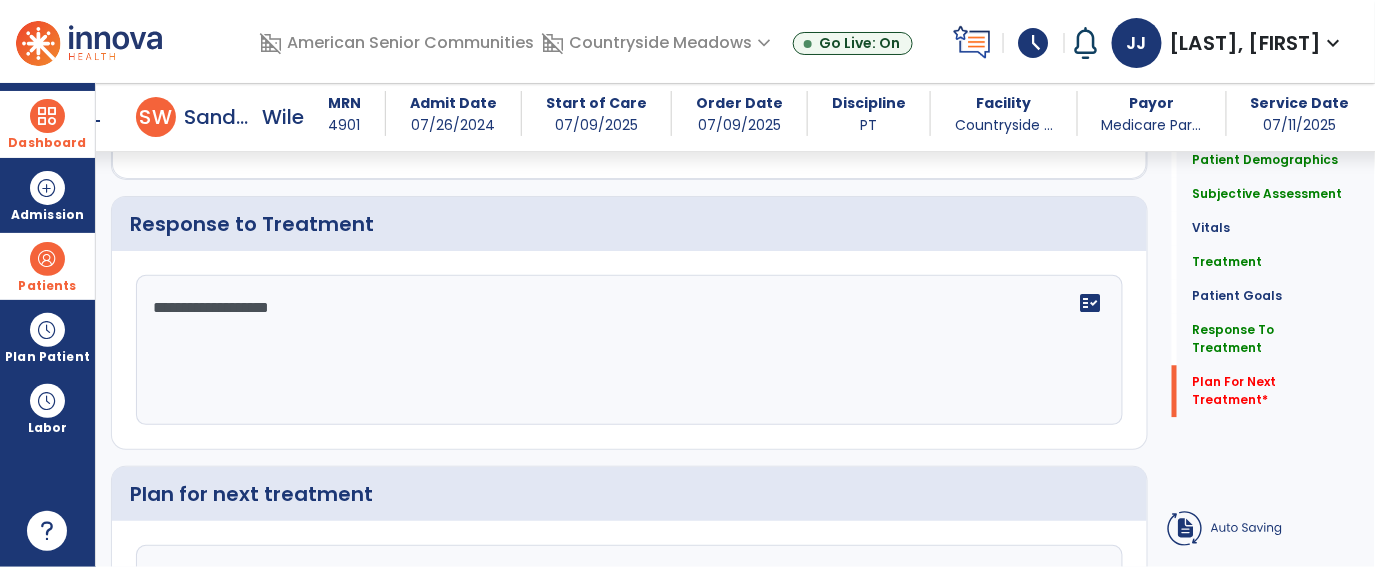 click 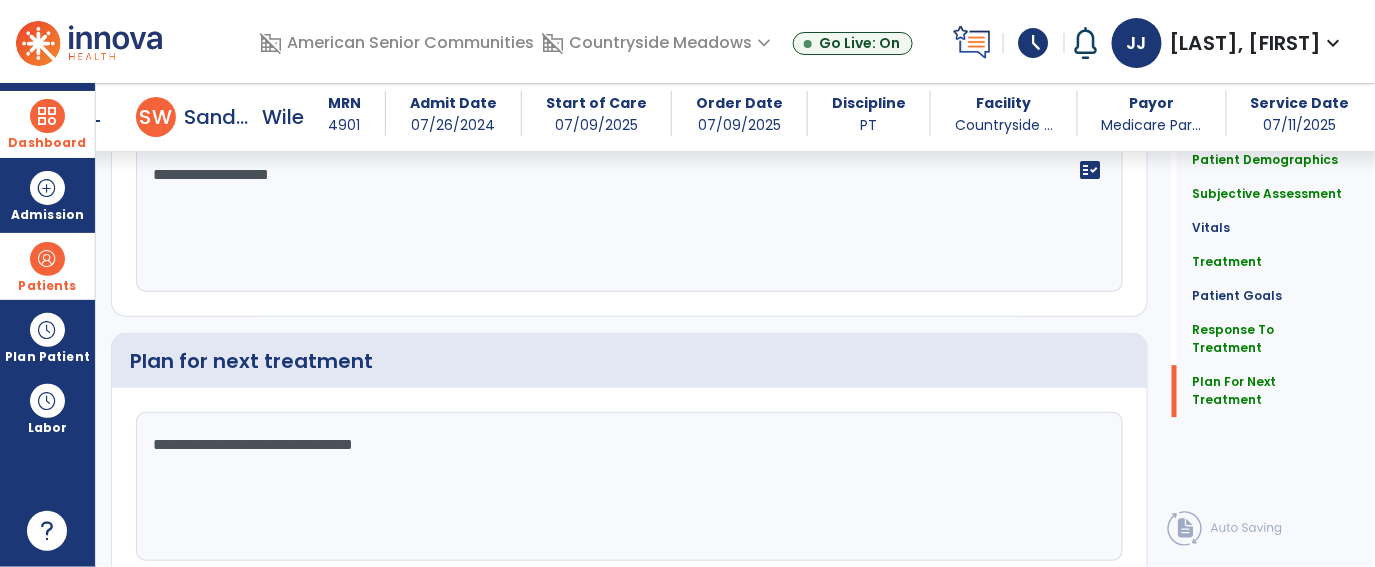 scroll, scrollTop: 3670, scrollLeft: 0, axis: vertical 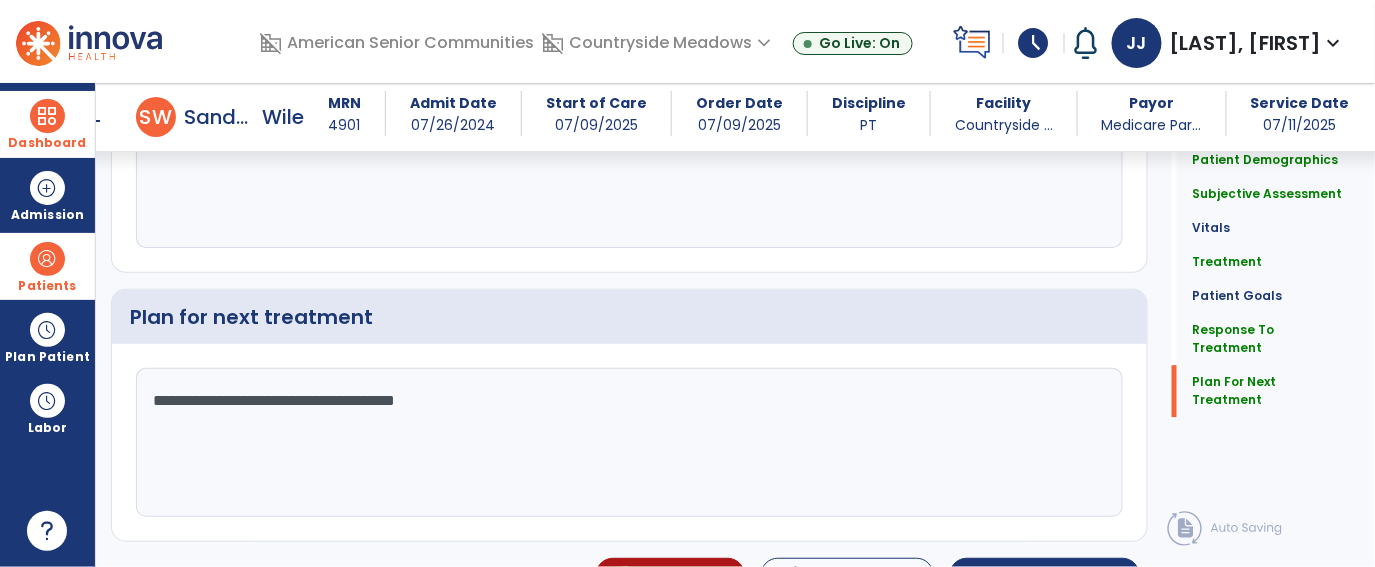 click on "**********" 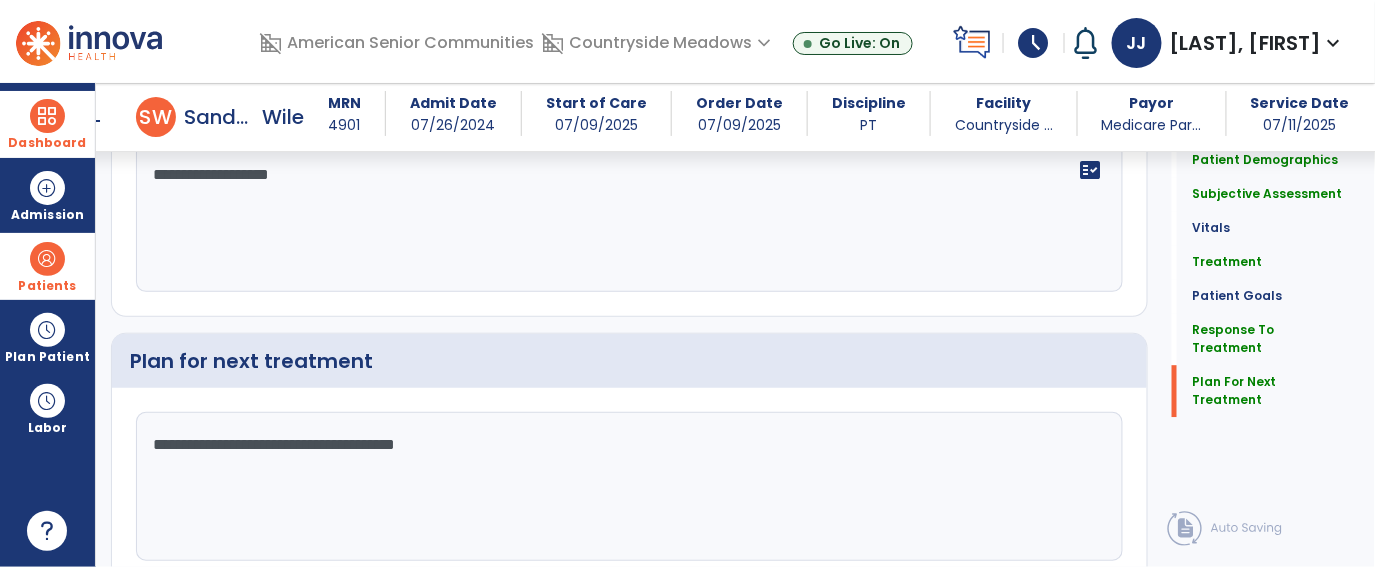 scroll, scrollTop: 3670, scrollLeft: 0, axis: vertical 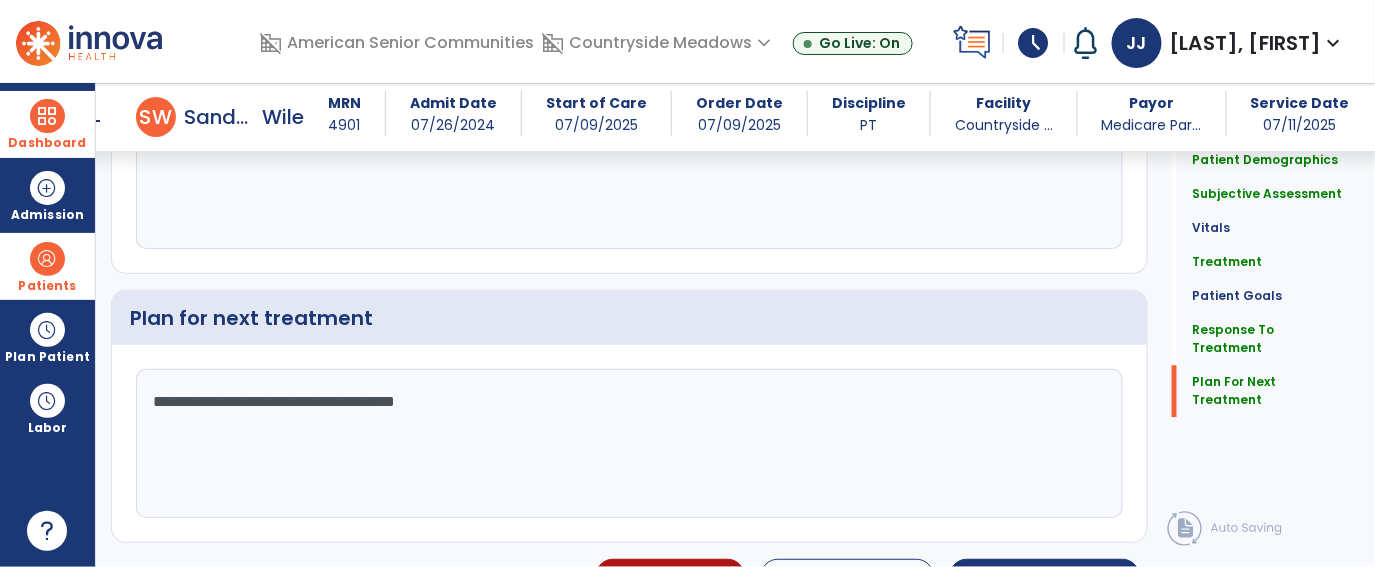 click on "**********" 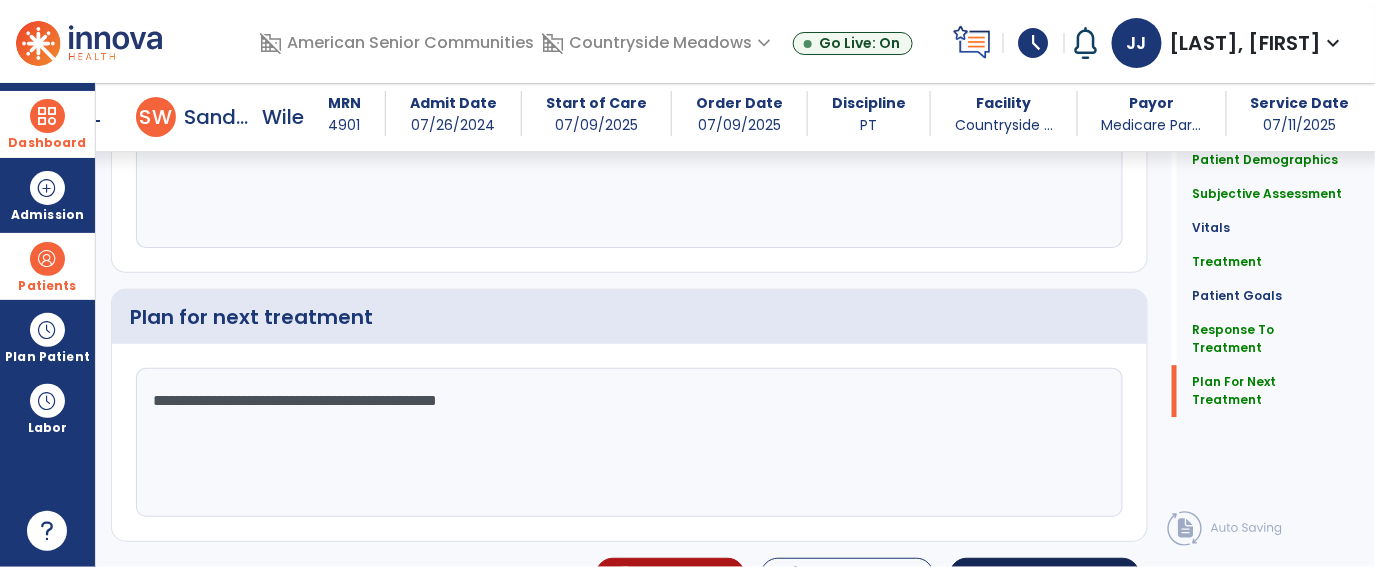 type on "**********" 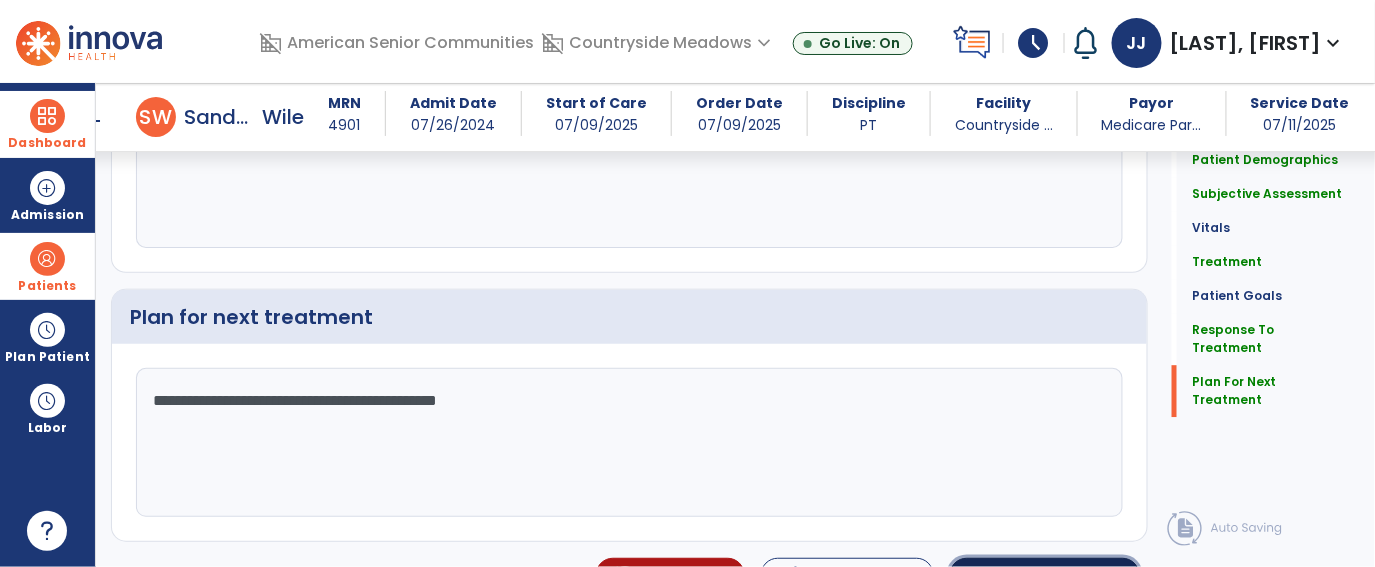 click on "Sign Doc" 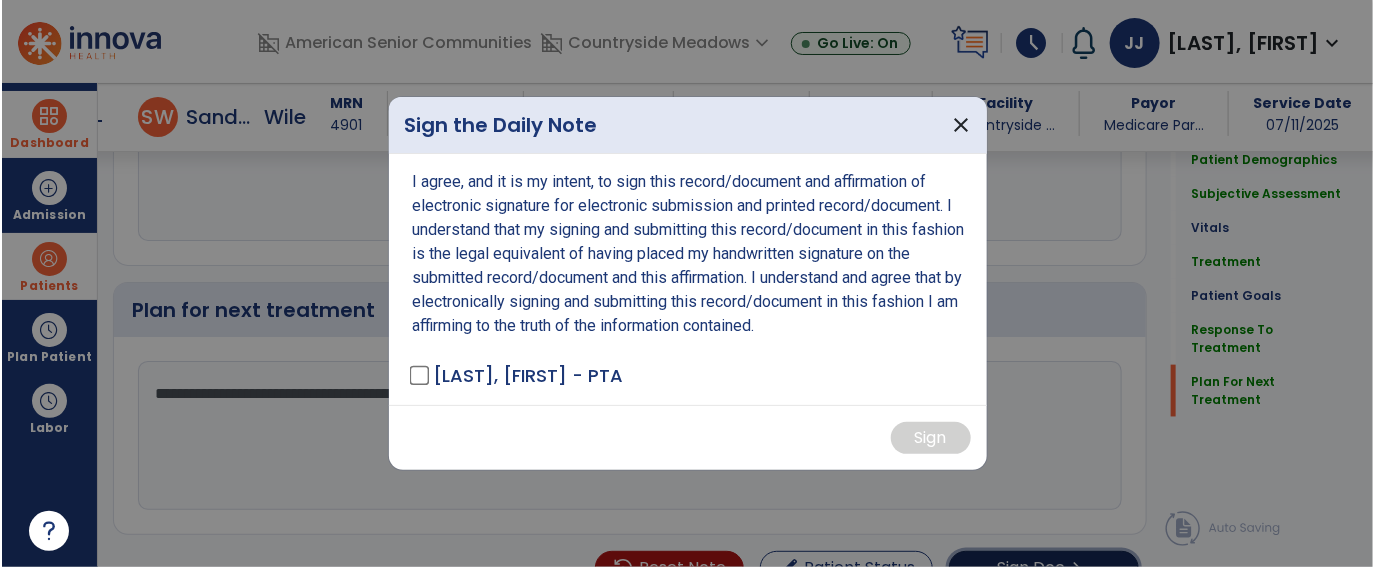 scroll, scrollTop: 3670, scrollLeft: 0, axis: vertical 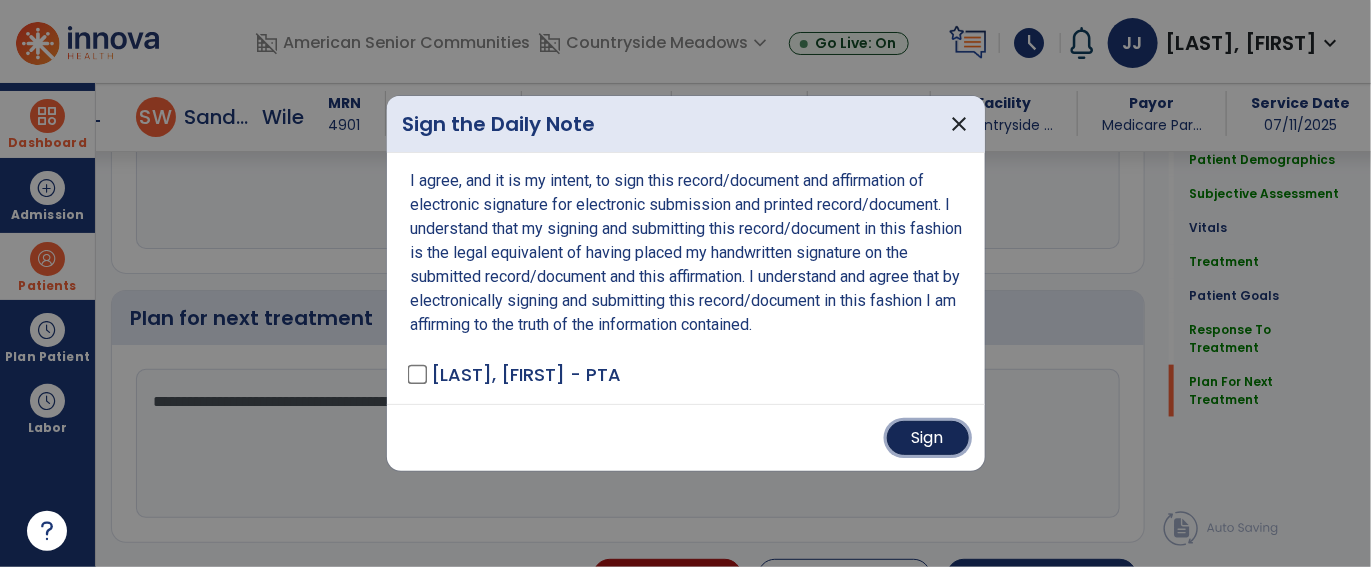 click on "Sign" at bounding box center (928, 438) 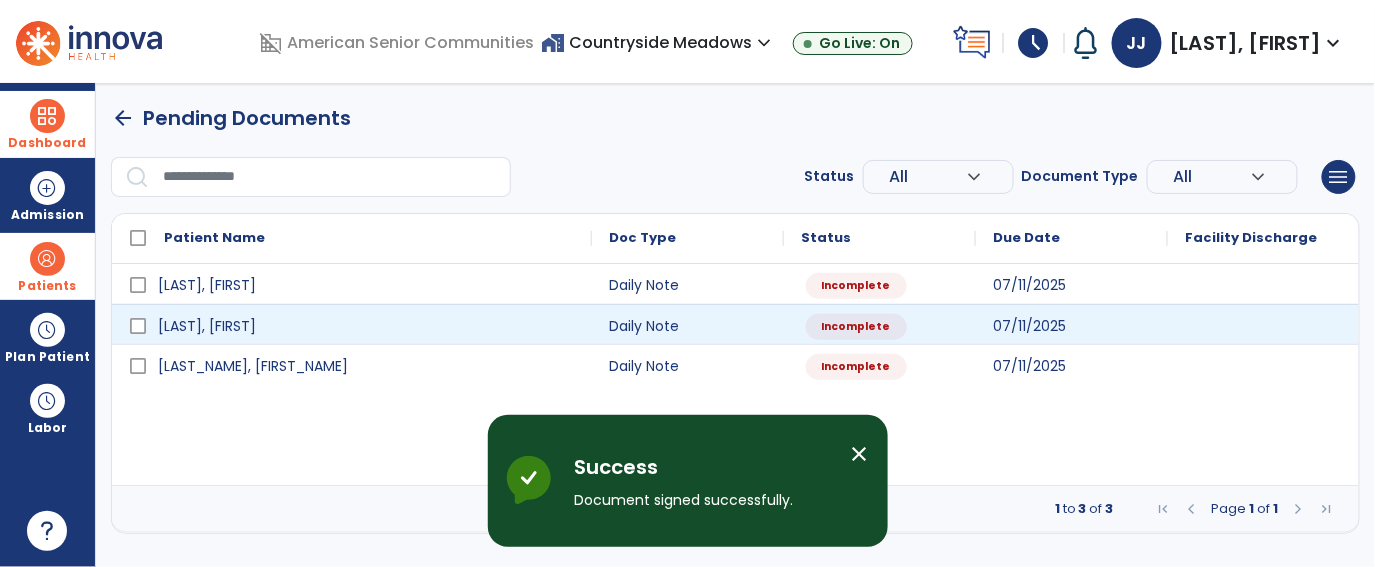 scroll, scrollTop: 0, scrollLeft: 0, axis: both 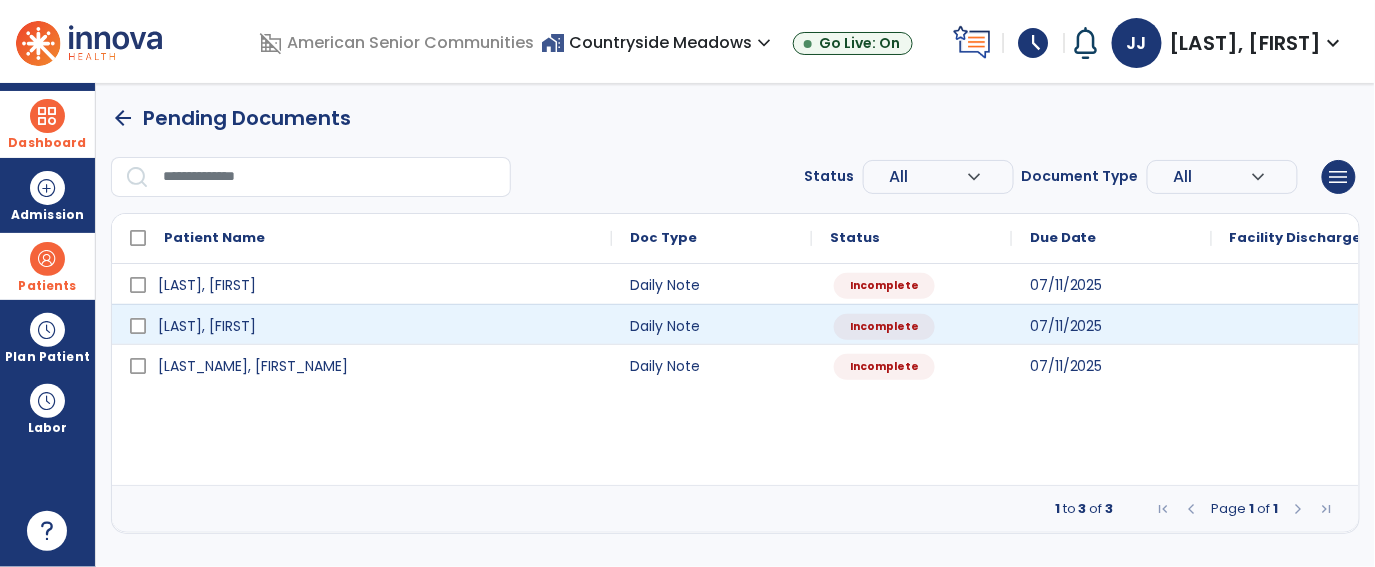 select on "*" 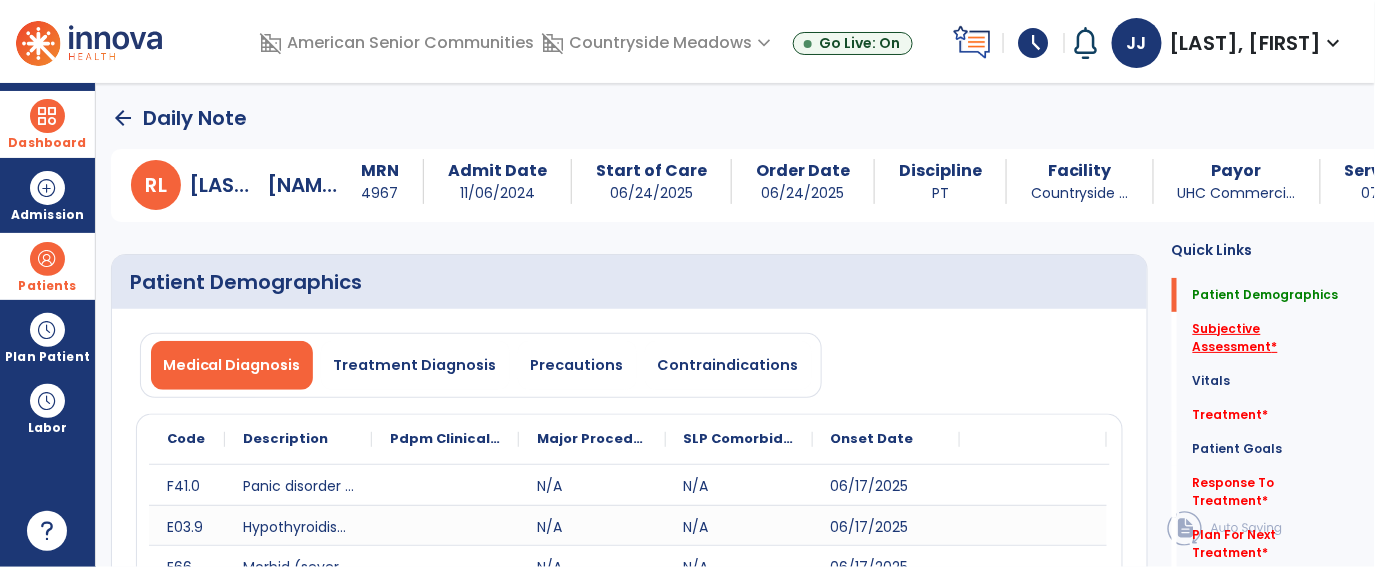 click on "Subjective Assessment   *" 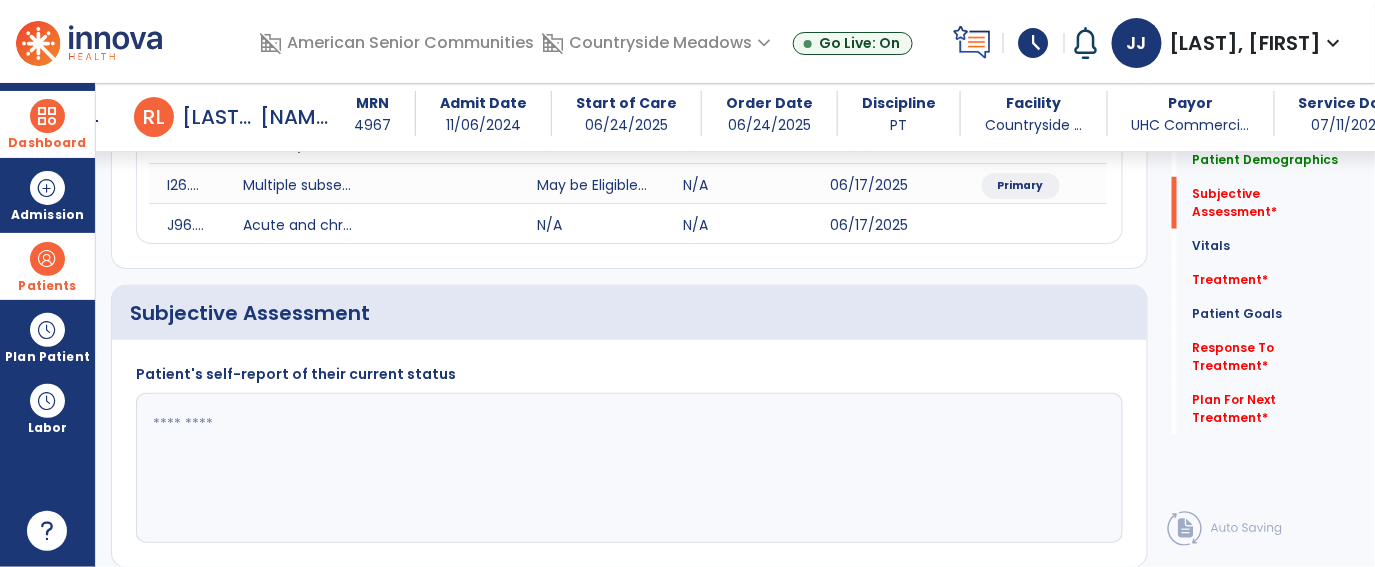 scroll, scrollTop: 522, scrollLeft: 0, axis: vertical 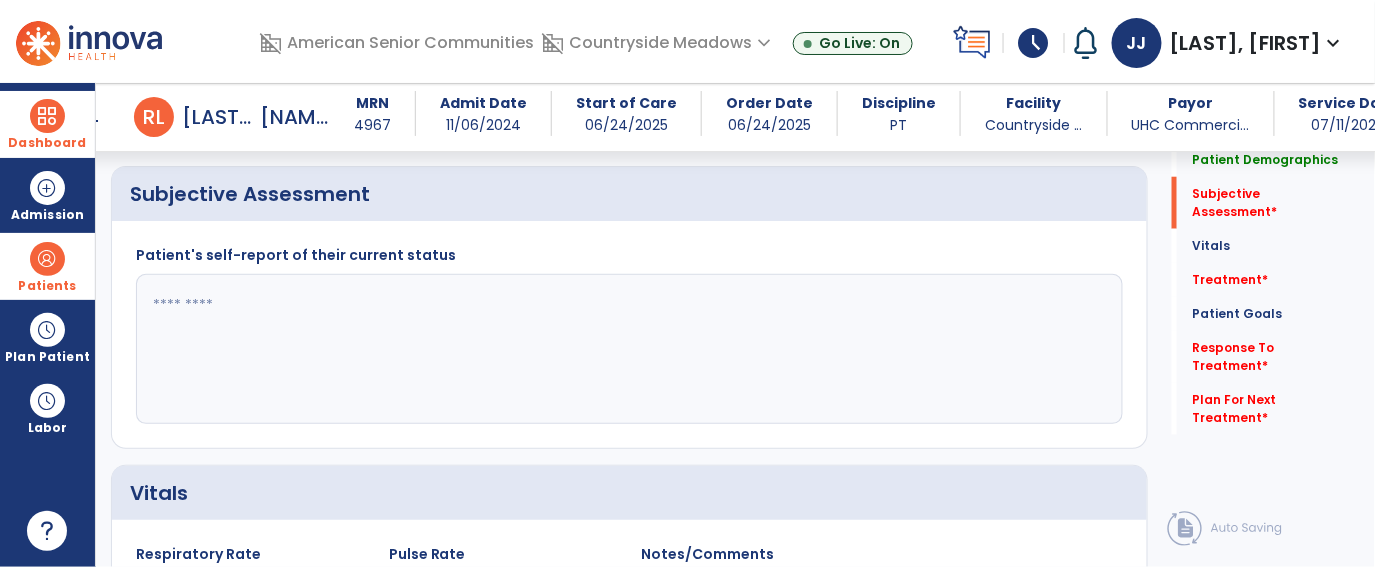 click 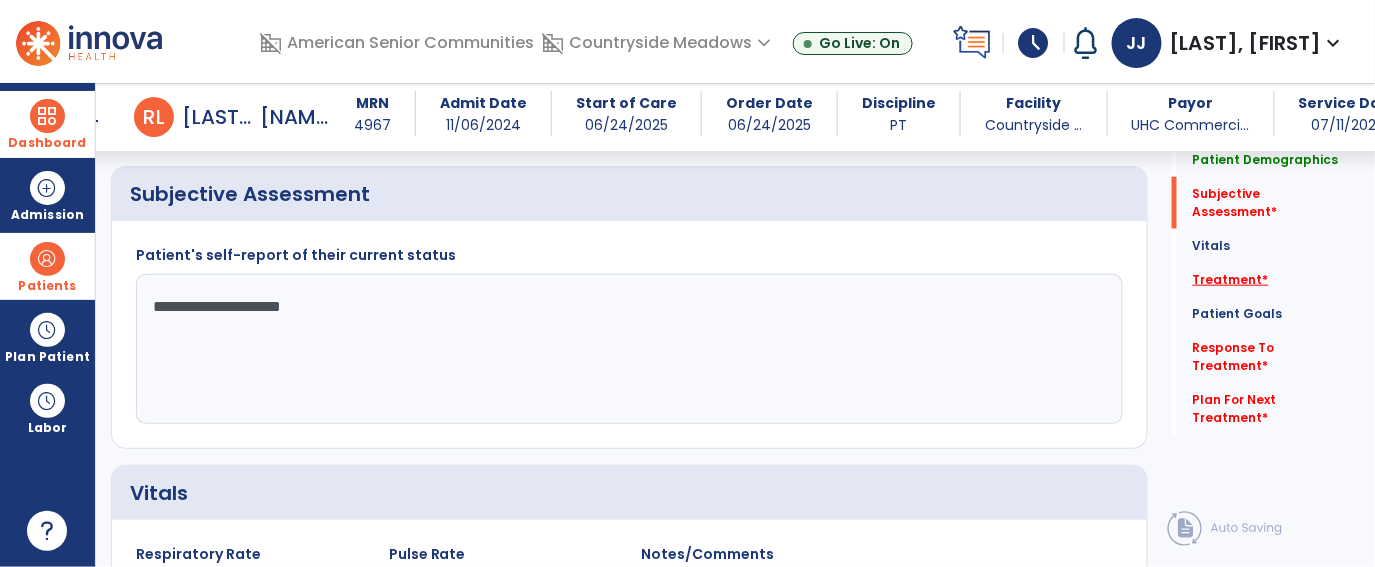 type on "**********" 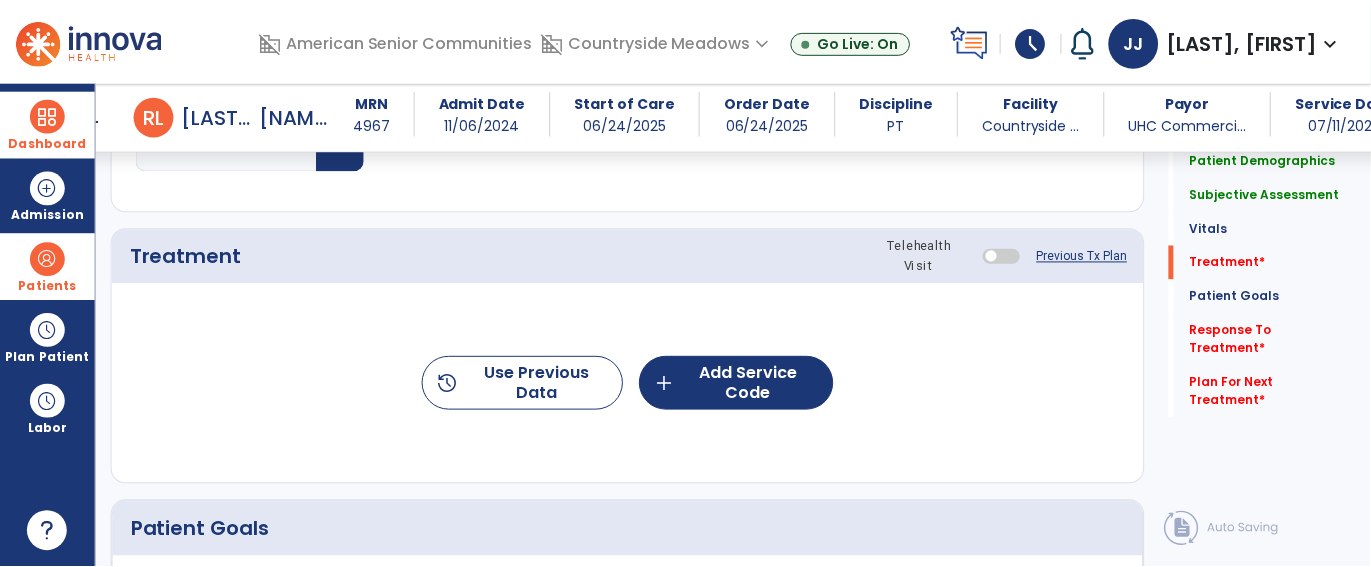 scroll, scrollTop: 1212, scrollLeft: 0, axis: vertical 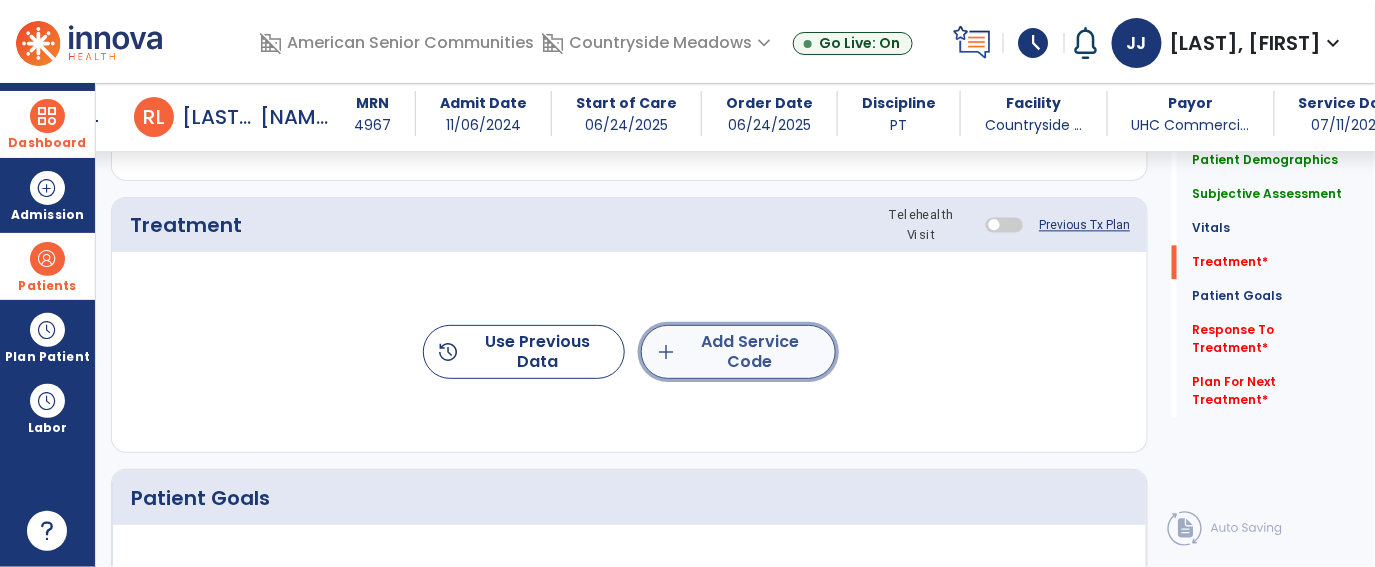click on "add  Add Service Code" 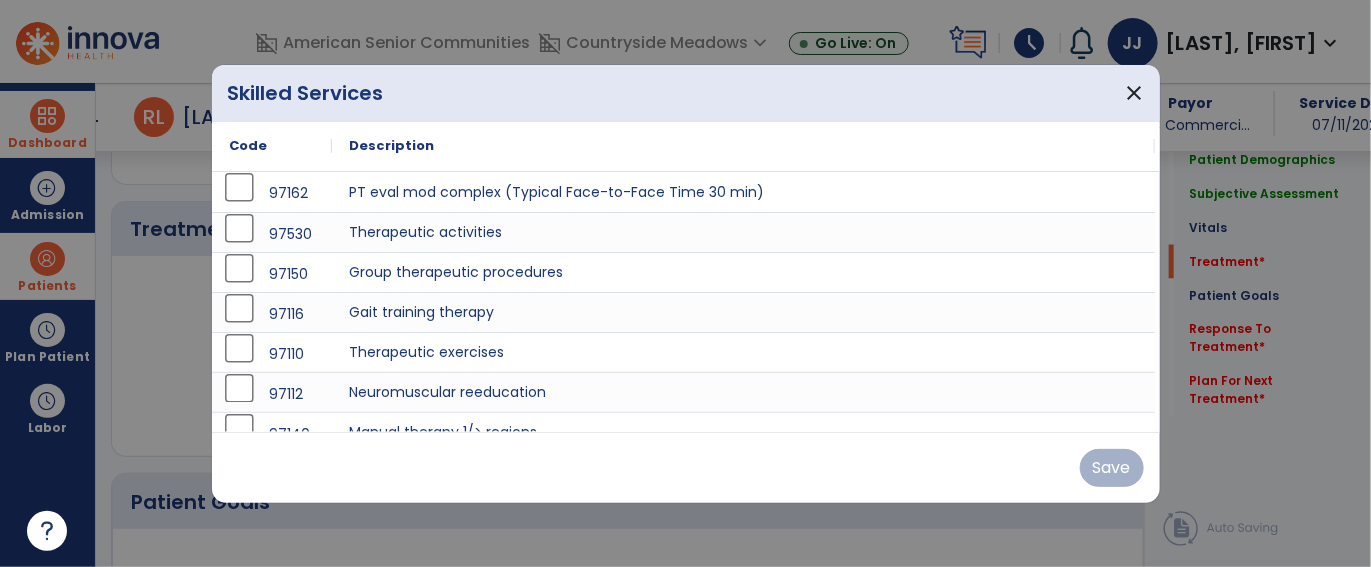 scroll, scrollTop: 1212, scrollLeft: 0, axis: vertical 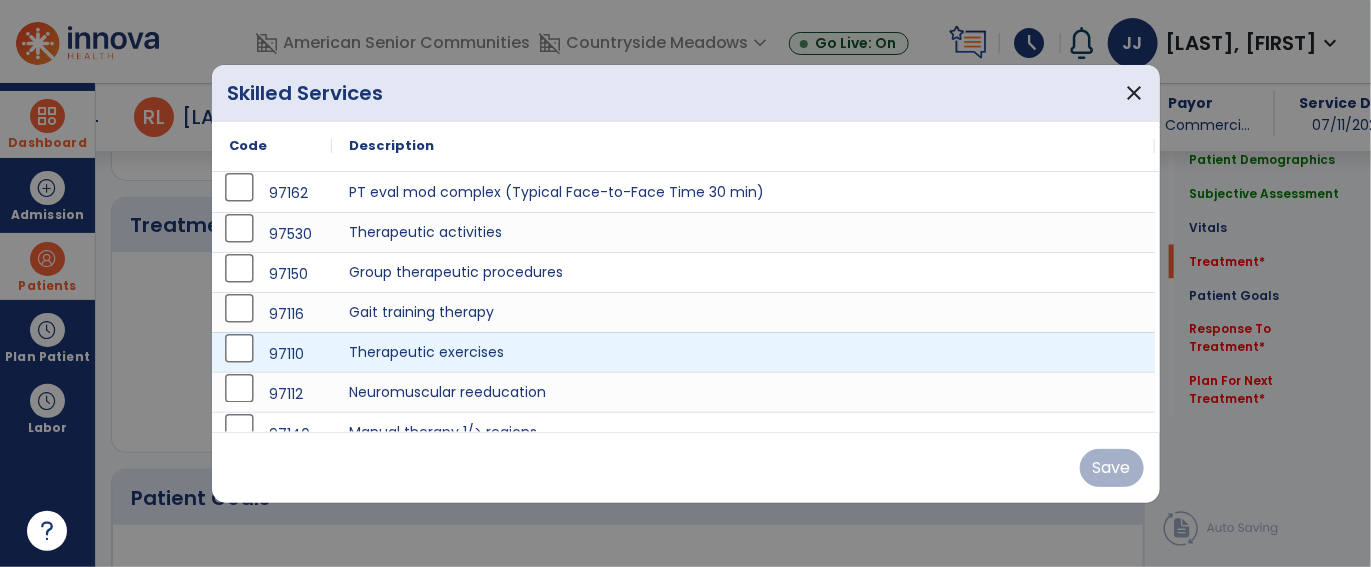 type 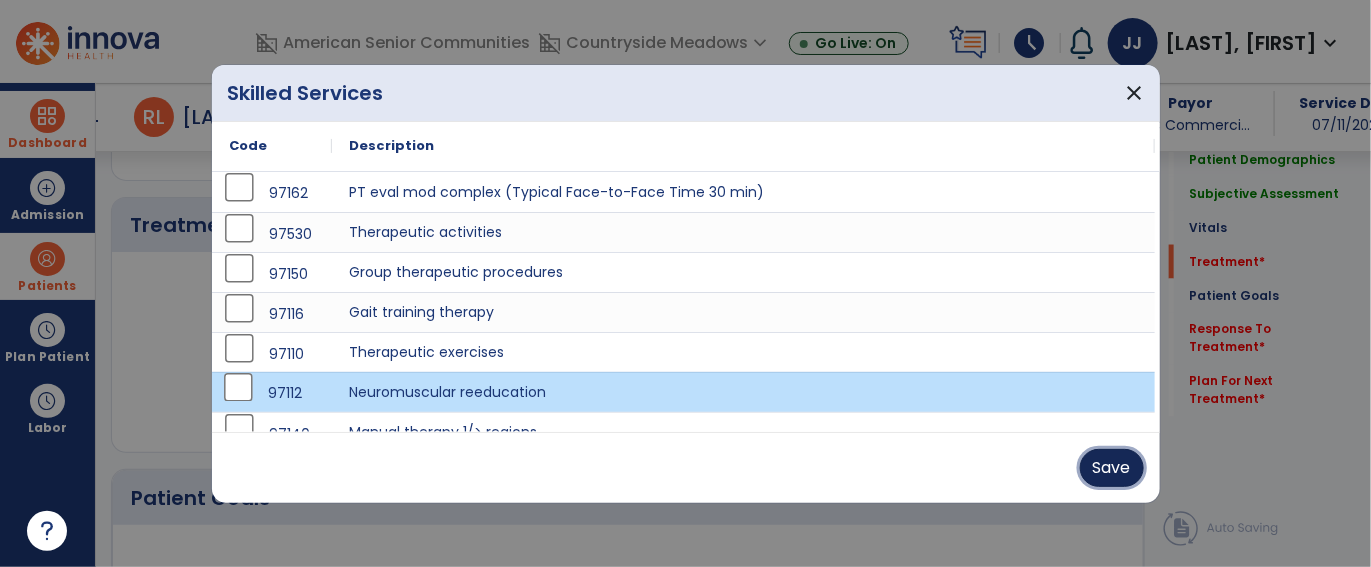 click on "Save" at bounding box center (1112, 468) 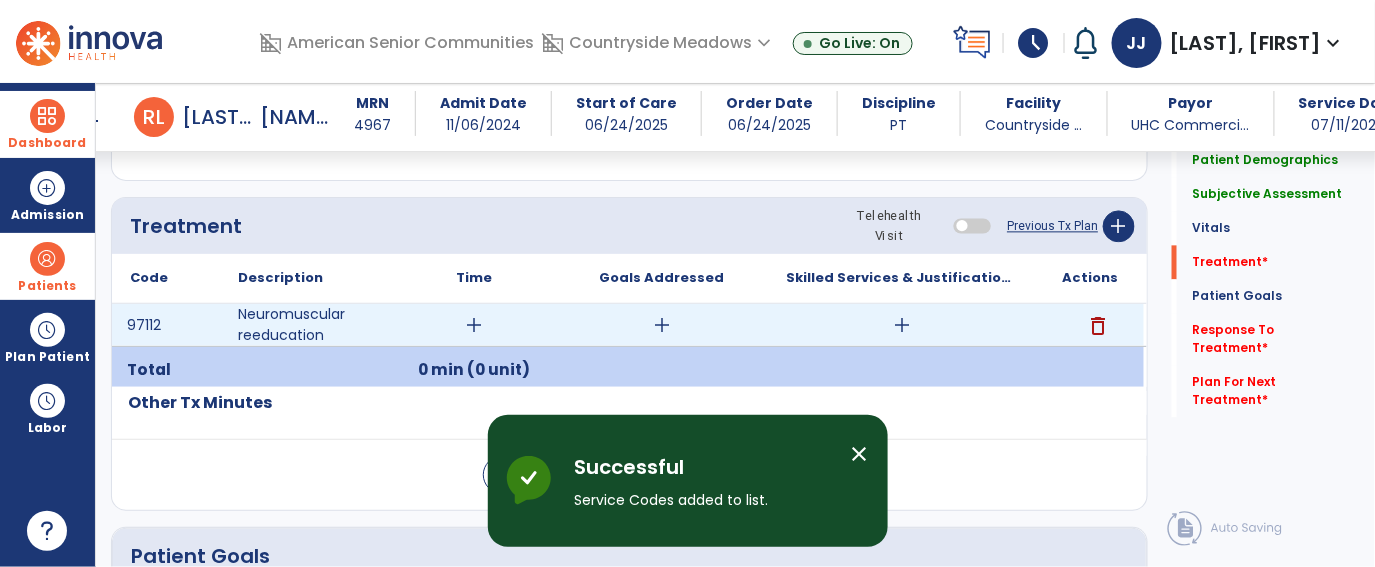 click on "add" at bounding box center (474, 325) 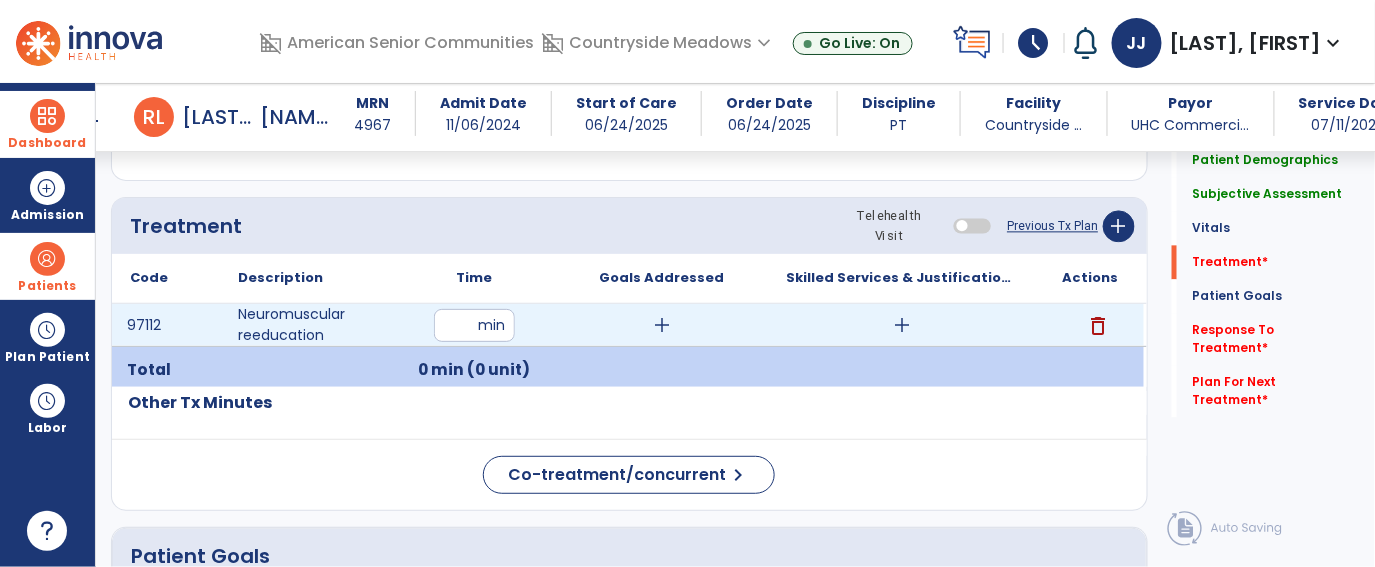 type on "**" 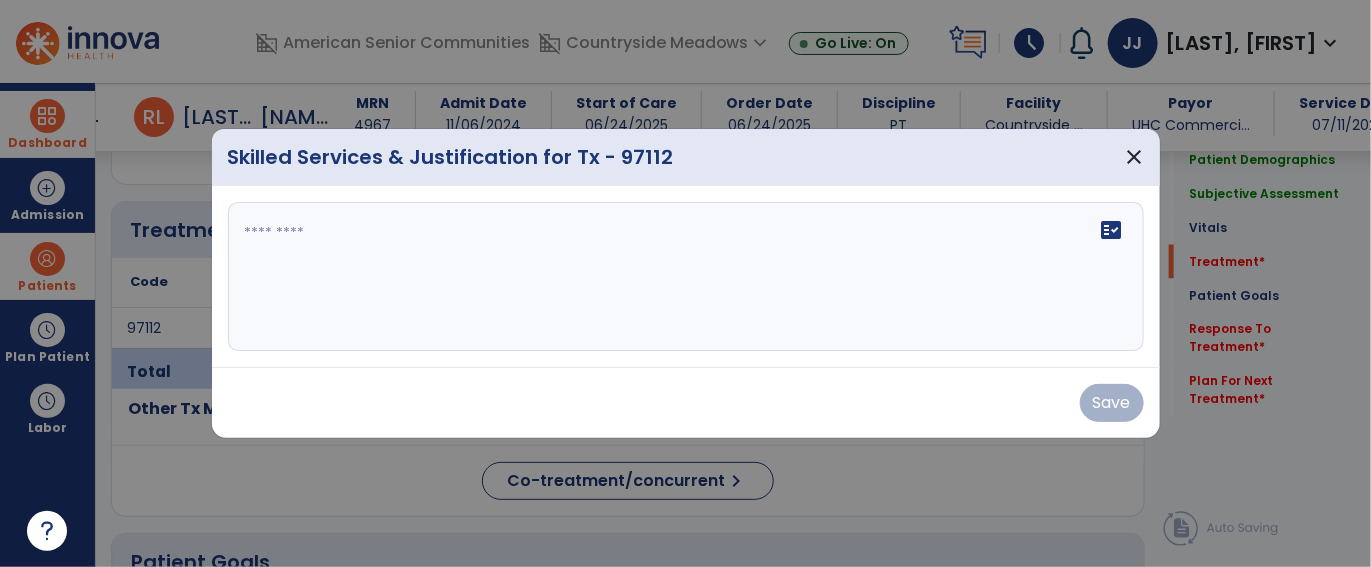 click on "fact_check" at bounding box center [686, 277] 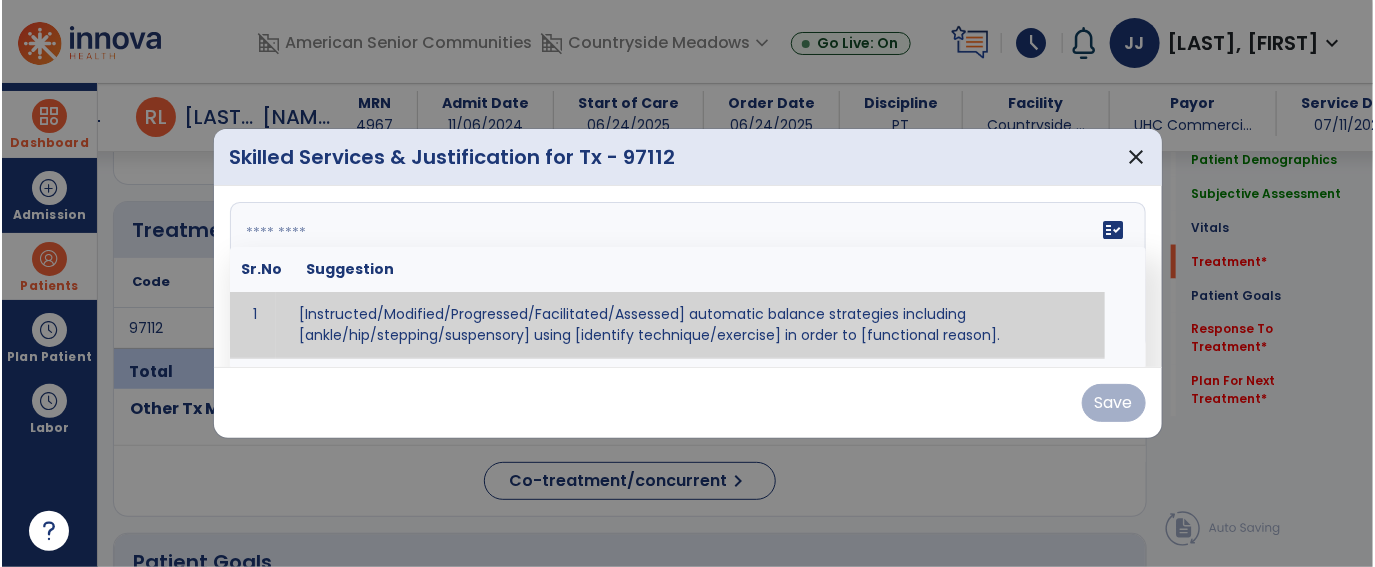 scroll, scrollTop: 1212, scrollLeft: 0, axis: vertical 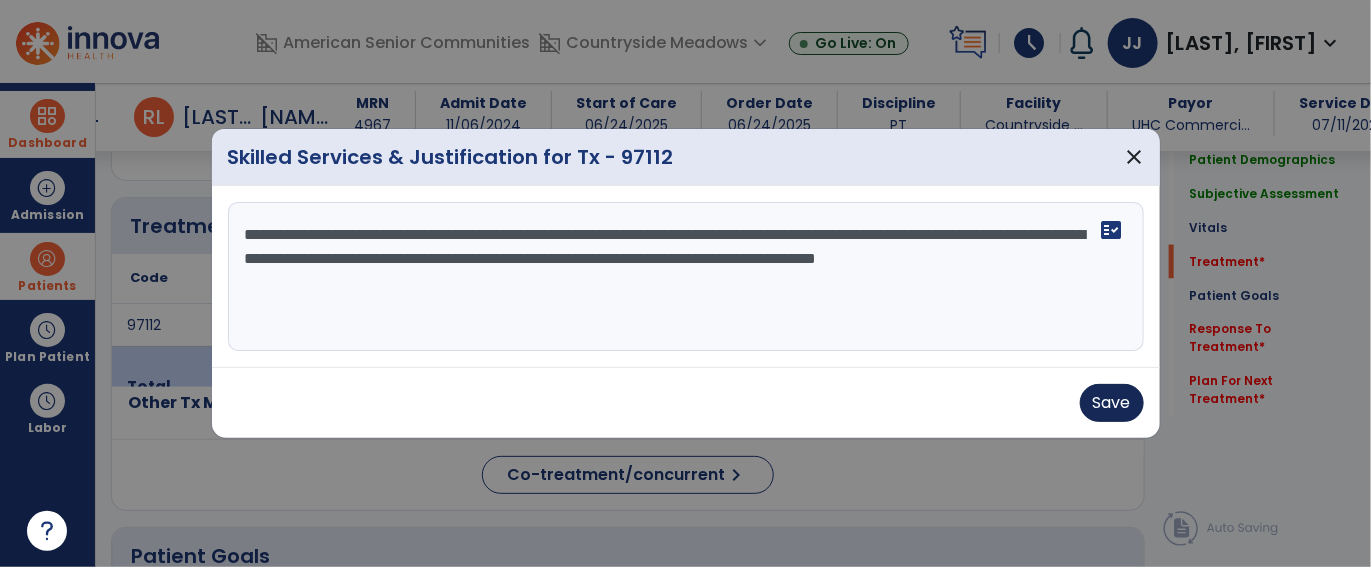 type on "**********" 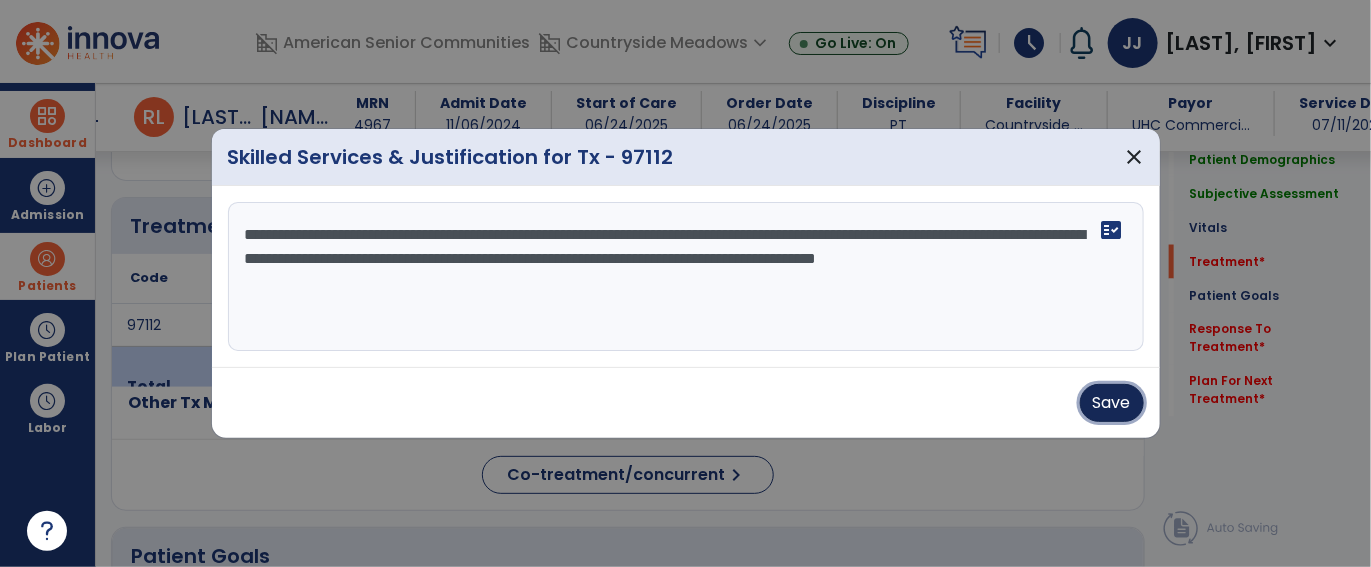 click on "Save" at bounding box center (1112, 403) 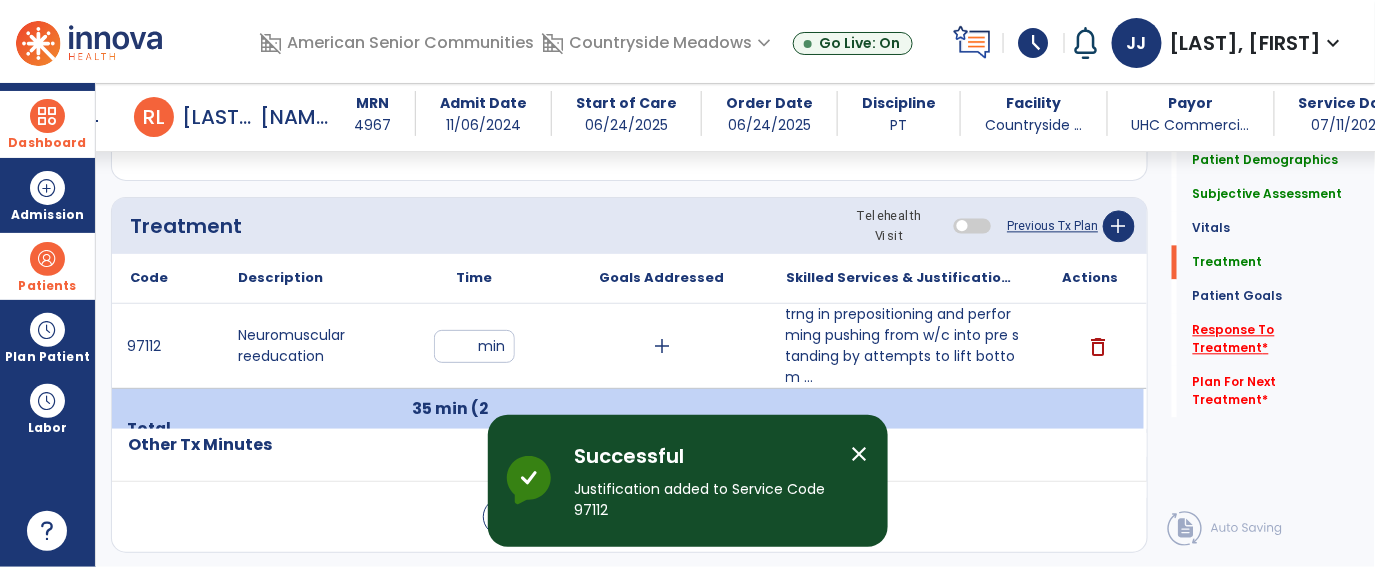 click on "Response To Treatment   *" 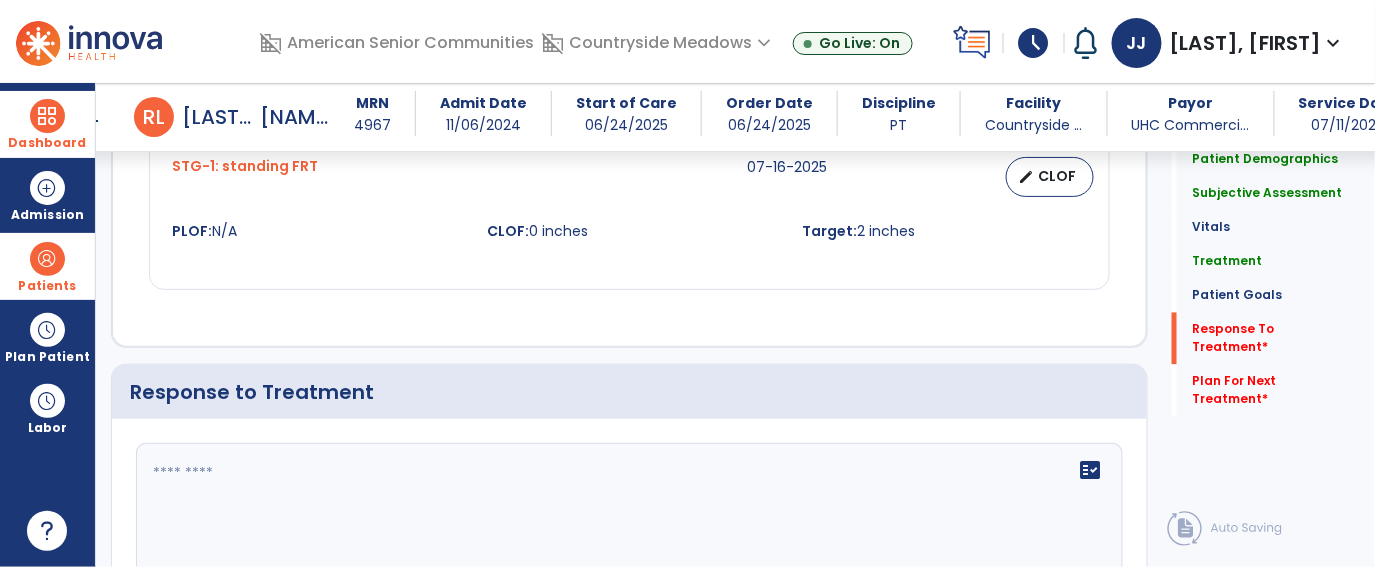 scroll, scrollTop: 3381, scrollLeft: 0, axis: vertical 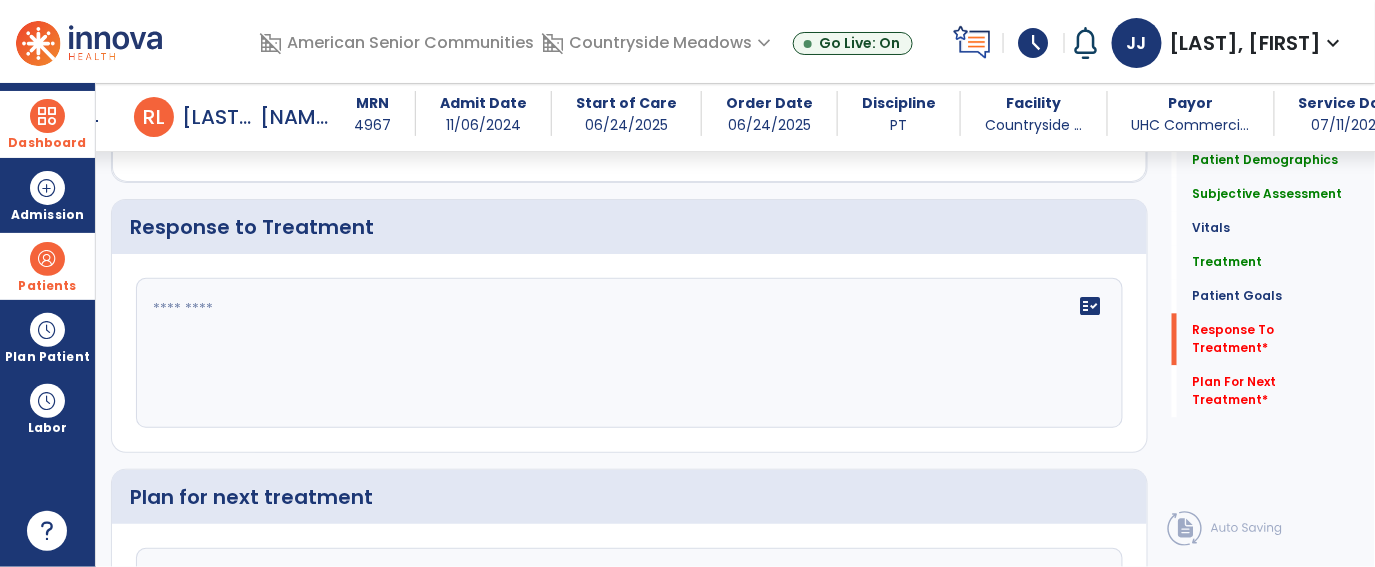 click on "fact_check" 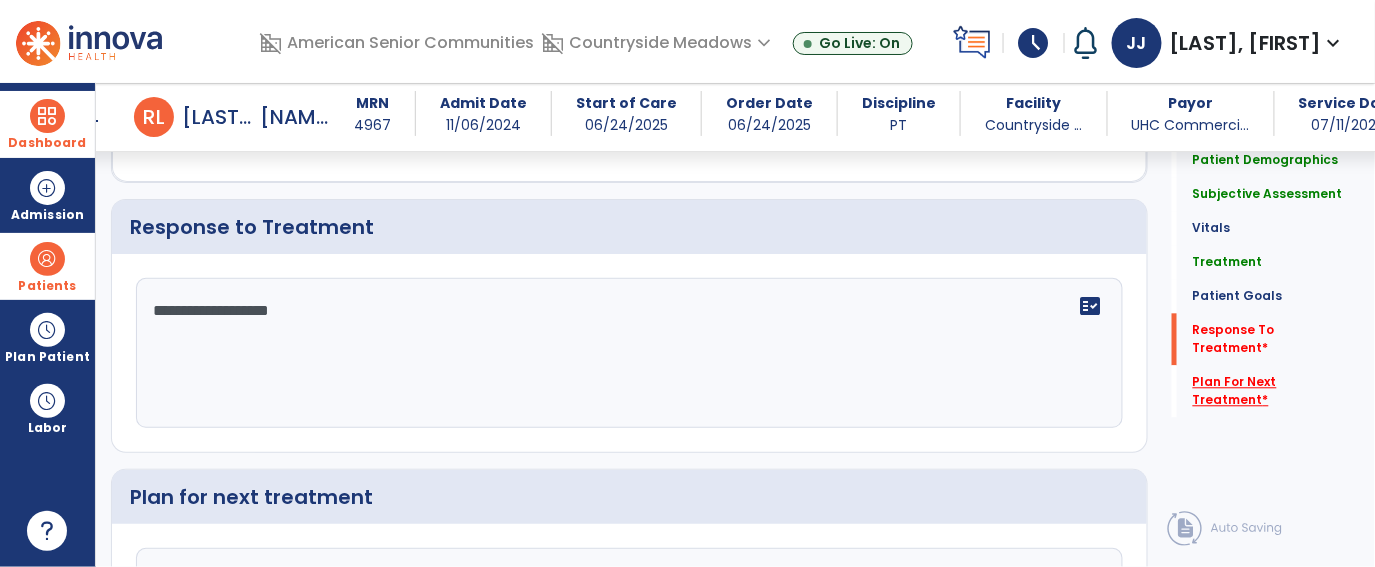 type on "**********" 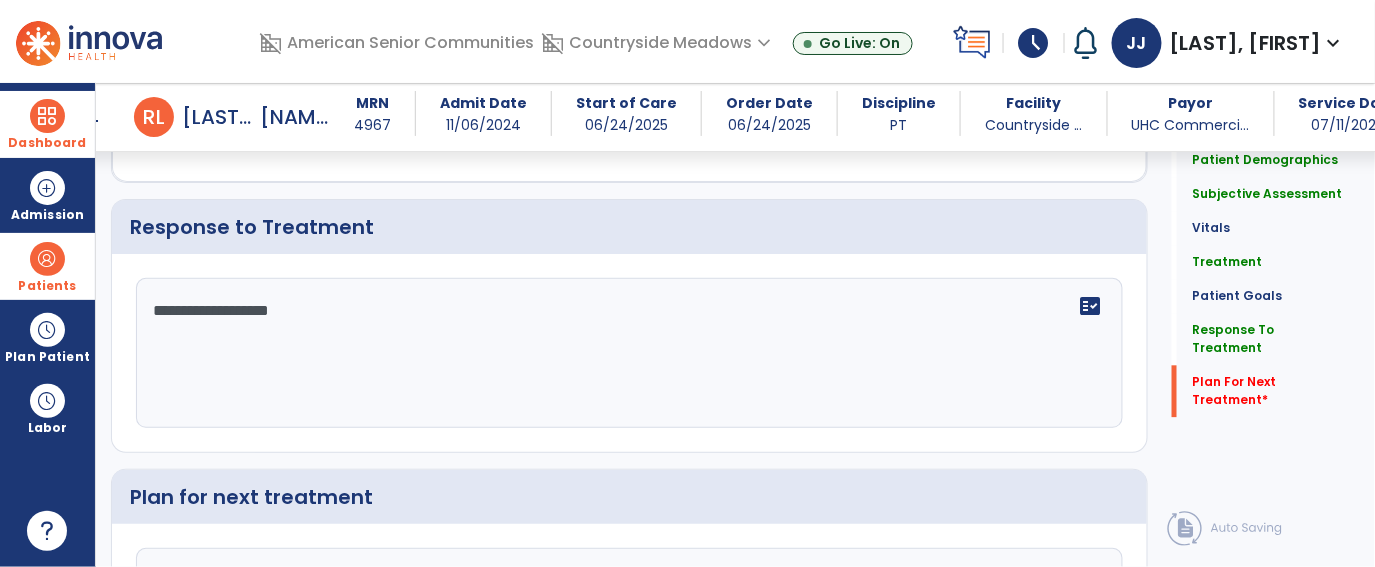 click 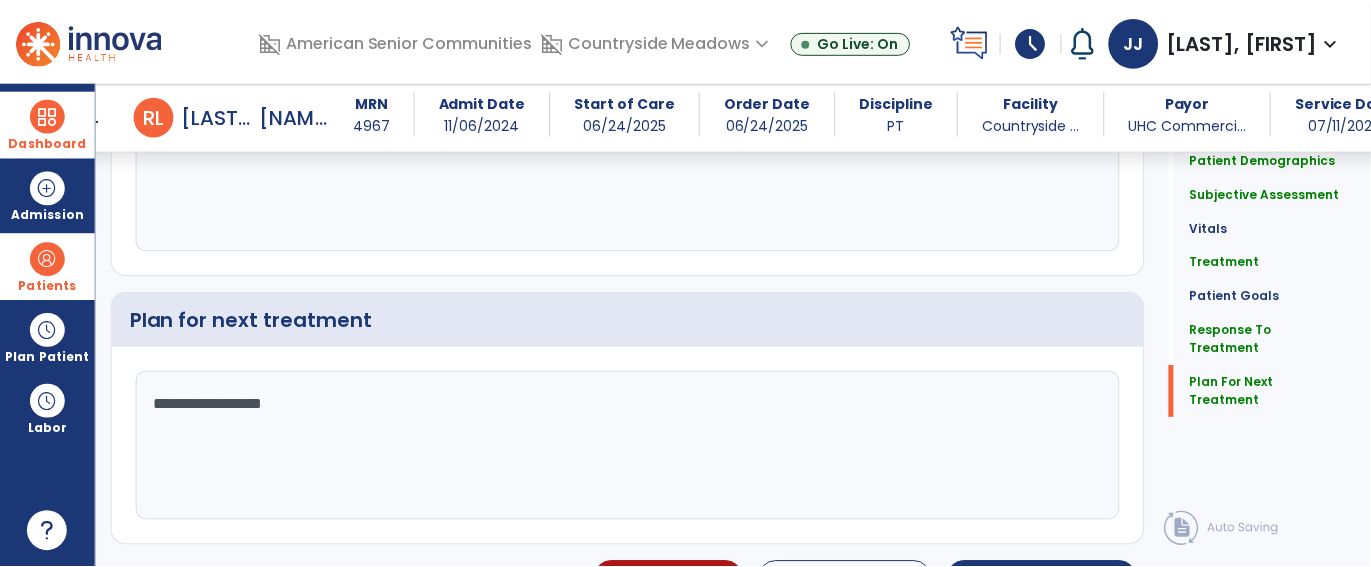 scroll, scrollTop: 3602, scrollLeft: 0, axis: vertical 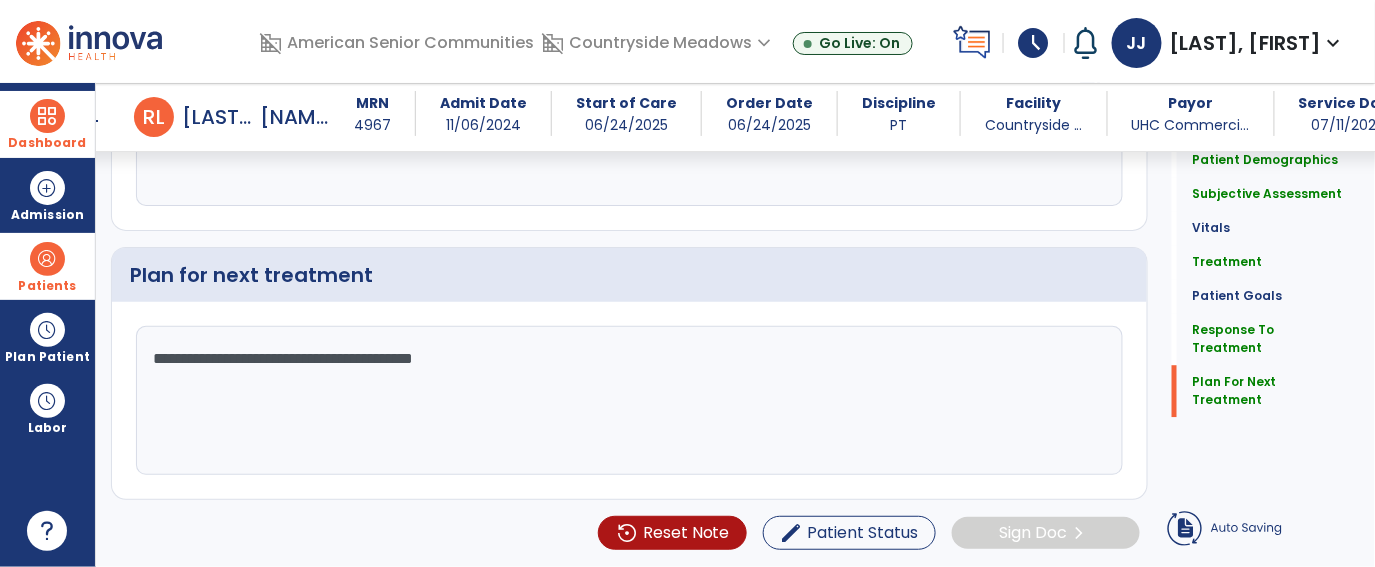 type on "**********" 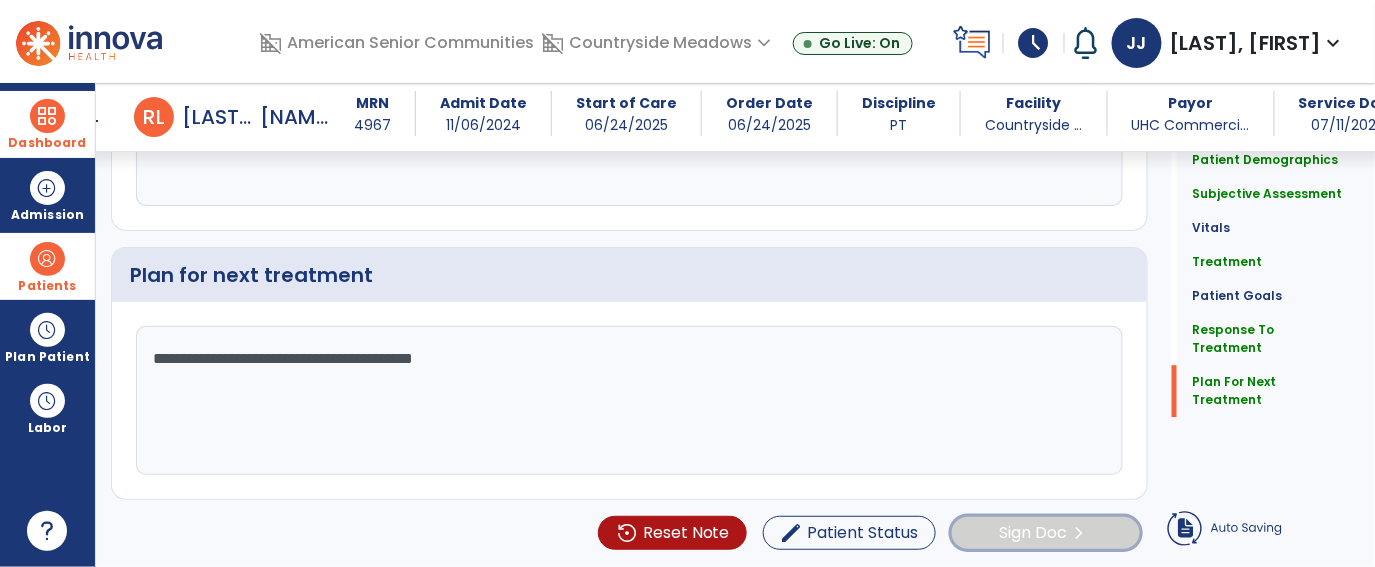 click on "Sign Doc" 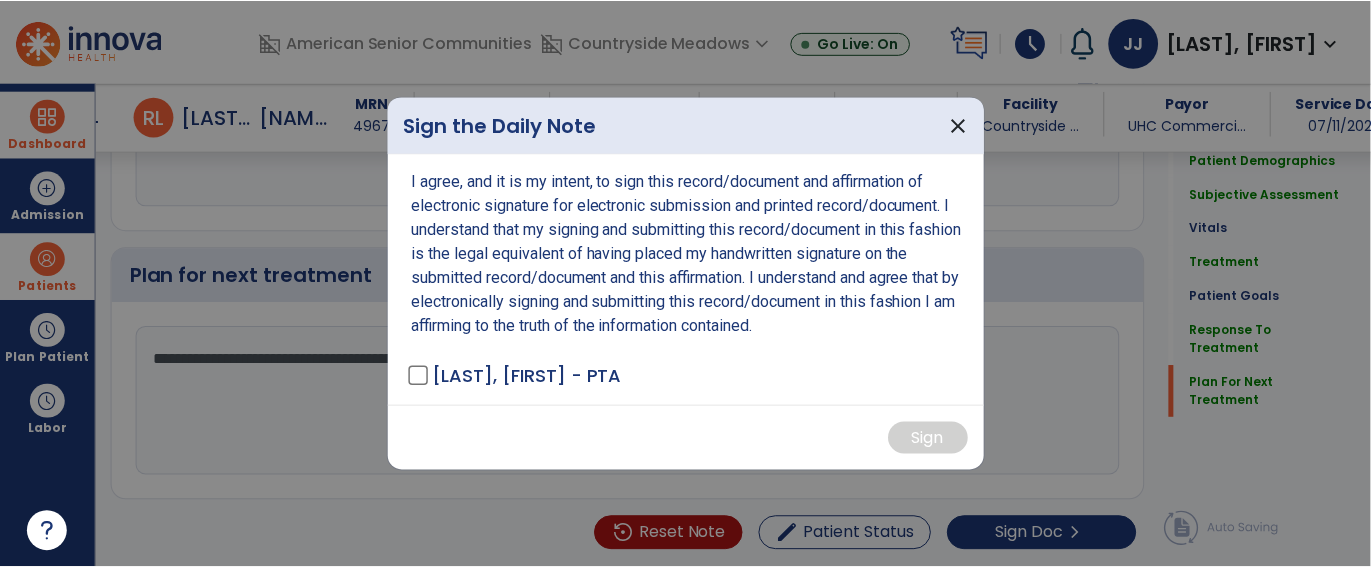 scroll, scrollTop: 3562, scrollLeft: 0, axis: vertical 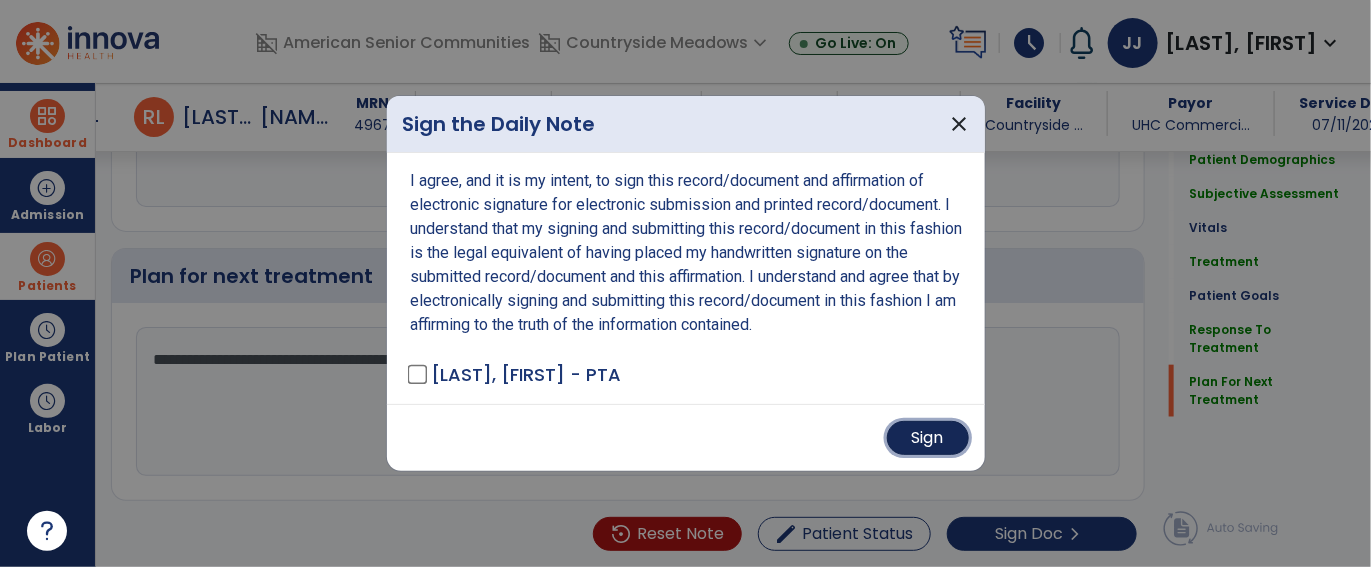 click on "Sign" at bounding box center (928, 438) 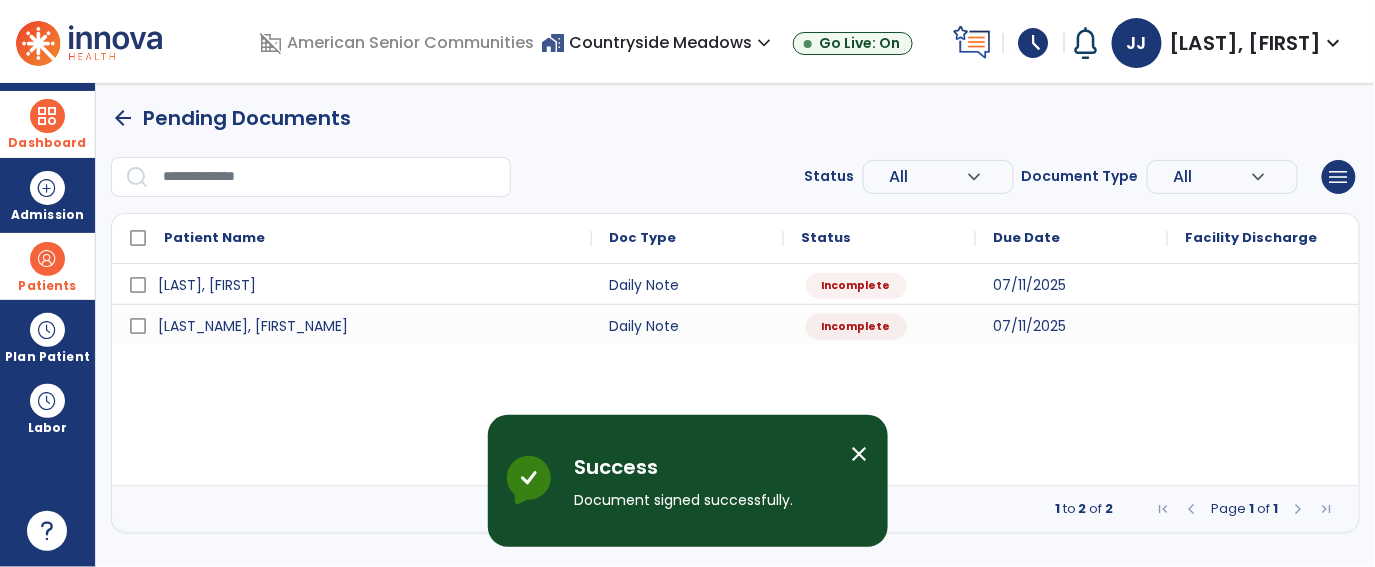 scroll, scrollTop: 0, scrollLeft: 0, axis: both 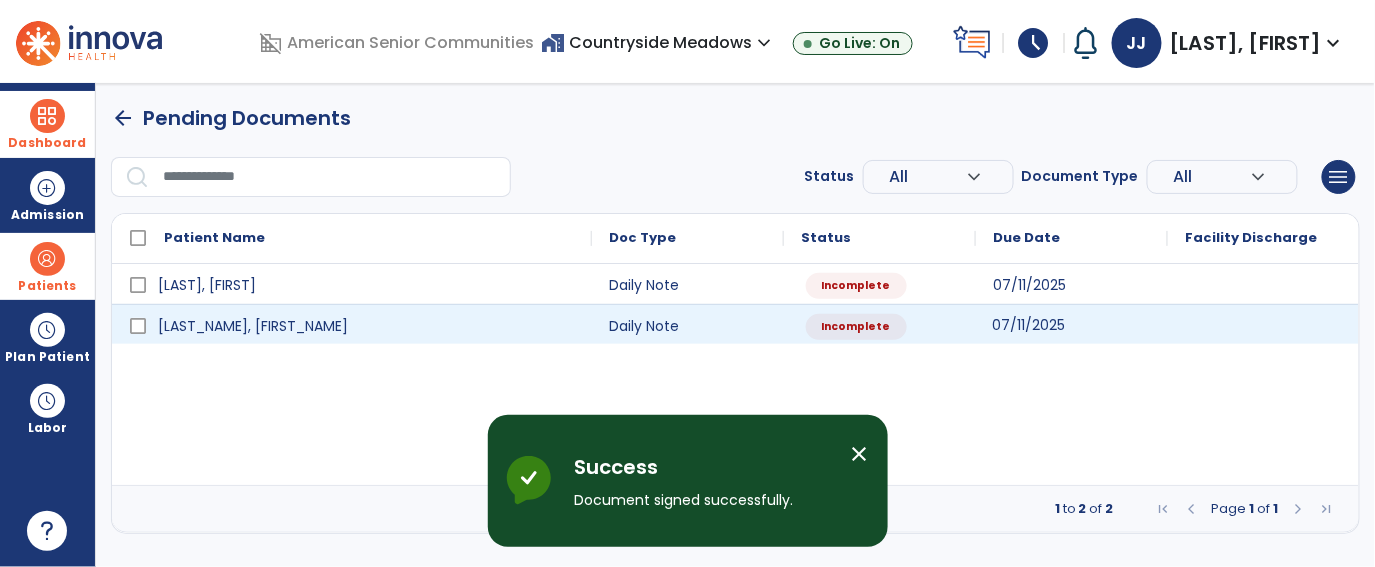 click on "07/11/2025" at bounding box center (1072, 324) 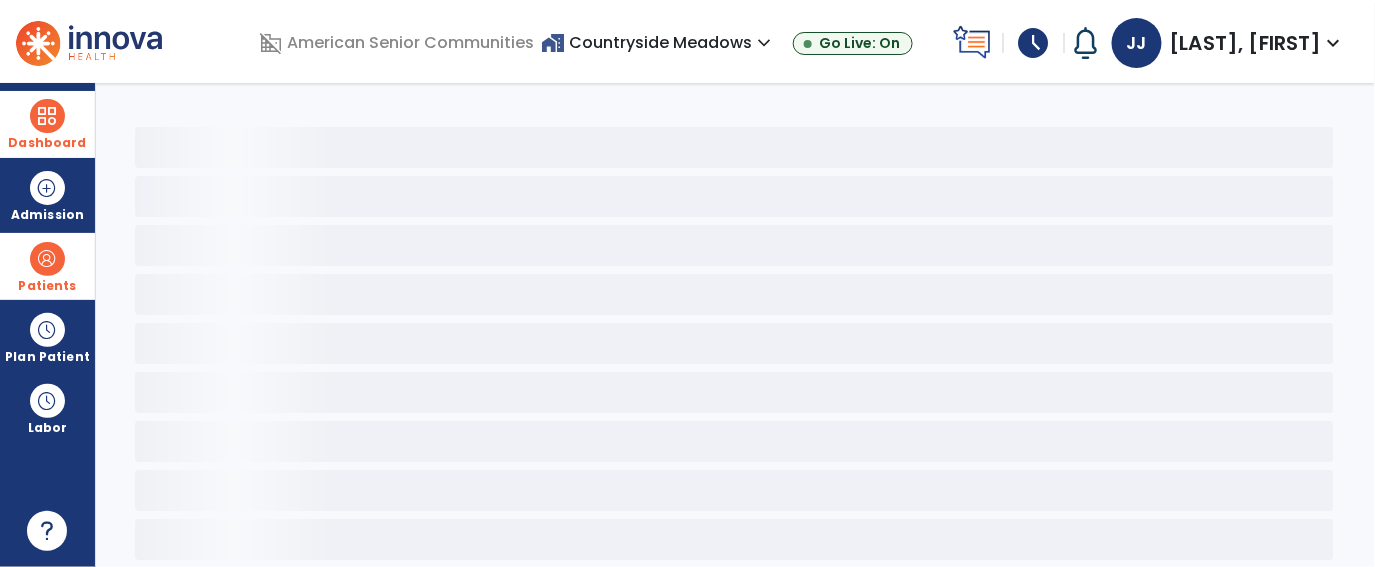 select on "*" 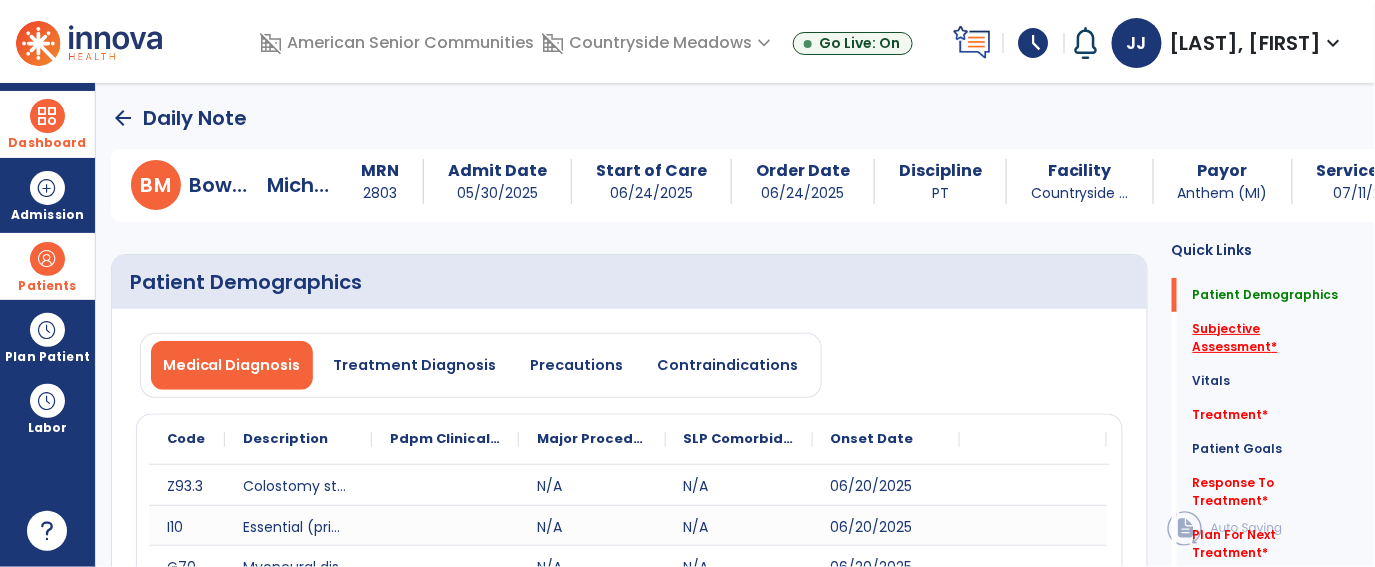 click on "Subjective Assessment   *" 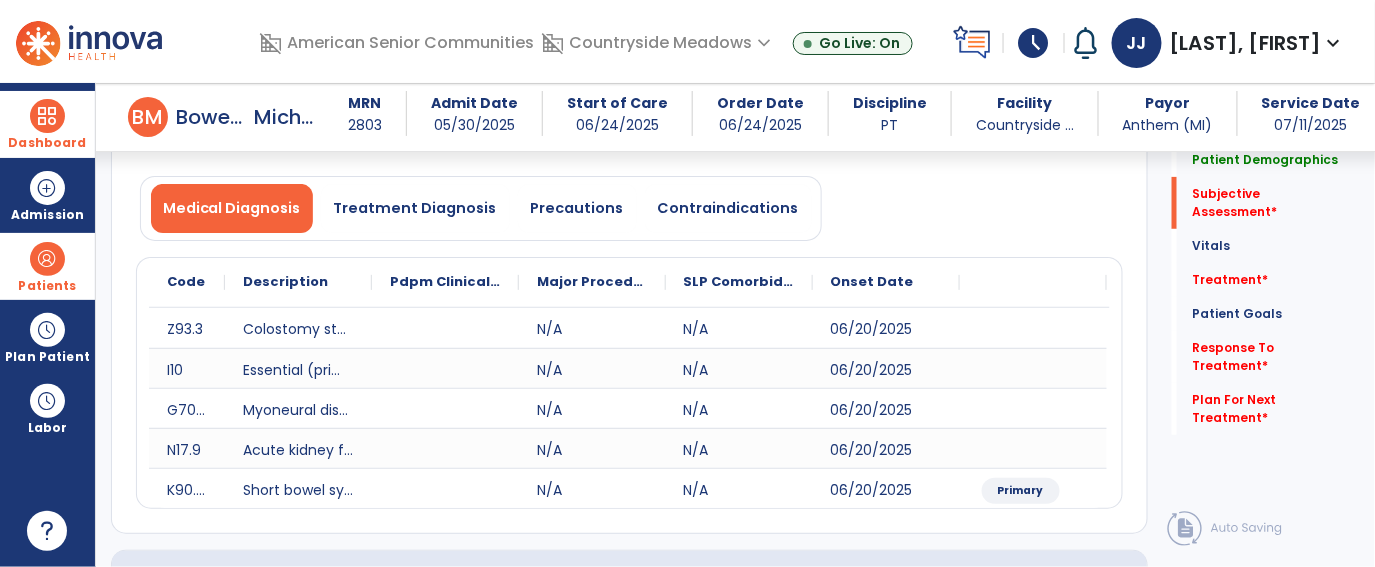 scroll, scrollTop: 522, scrollLeft: 0, axis: vertical 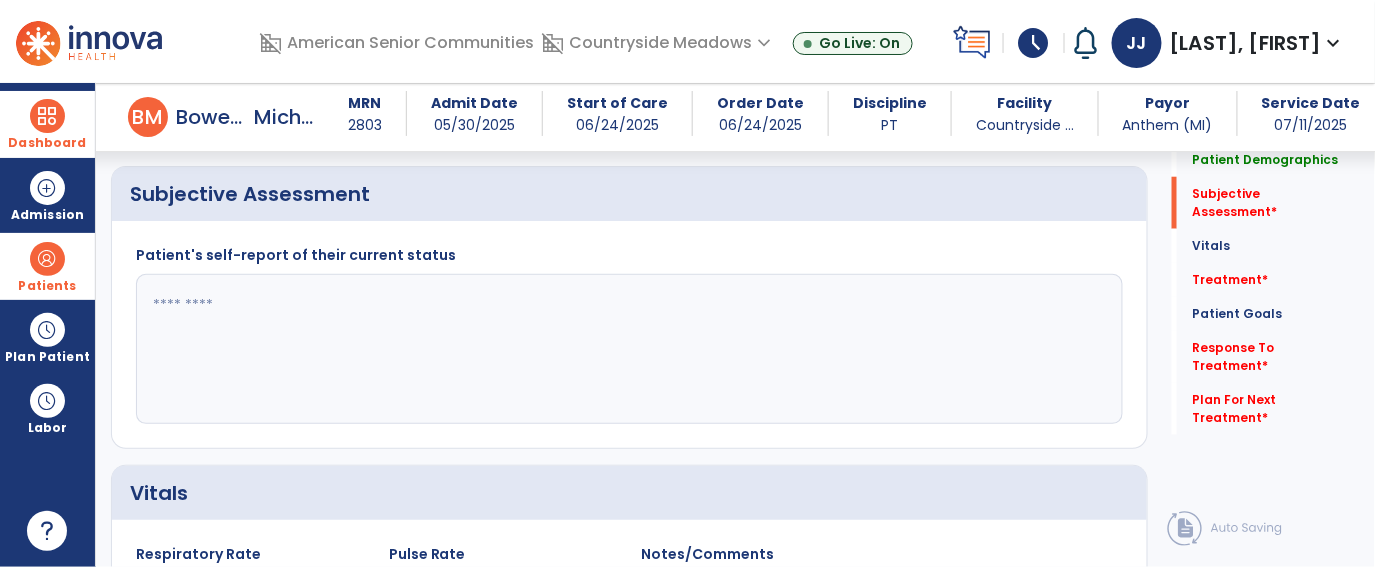 click 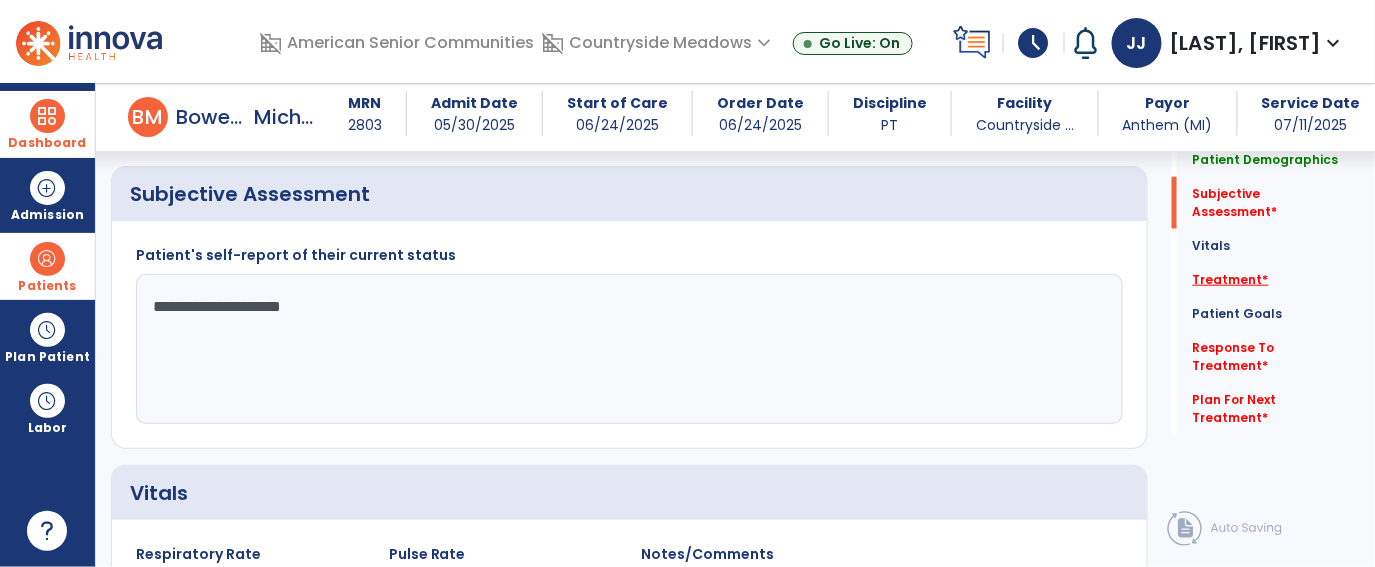type on "**********" 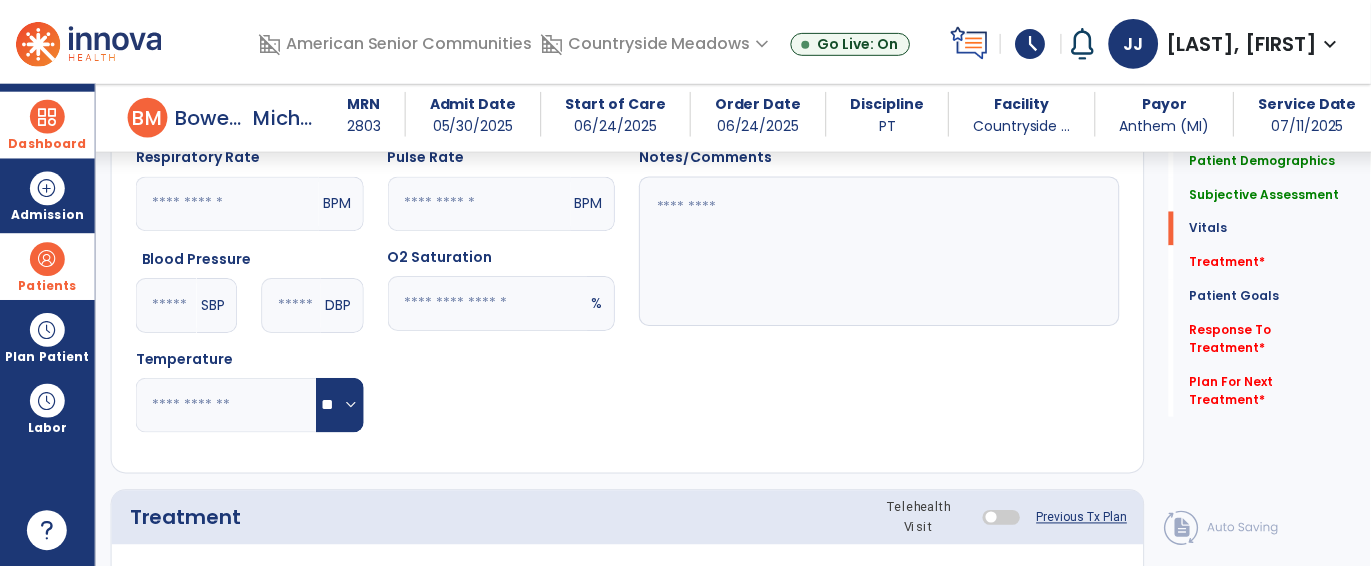 scroll, scrollTop: 1212, scrollLeft: 0, axis: vertical 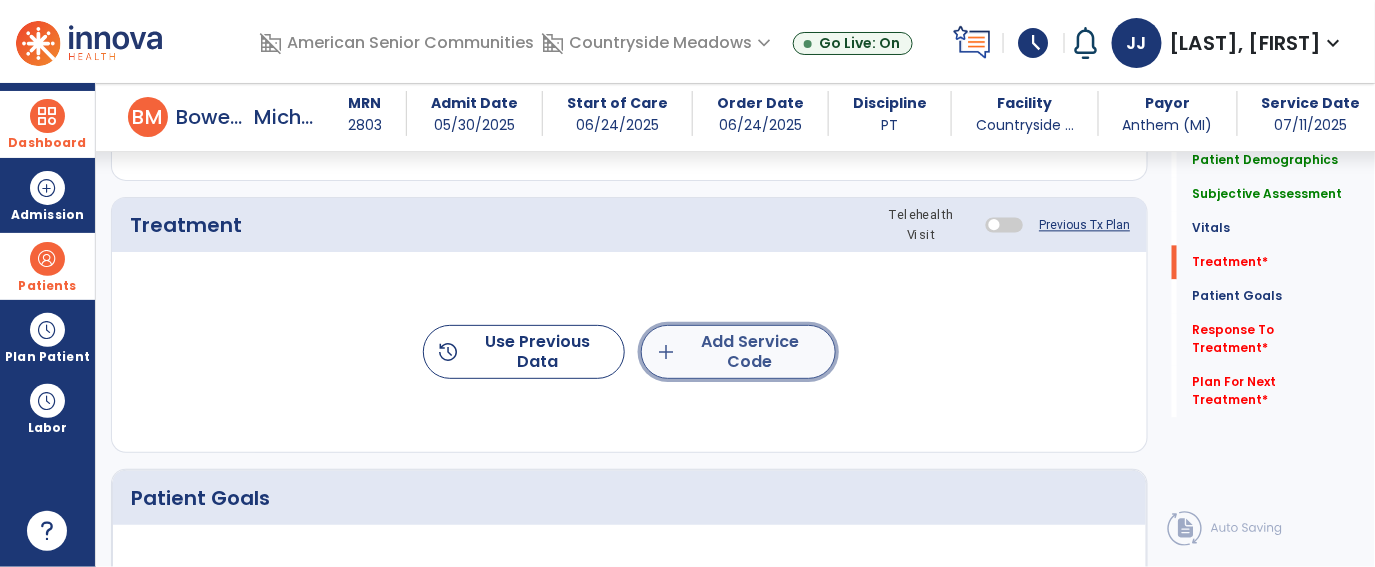 click on "add  Add Service Code" 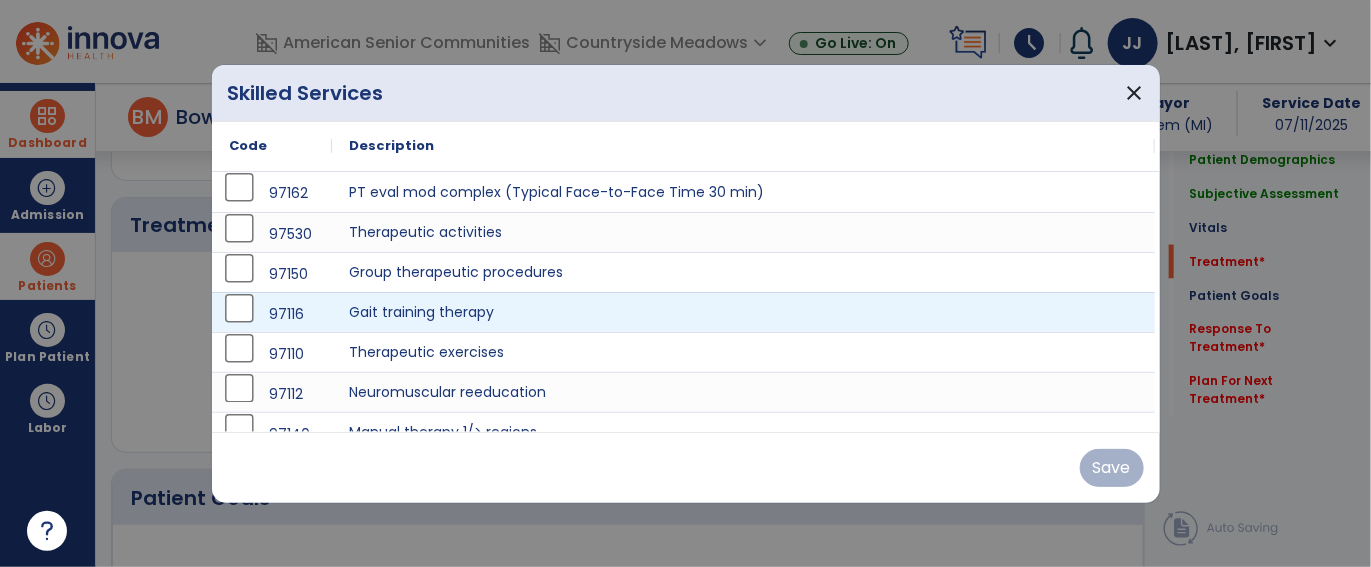 scroll, scrollTop: 1212, scrollLeft: 0, axis: vertical 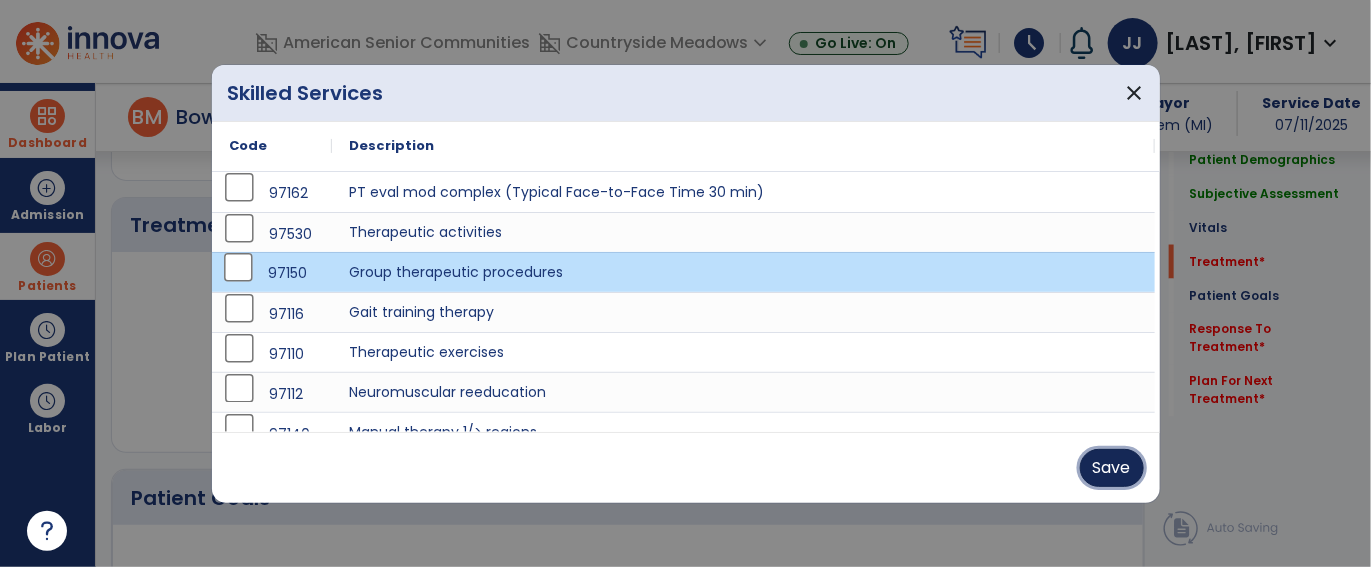 click on "Save" at bounding box center [1112, 468] 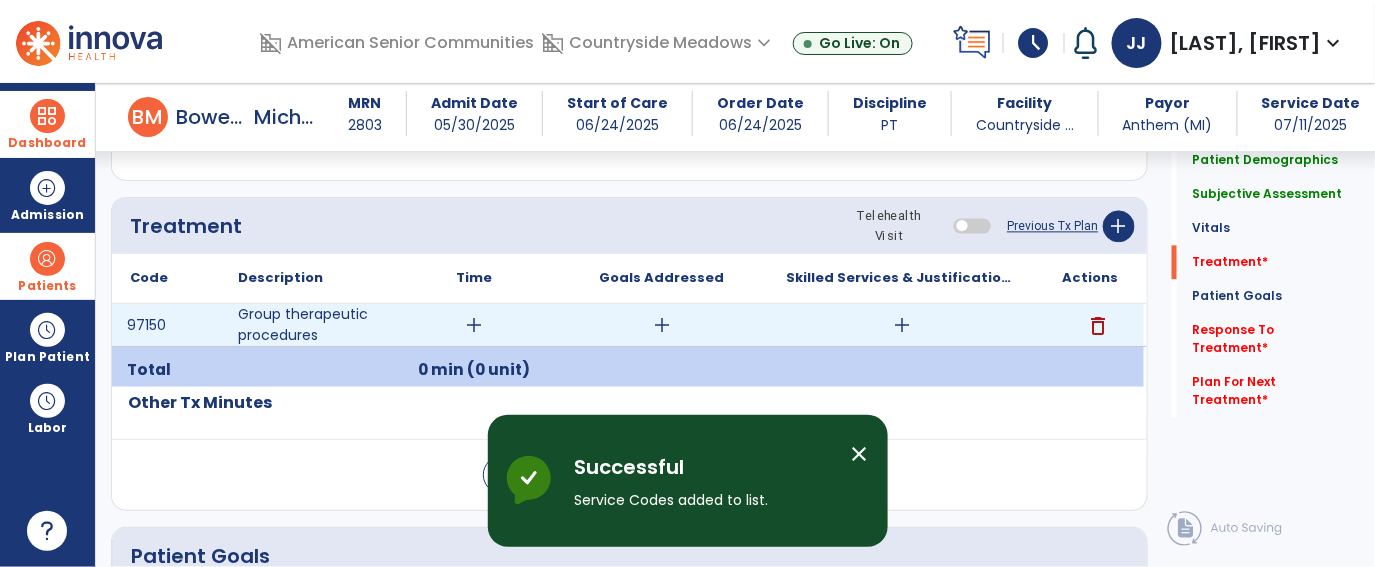 click on "add" at bounding box center [474, 325] 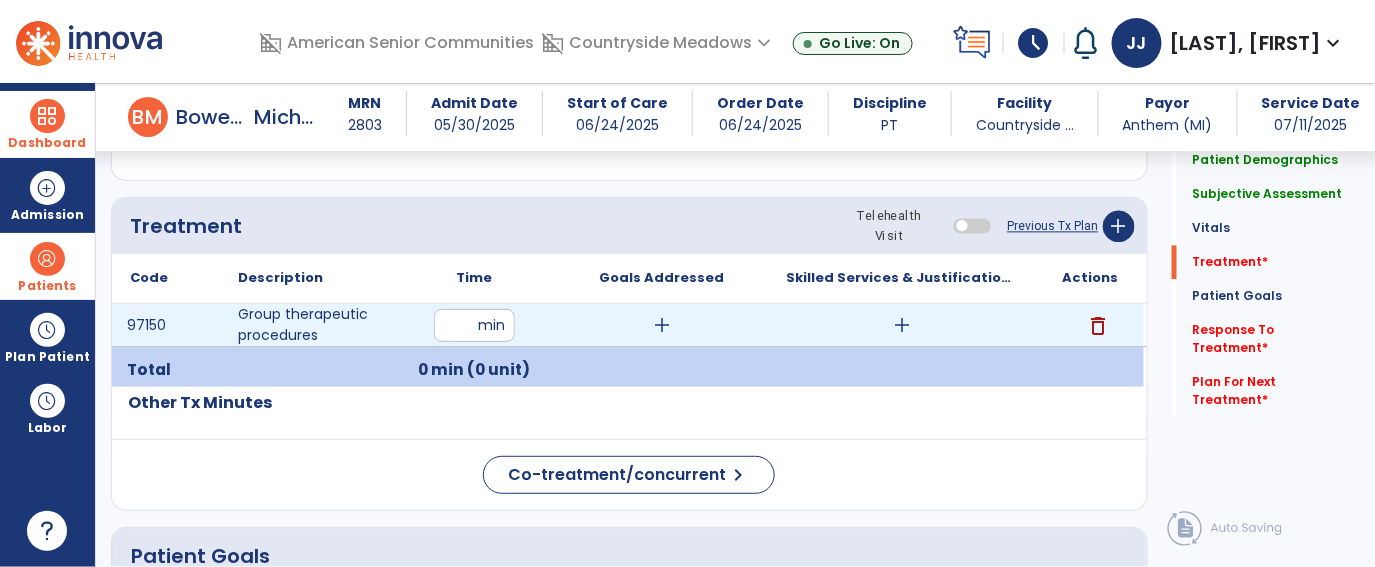 type on "**" 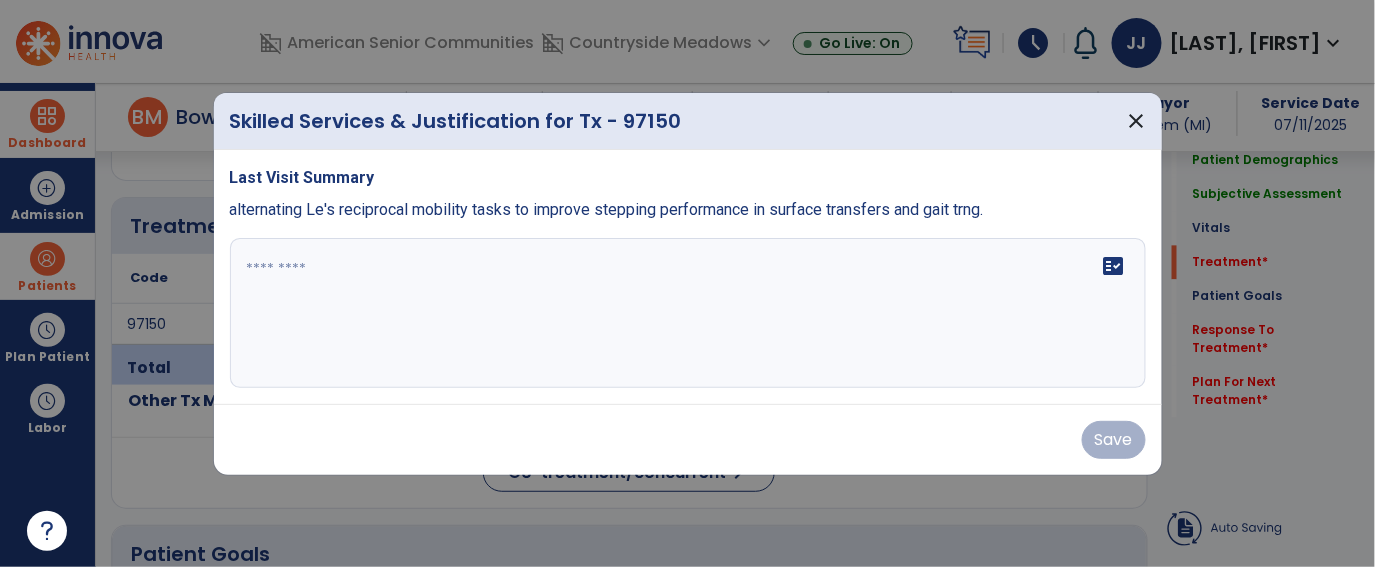 click on "fact_check" at bounding box center (688, 313) 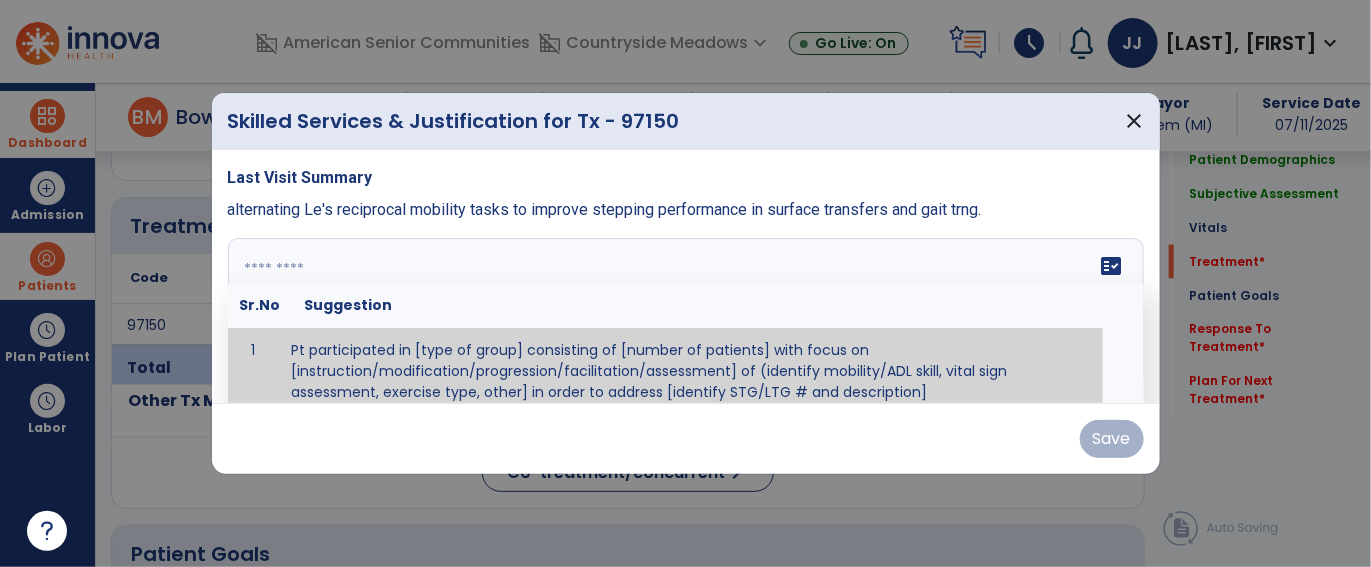 scroll, scrollTop: 1212, scrollLeft: 0, axis: vertical 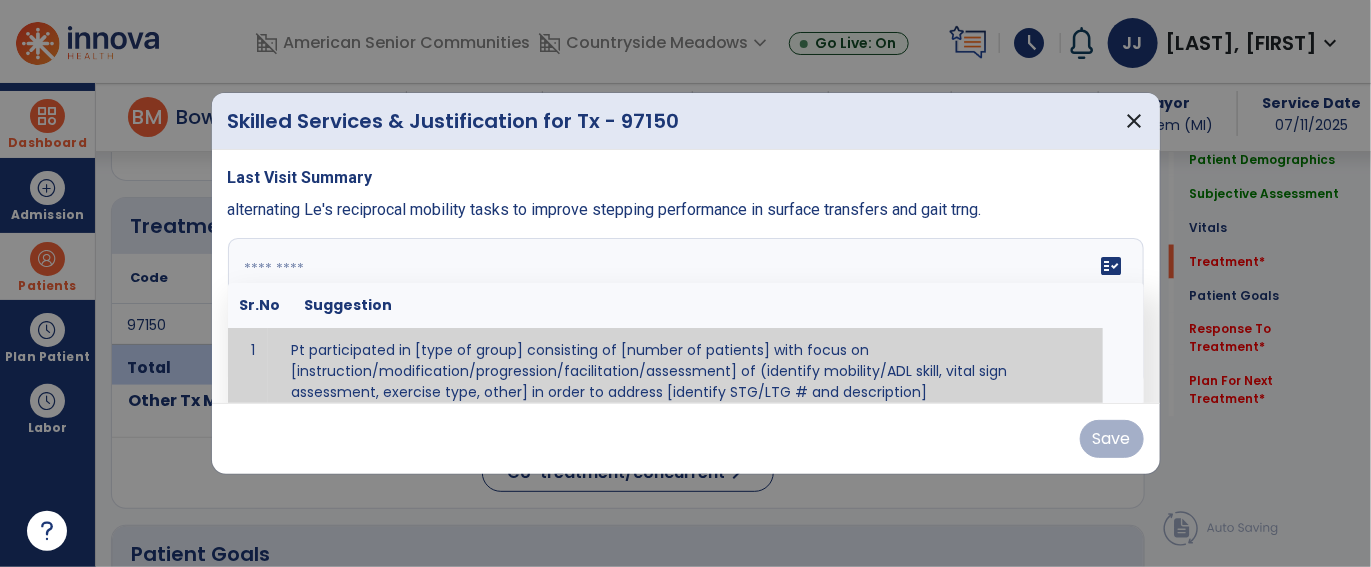 paste on "**********" 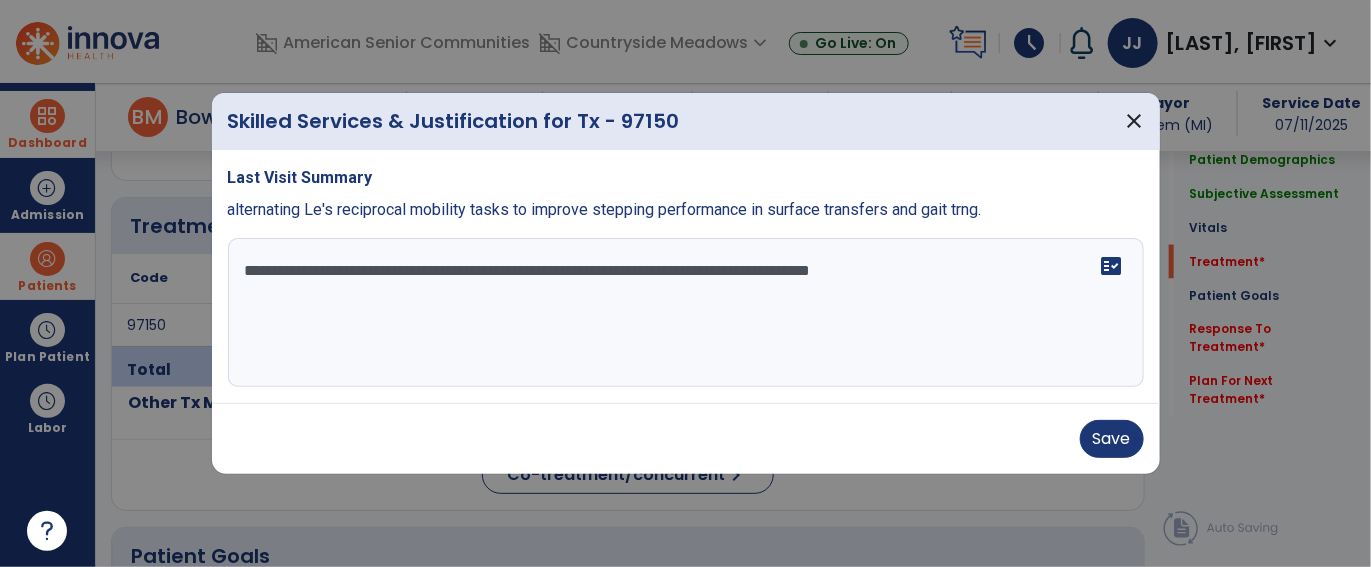 scroll, scrollTop: 0, scrollLeft: 0, axis: both 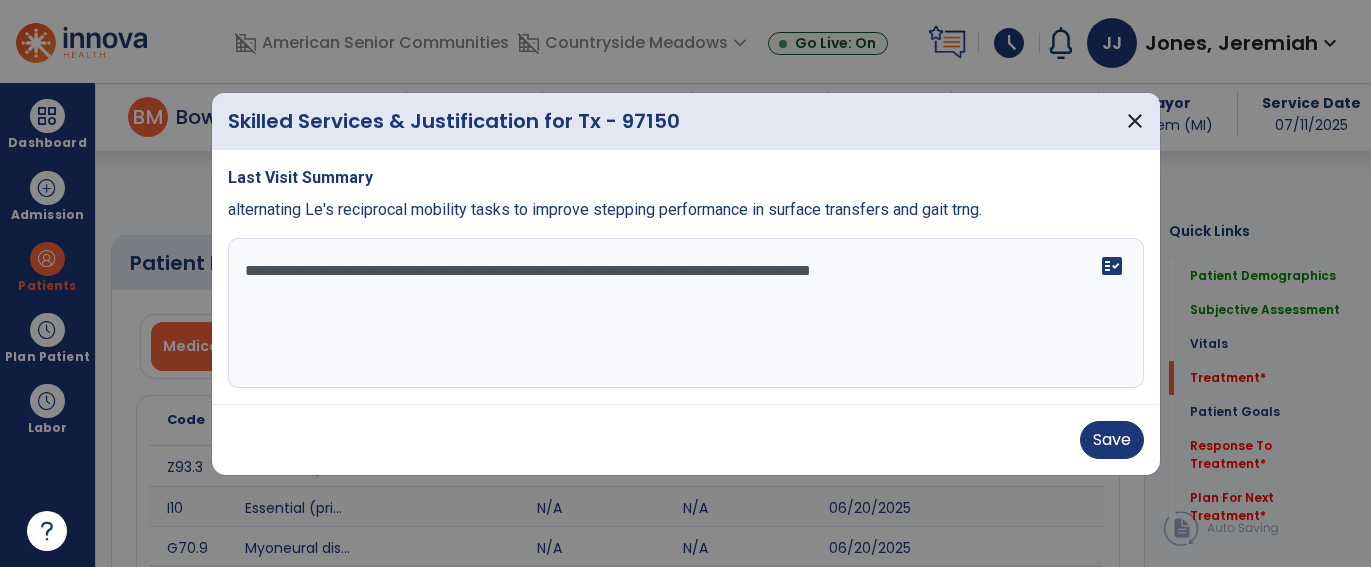 select on "*" 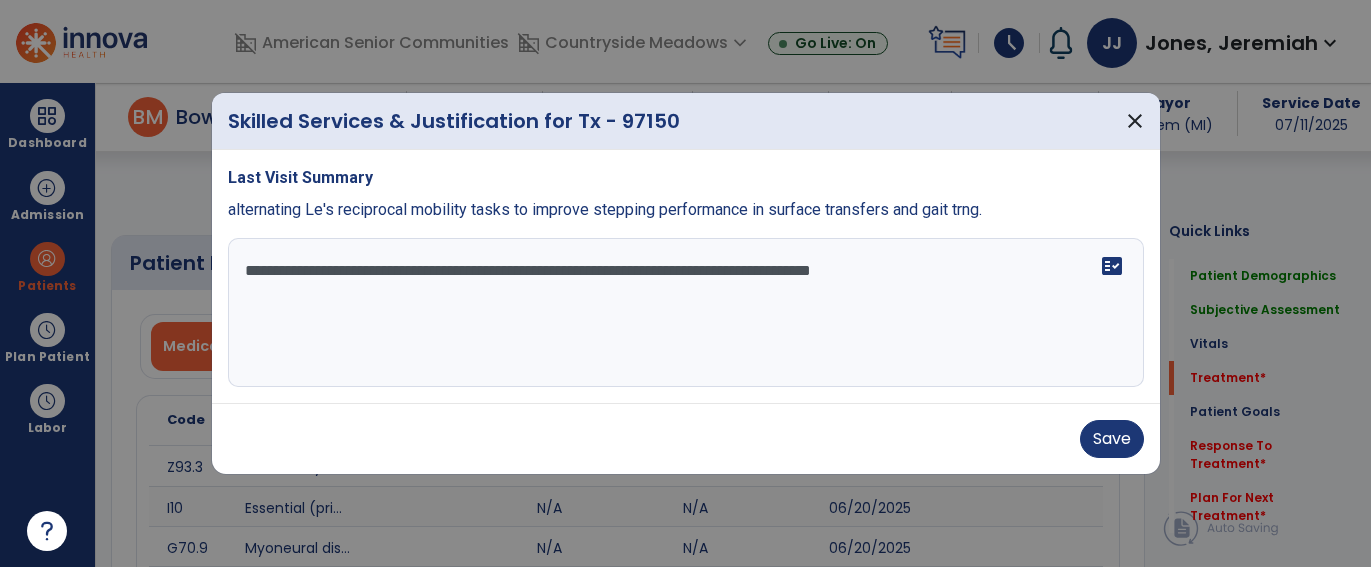 scroll, scrollTop: 0, scrollLeft: 0, axis: both 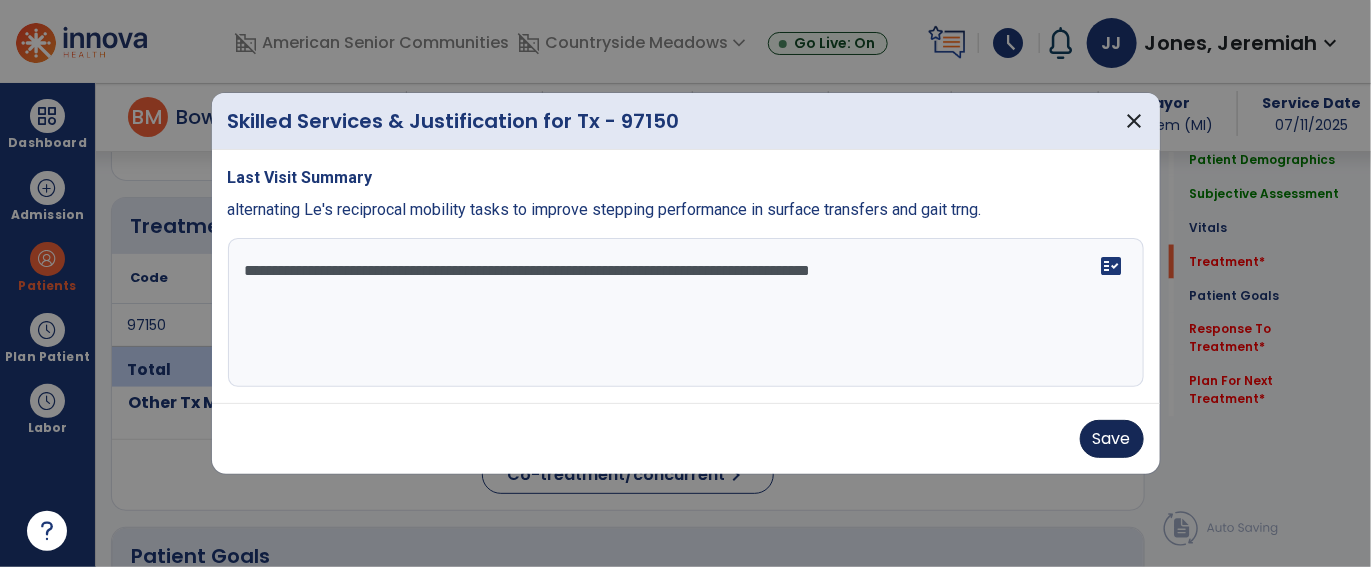 type on "**********" 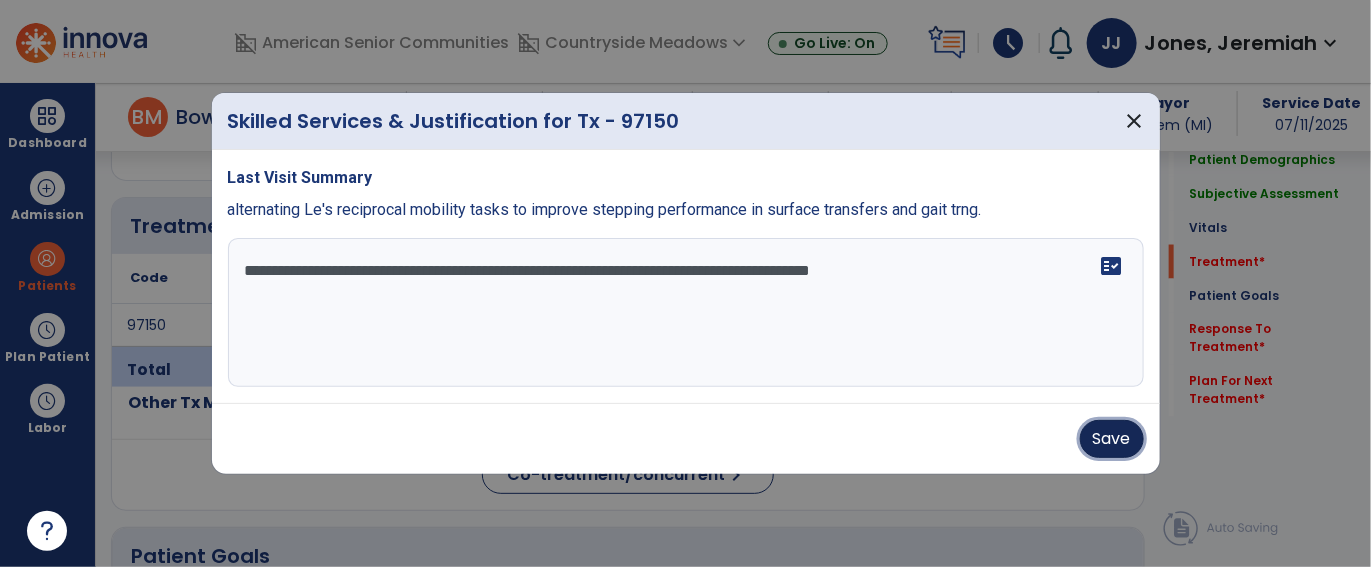 click on "Save" at bounding box center (1112, 439) 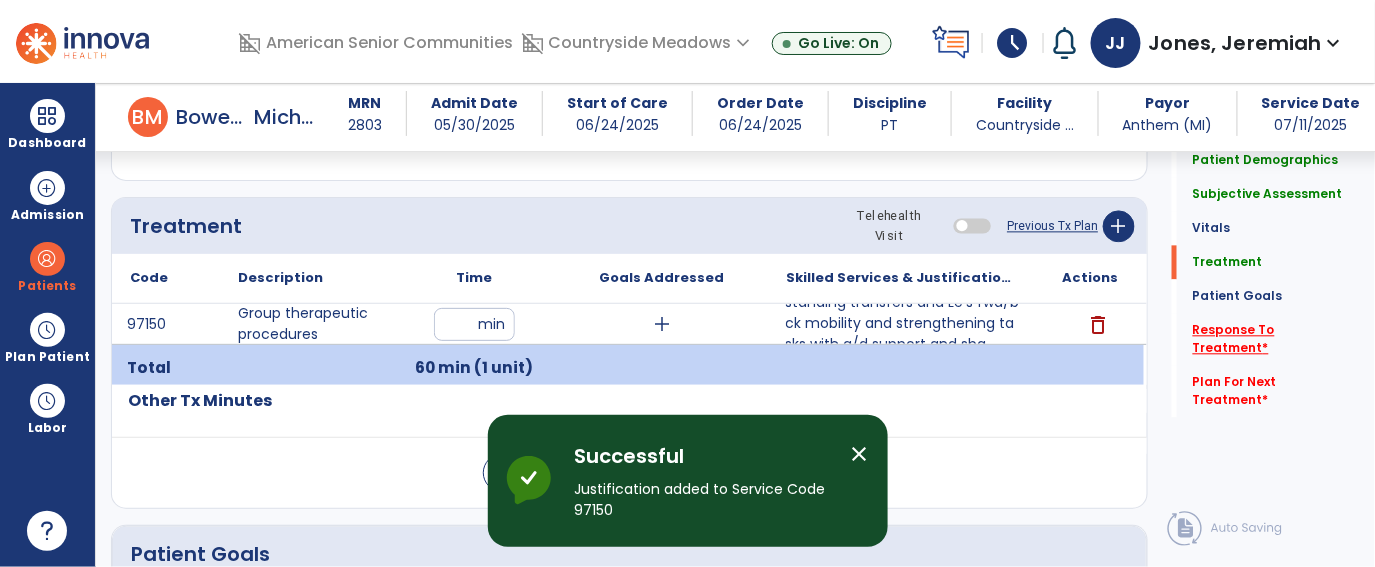 click on "Response To Treatment   *" 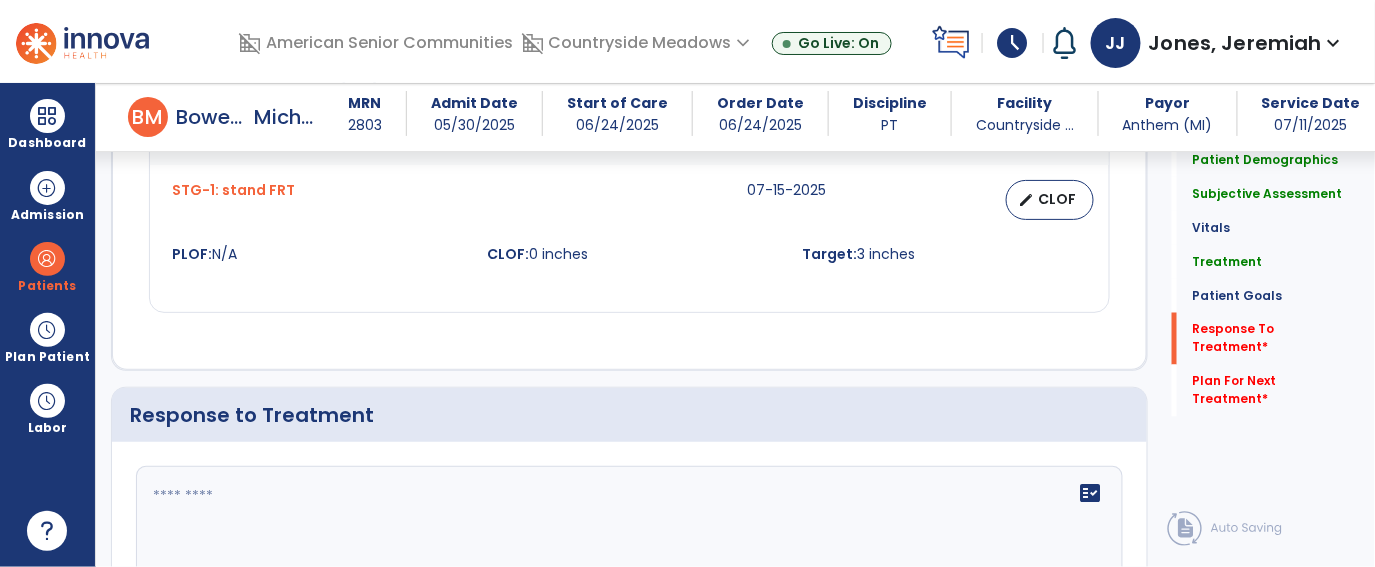 scroll, scrollTop: 3191, scrollLeft: 0, axis: vertical 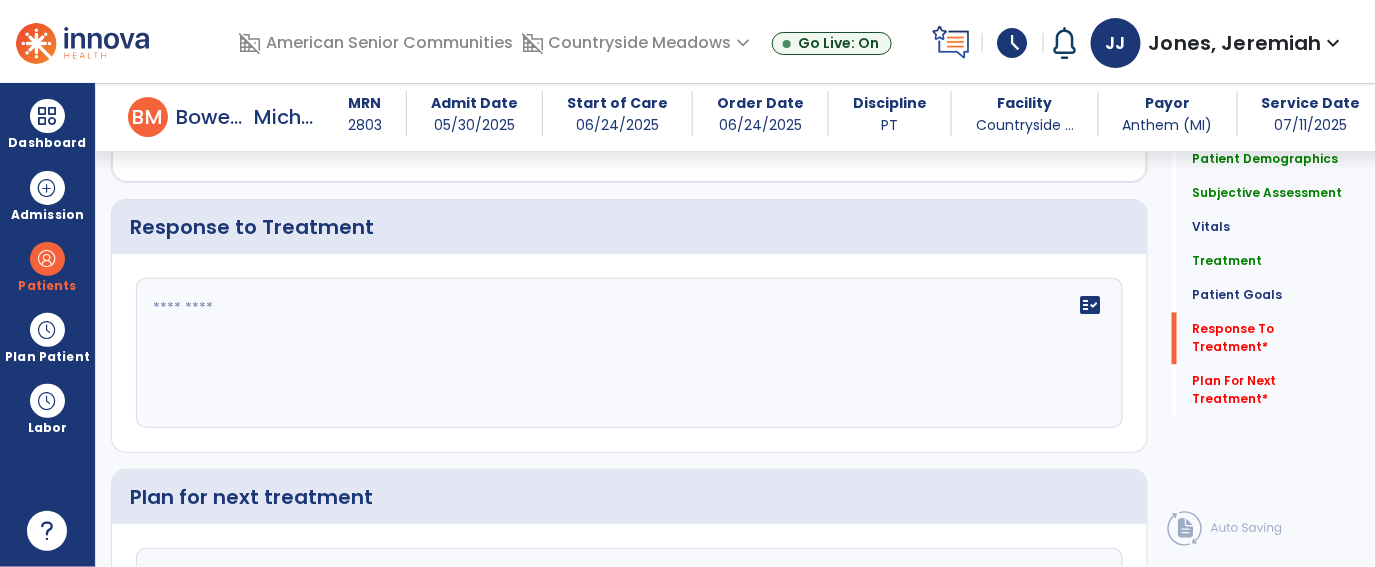 click on "fact_check" 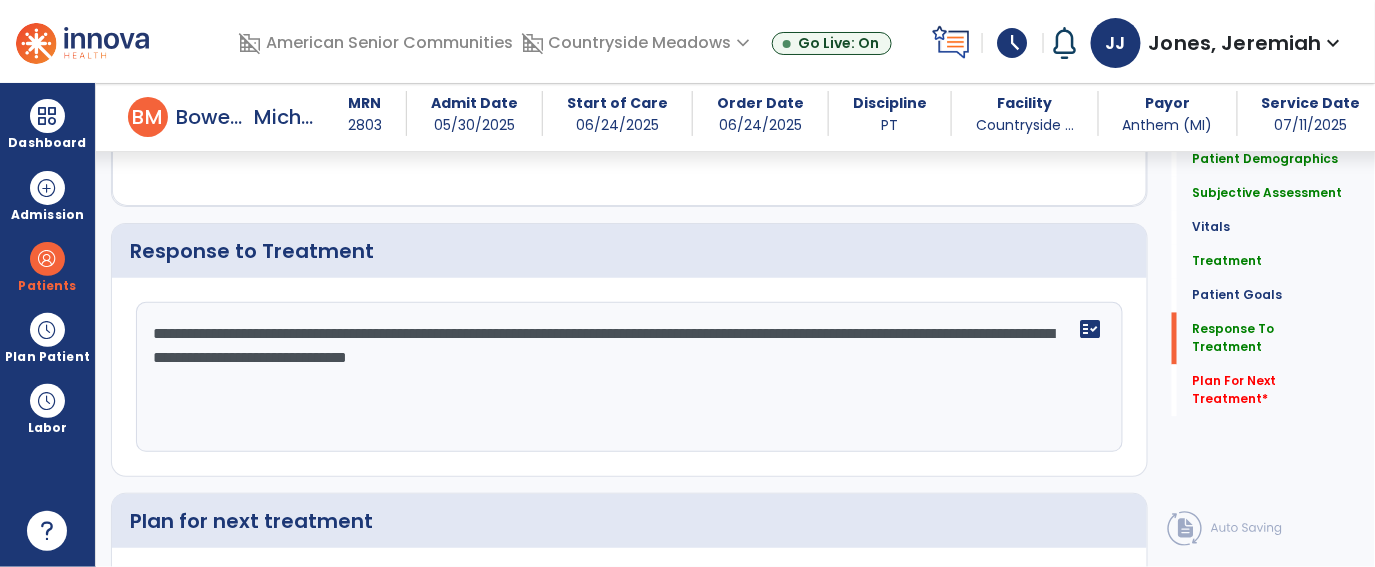 scroll, scrollTop: 3190, scrollLeft: 0, axis: vertical 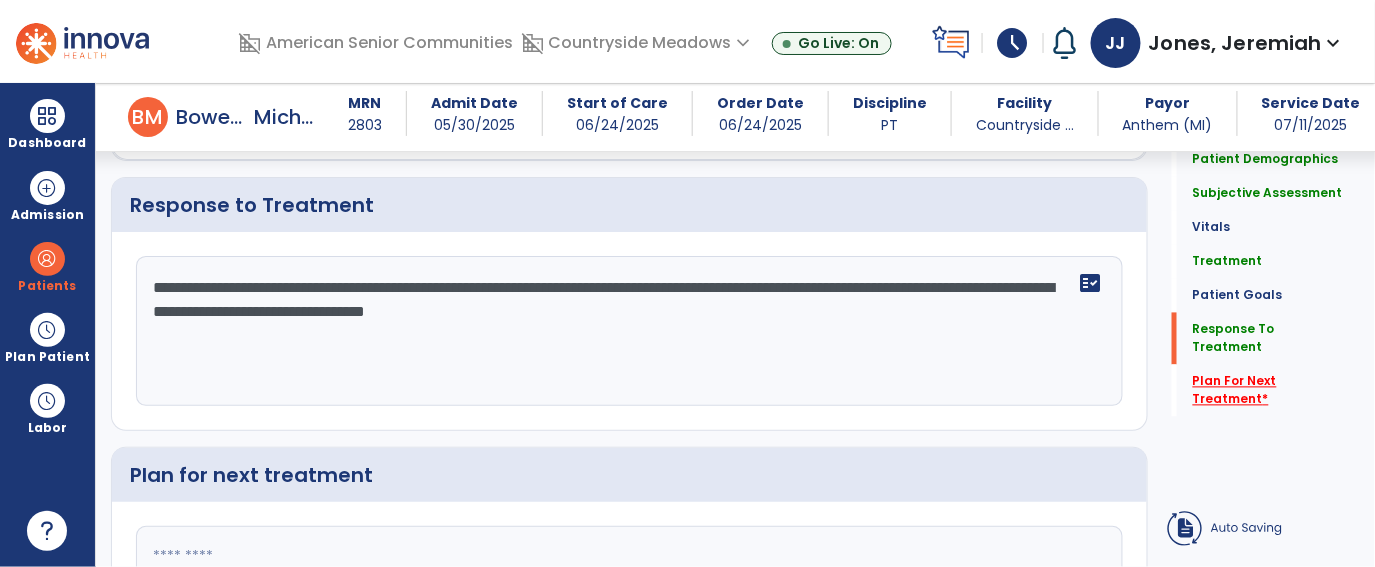 type on "**********" 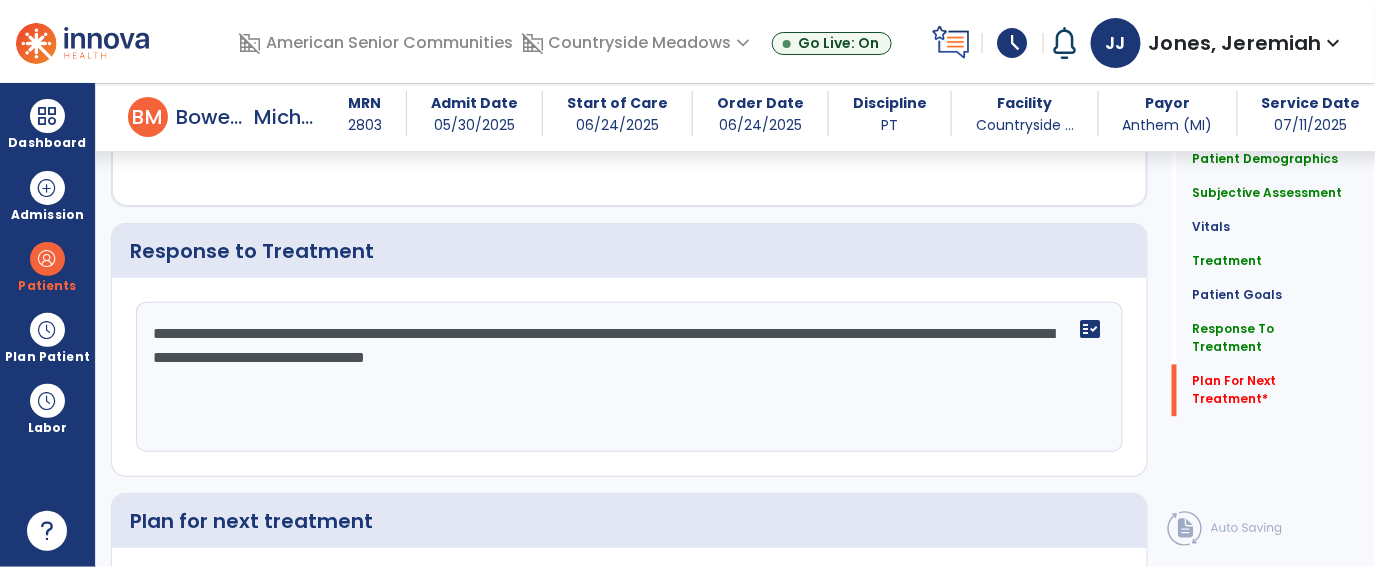 scroll, scrollTop: 3412, scrollLeft: 0, axis: vertical 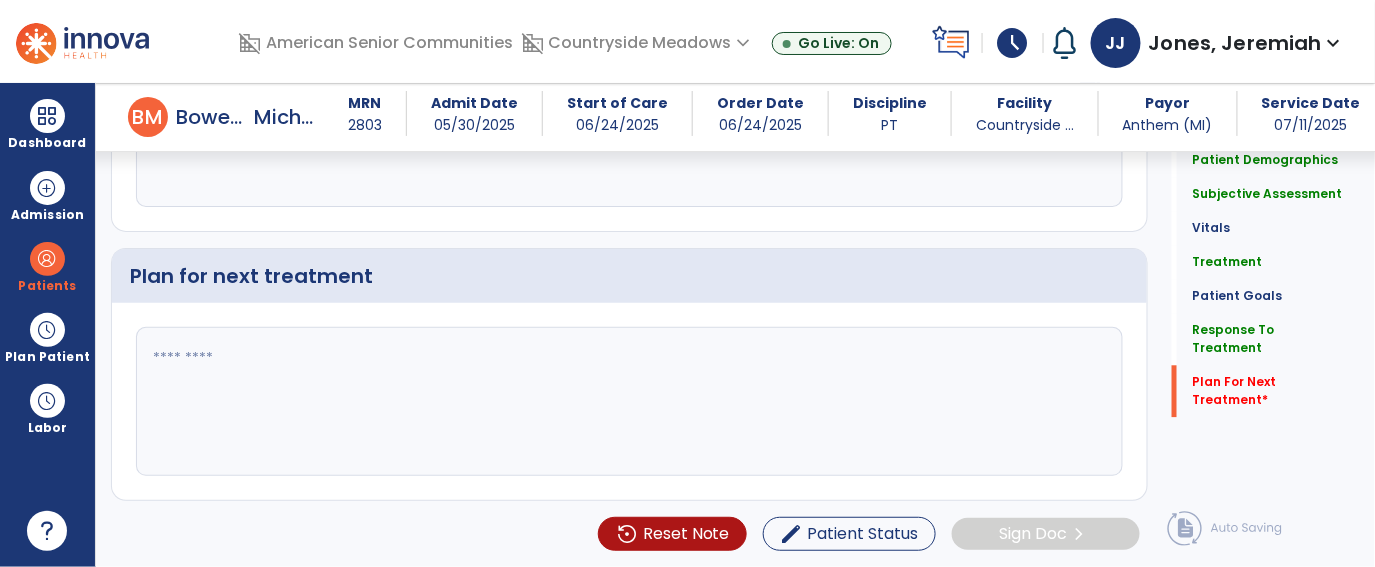 click 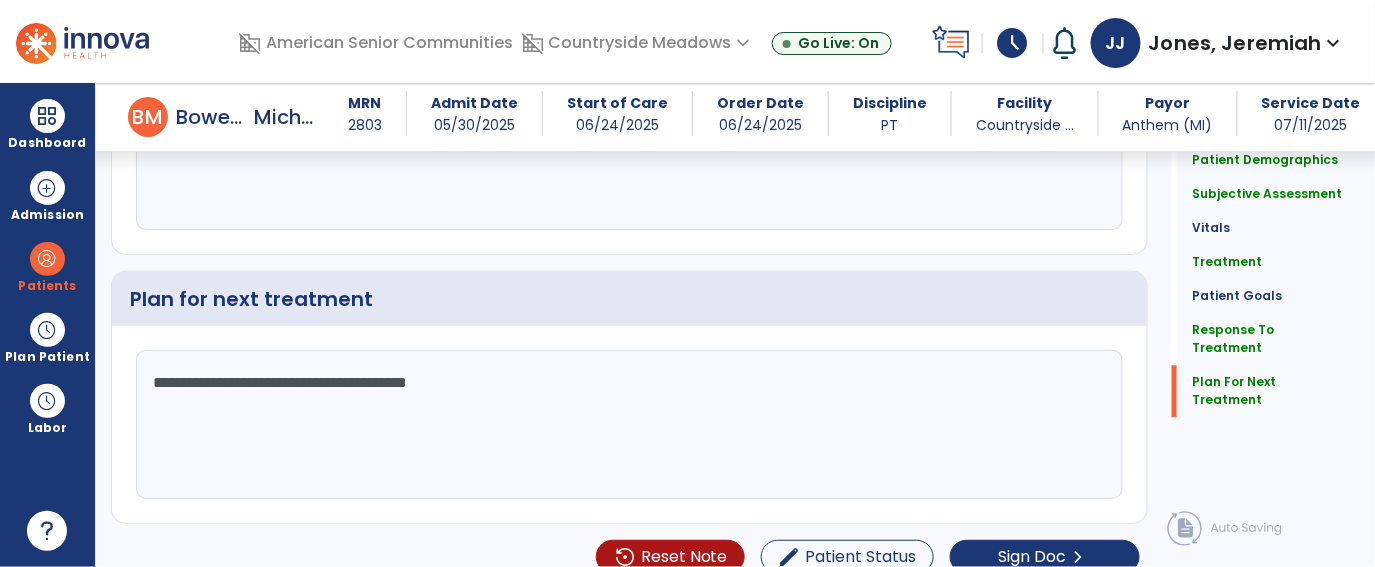 scroll, scrollTop: 3412, scrollLeft: 0, axis: vertical 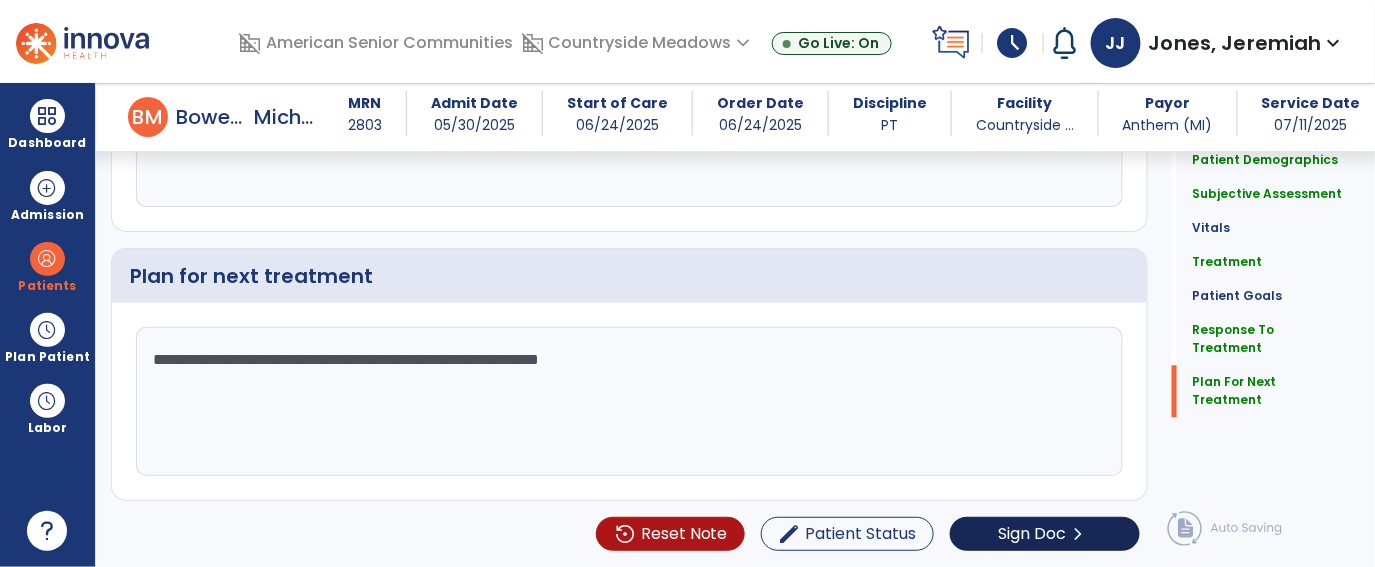 type on "**********" 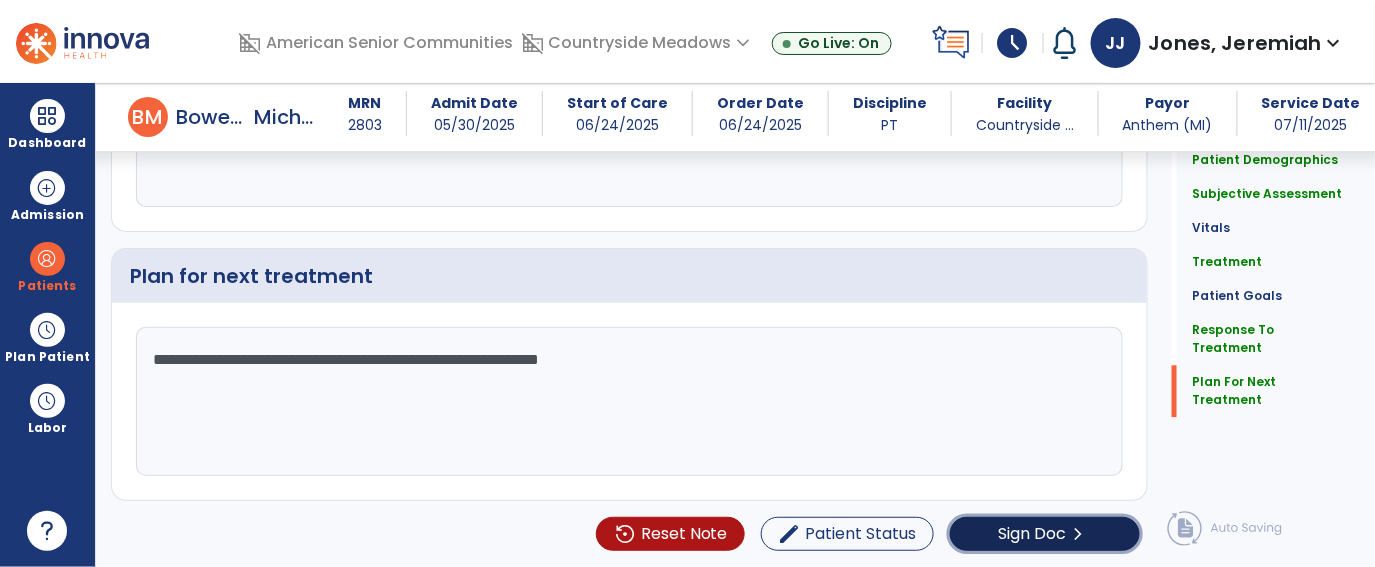 click on "Sign Doc" 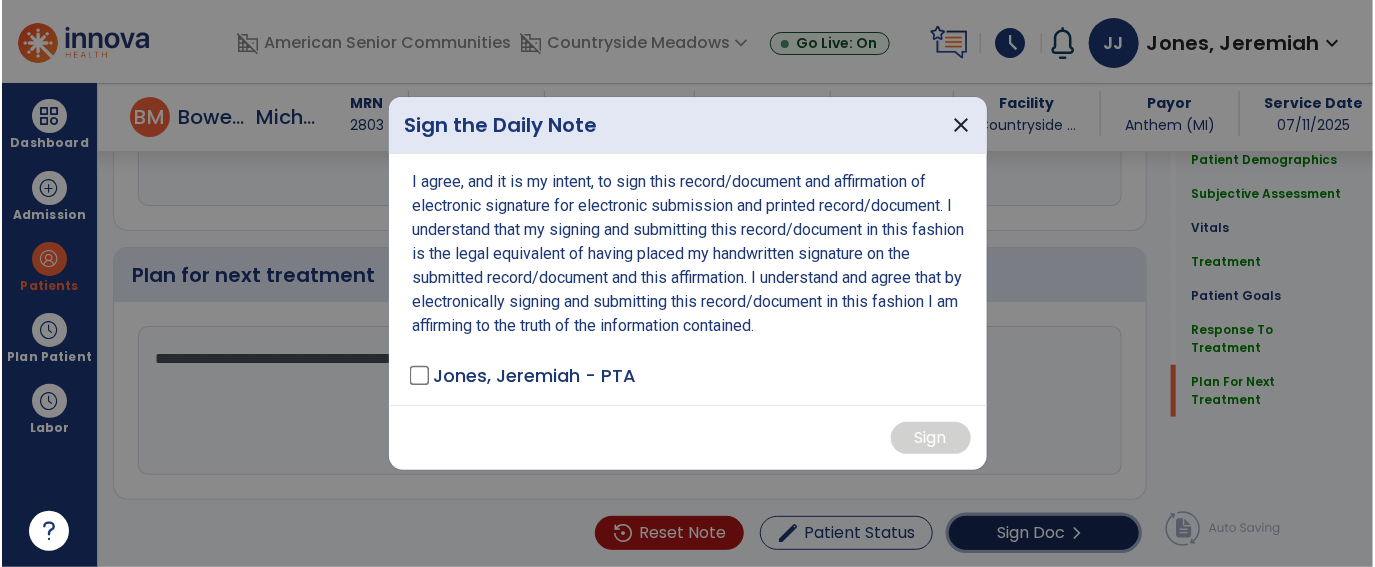 scroll, scrollTop: 3412, scrollLeft: 0, axis: vertical 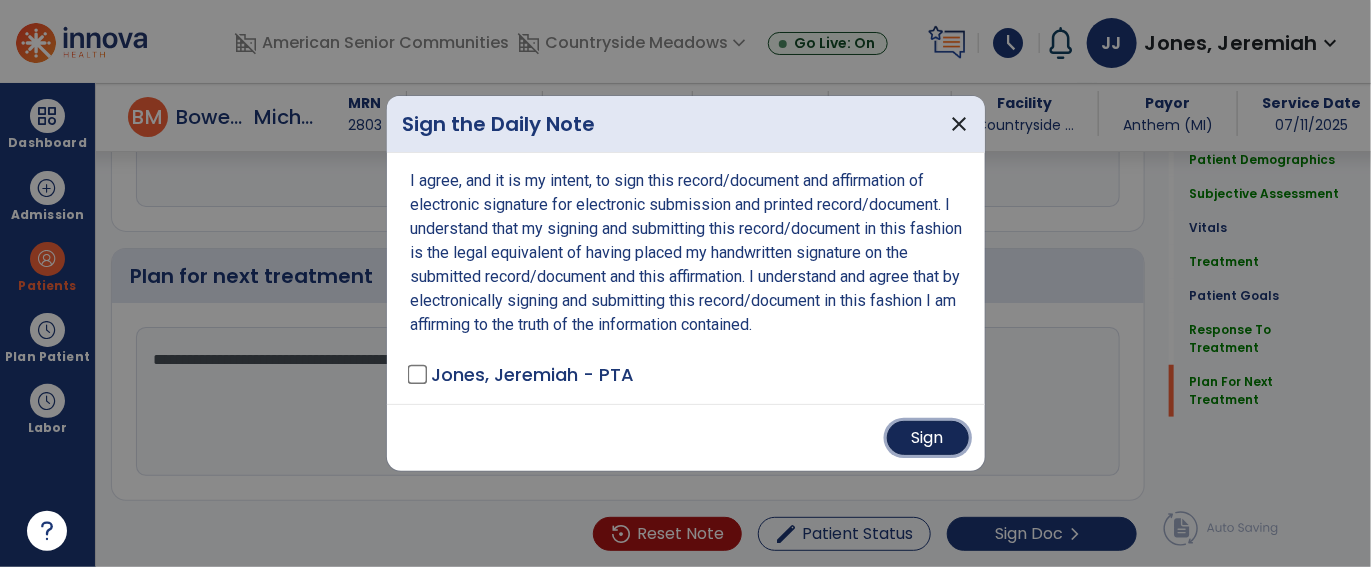 click on "Sign" at bounding box center [928, 438] 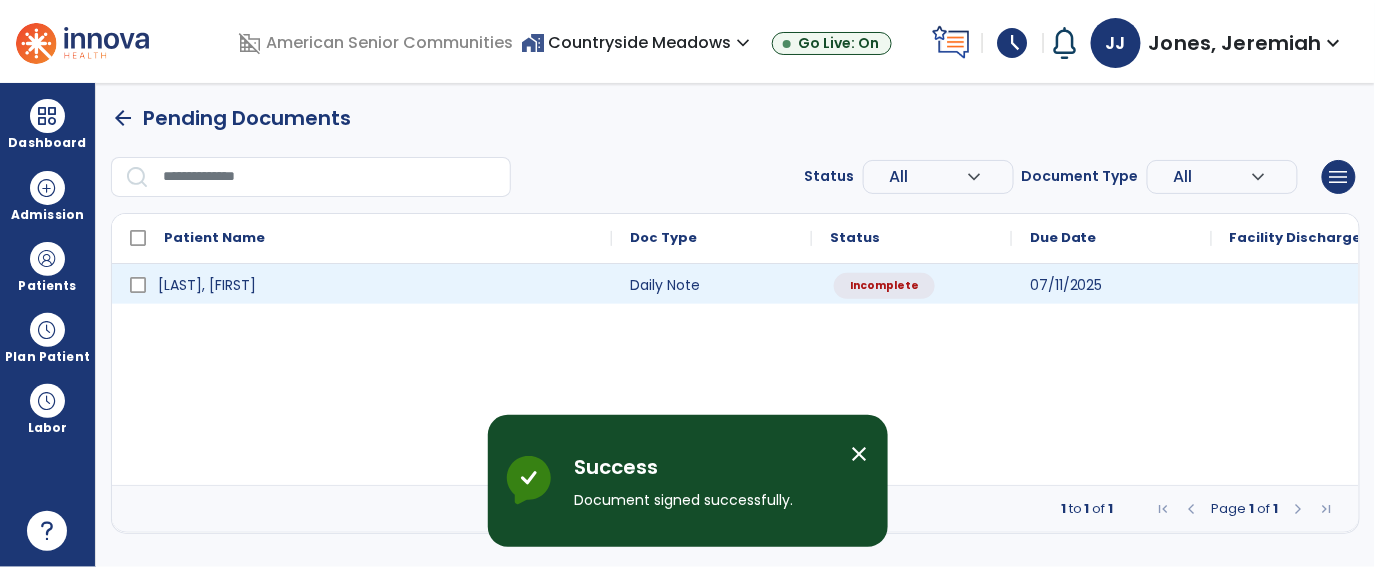 scroll, scrollTop: 0, scrollLeft: 0, axis: both 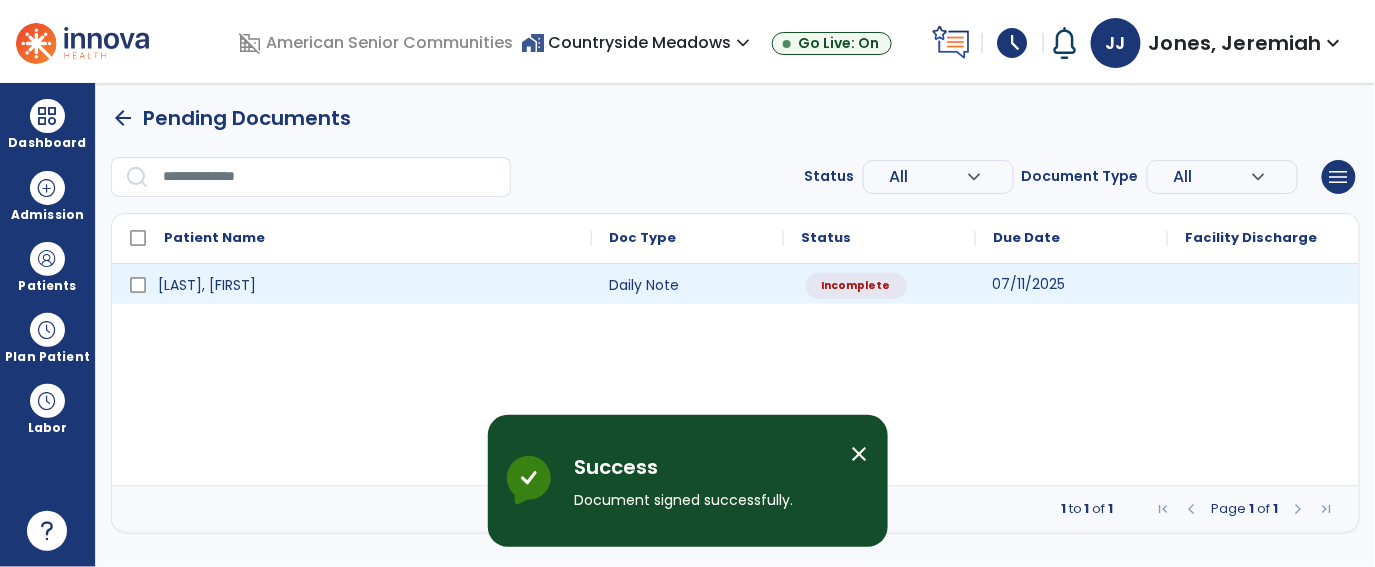 click on "07/11/2025" at bounding box center [1072, 284] 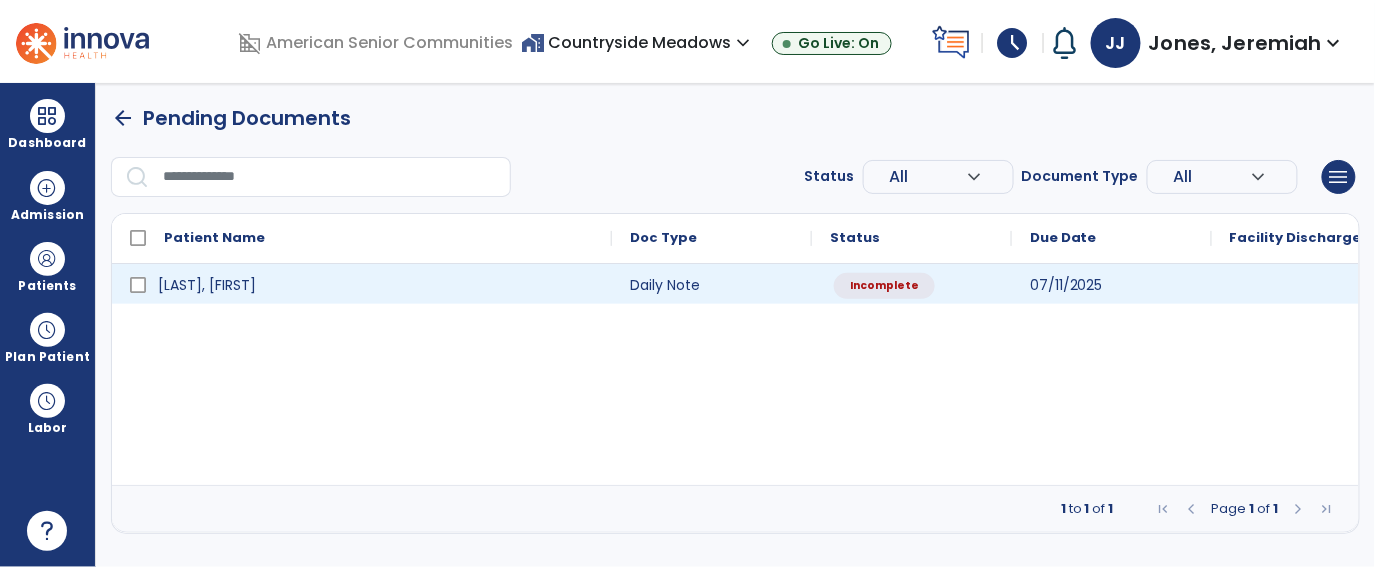select on "*" 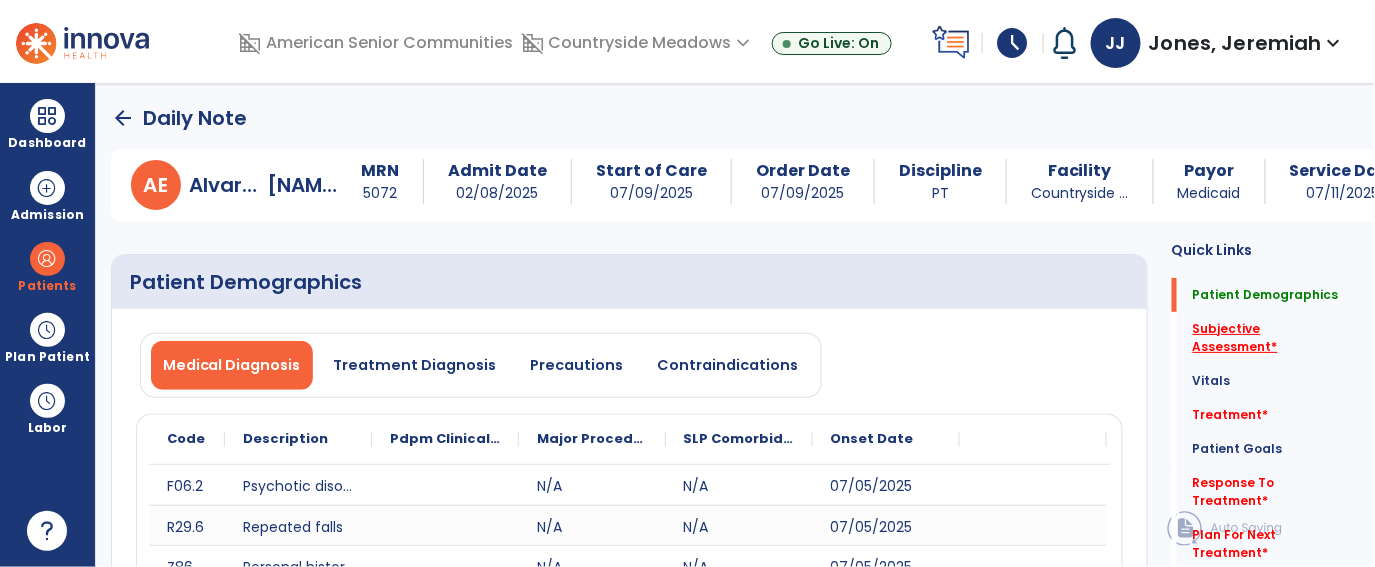 click on "Subjective Assessment   *" 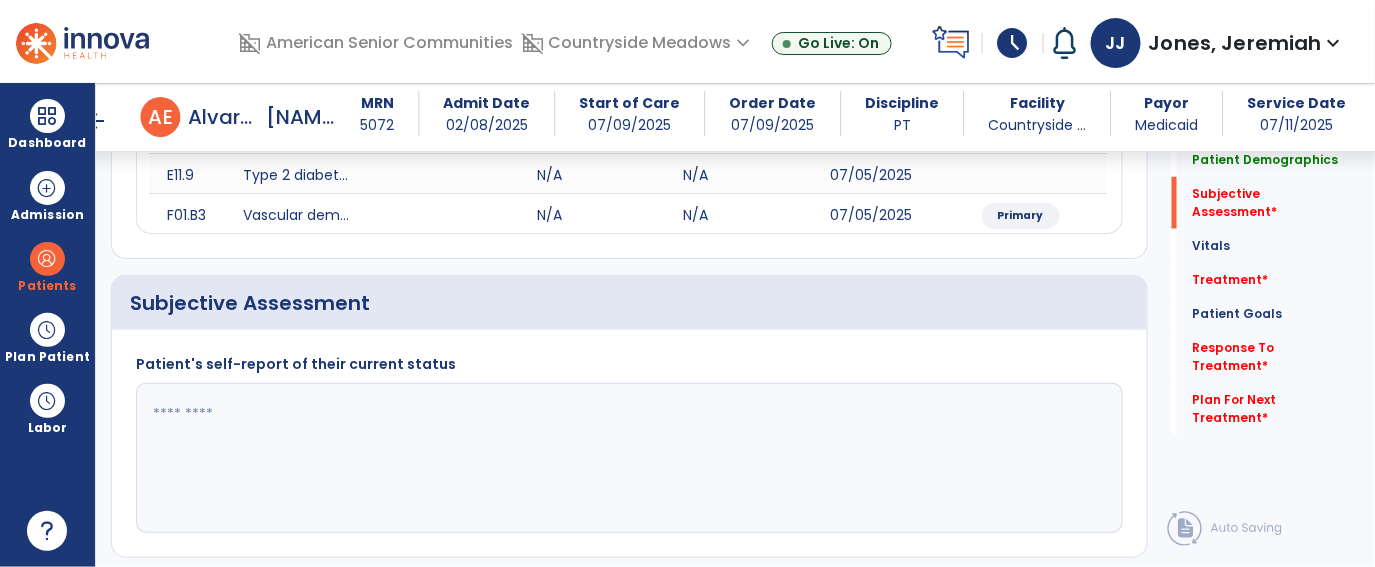 scroll, scrollTop: 602, scrollLeft: 0, axis: vertical 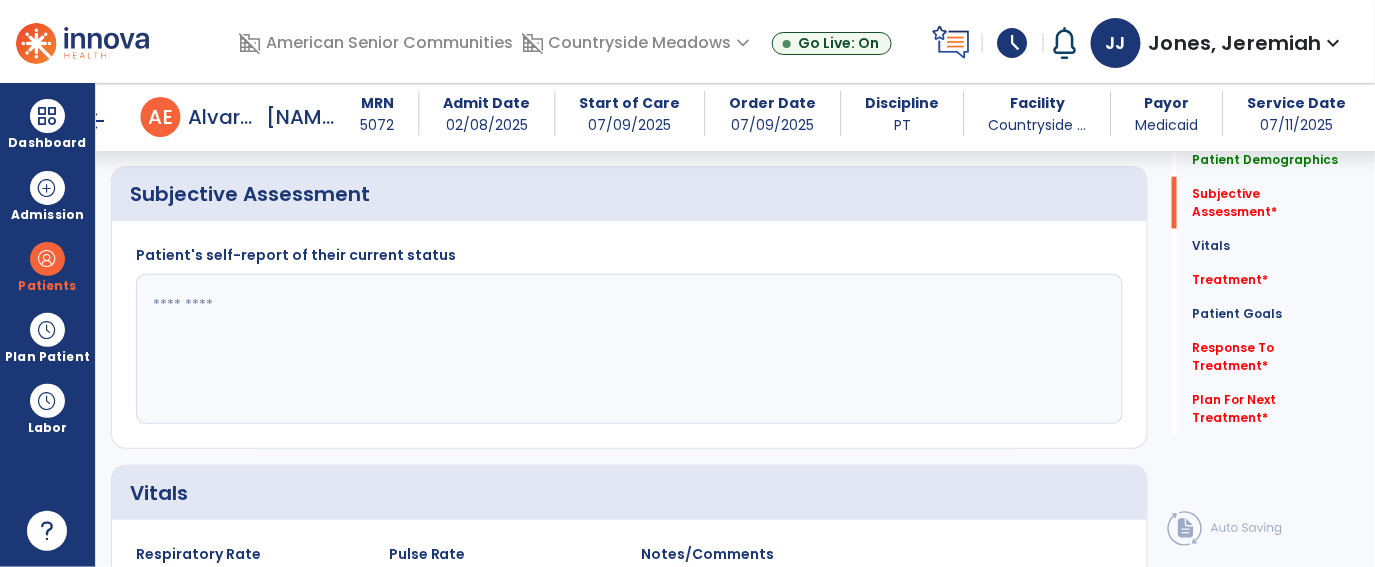 click 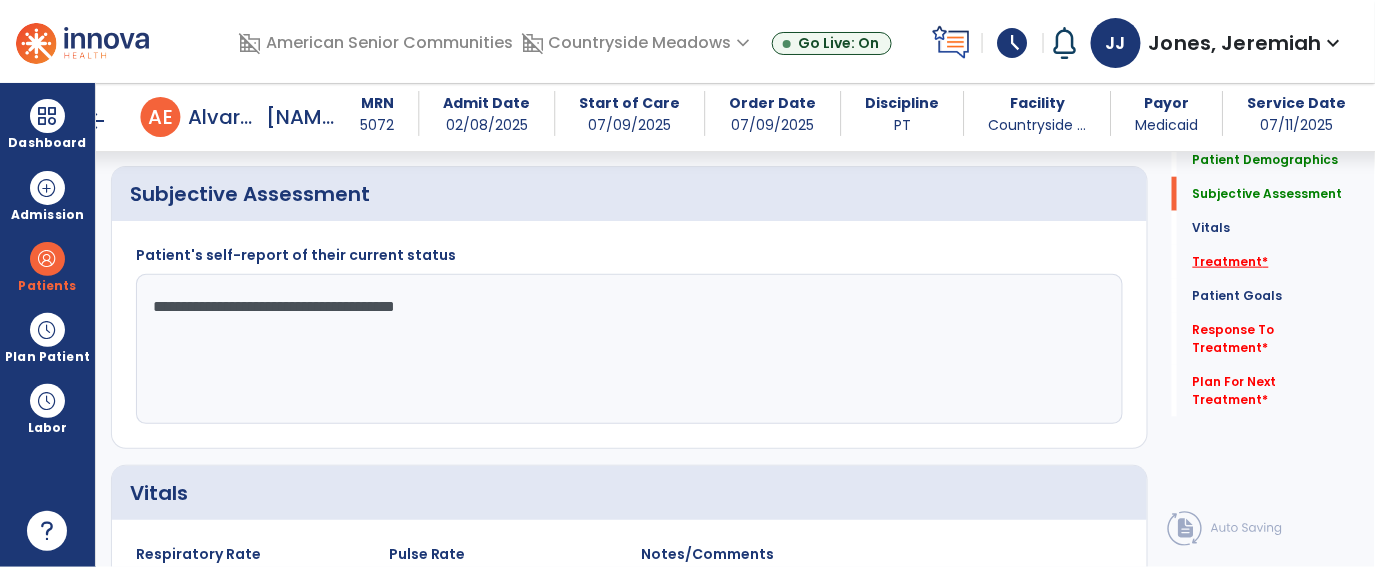 type on "**********" 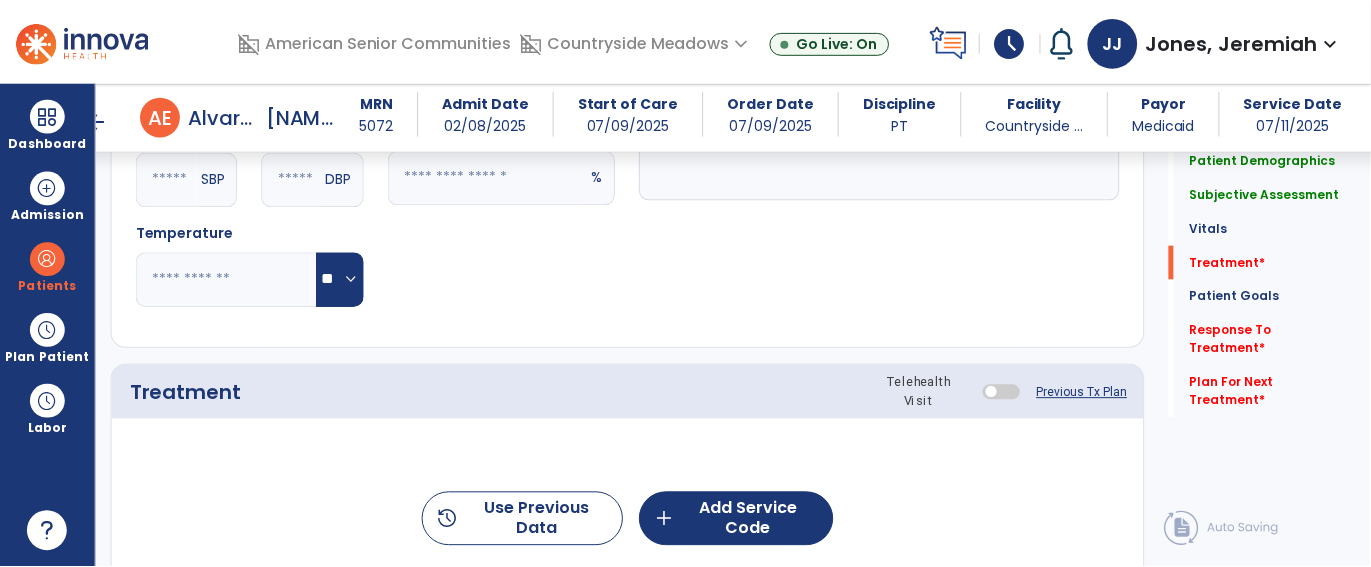 scroll, scrollTop: 1291, scrollLeft: 0, axis: vertical 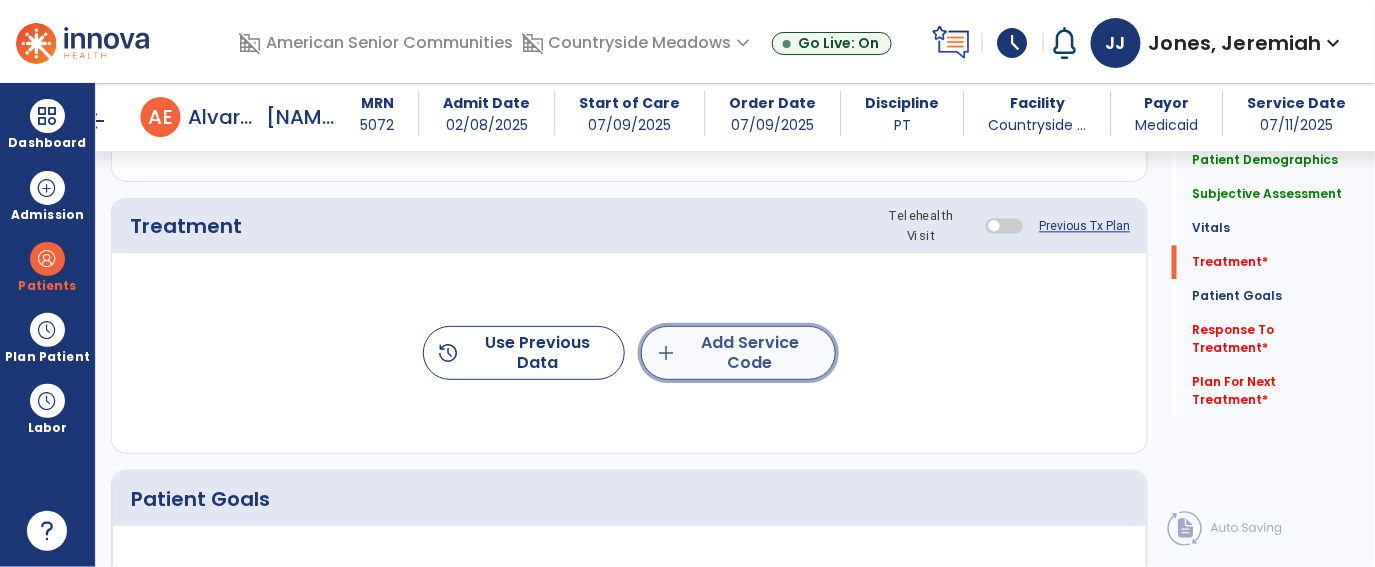 click on "add  Add Service Code" 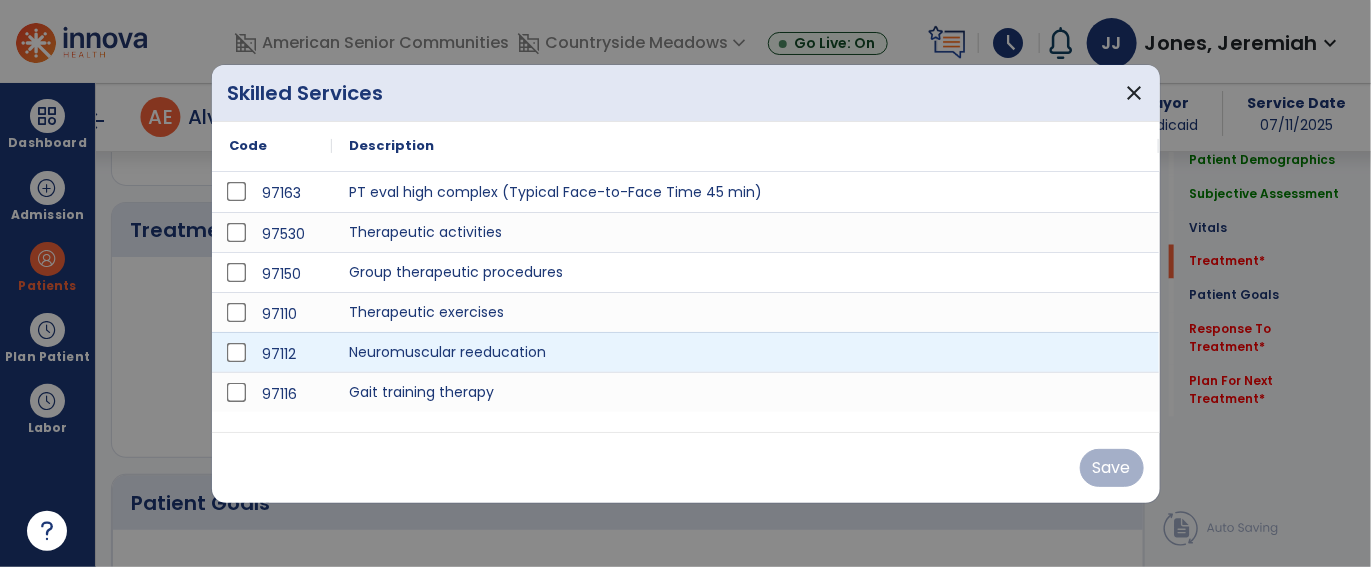 scroll, scrollTop: 1291, scrollLeft: 0, axis: vertical 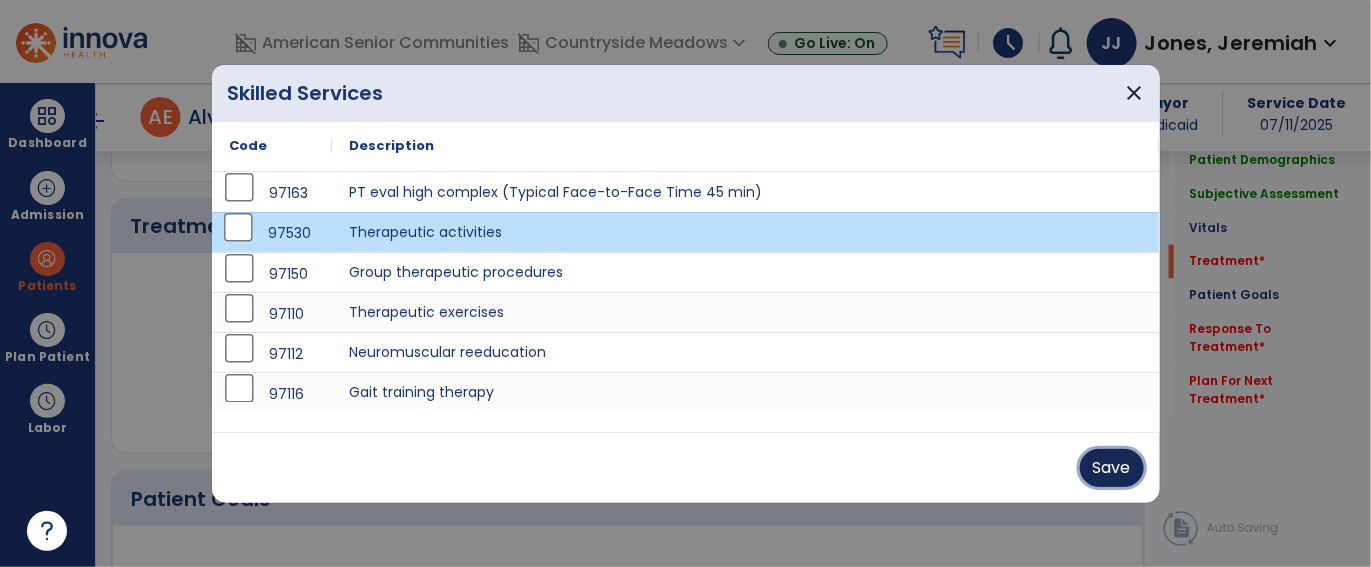 click on "Save" at bounding box center [1112, 468] 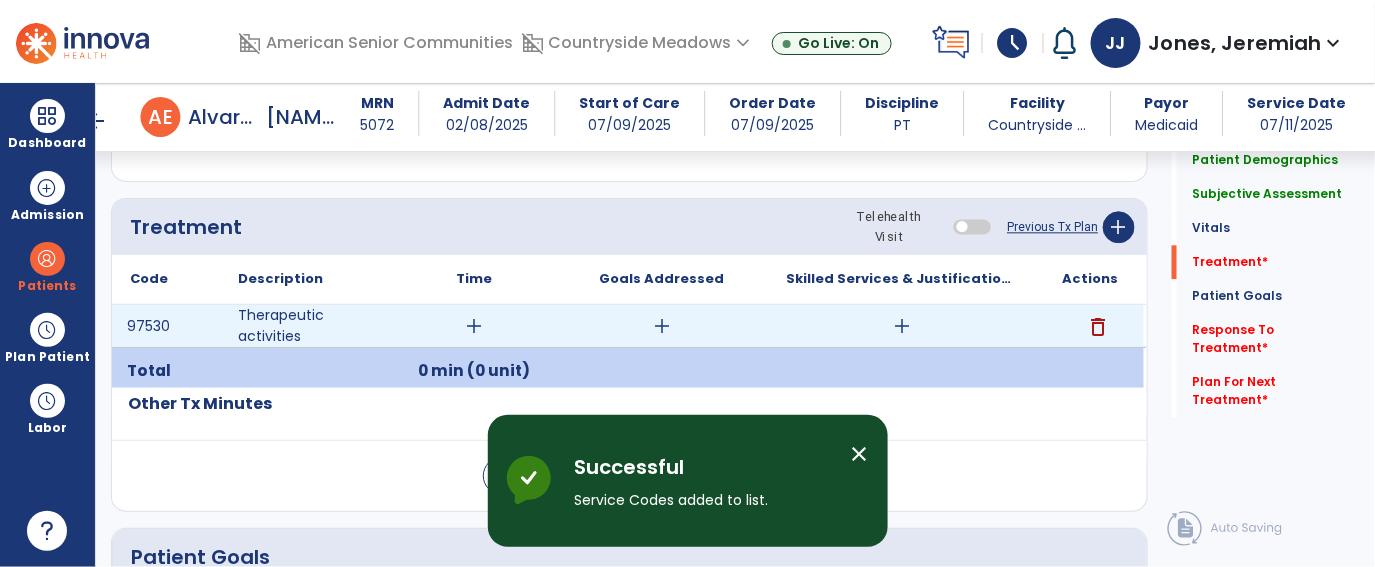 click on "add" at bounding box center [474, 326] 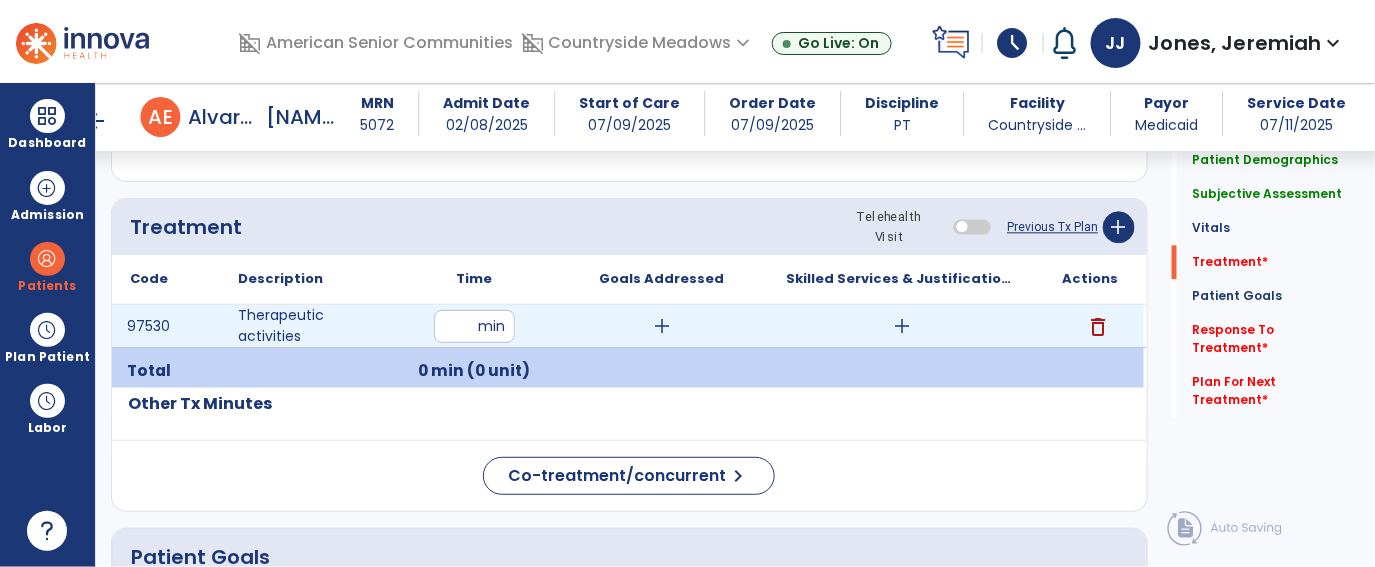 type on "**" 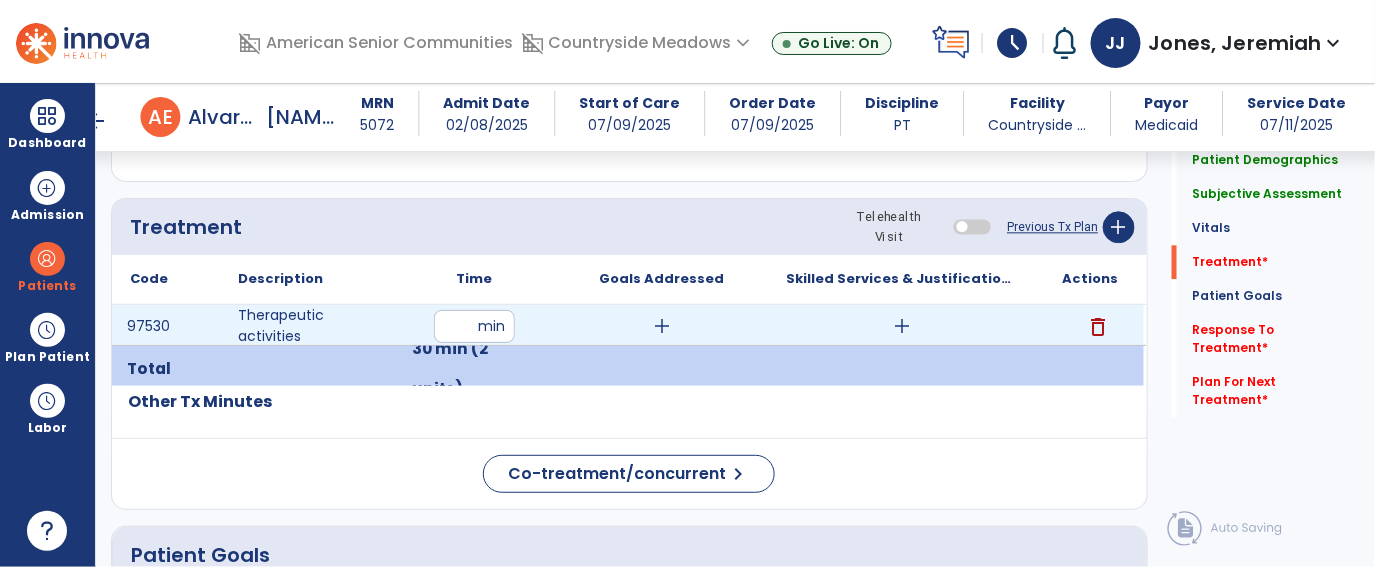 click on "add" at bounding box center (903, 326) 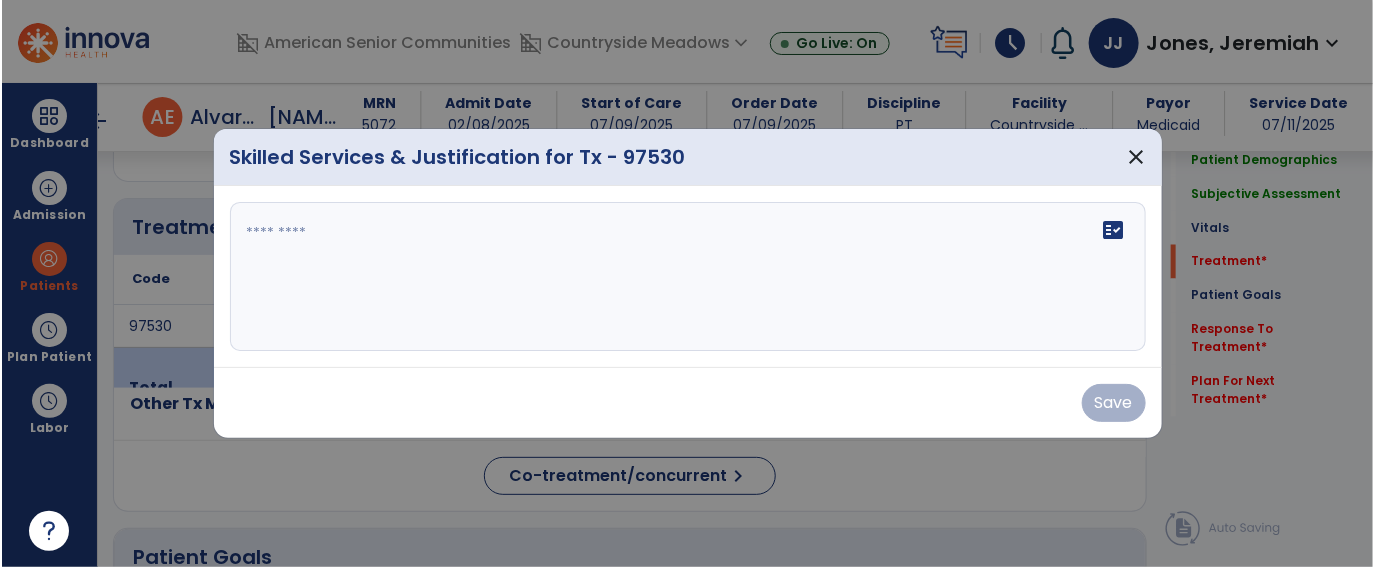 scroll, scrollTop: 1291, scrollLeft: 0, axis: vertical 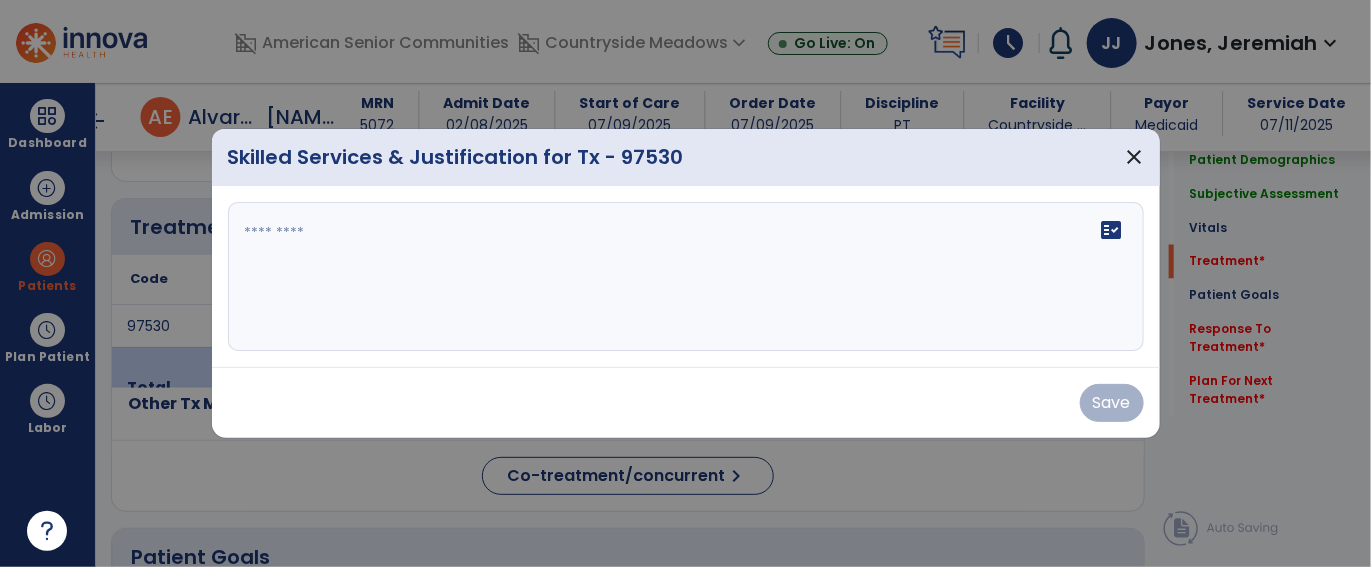 click on "fact_check" at bounding box center (686, 277) 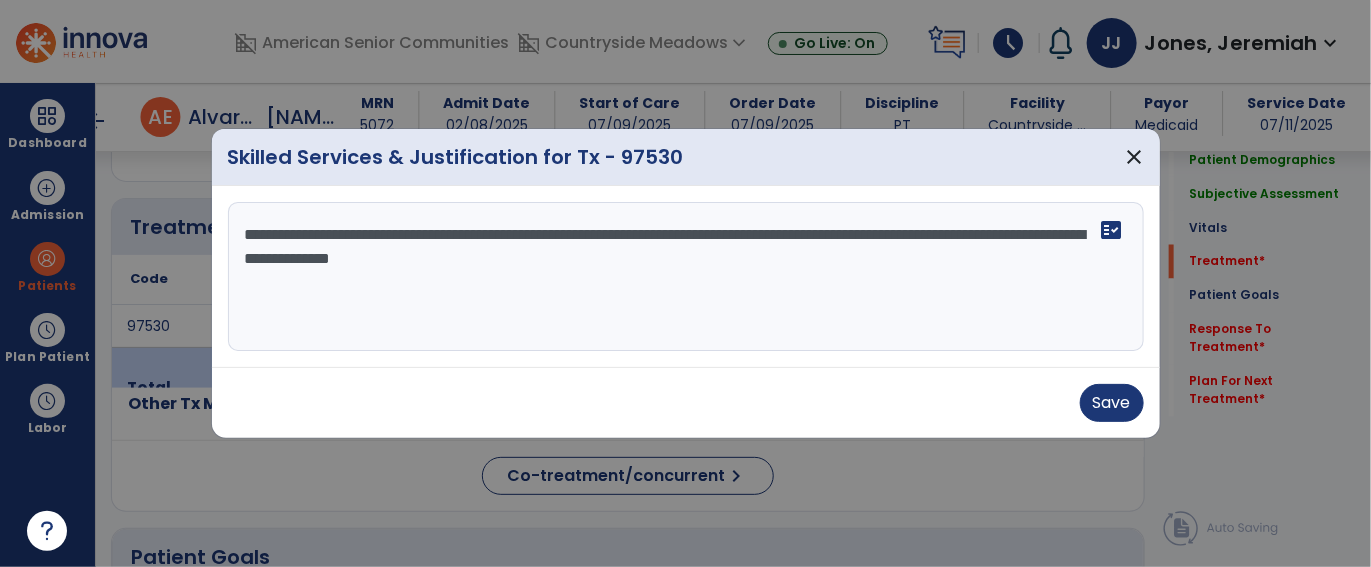 click on "**********" at bounding box center (686, 277) 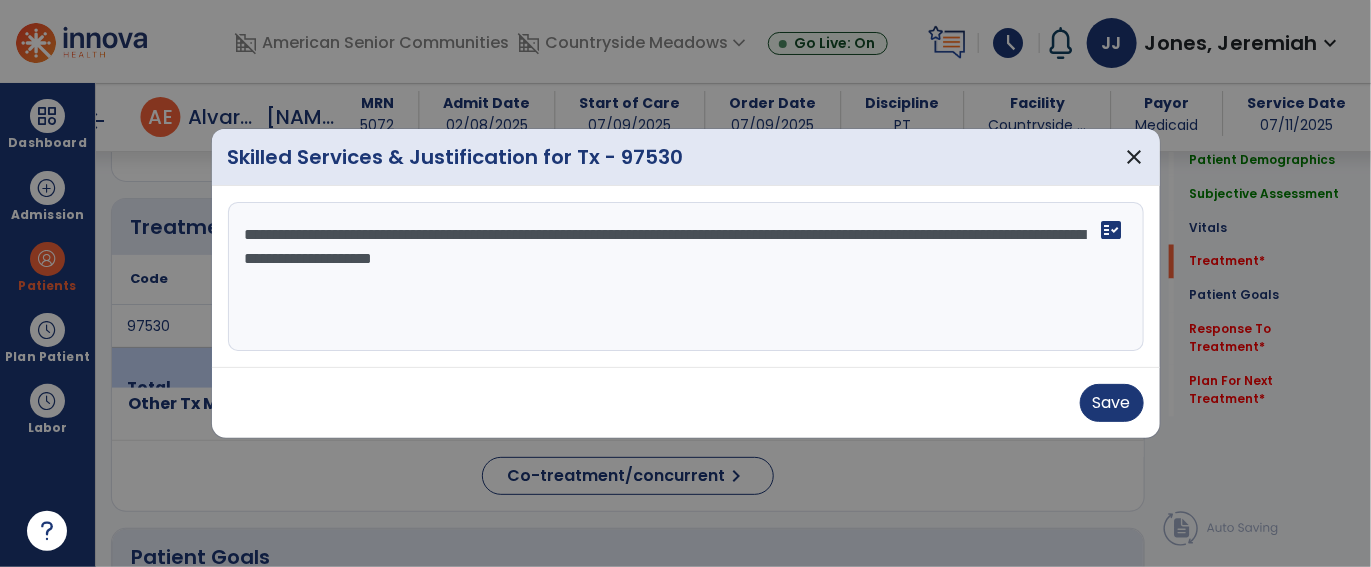 click on "**********" at bounding box center (686, 277) 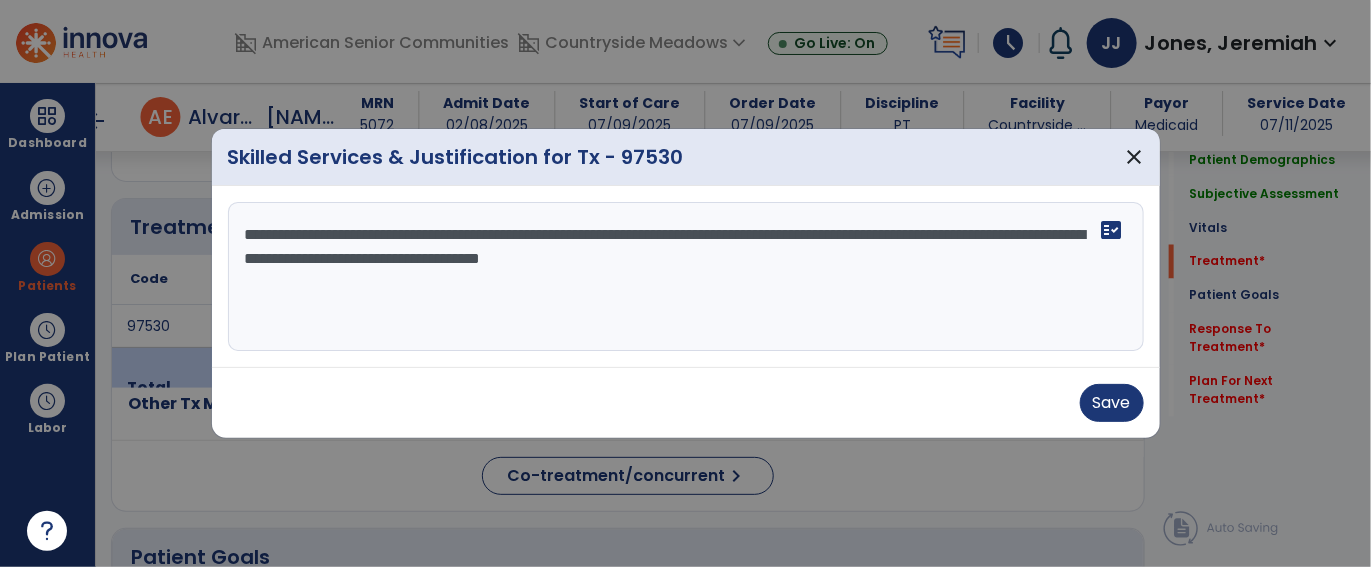 type on "**********" 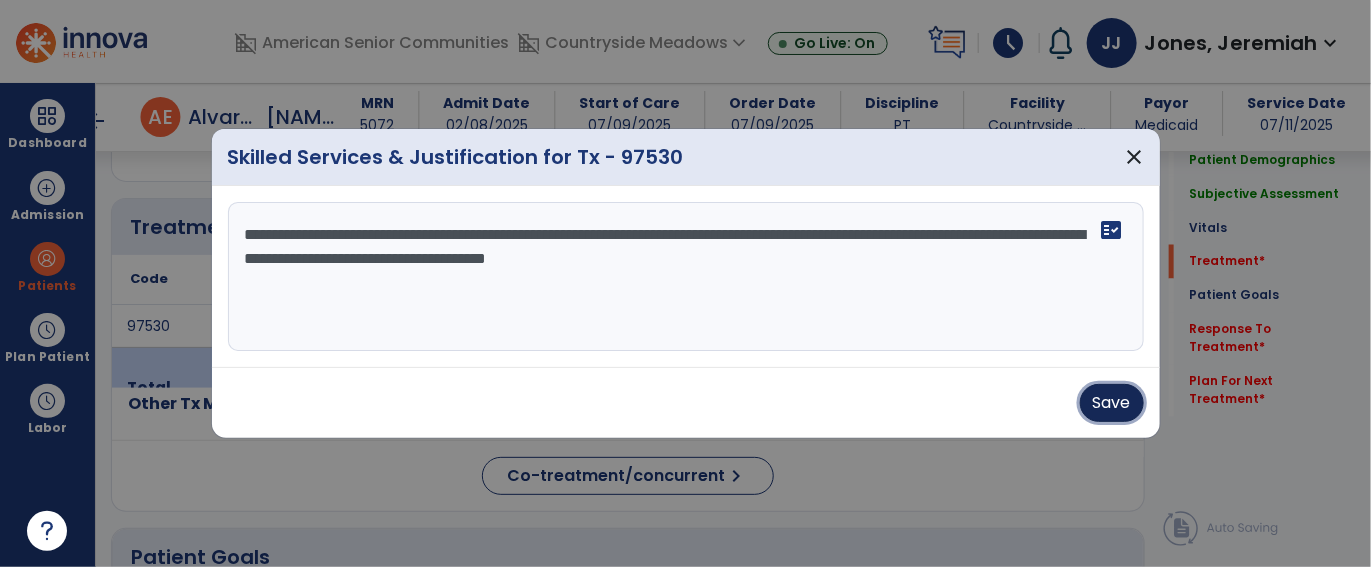 click on "Save" at bounding box center (1112, 403) 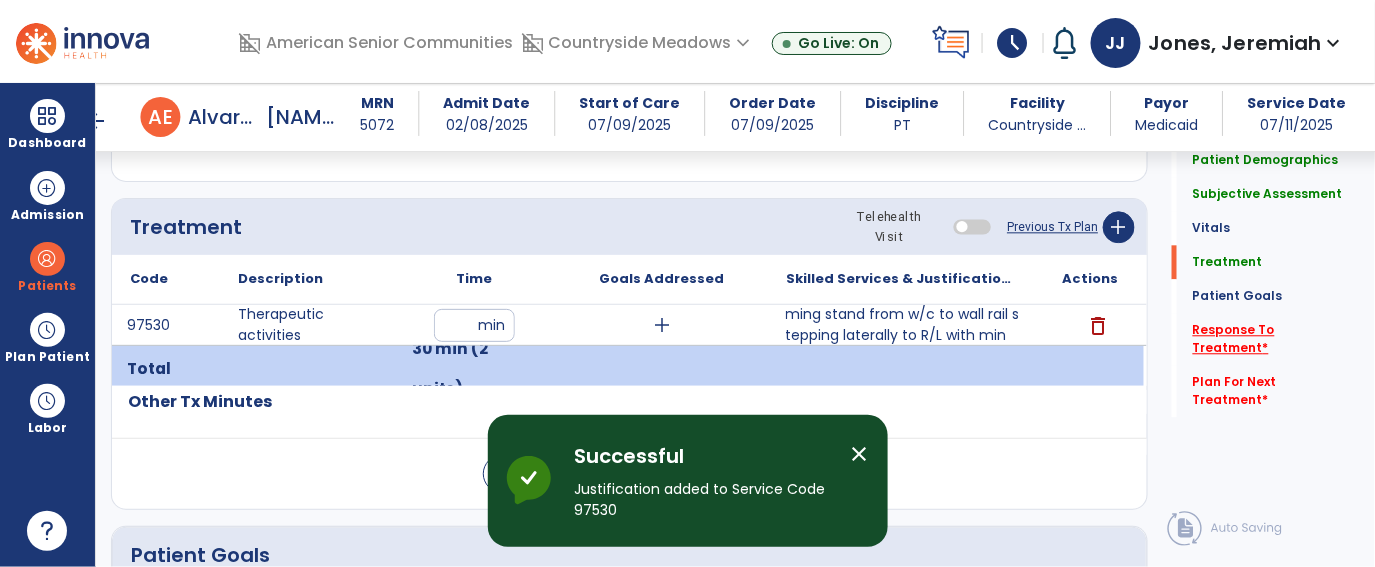 click on "Response To Treatment   *" 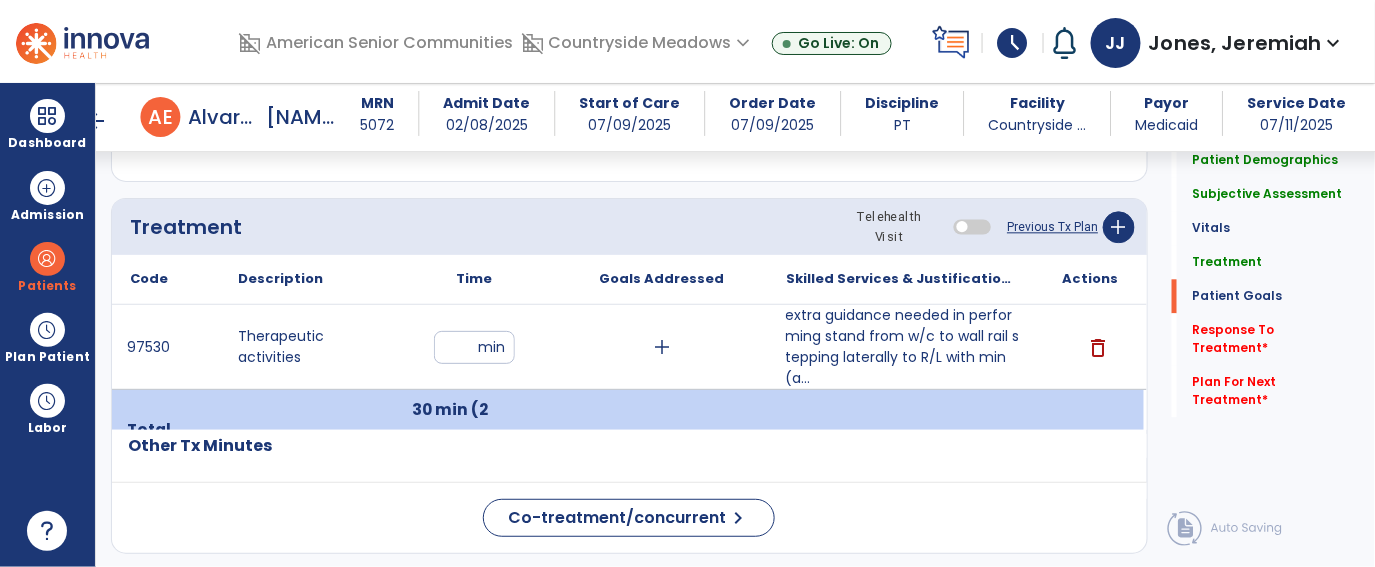 scroll, scrollTop: 3536, scrollLeft: 0, axis: vertical 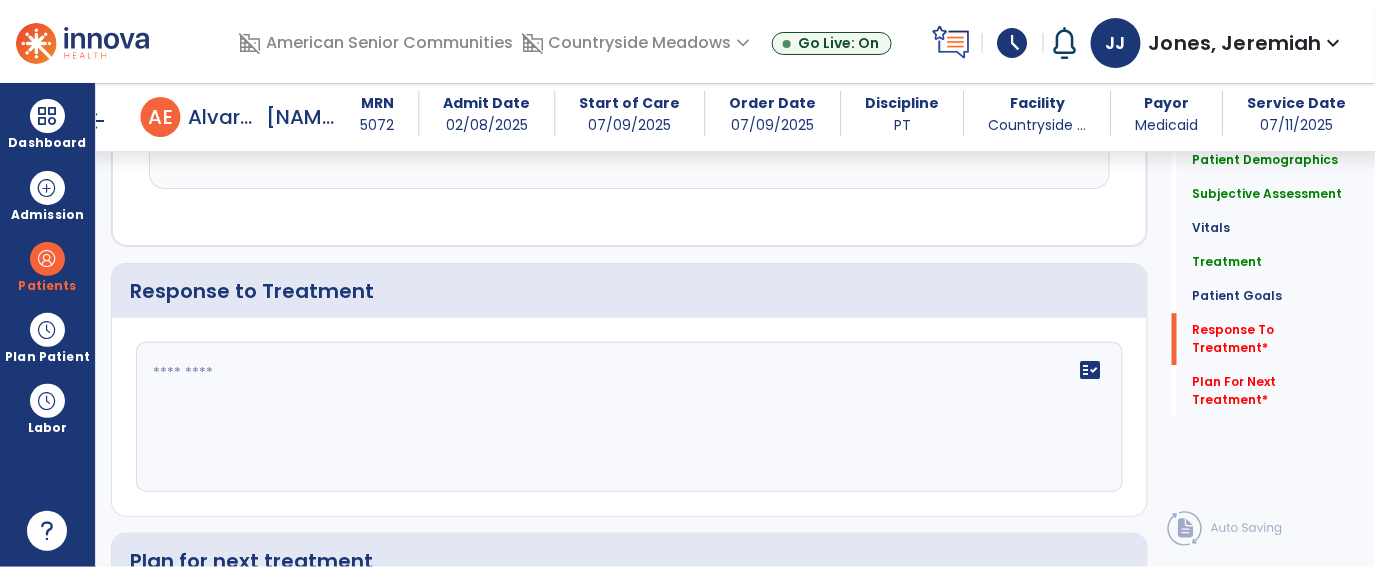click 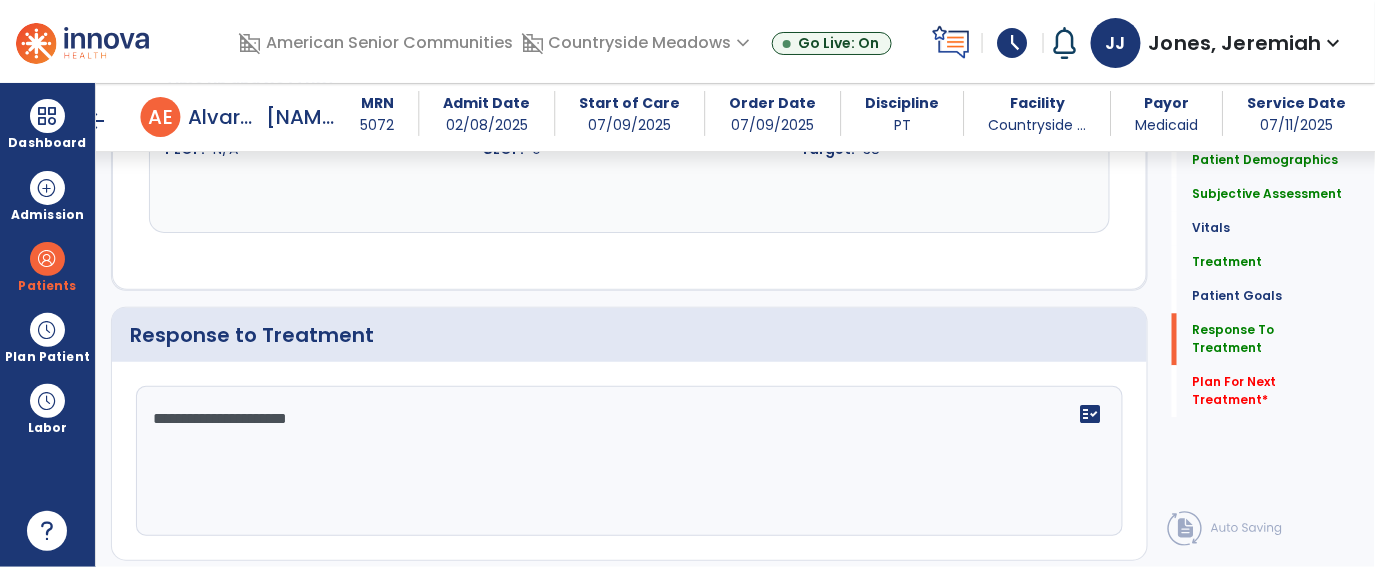 scroll, scrollTop: 3536, scrollLeft: 0, axis: vertical 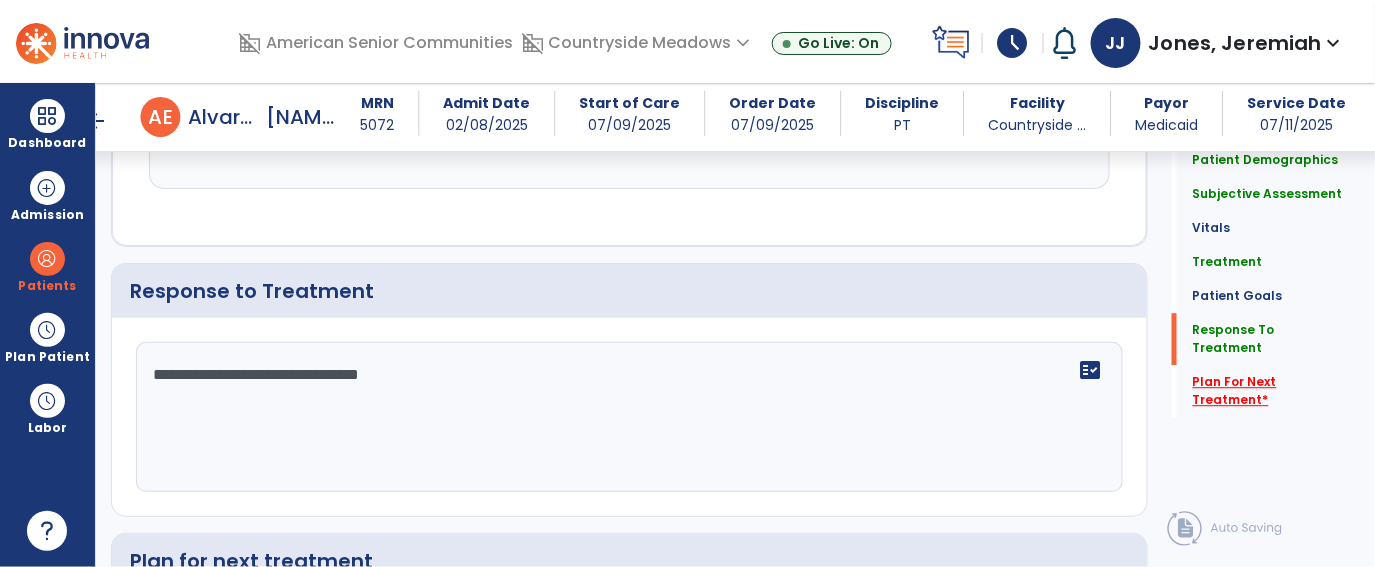 type on "**********" 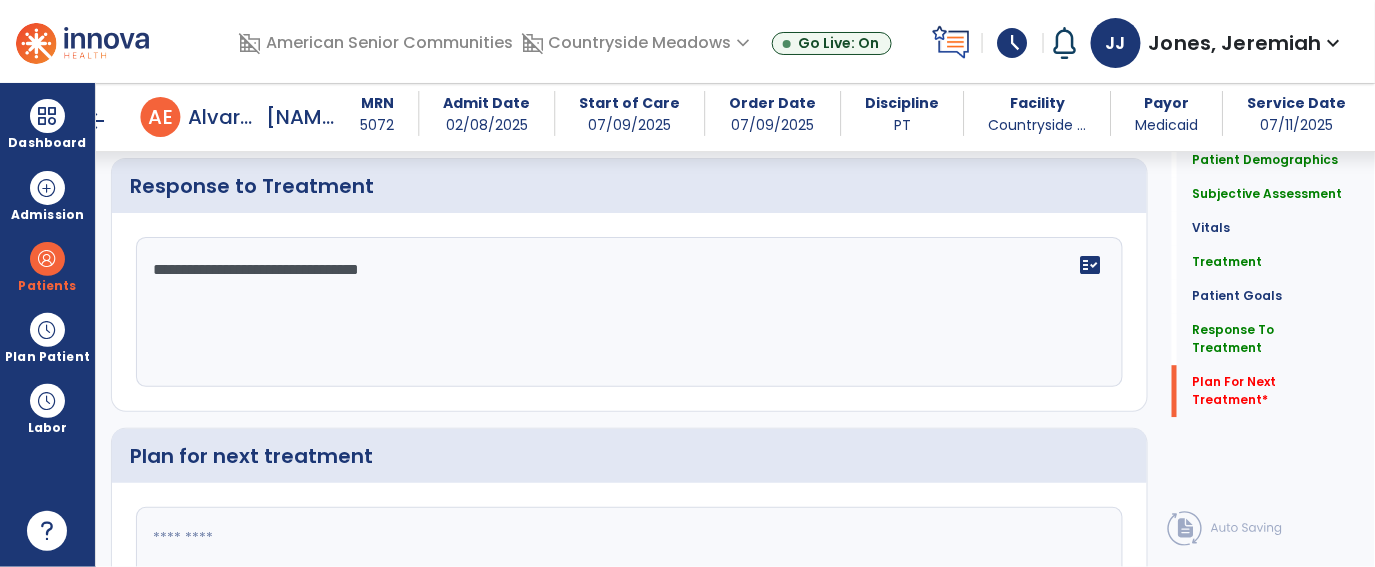 click 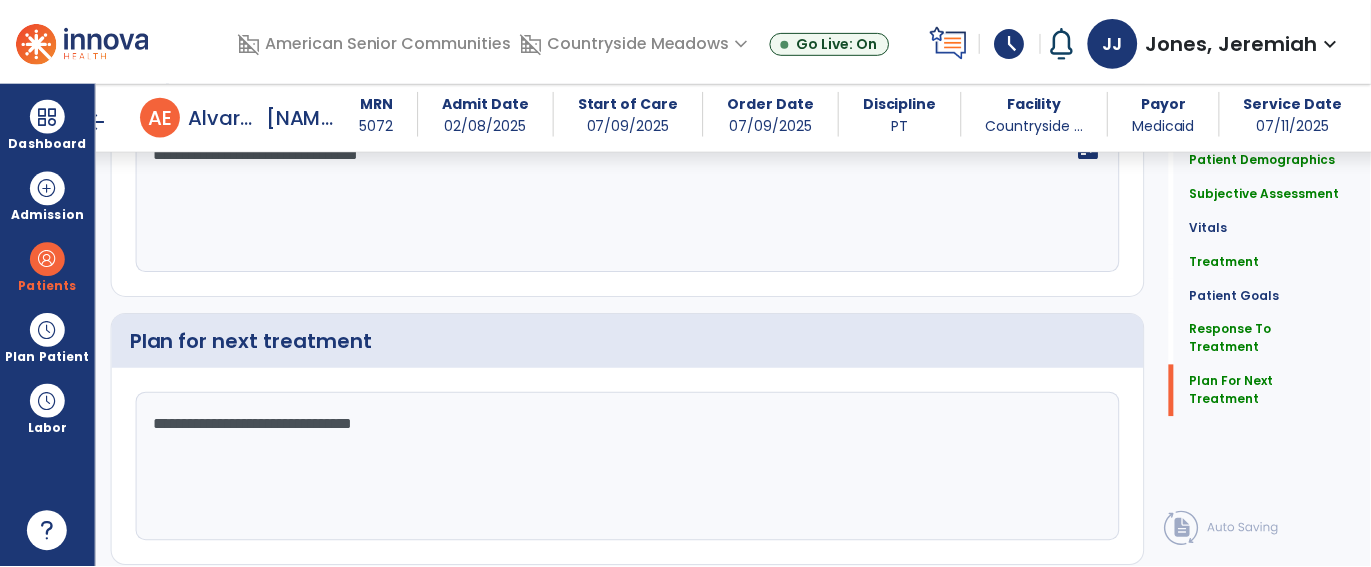 scroll, scrollTop: 3800, scrollLeft: 0, axis: vertical 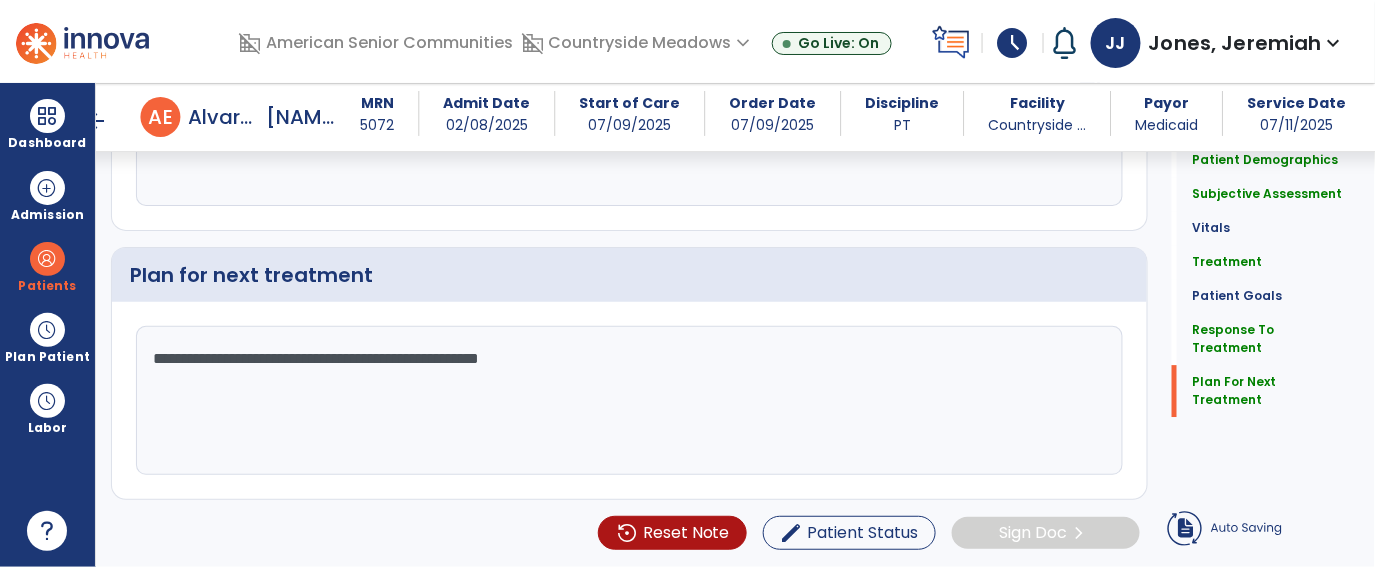 type on "**********" 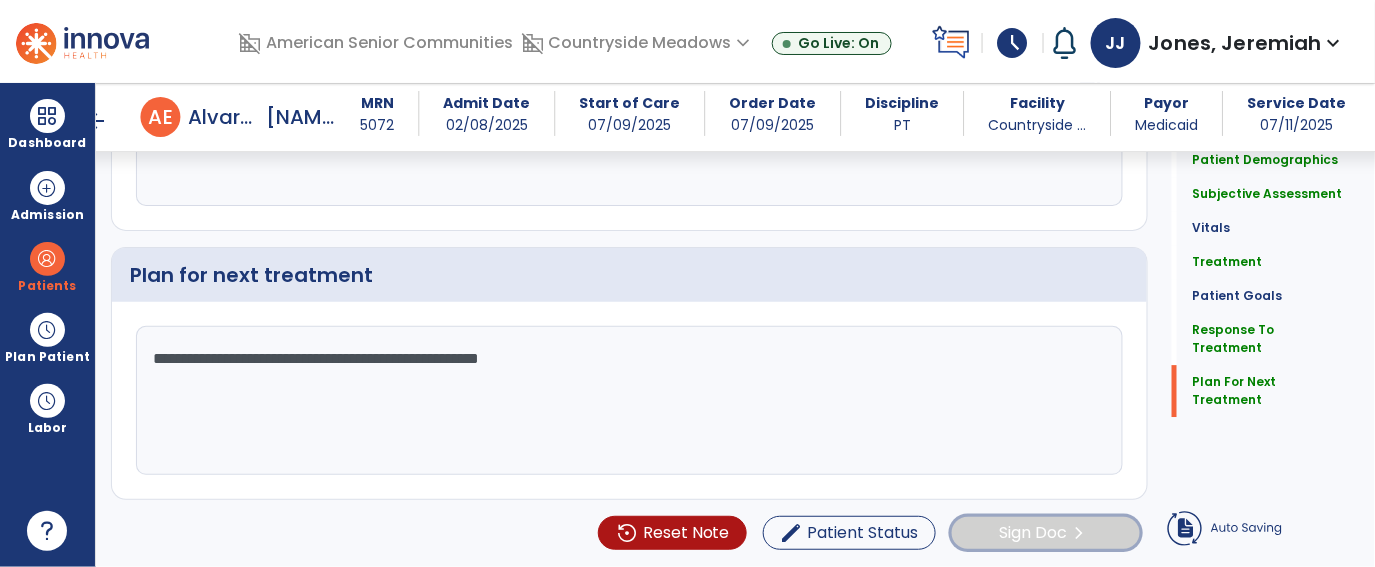 click on "Sign Doc" 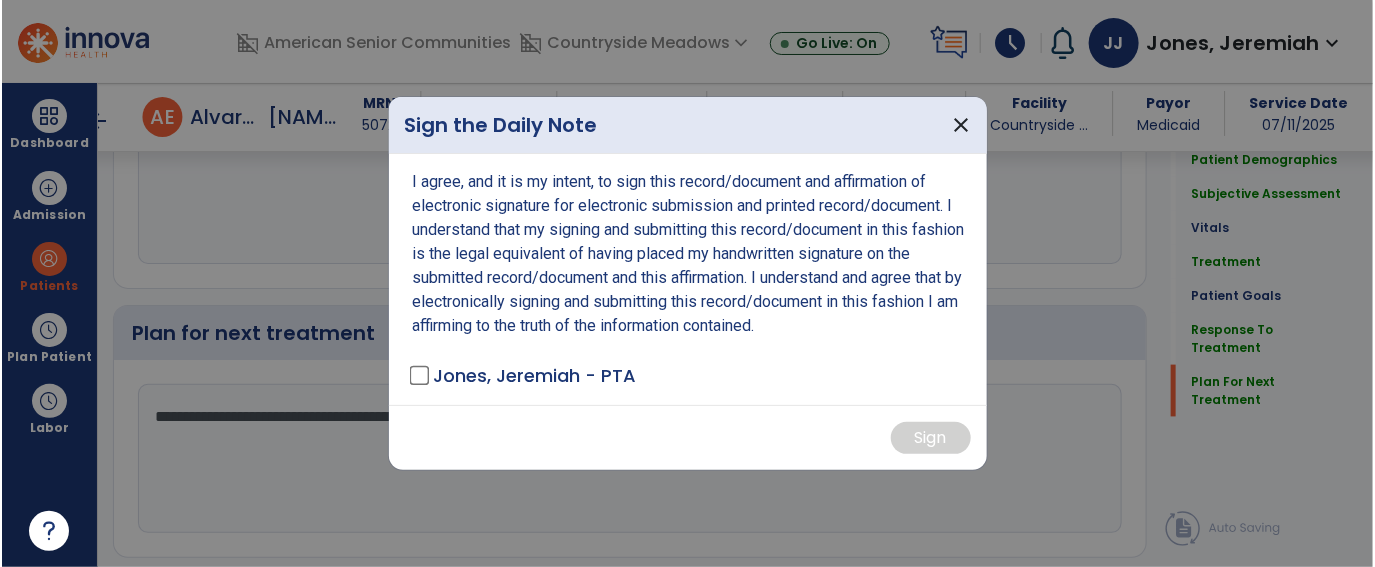 scroll, scrollTop: 3800, scrollLeft: 0, axis: vertical 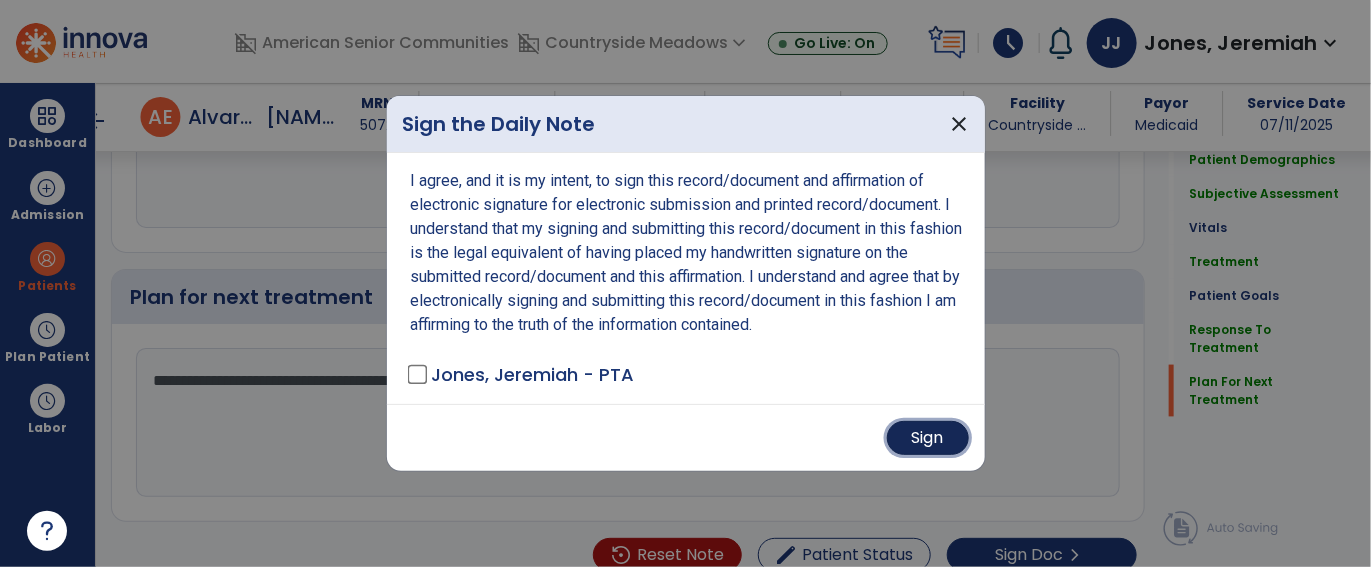 click on "Sign" at bounding box center (928, 438) 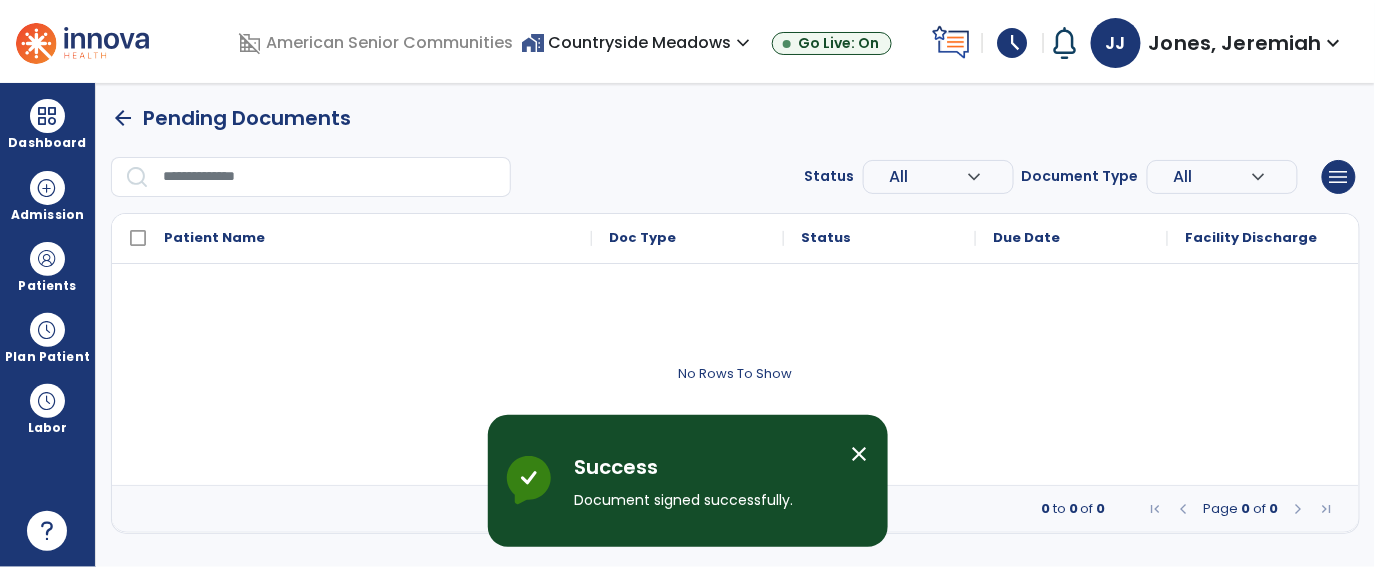 scroll, scrollTop: 0, scrollLeft: 0, axis: both 